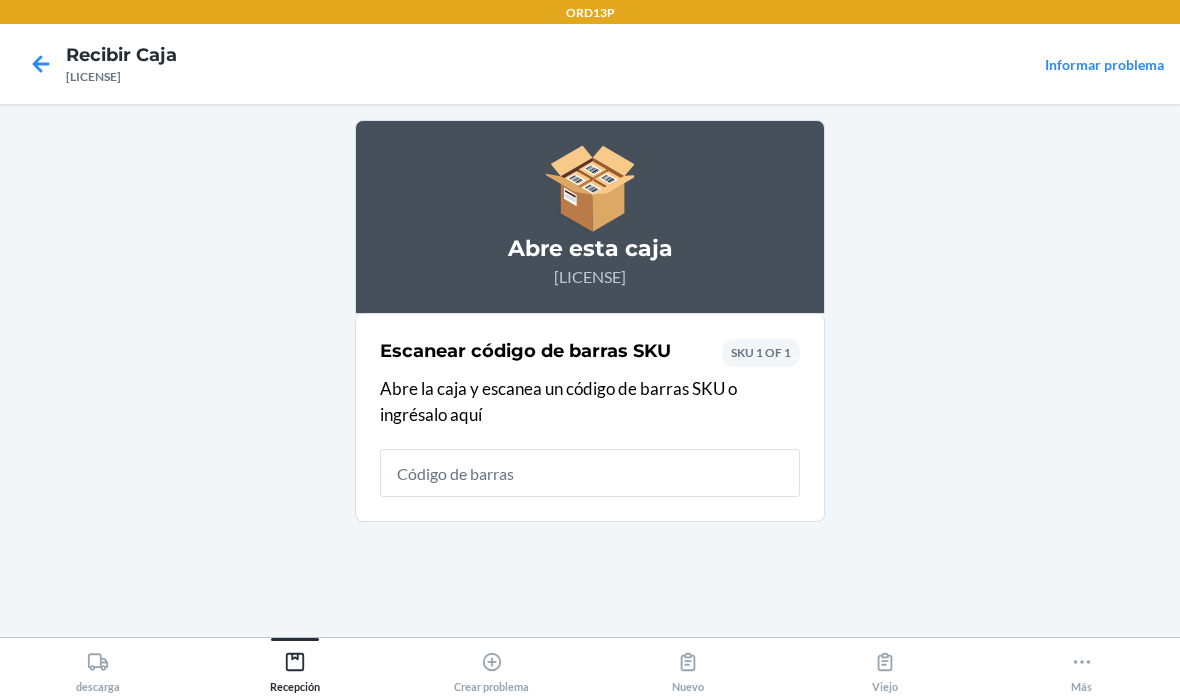 scroll, scrollTop: 80, scrollLeft: 0, axis: vertical 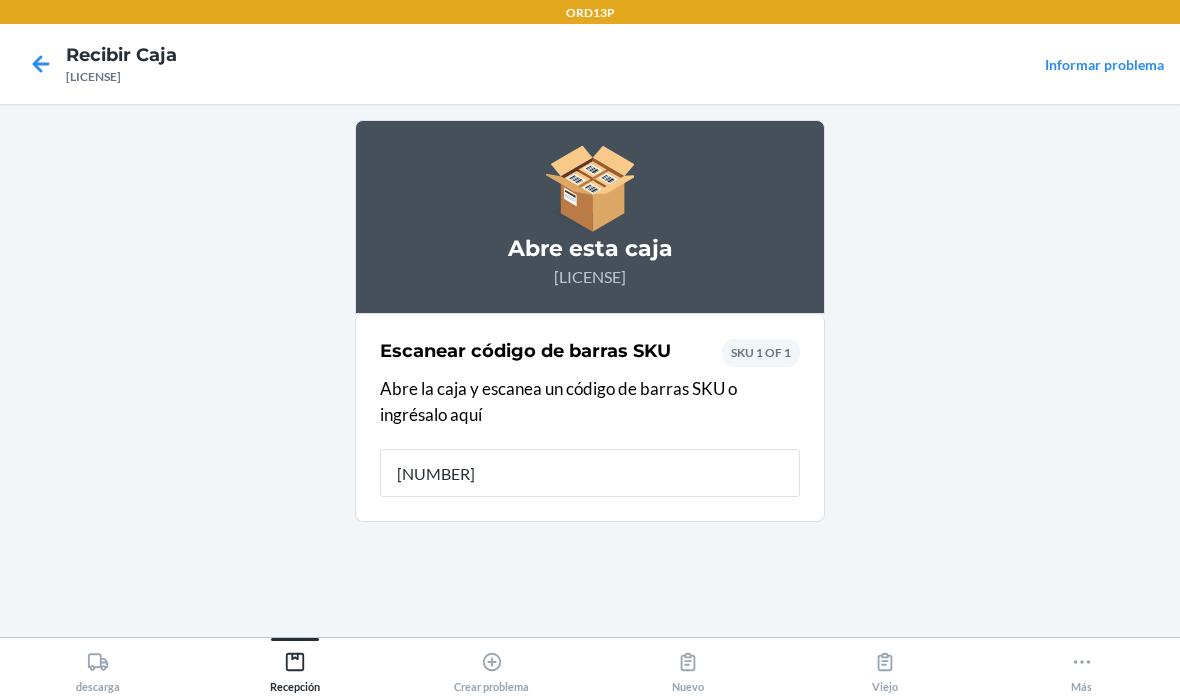 type on "[NUMBER]" 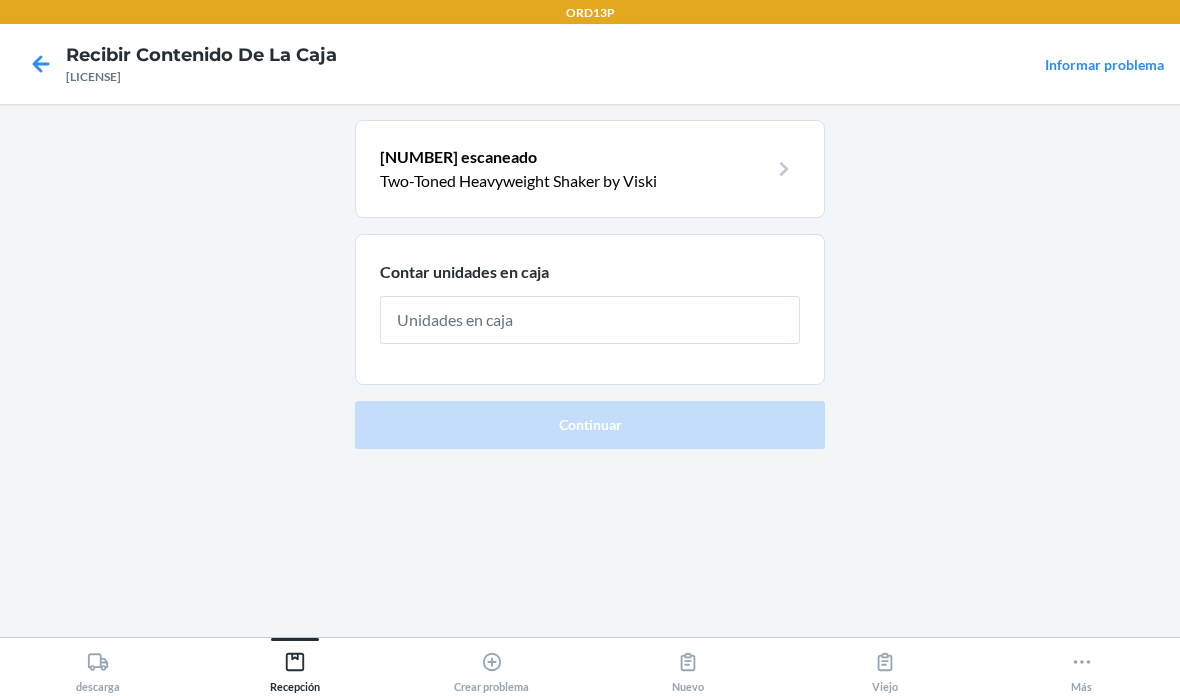 click at bounding box center [590, 320] 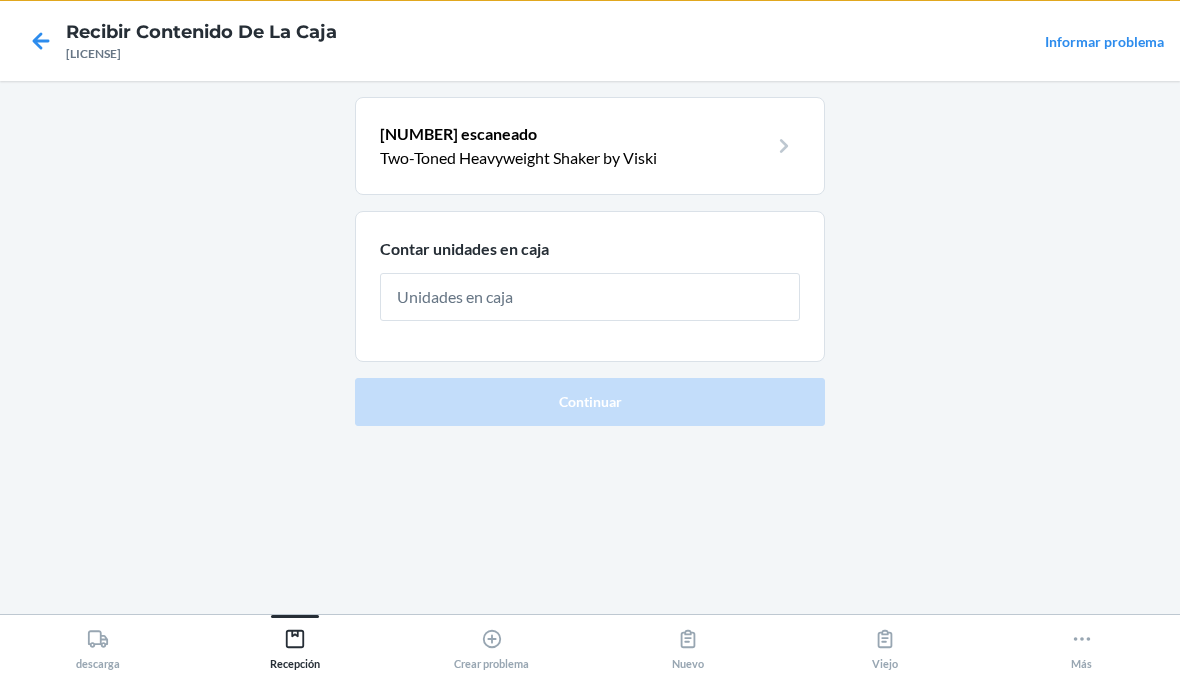 type on "6" 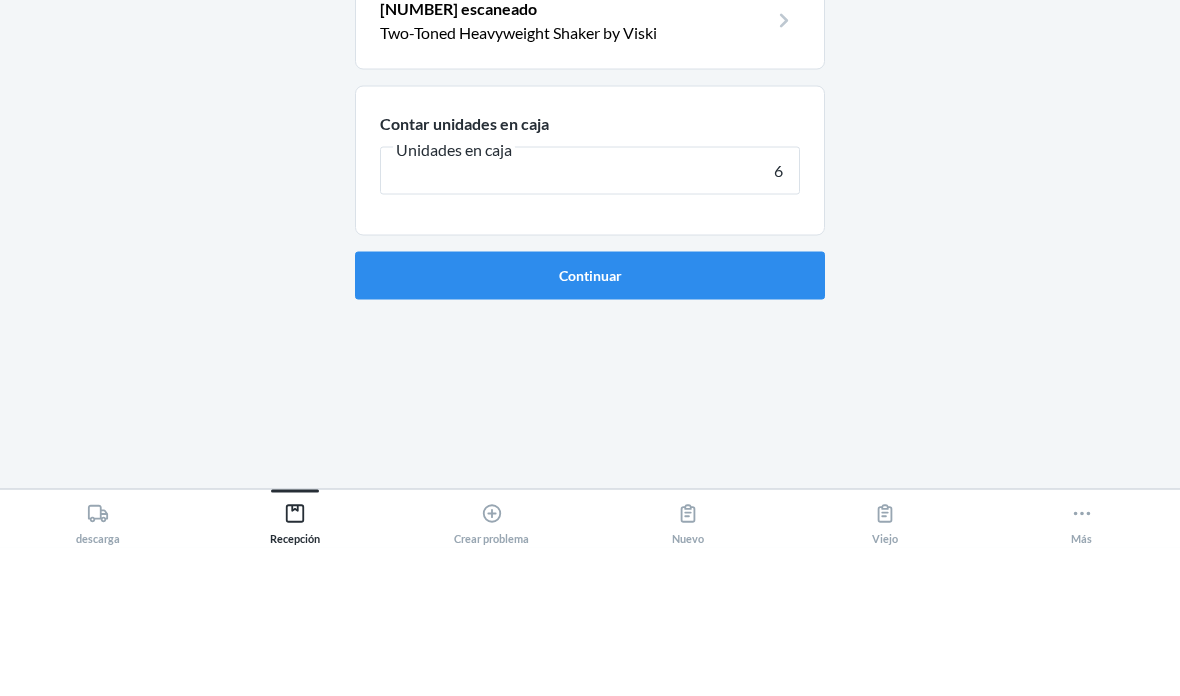 click on "Continuar" at bounding box center (590, 424) 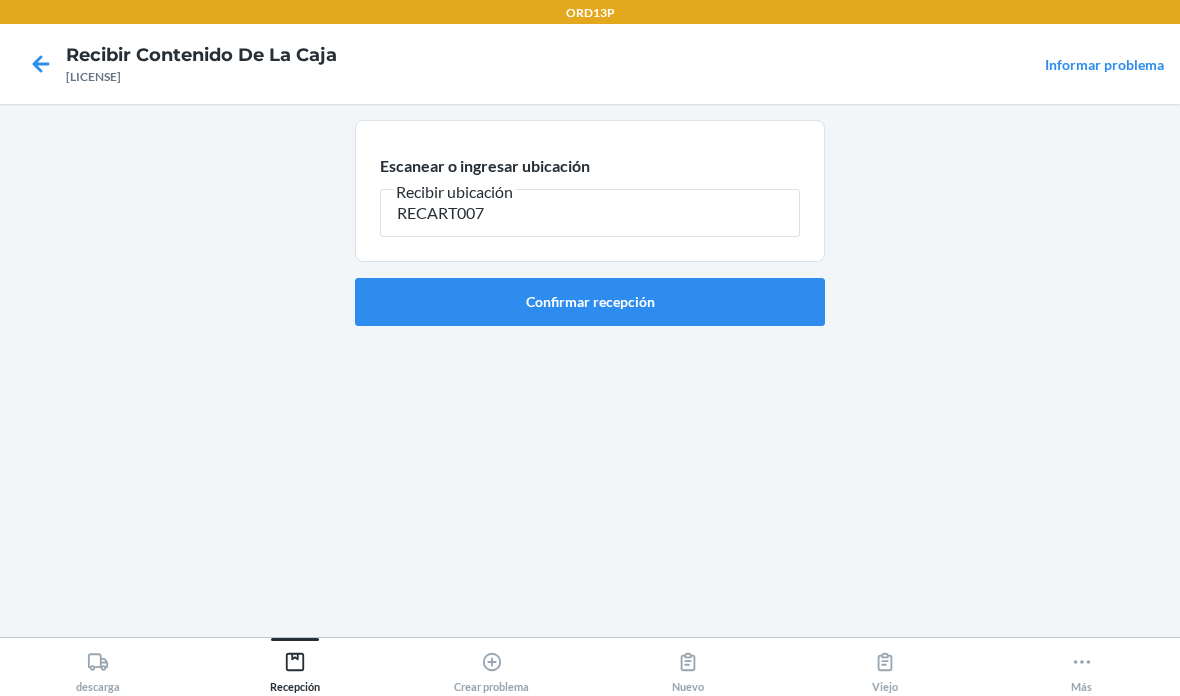 type on "RECART007" 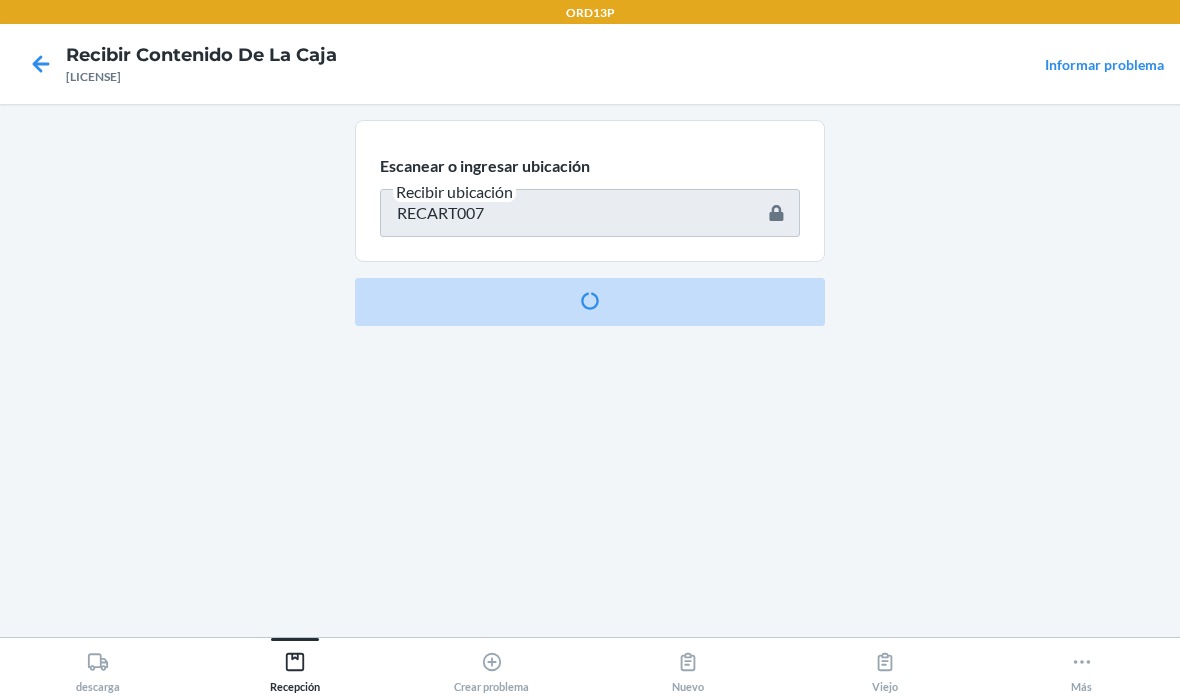 type 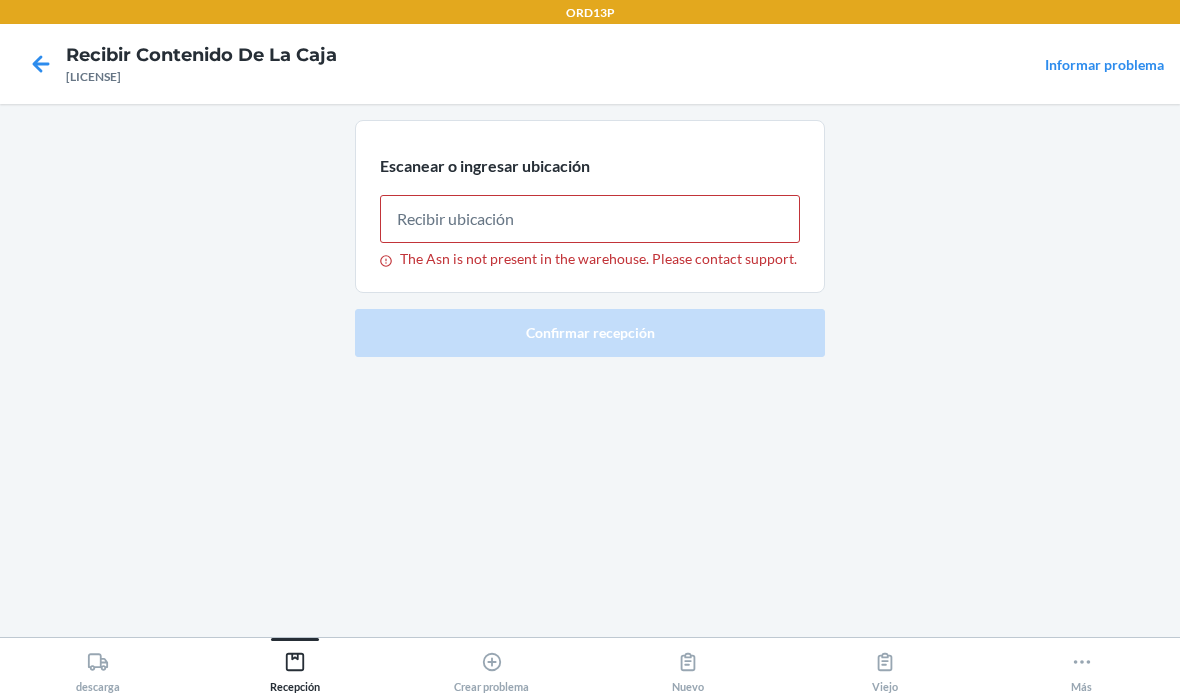 click on "Escanear o ingresar ubicación   The Asn is not present in the warehouse. Please contact support. Confirmar recepción" at bounding box center [590, 370] 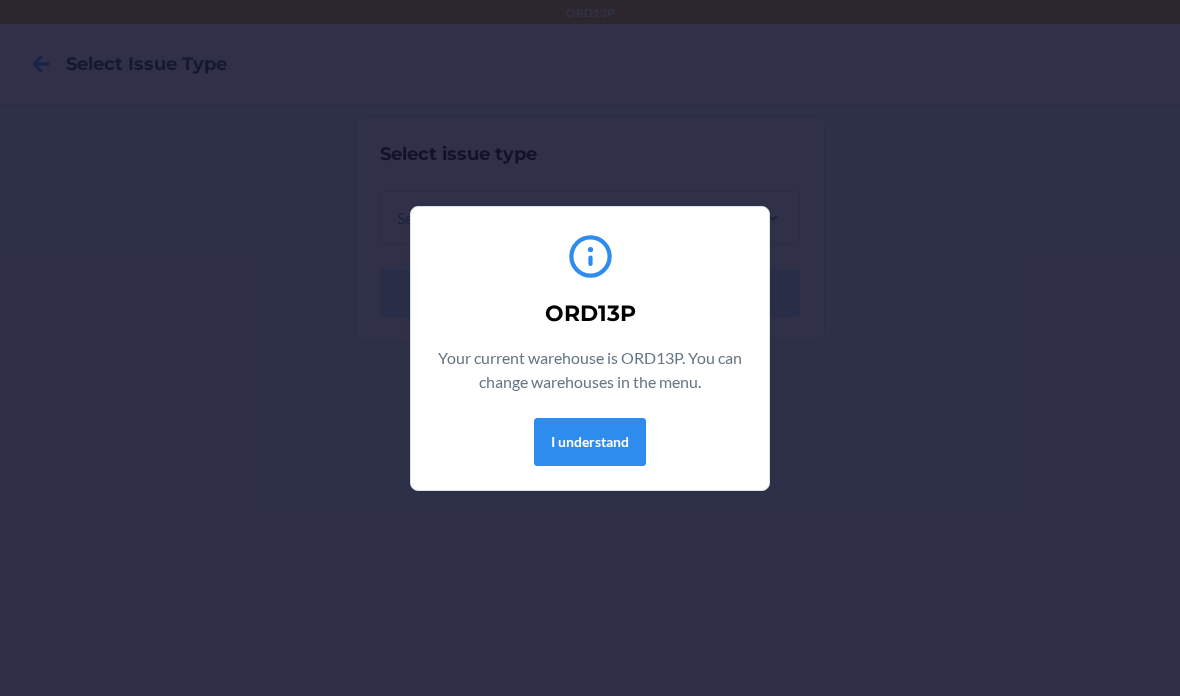 scroll, scrollTop: 0, scrollLeft: 0, axis: both 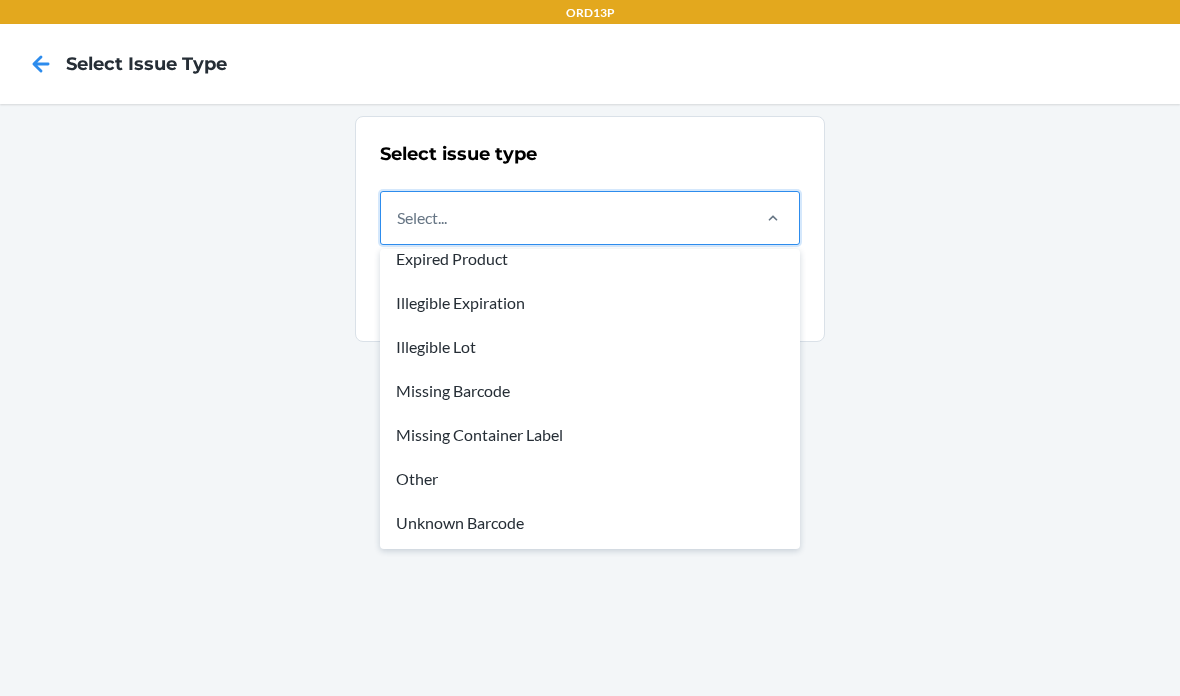 click on "Other" at bounding box center [590, 479] 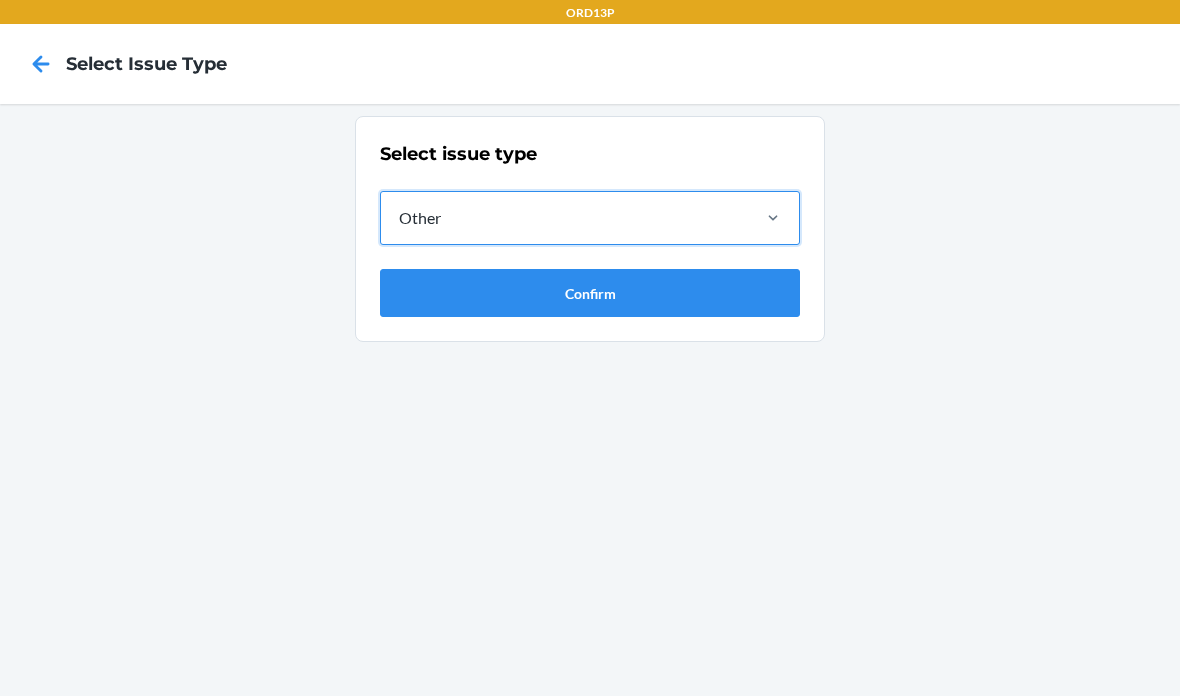 click on "Confirm" at bounding box center (590, 293) 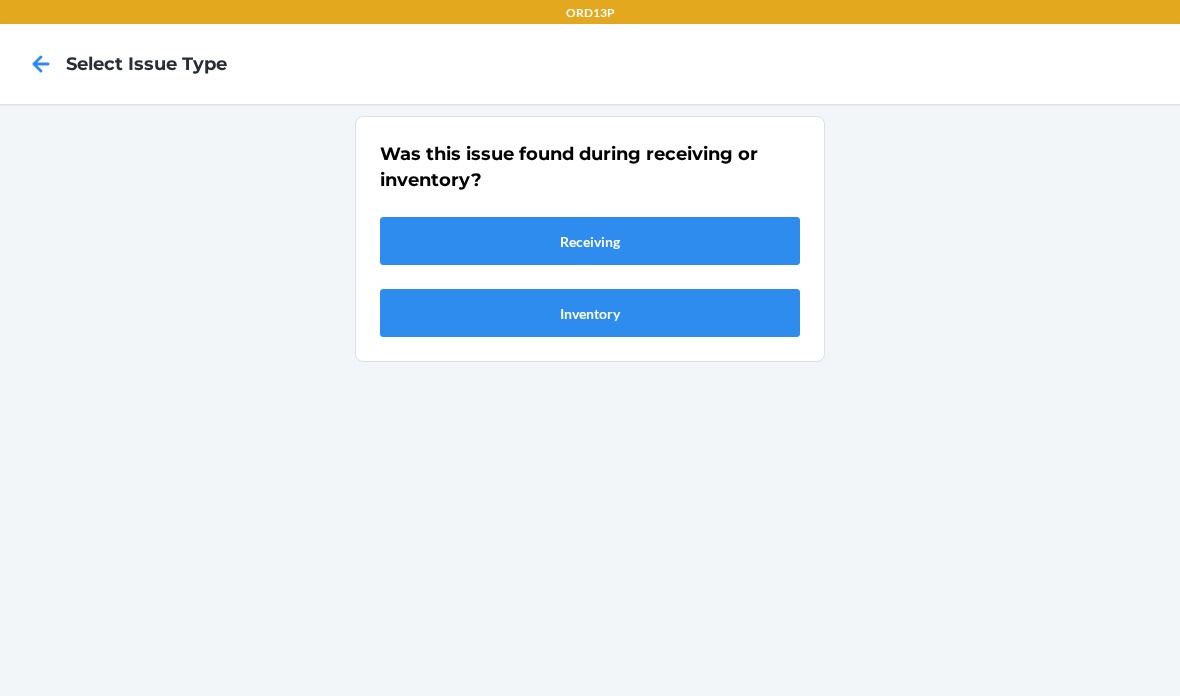 click on "Receiving" at bounding box center [590, 241] 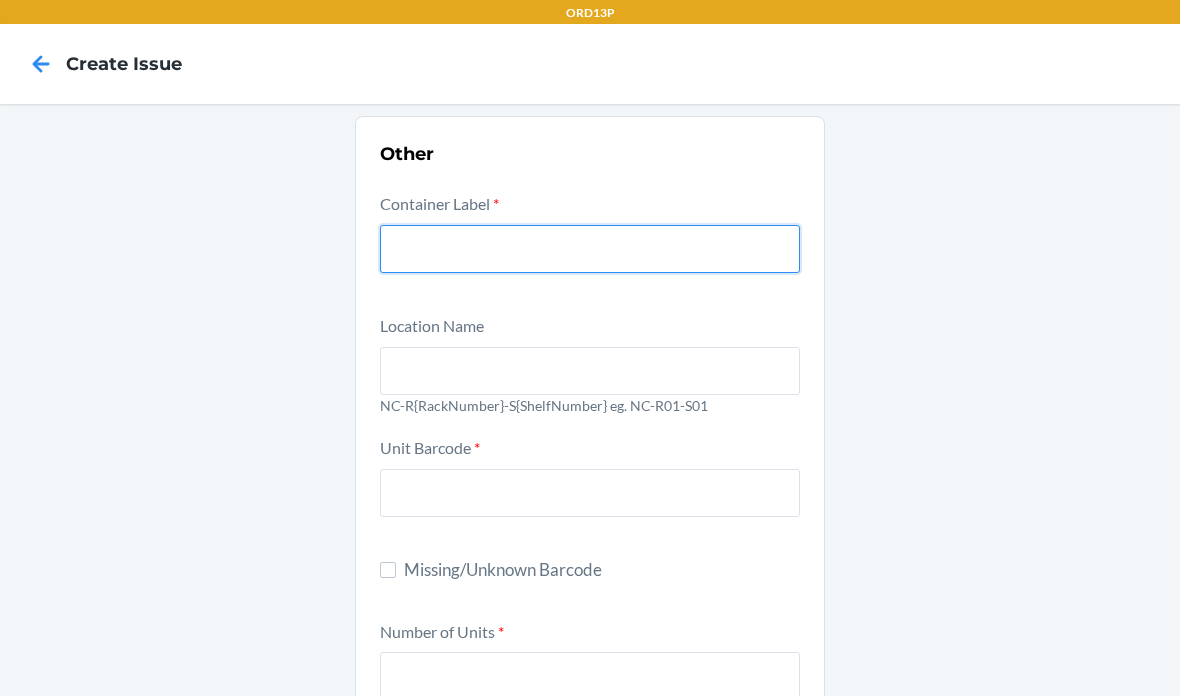 click at bounding box center [590, 249] 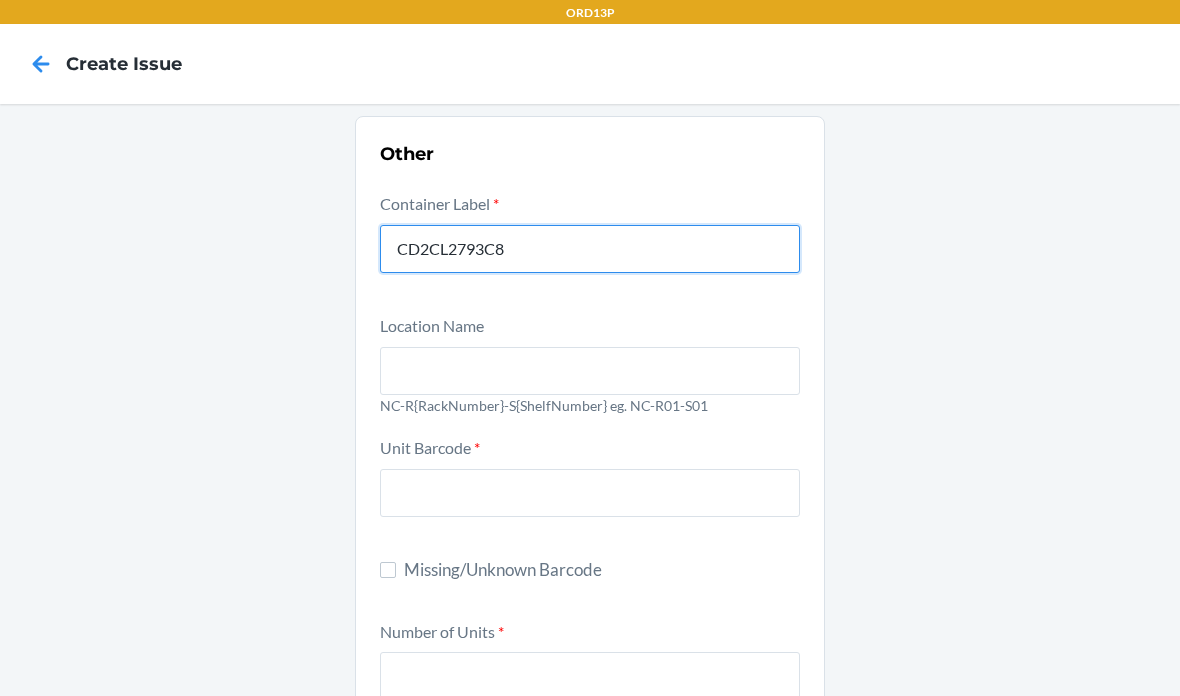 type on "CD2CL2793C8" 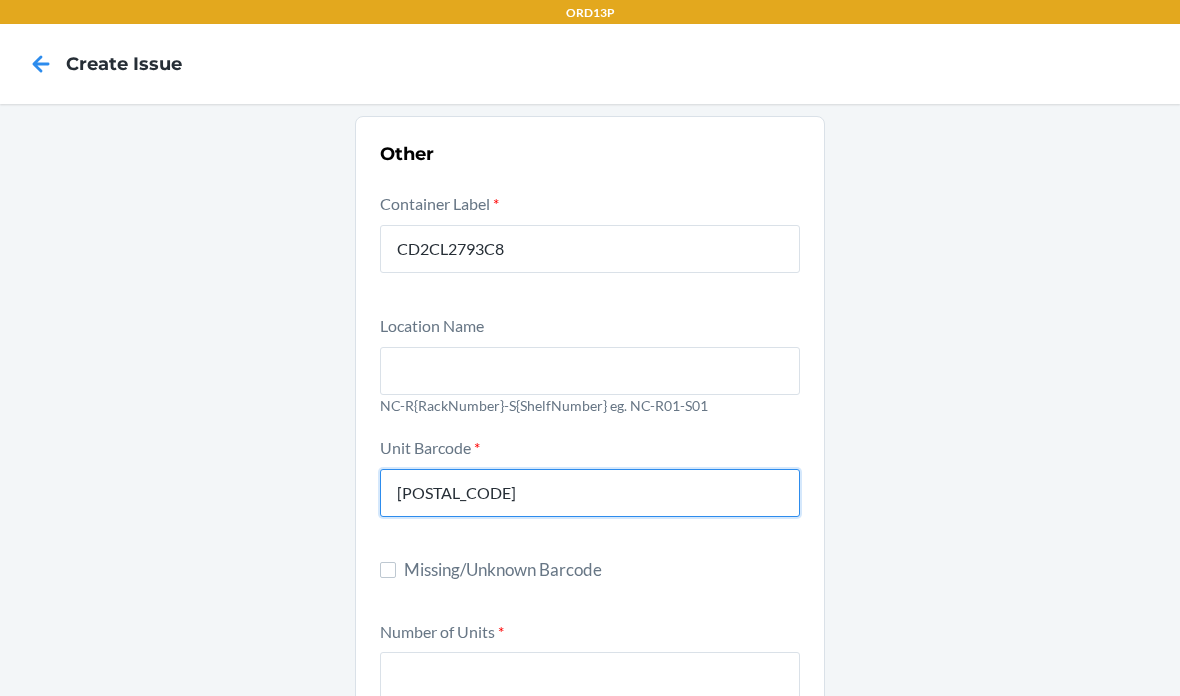 type on "842094102952" 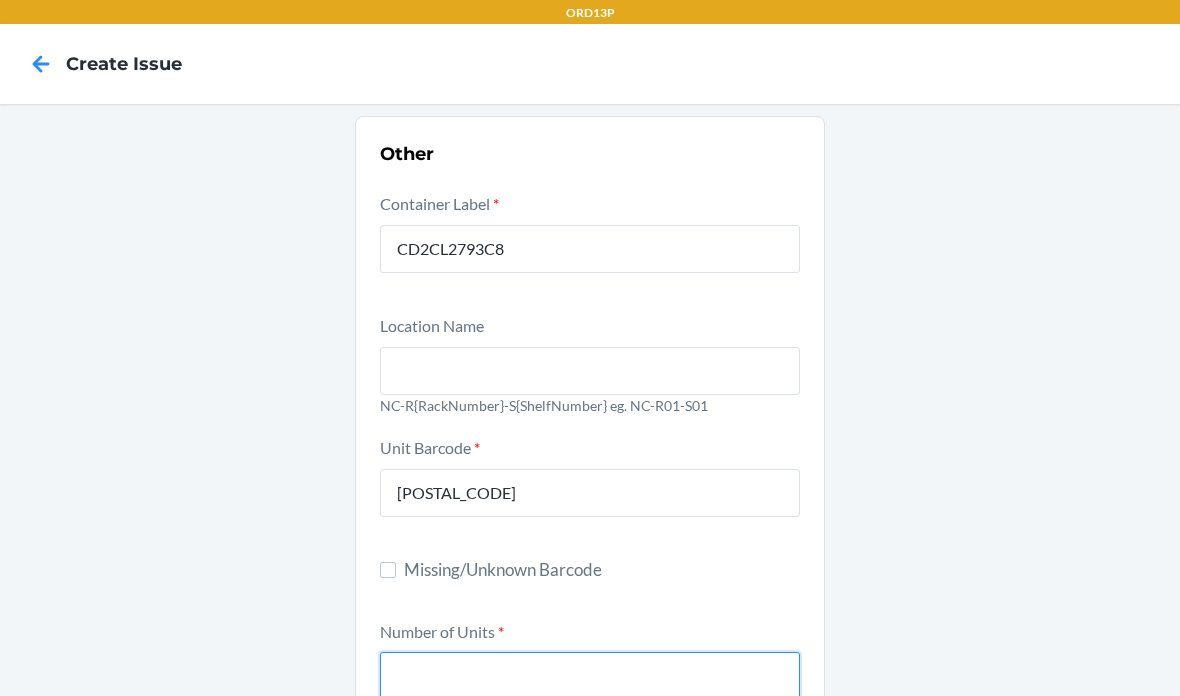 scroll, scrollTop: 80, scrollLeft: 0, axis: vertical 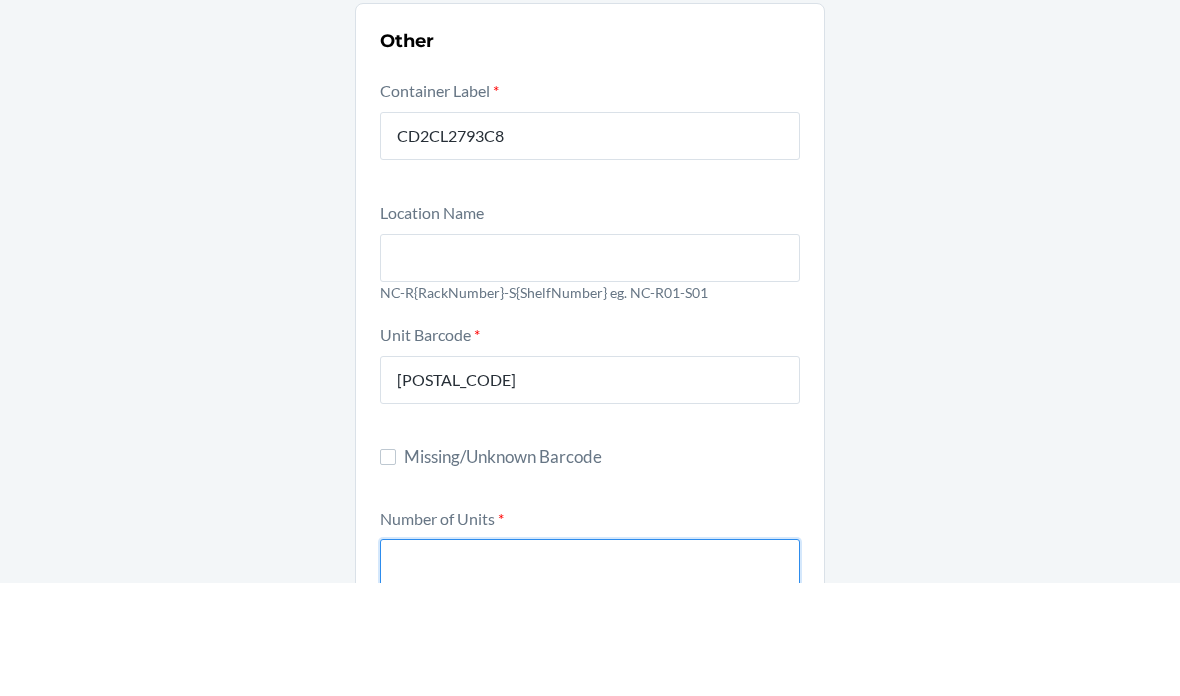 click at bounding box center (590, 676) 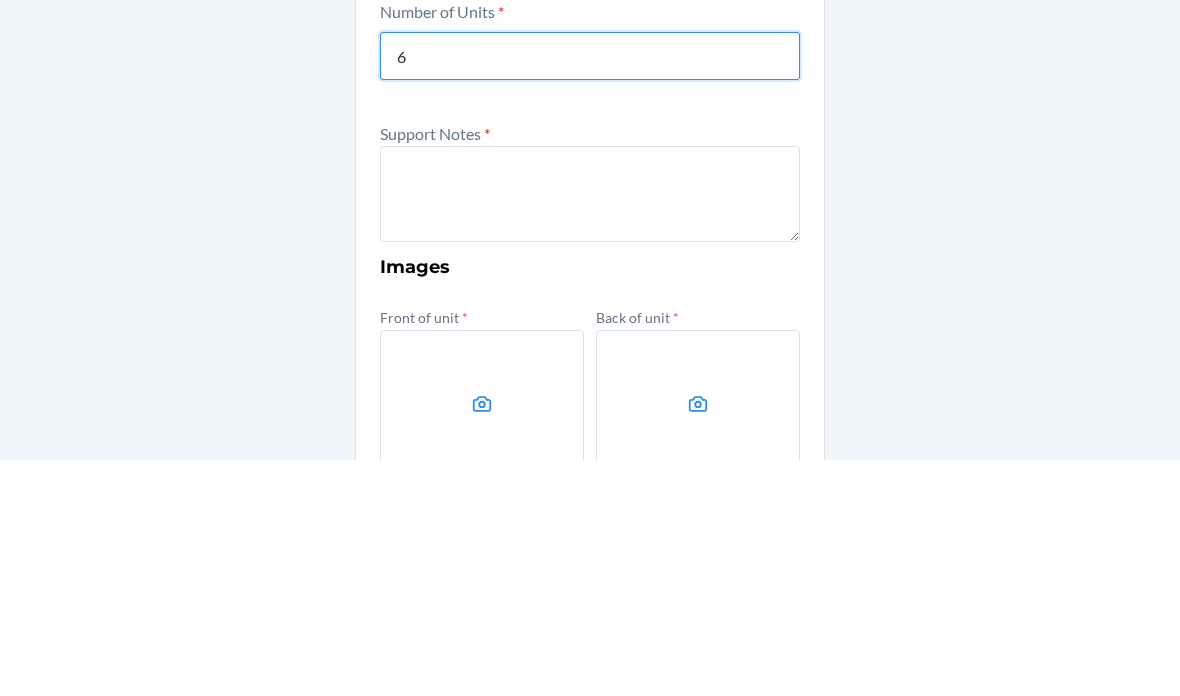 scroll, scrollTop: 385, scrollLeft: 0, axis: vertical 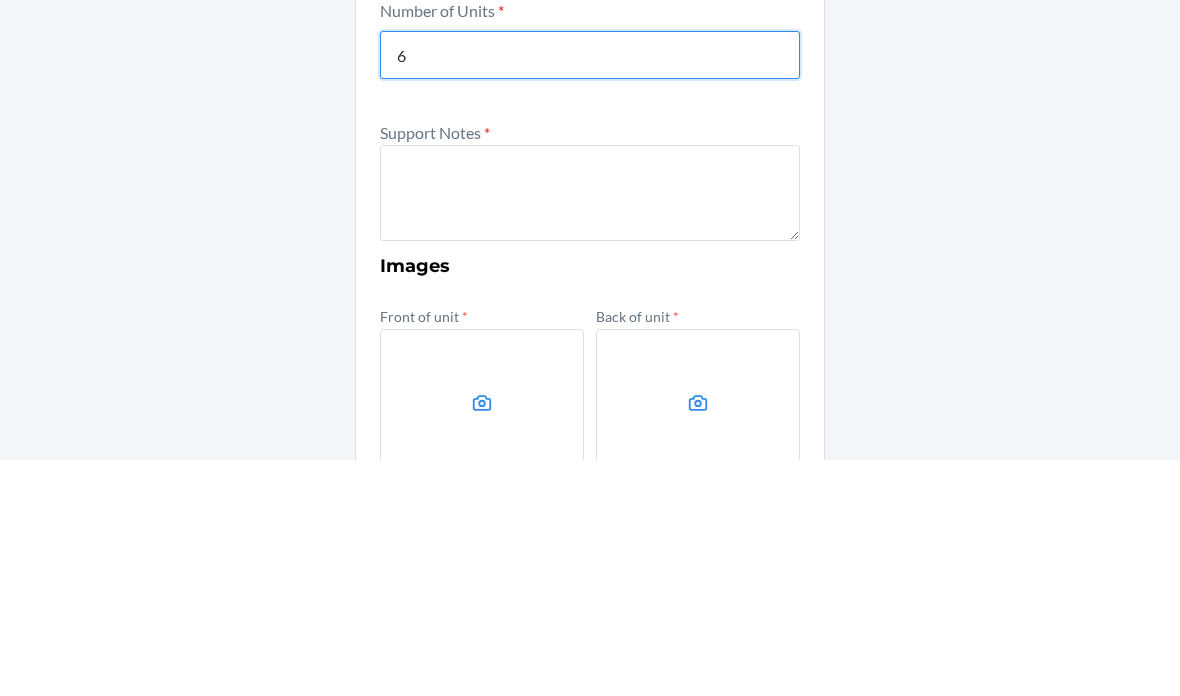 type on "6" 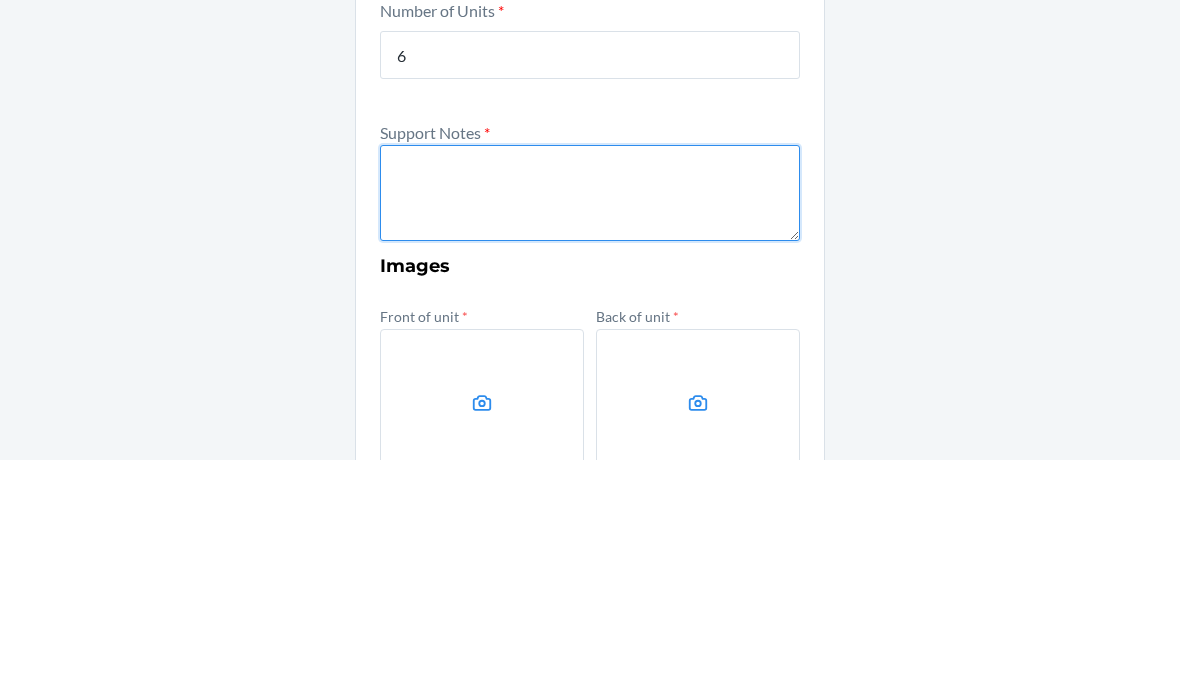 click at bounding box center (590, 429) 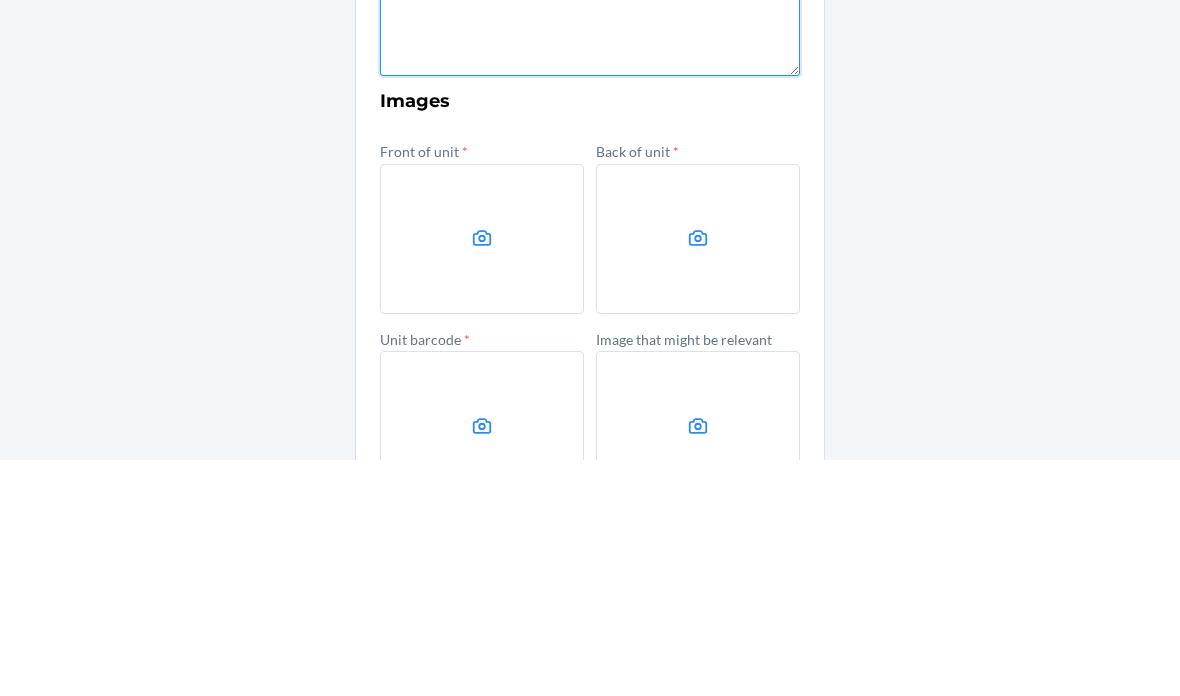 scroll, scrollTop: 552, scrollLeft: 0, axis: vertical 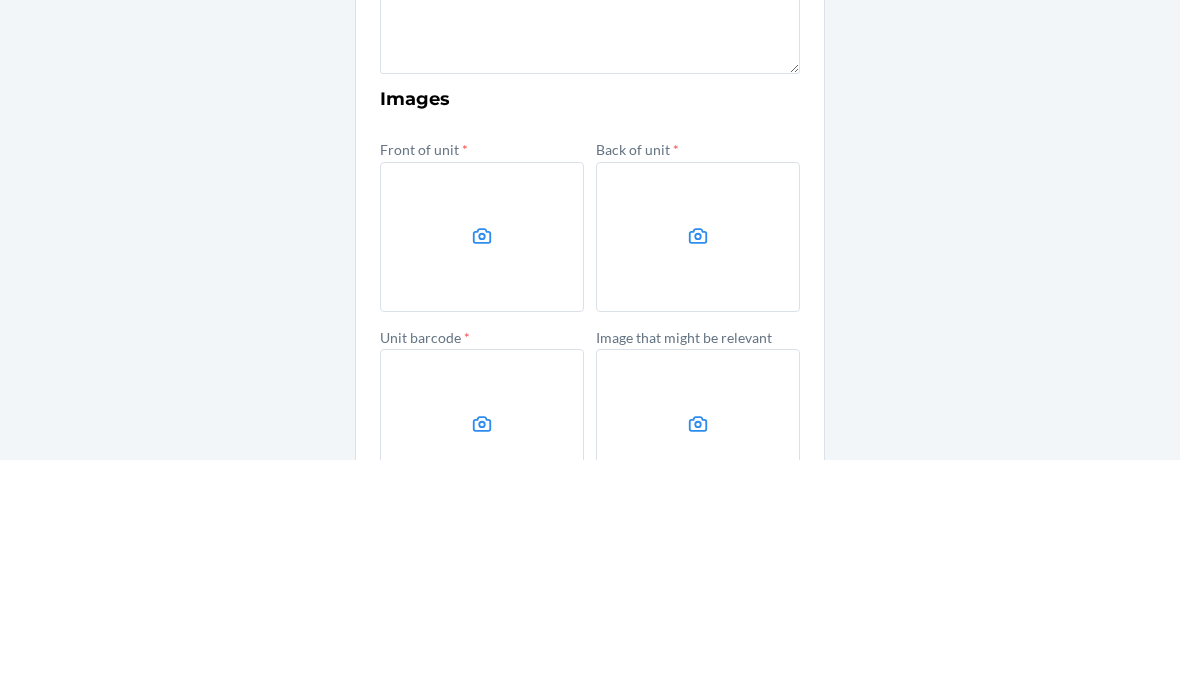 click at bounding box center [482, 473] 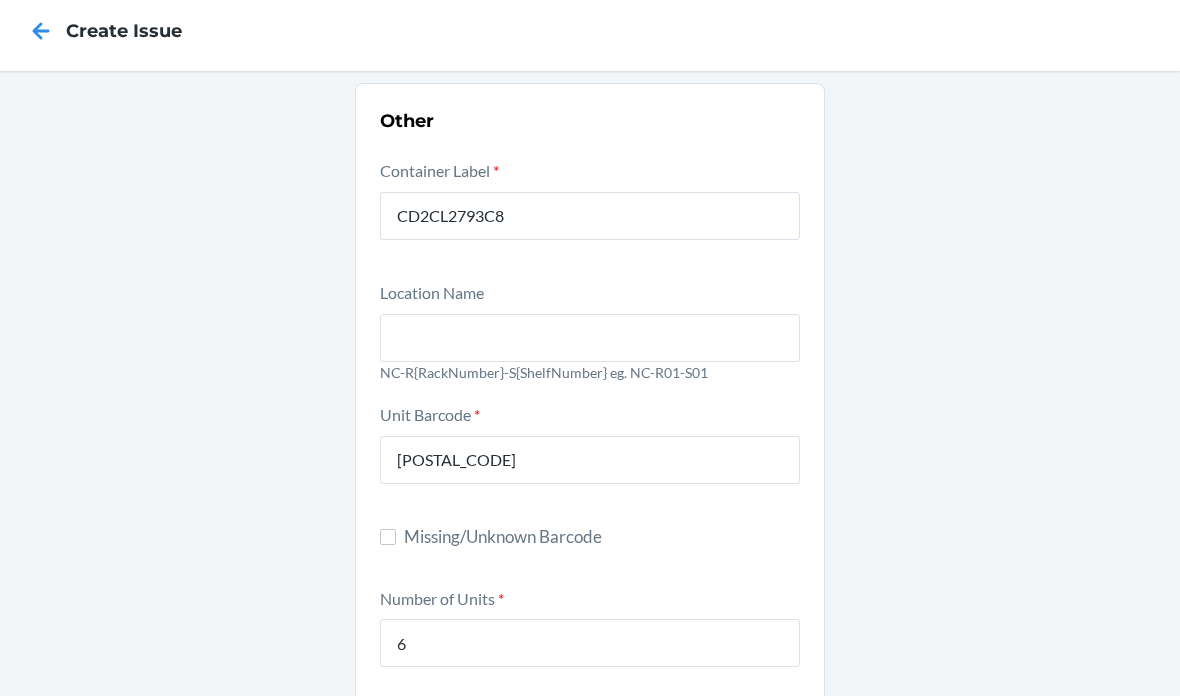 scroll, scrollTop: -71, scrollLeft: 0, axis: vertical 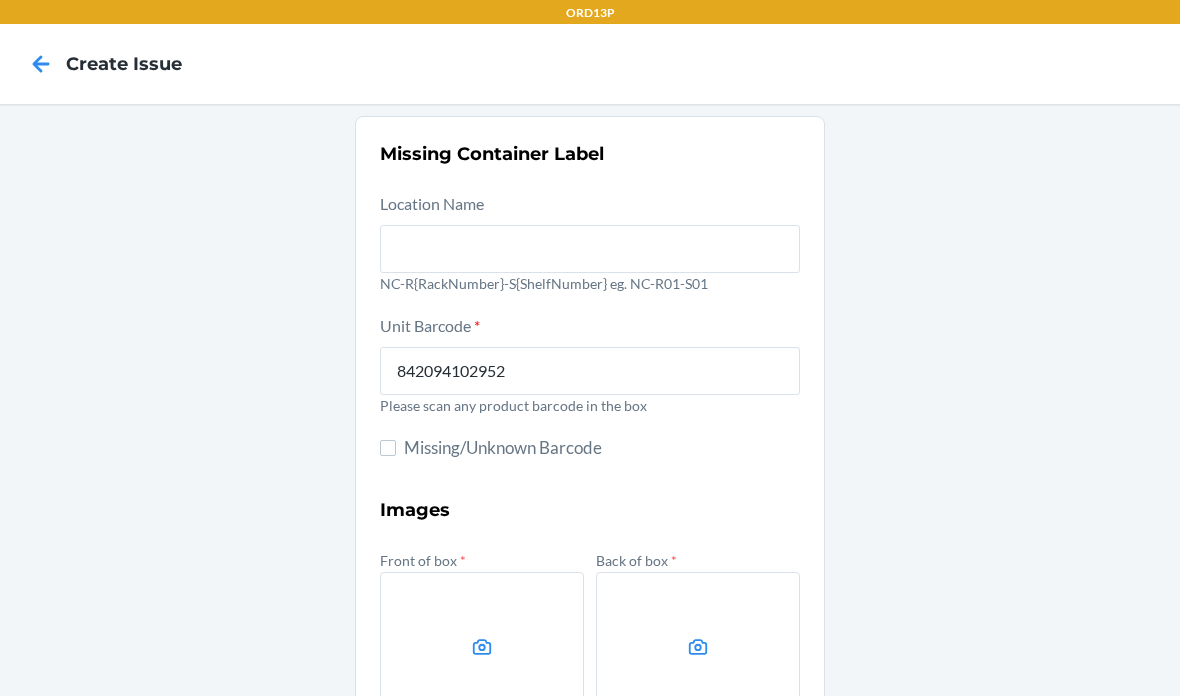 click at bounding box center [482, 647] 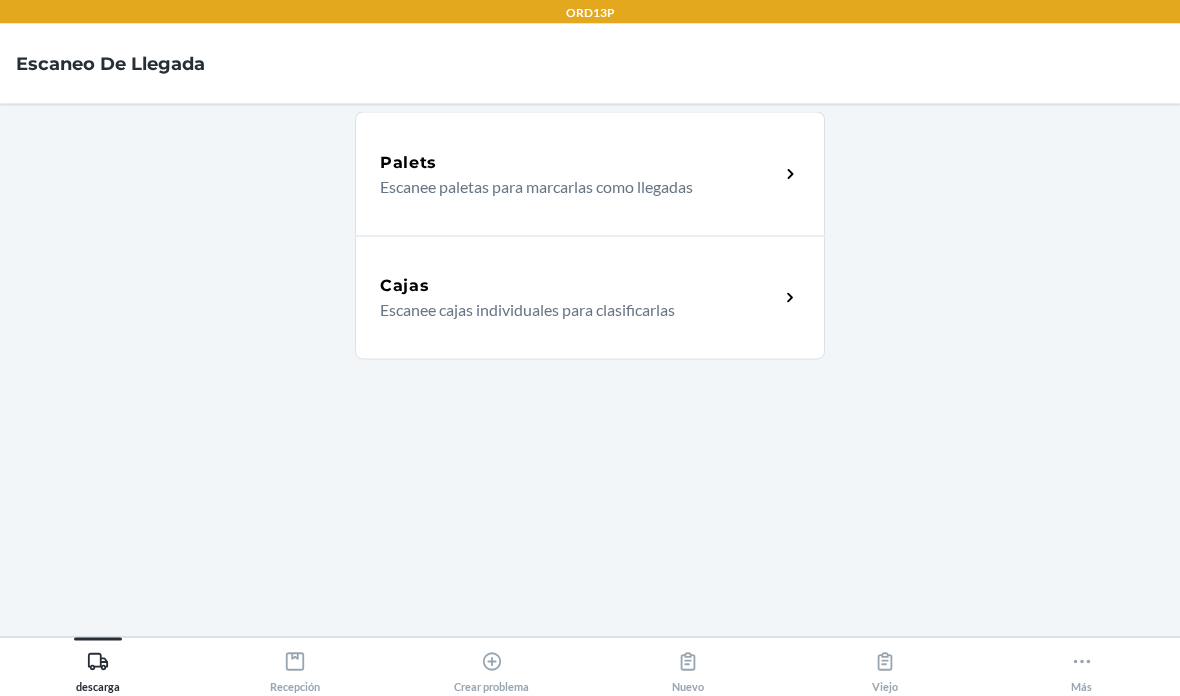 scroll, scrollTop: 80, scrollLeft: 0, axis: vertical 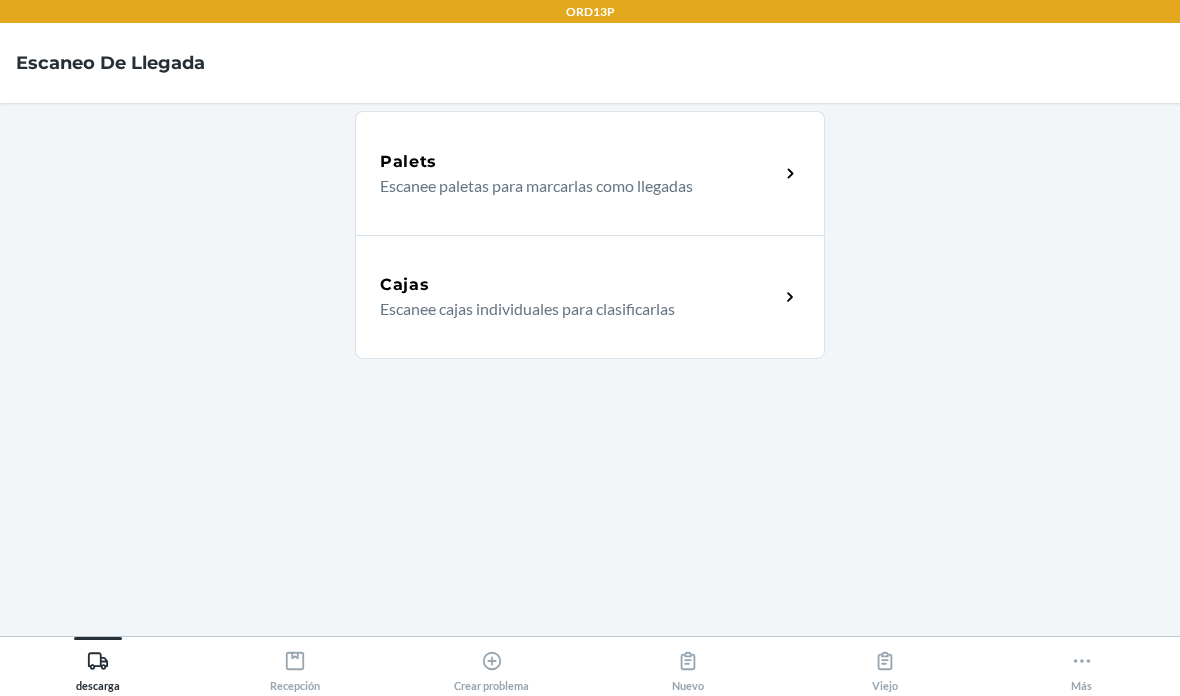 click 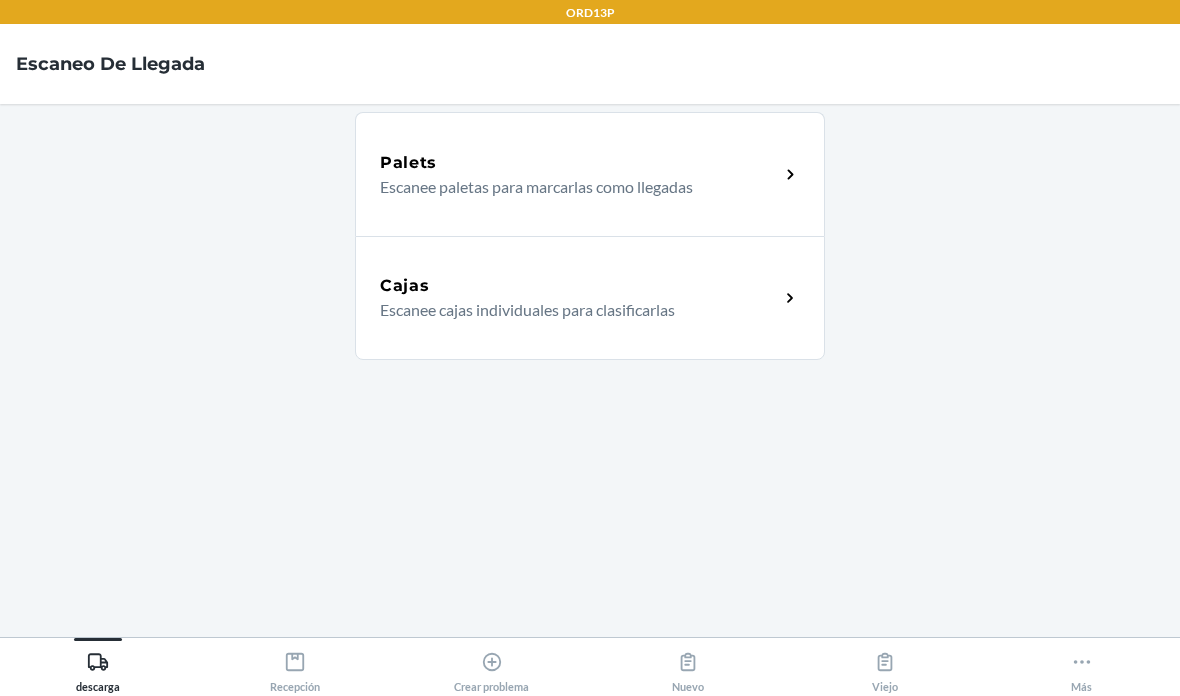 scroll, scrollTop: 80, scrollLeft: 0, axis: vertical 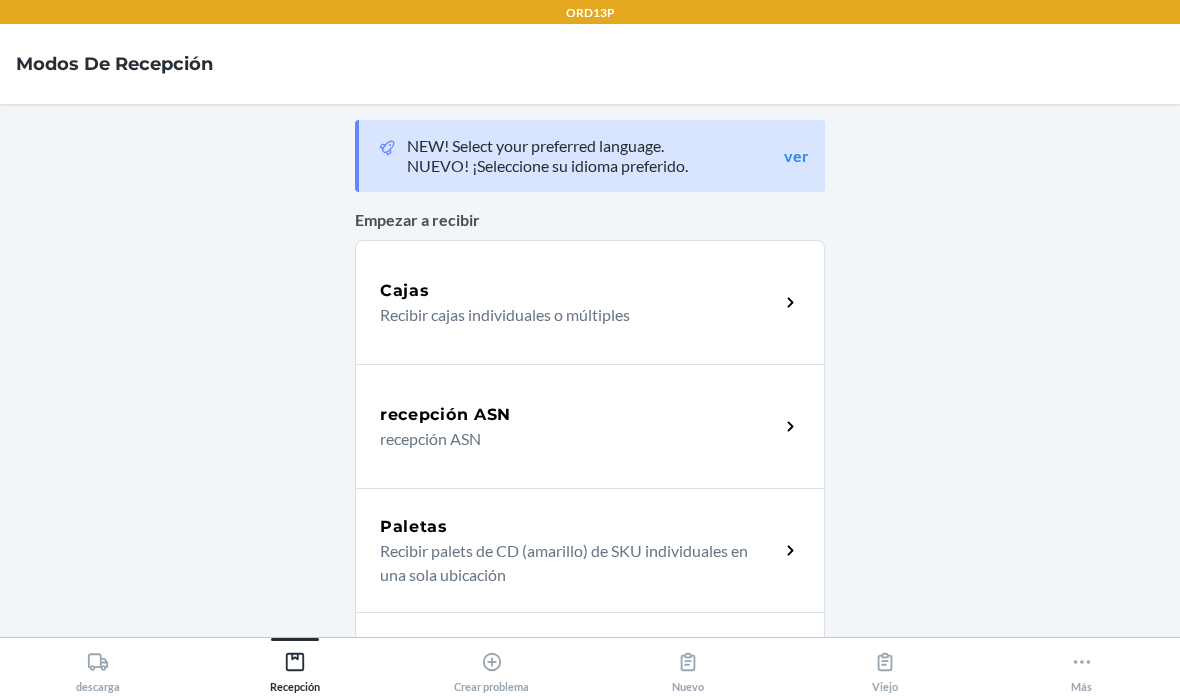 click on "Crear problema" at bounding box center [491, 668] 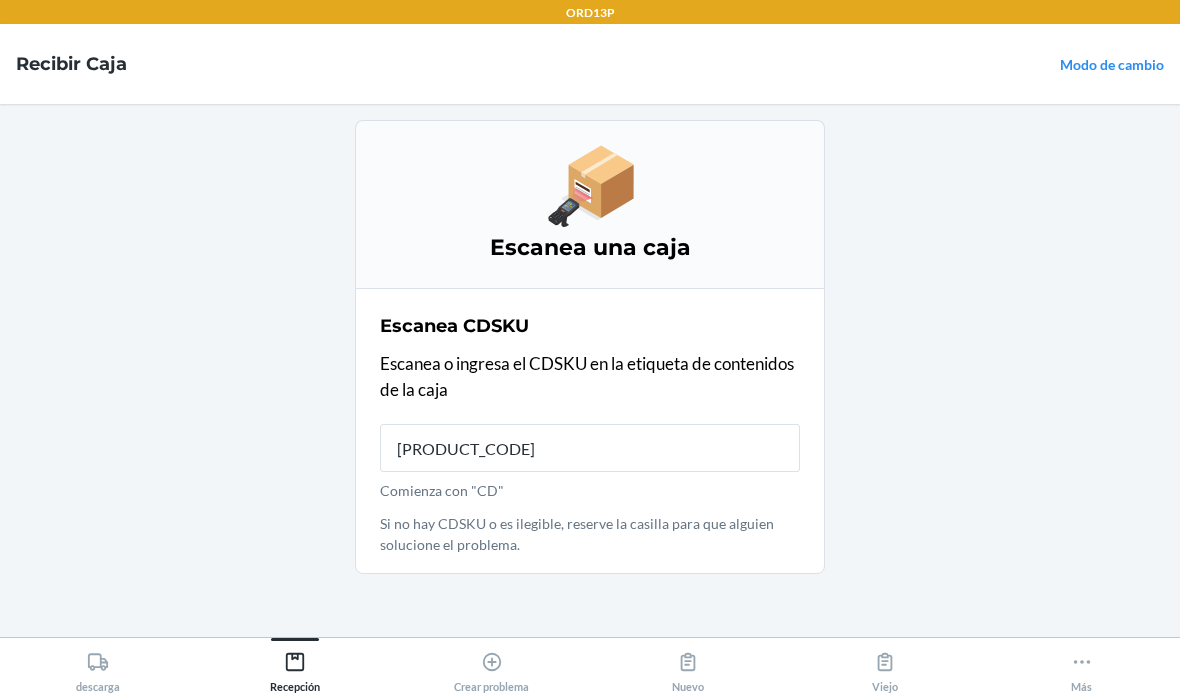type on "CD2CL2793" 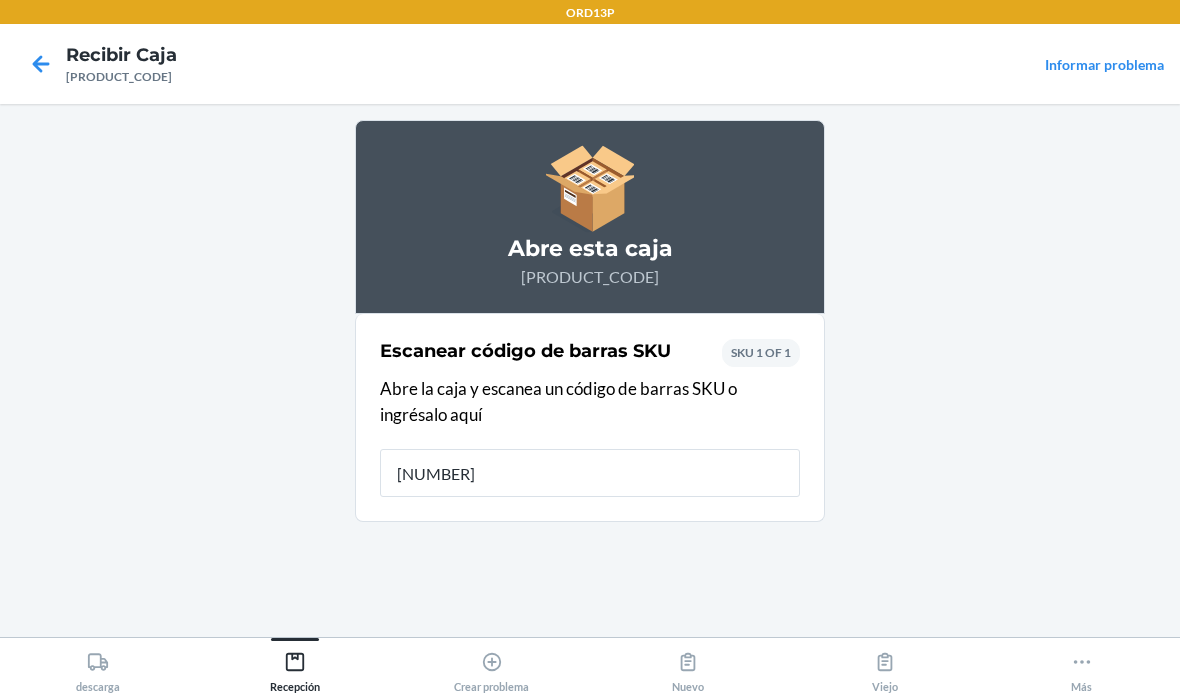 type on "842094102952" 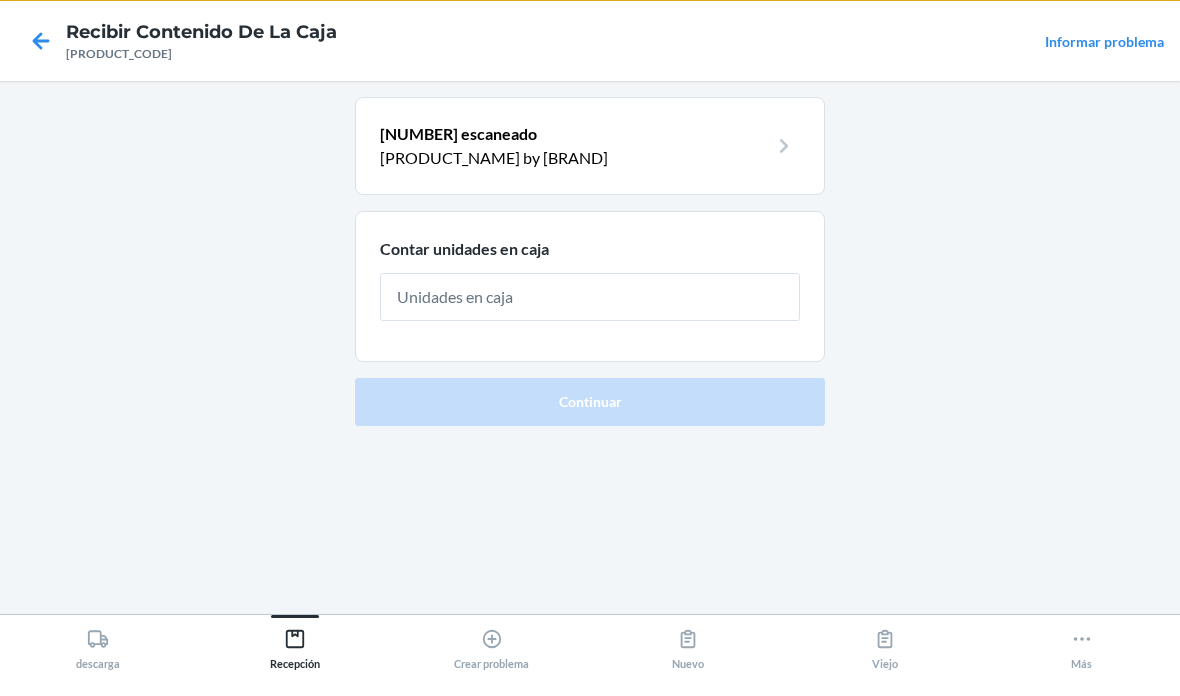 type on "6" 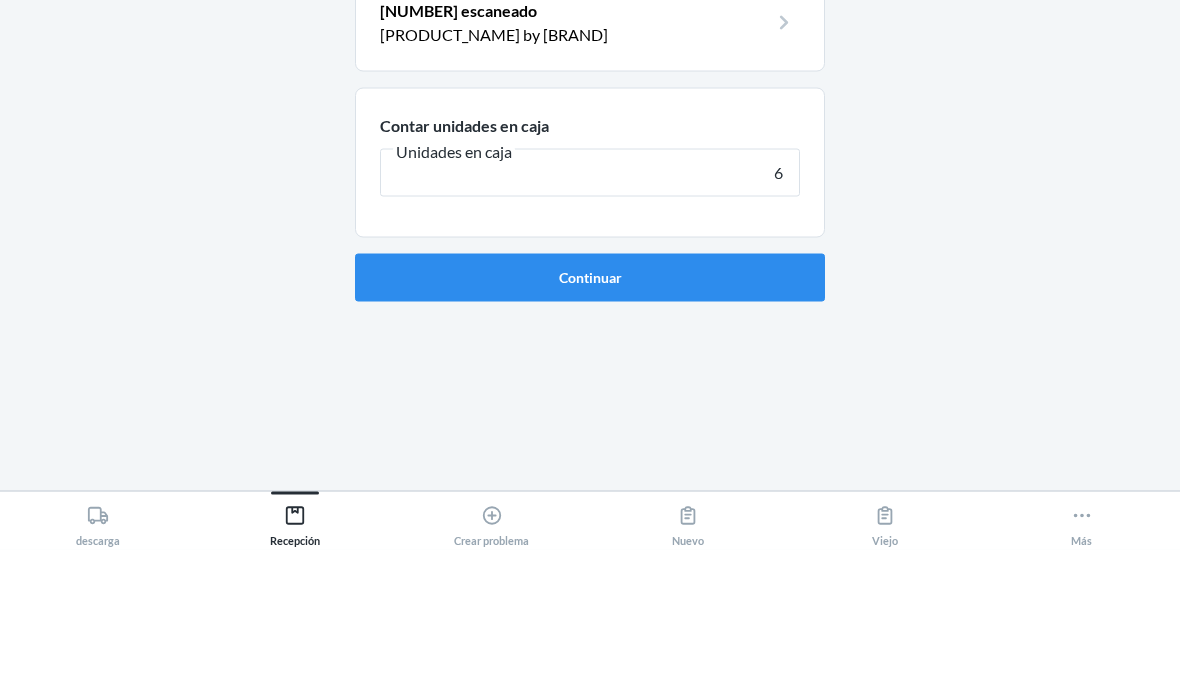 click on "Continuar" at bounding box center (590, 424) 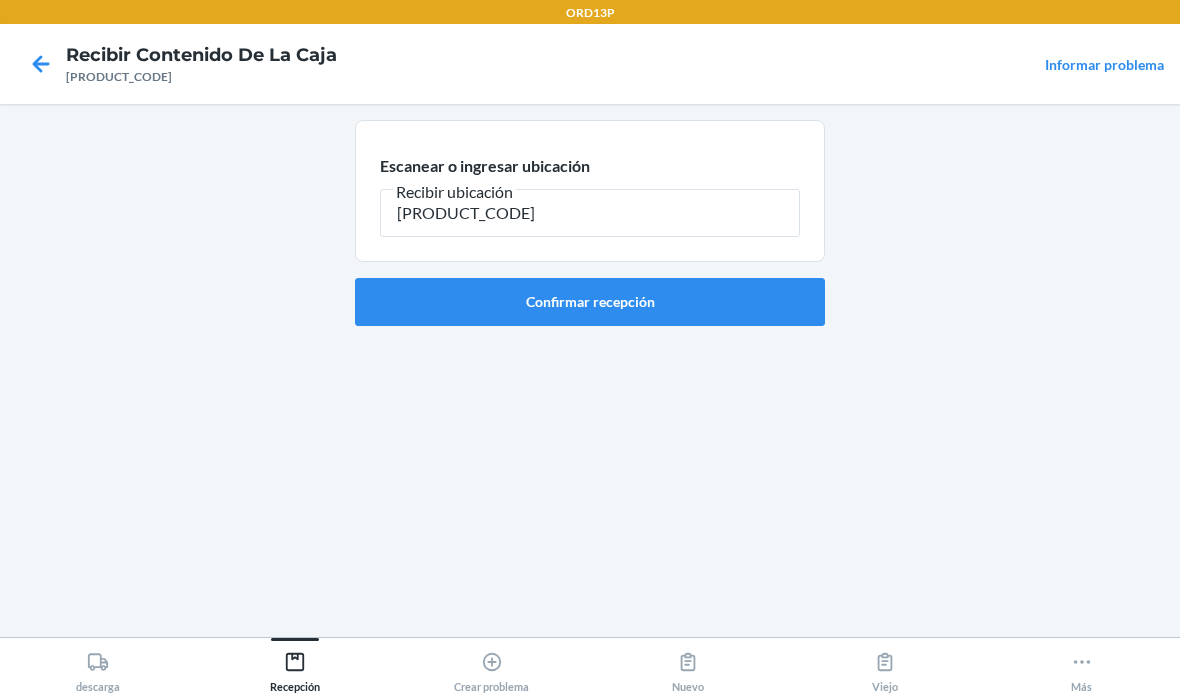 type on "BK7CTLWA" 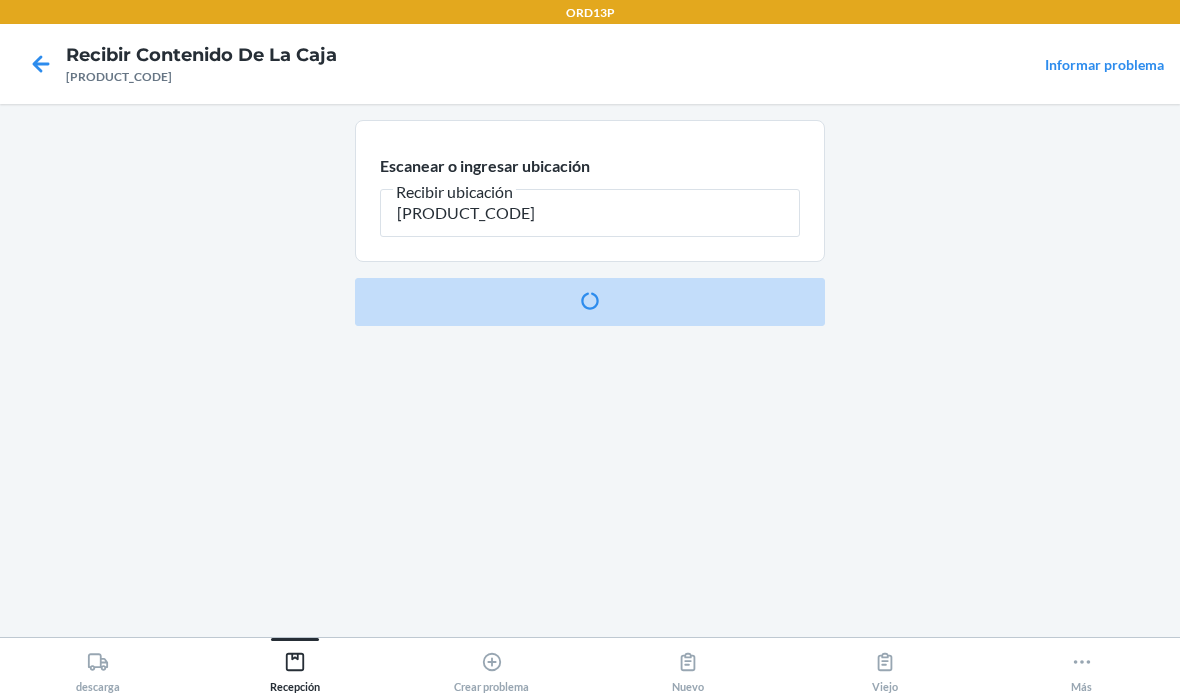 type 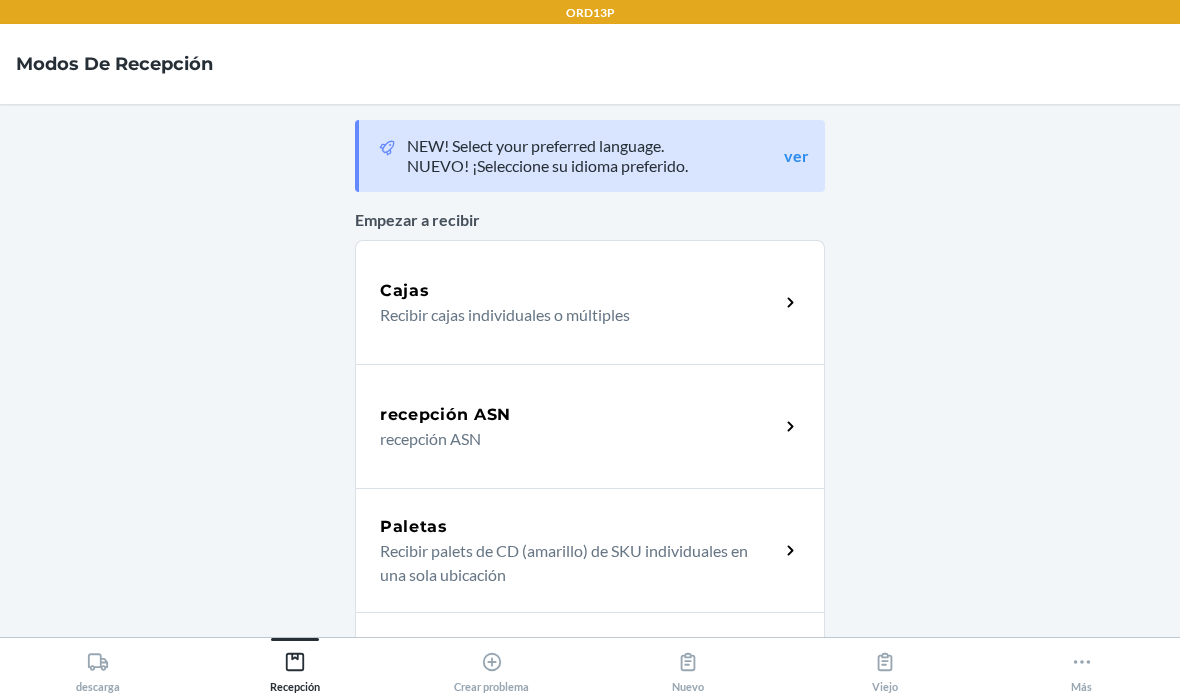 click on "Cajas" at bounding box center (579, 291) 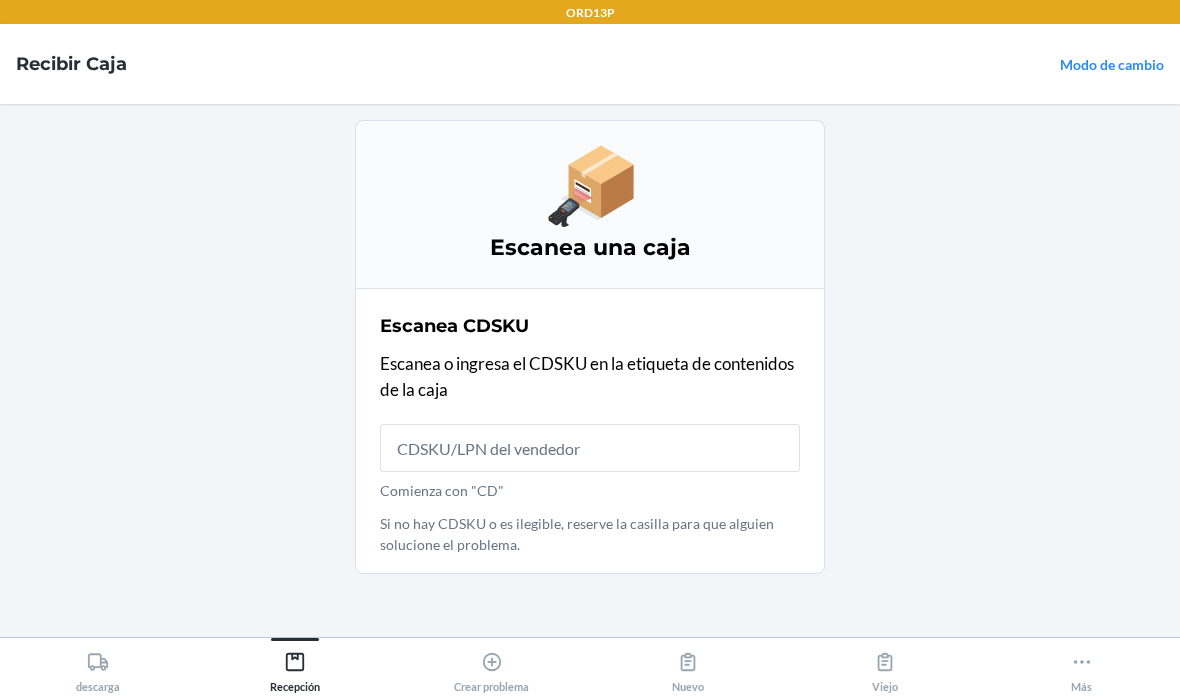 click on "Comienza con "CD"" at bounding box center [590, 448] 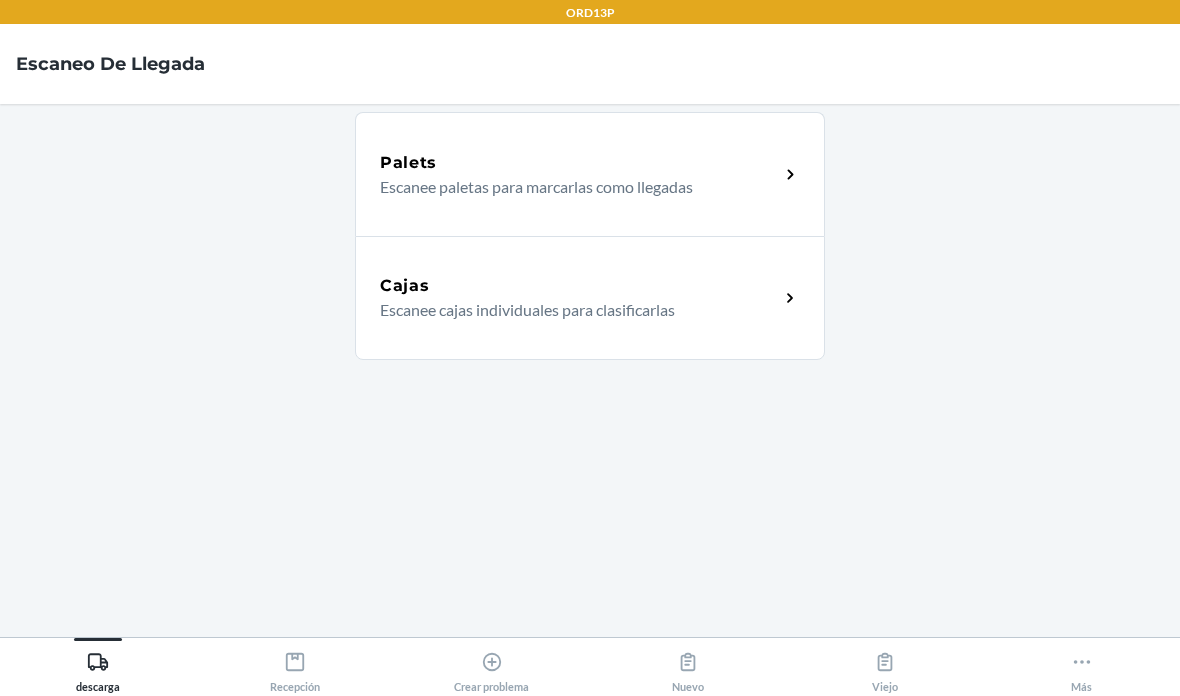 click on "Recepción" at bounding box center [295, 668] 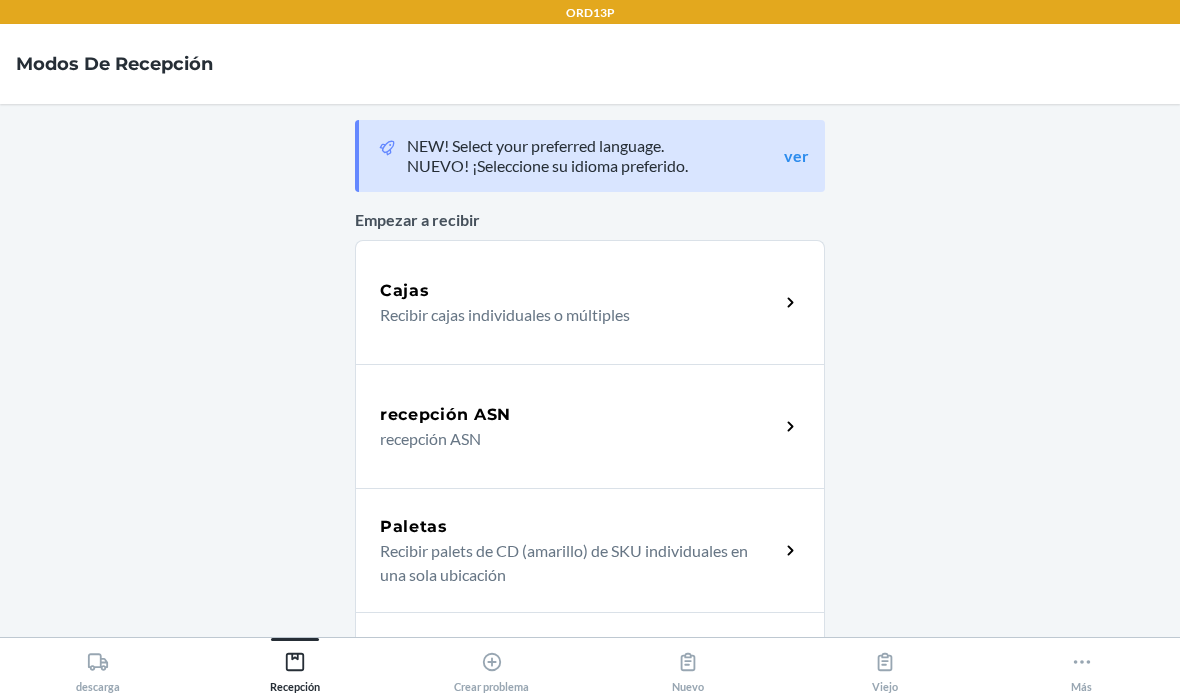 click on "Cajas" at bounding box center (405, 291) 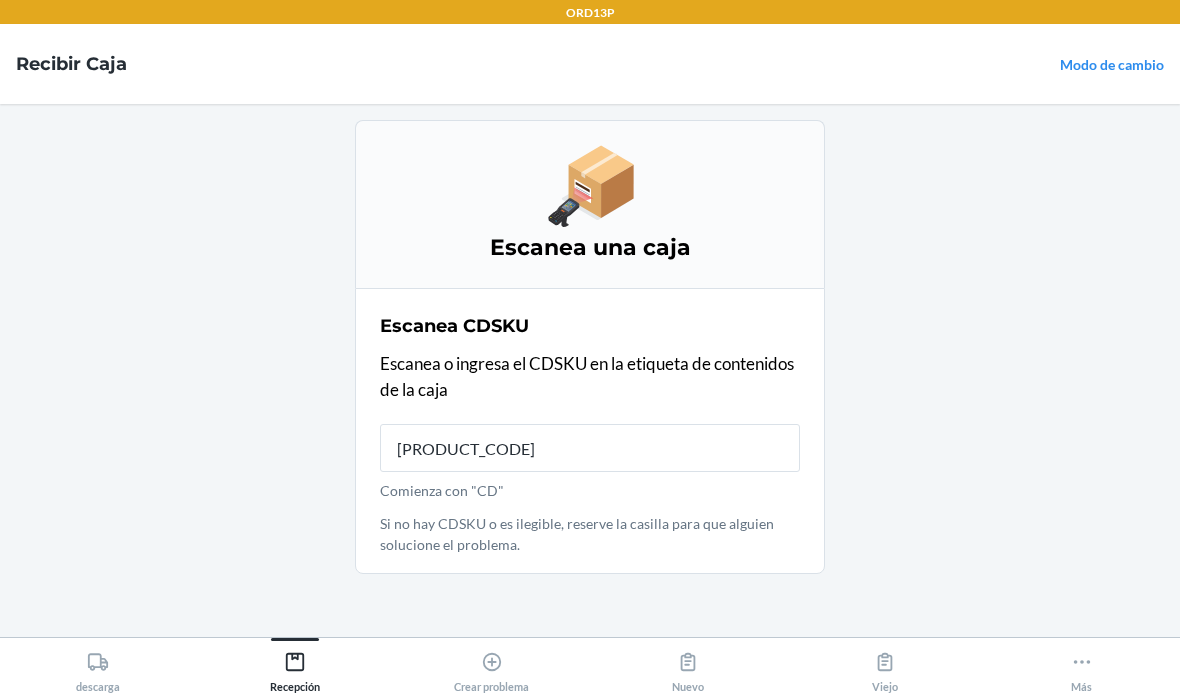 type on "[ID]" 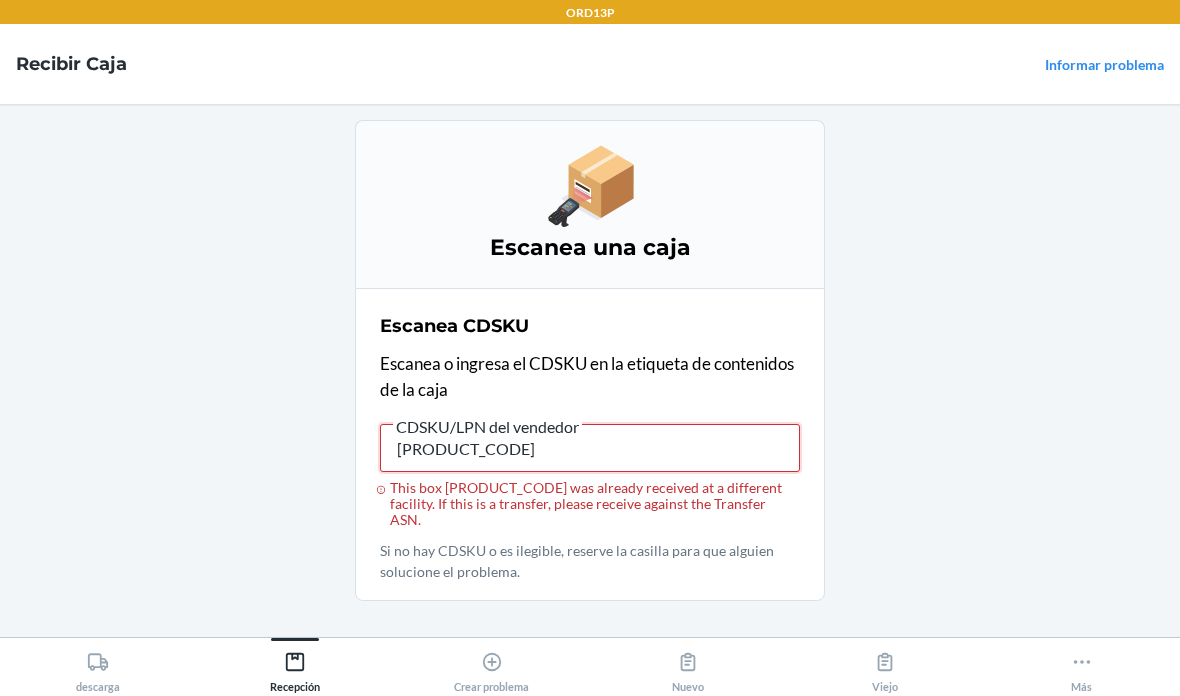type on "CDFVT9DCZ8P" 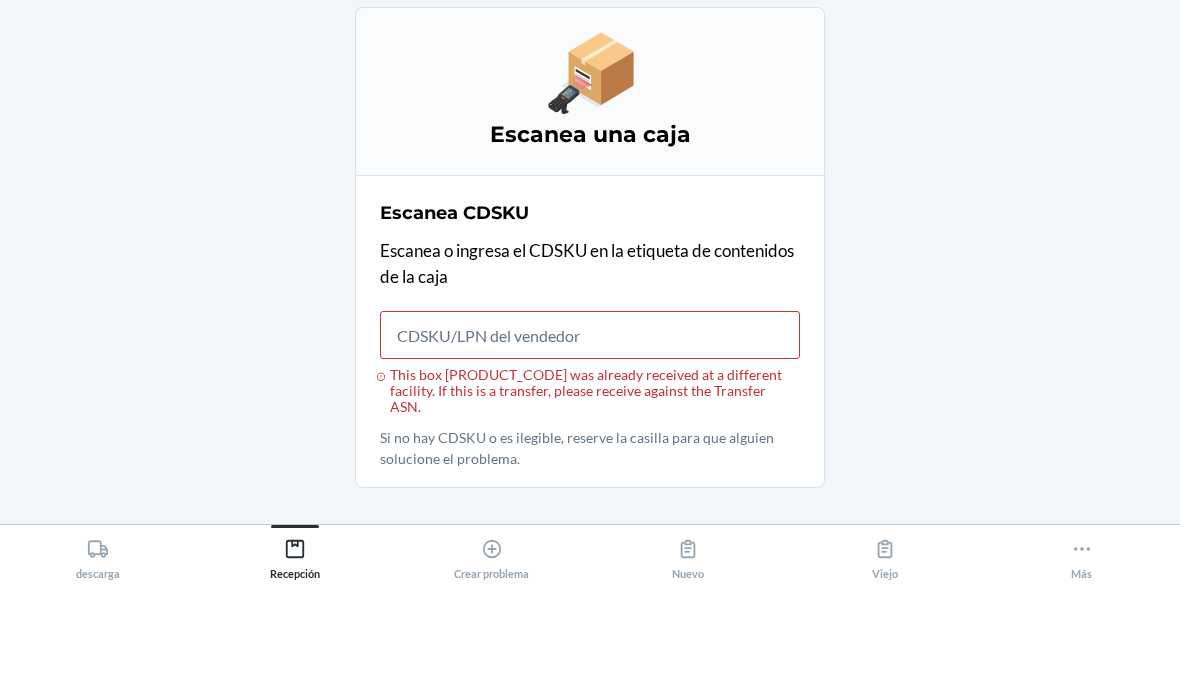 click 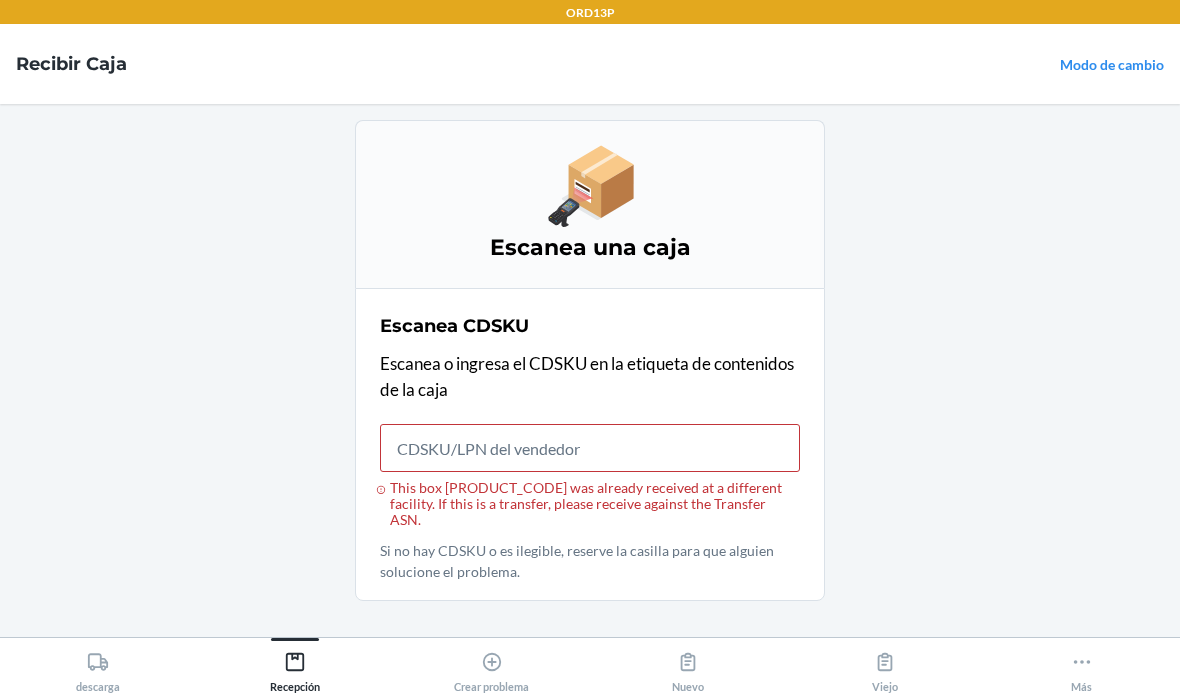 scroll, scrollTop: 80, scrollLeft: 0, axis: vertical 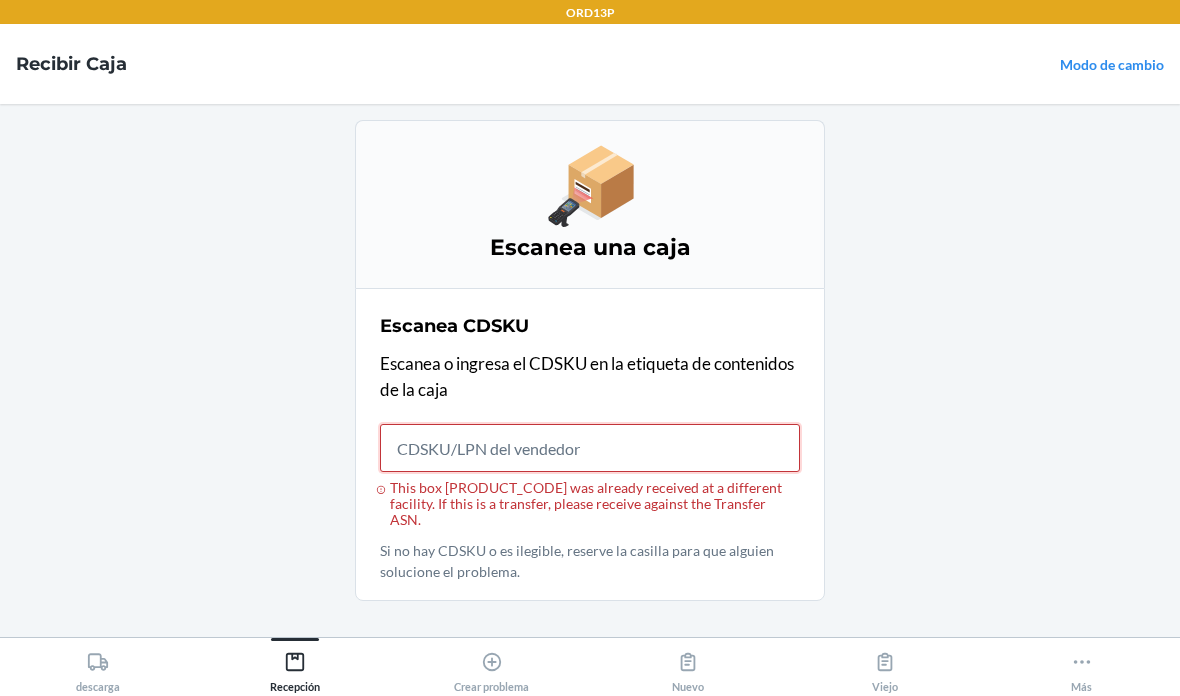click on "This box CDFVT9DCZ8P was already received at a different facility. If this is a transfer, please receive against the Transfer ASN." at bounding box center (590, 448) 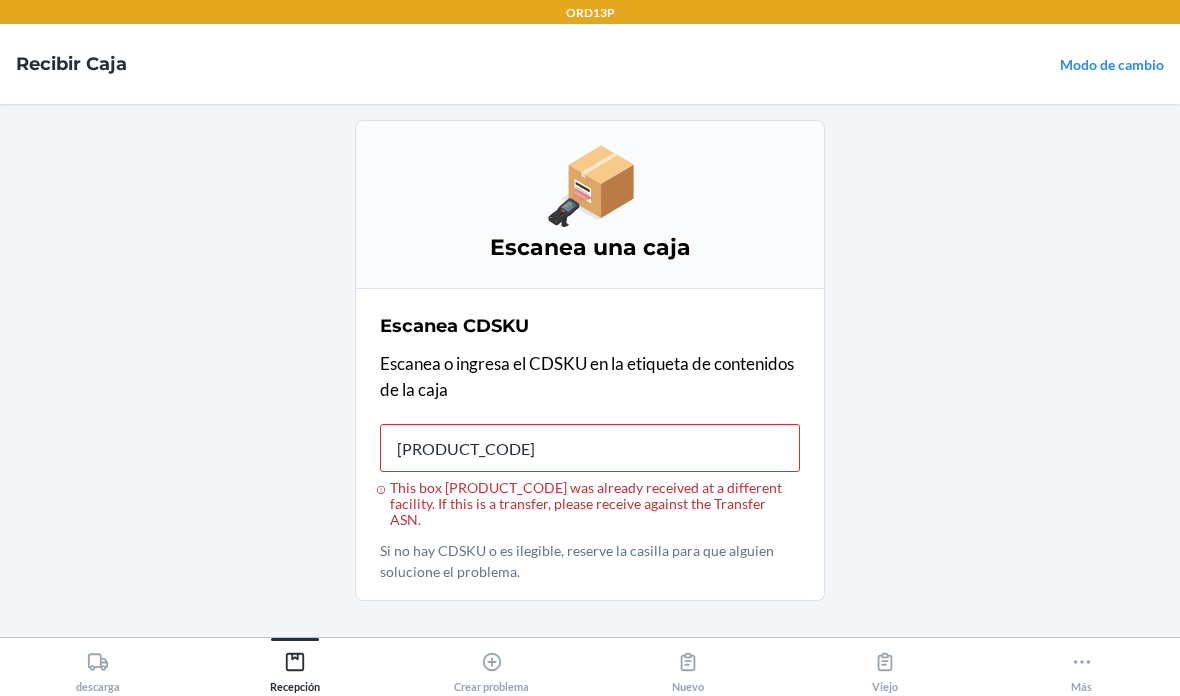 type on "CD6SR3N2N" 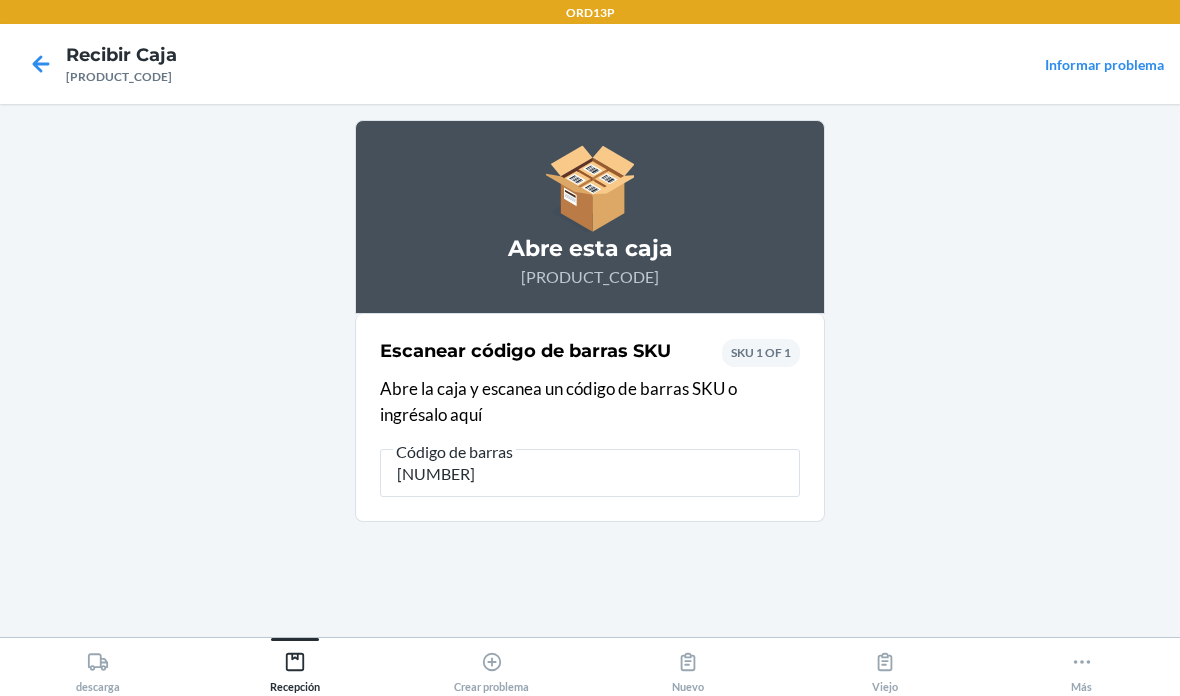 type on "876718029" 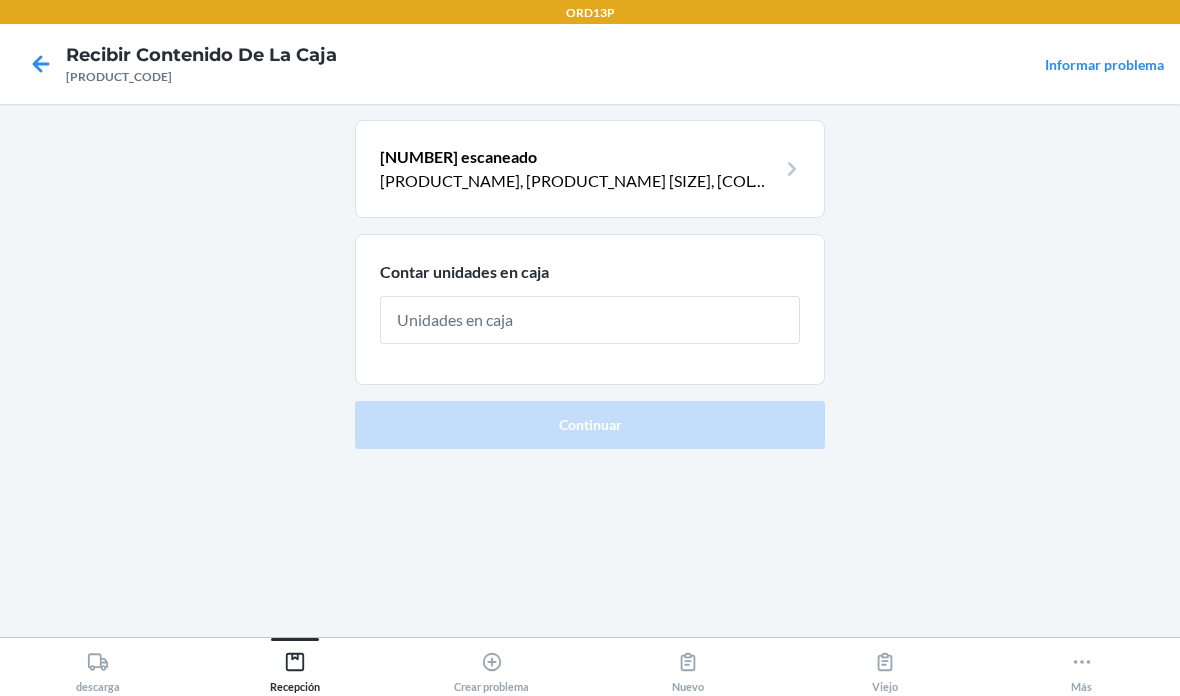 click at bounding box center [590, 320] 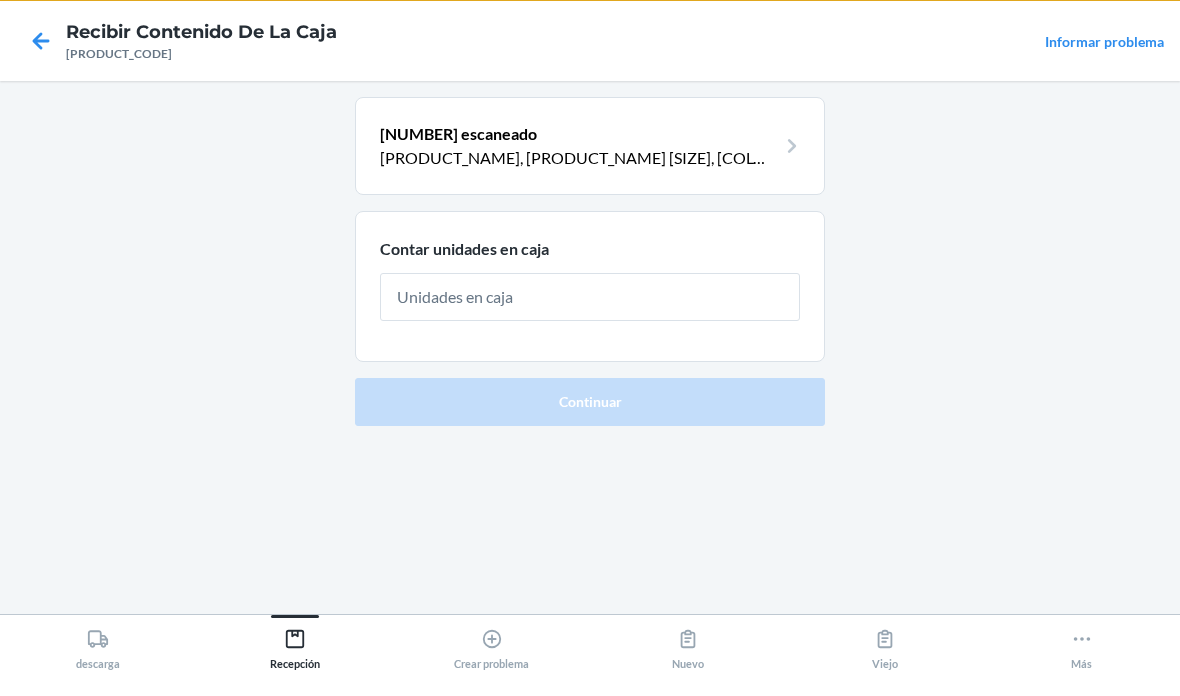 type on "6" 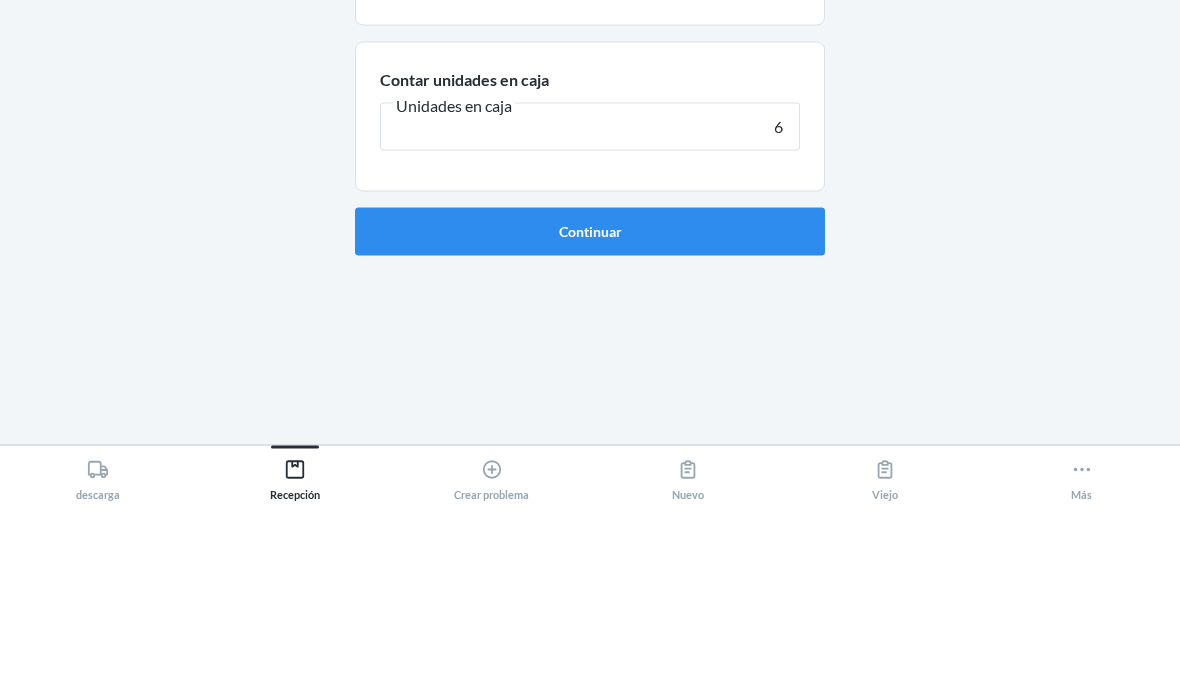 click on "Continuar" at bounding box center (590, 424) 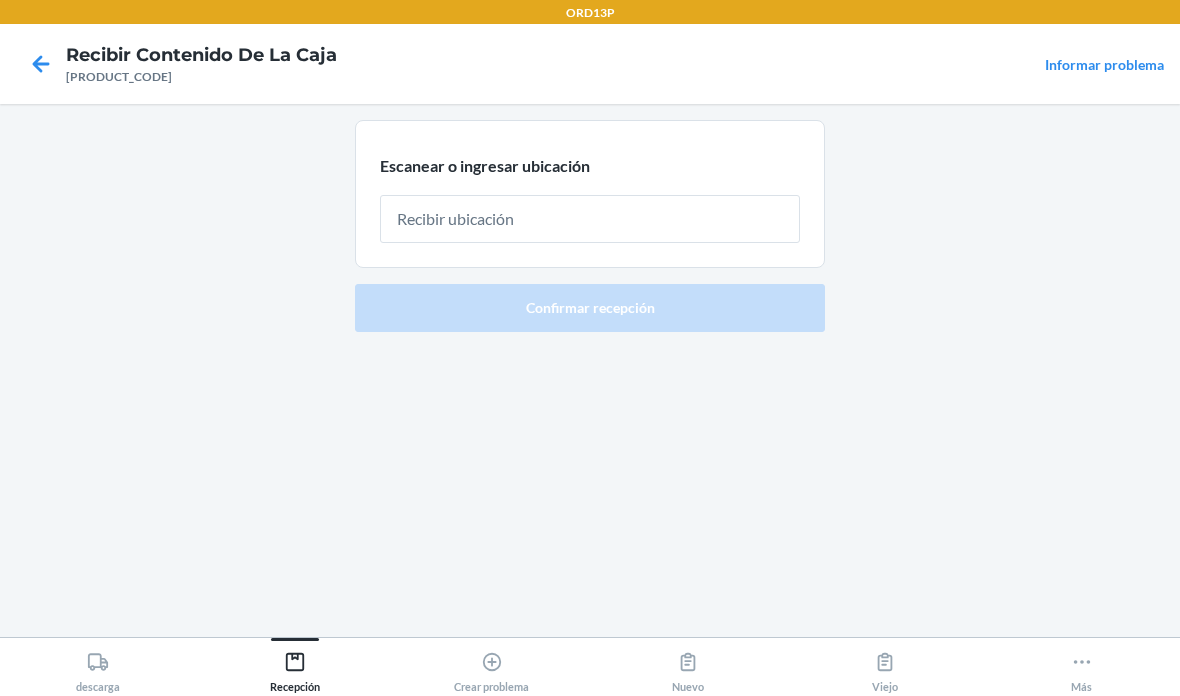 click at bounding box center (590, 219) 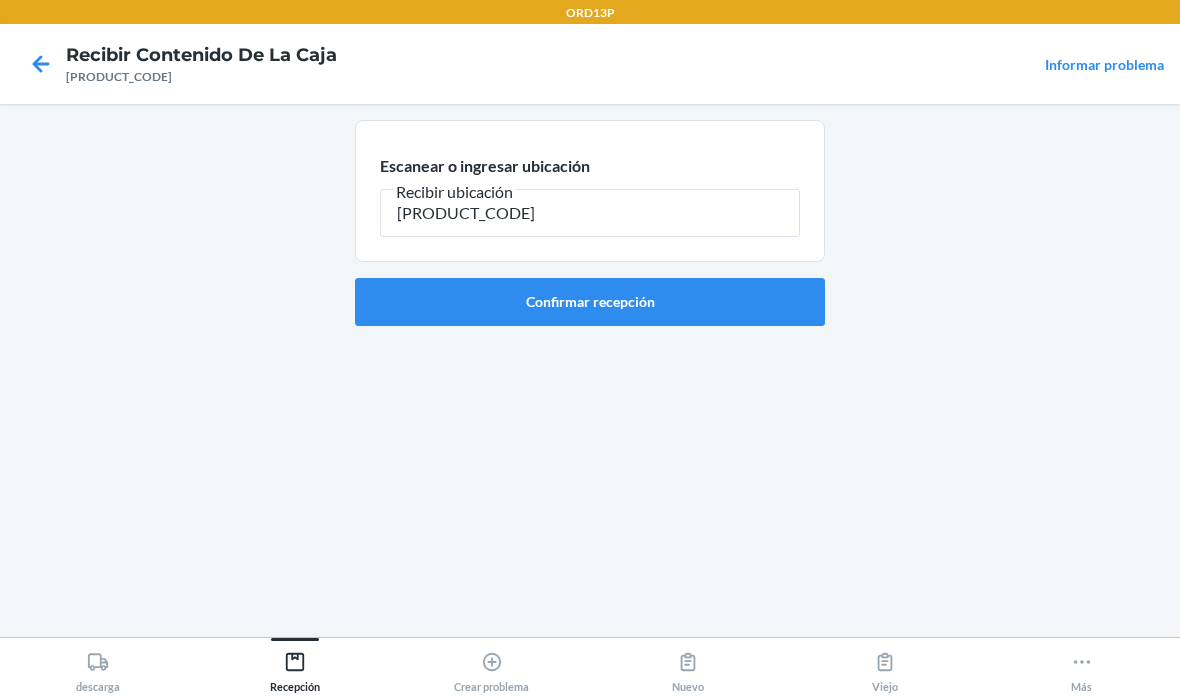 type on "RECART007" 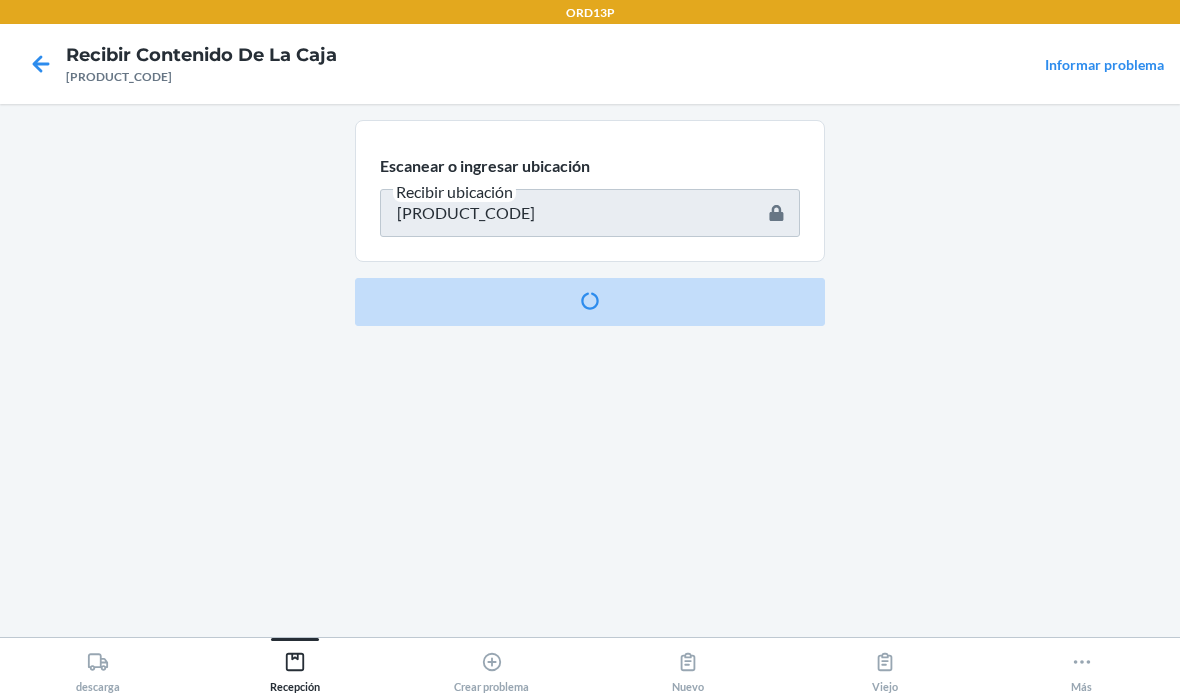 type 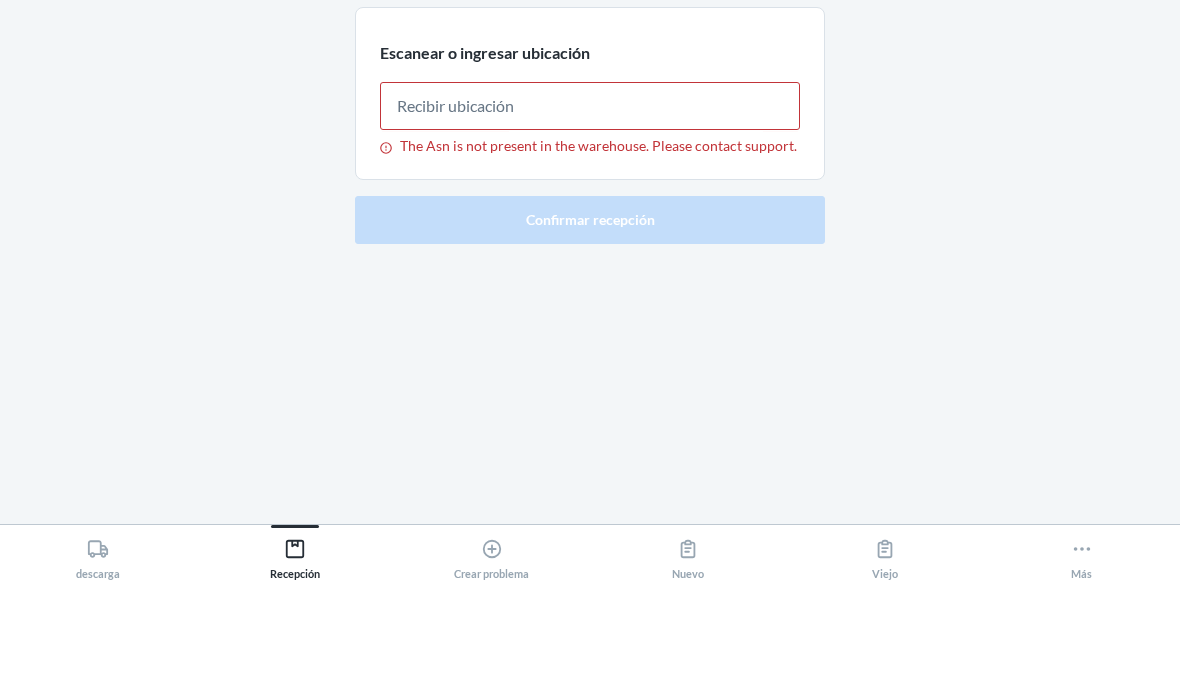 click 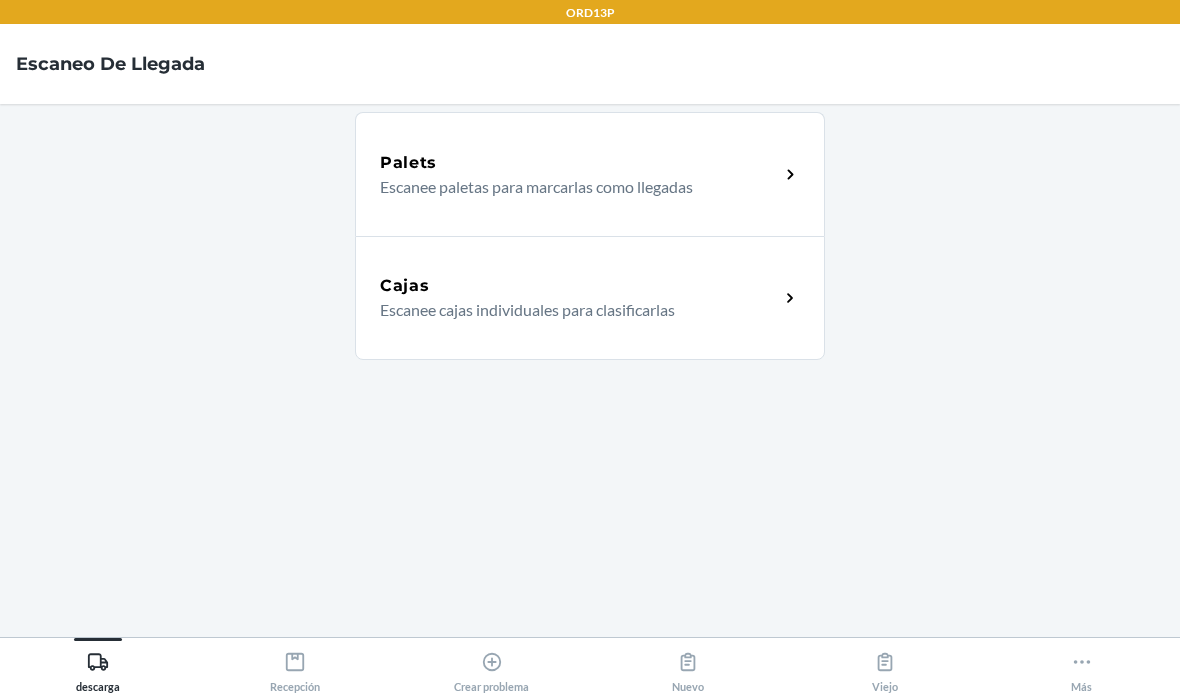 click 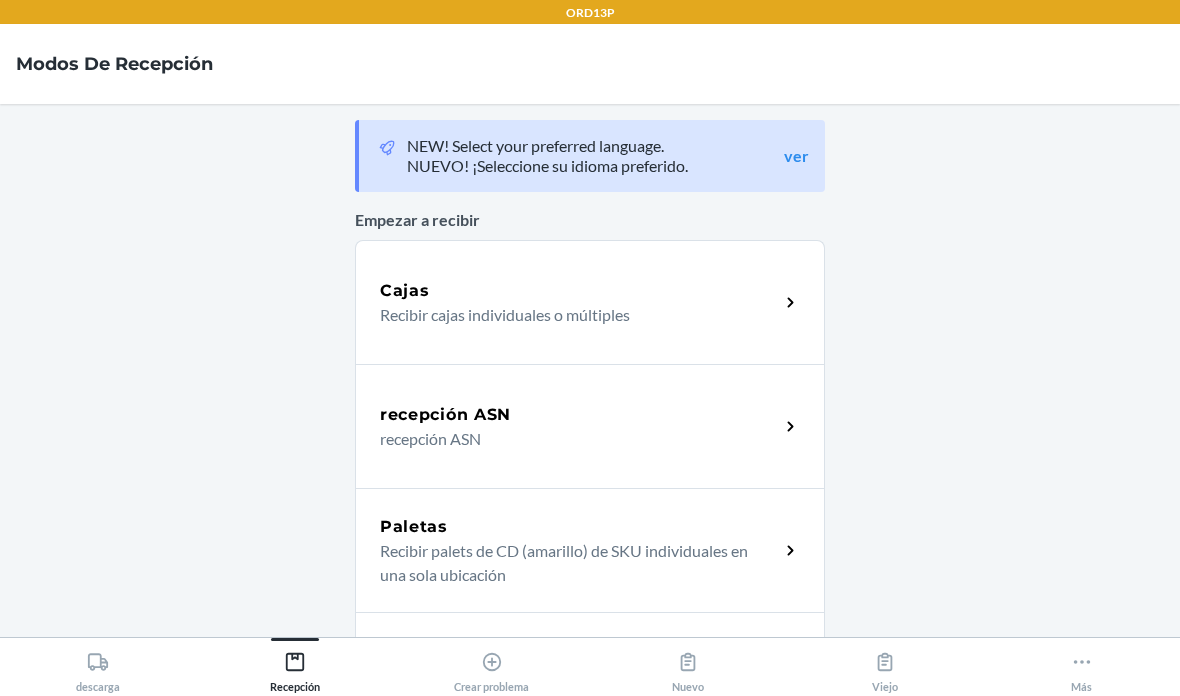 click on "Recibir cajas individuales o múltiples" at bounding box center [571, 315] 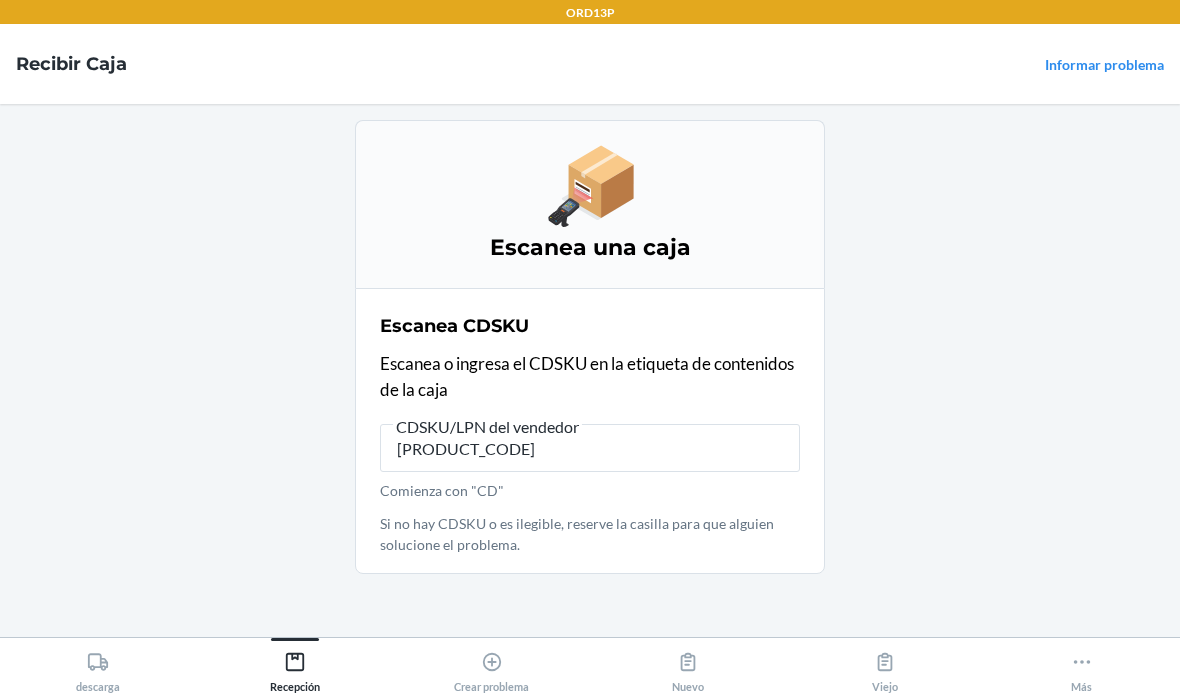 type on "CD5SAHQL" 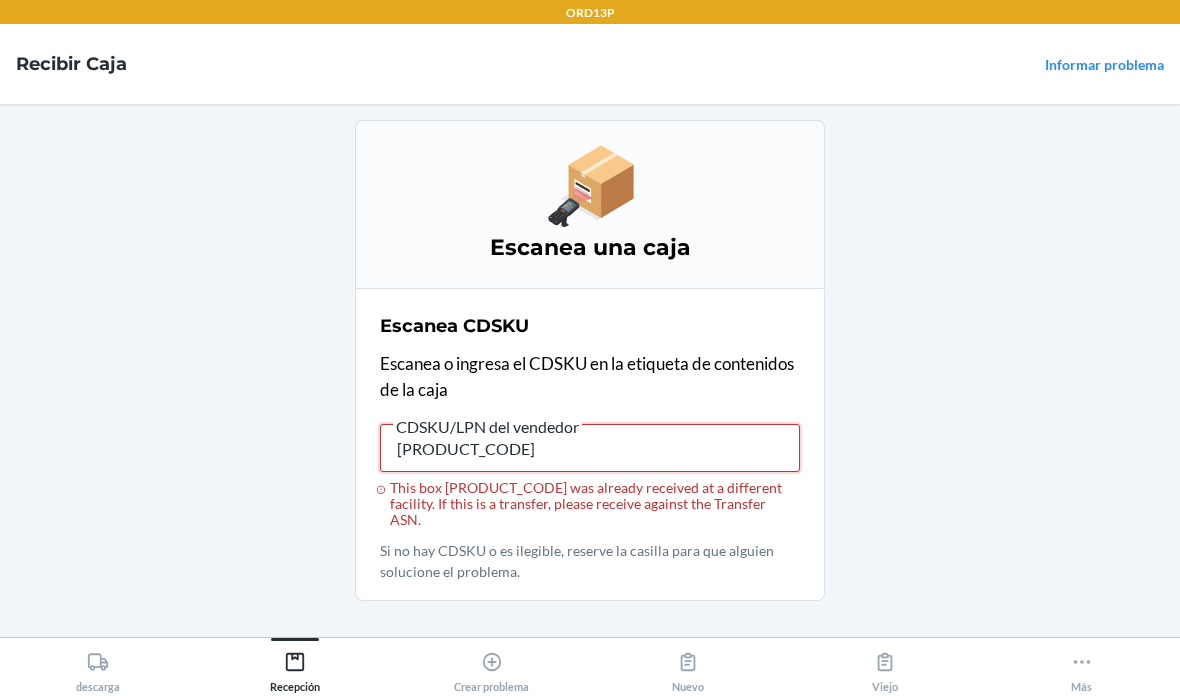 type on "CDJ4SYGLTE" 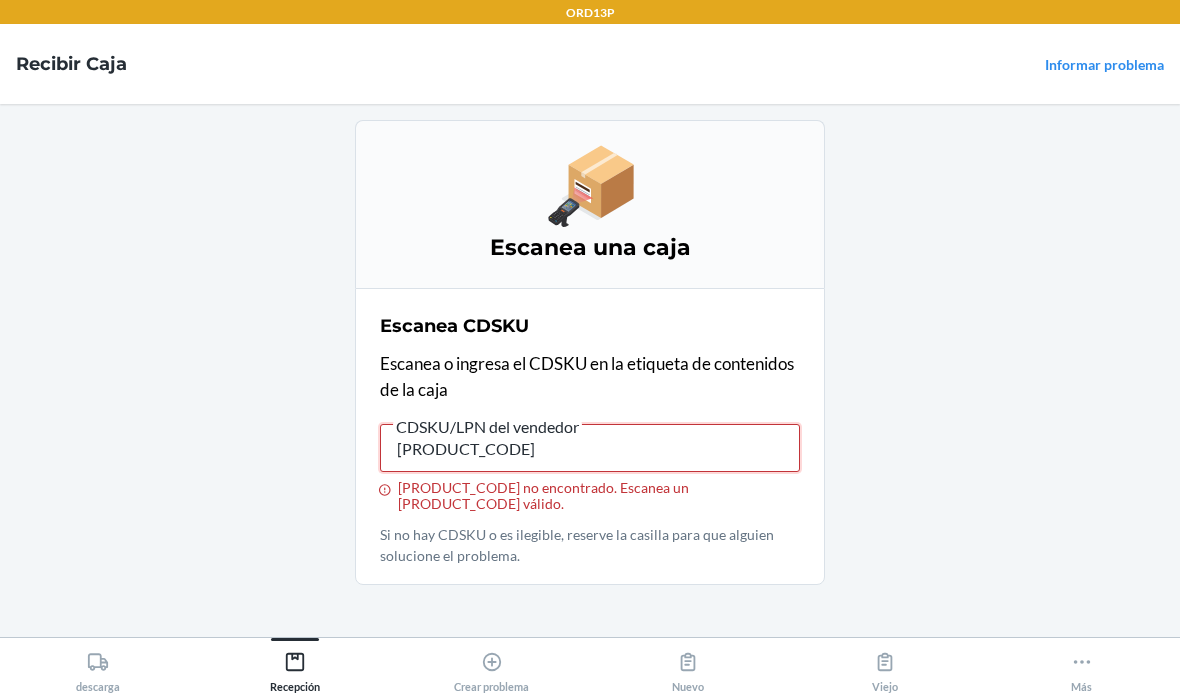type on "CDJ4SYGLTEA" 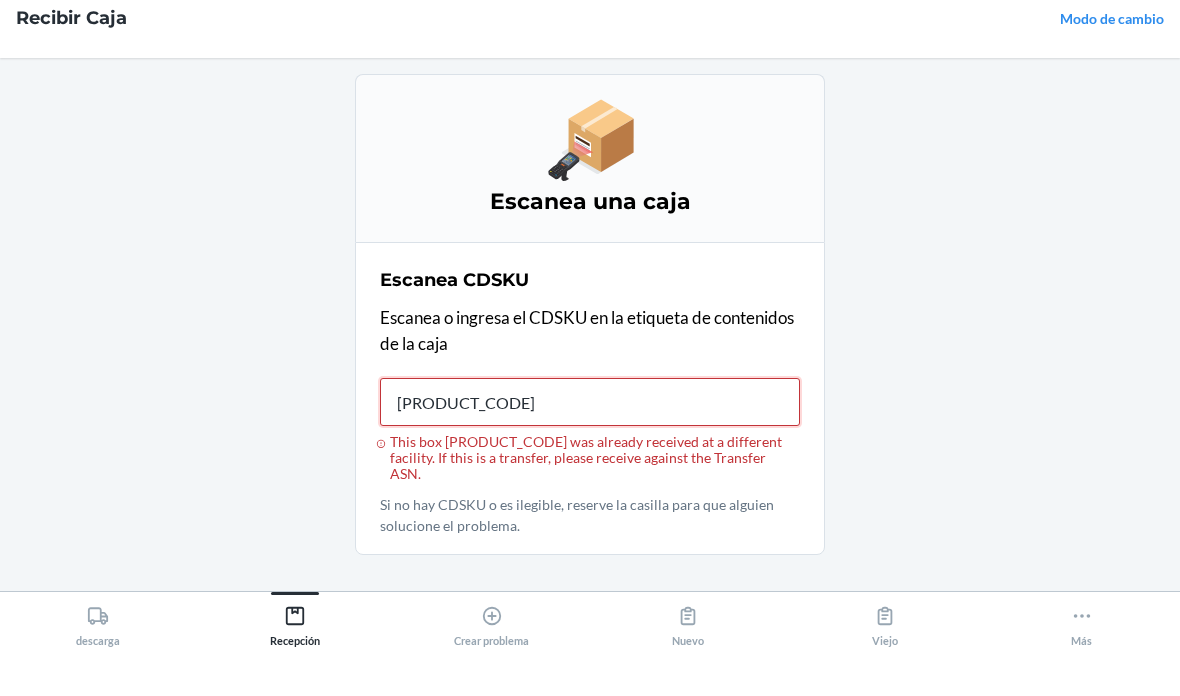type on "CDTTJ332KW" 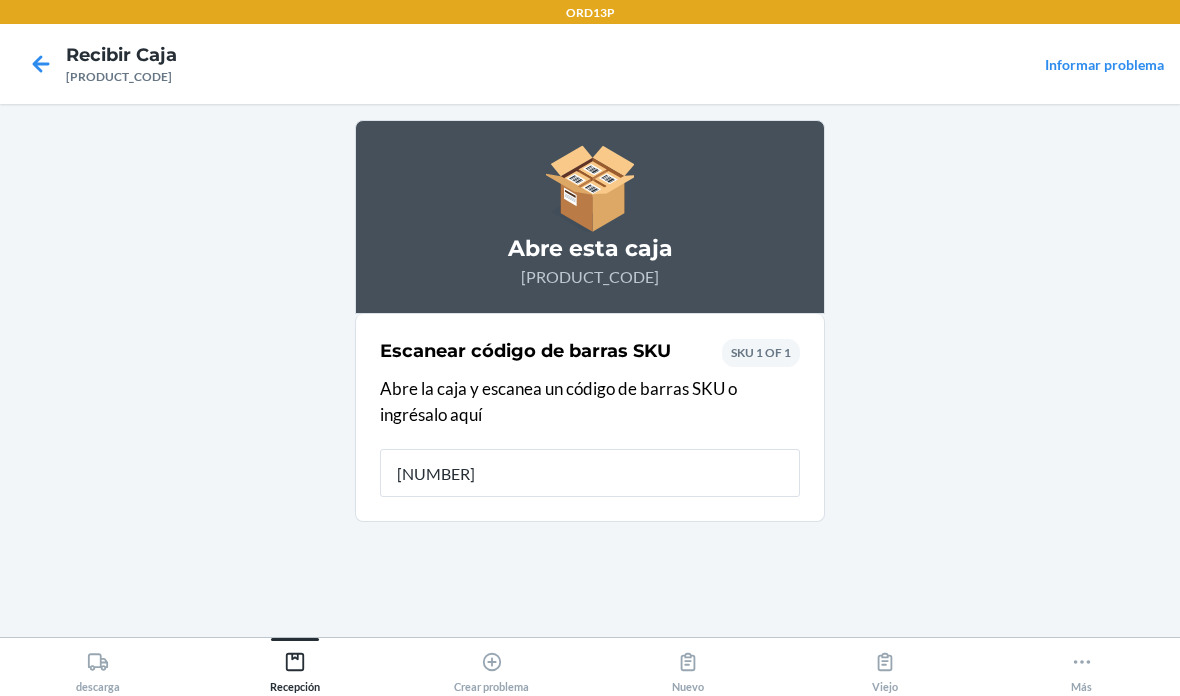 type on "842094105" 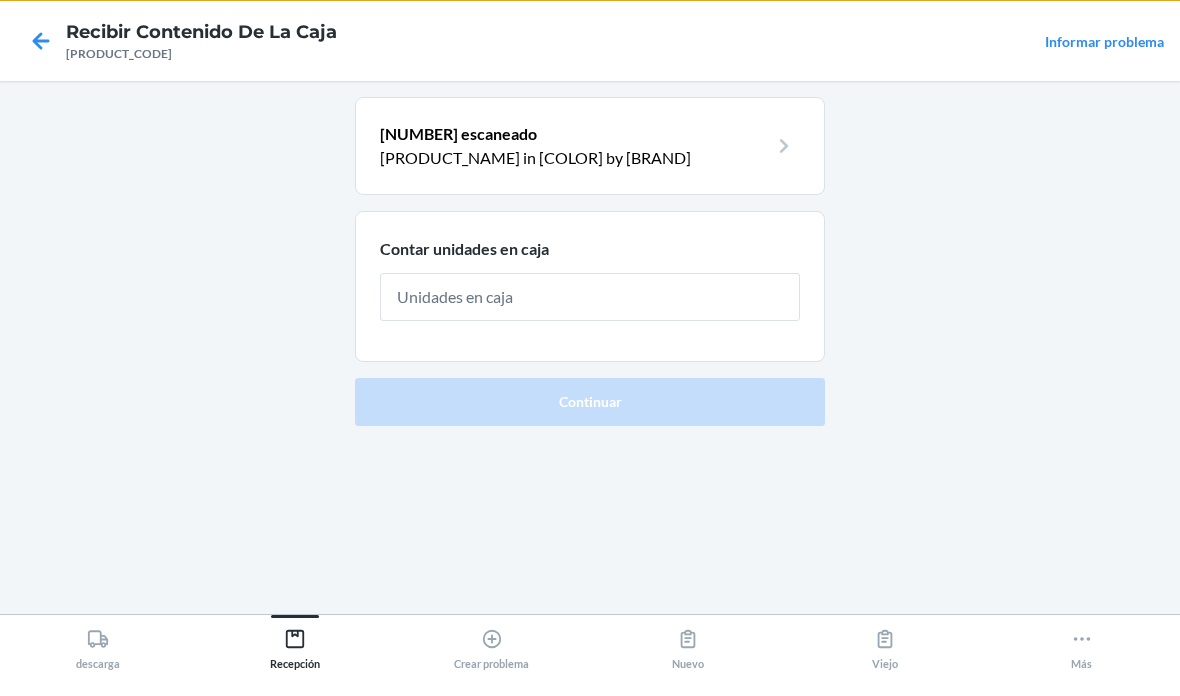 type on "6" 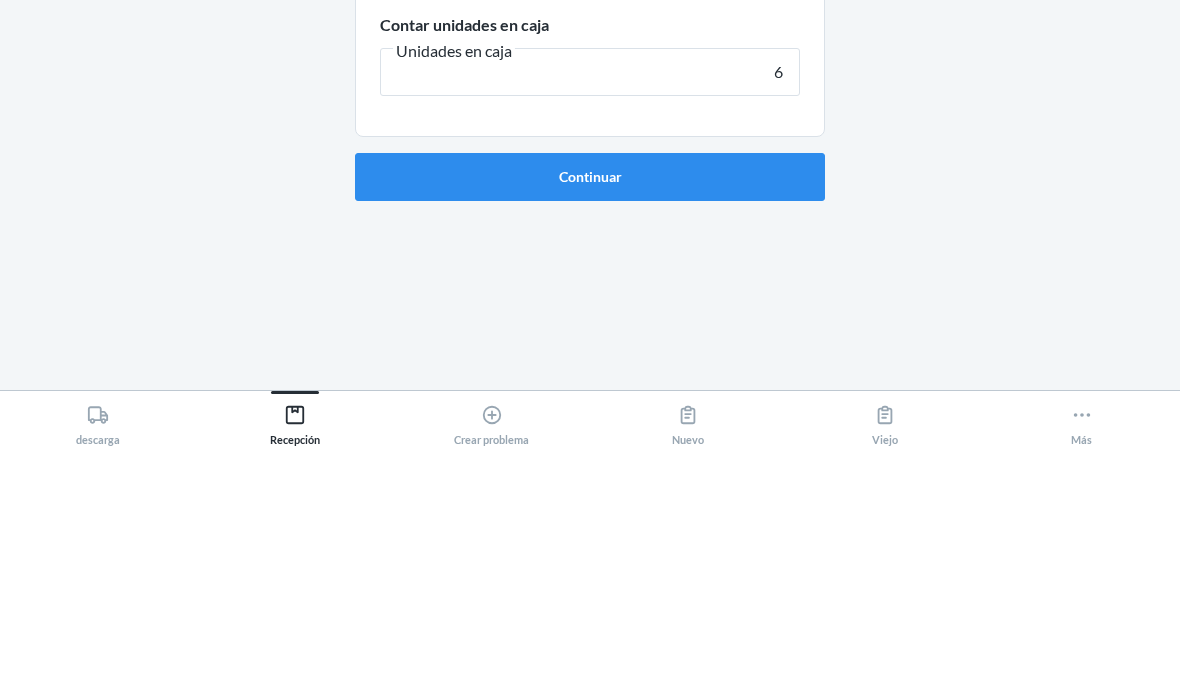 click on "Continuar" at bounding box center (590, 424) 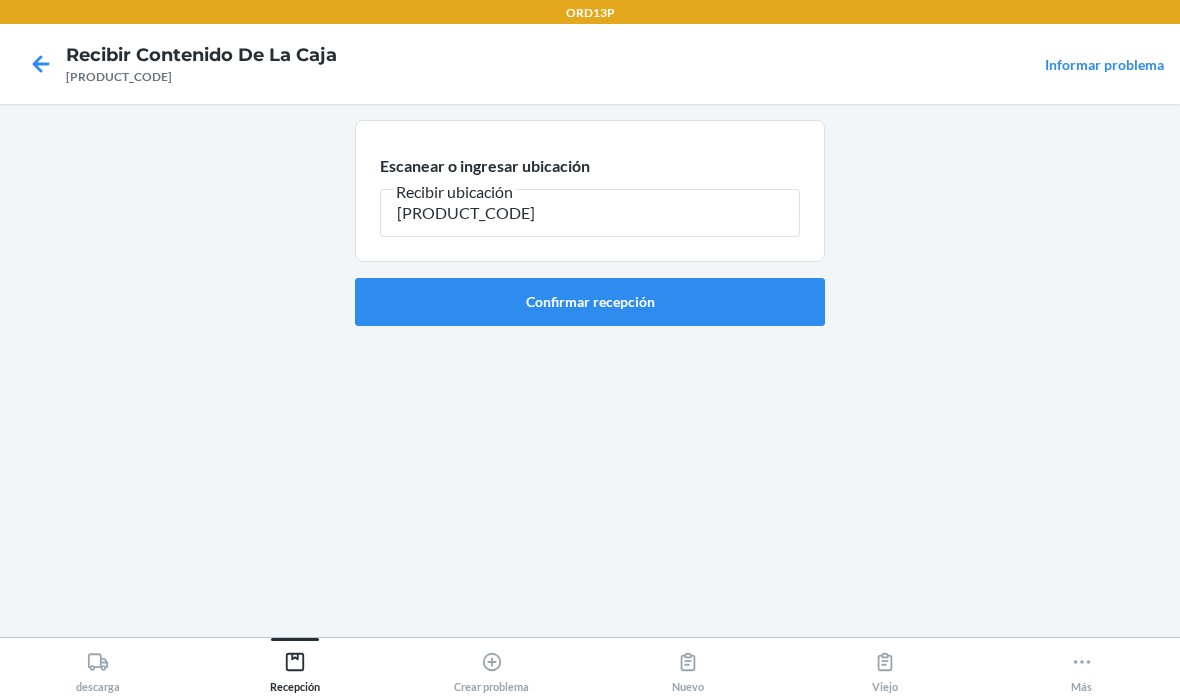 type on "RECART007" 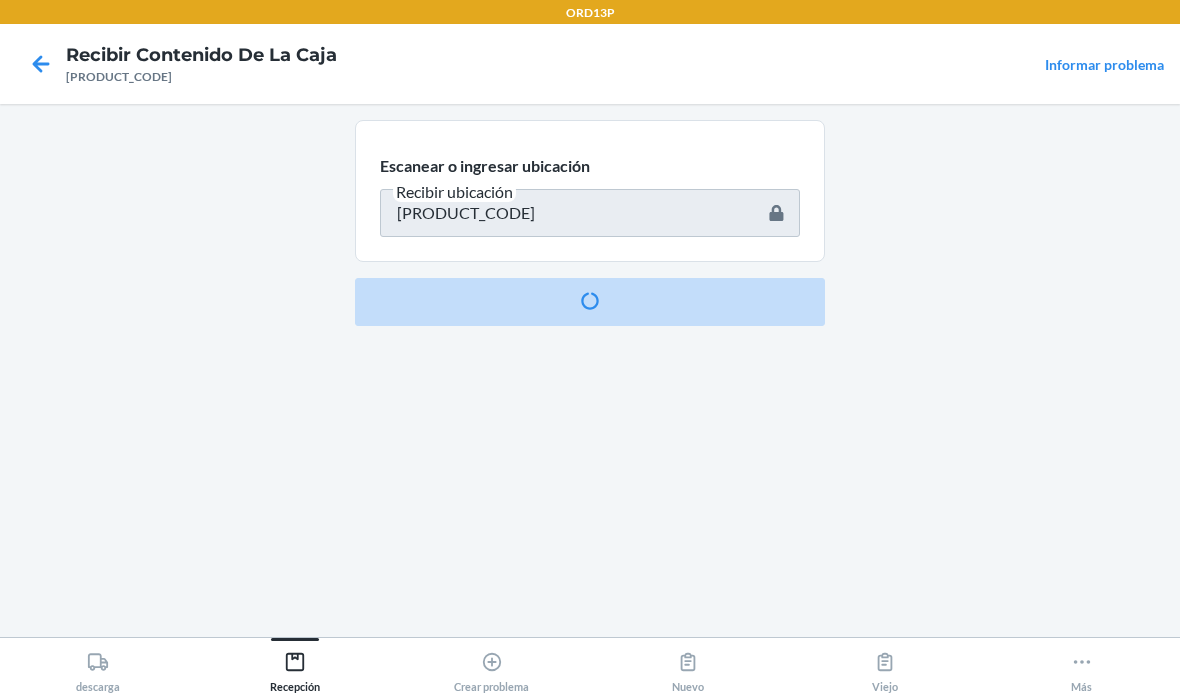 type 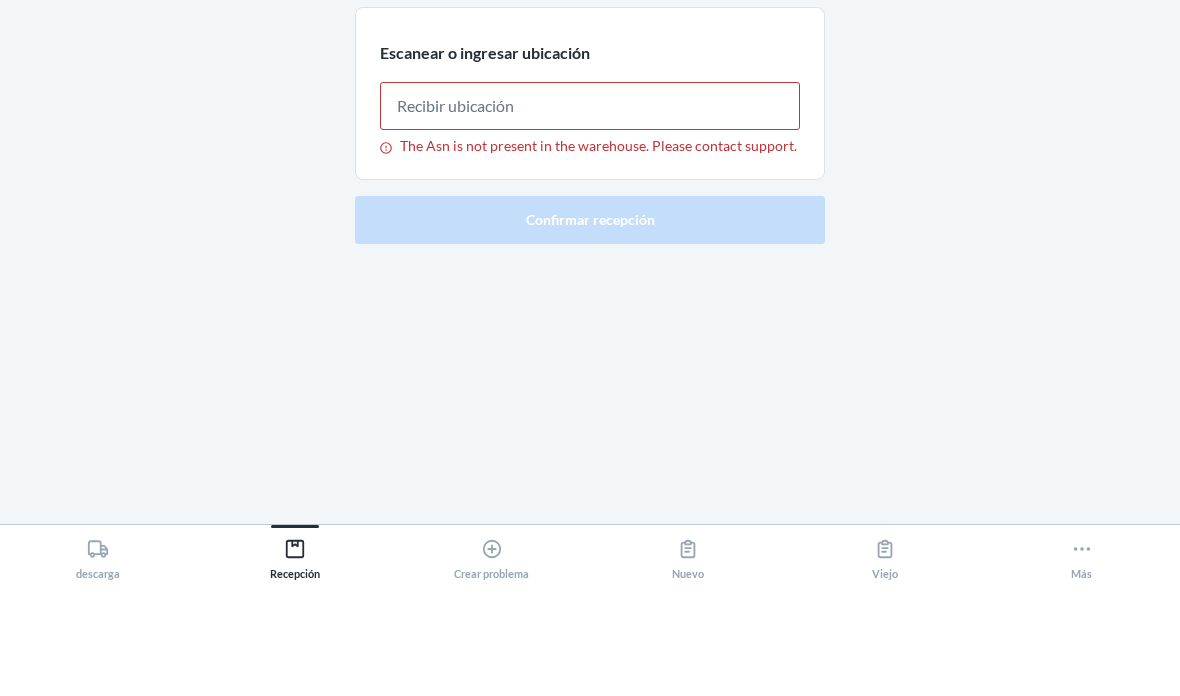 click on "Crear problema" at bounding box center [491, 668] 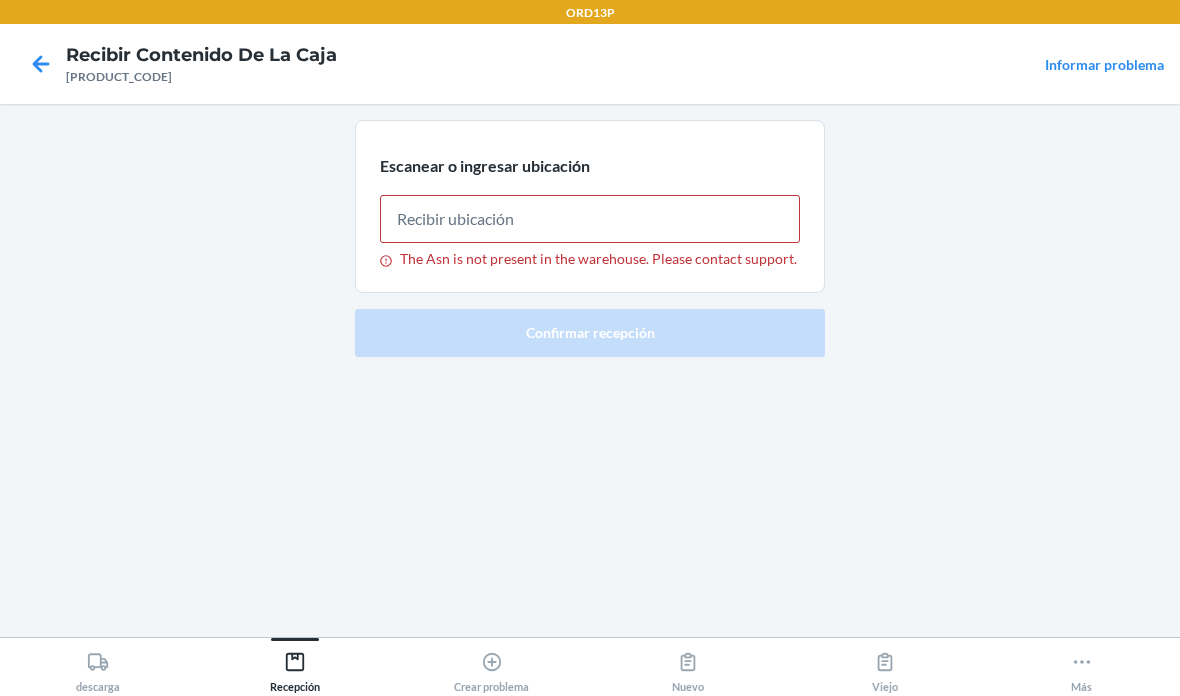 click on "Crear problema" at bounding box center [491, 668] 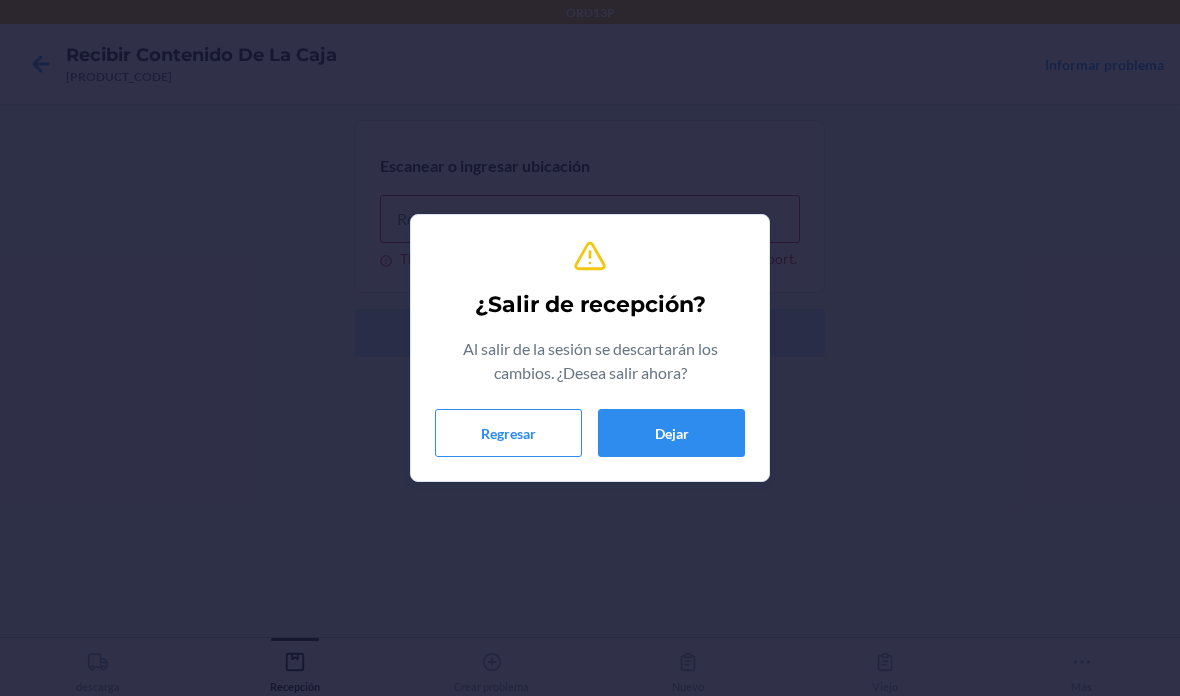 click on "Dejar" at bounding box center [671, 433] 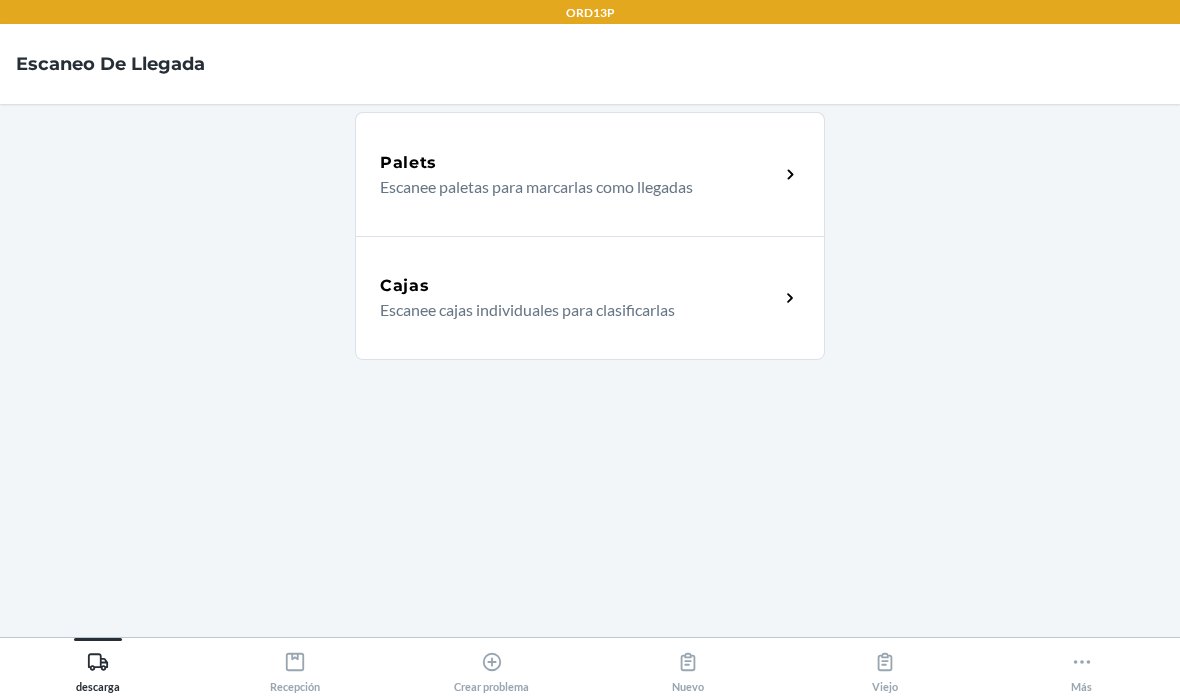 click on "Recepción" at bounding box center (295, 668) 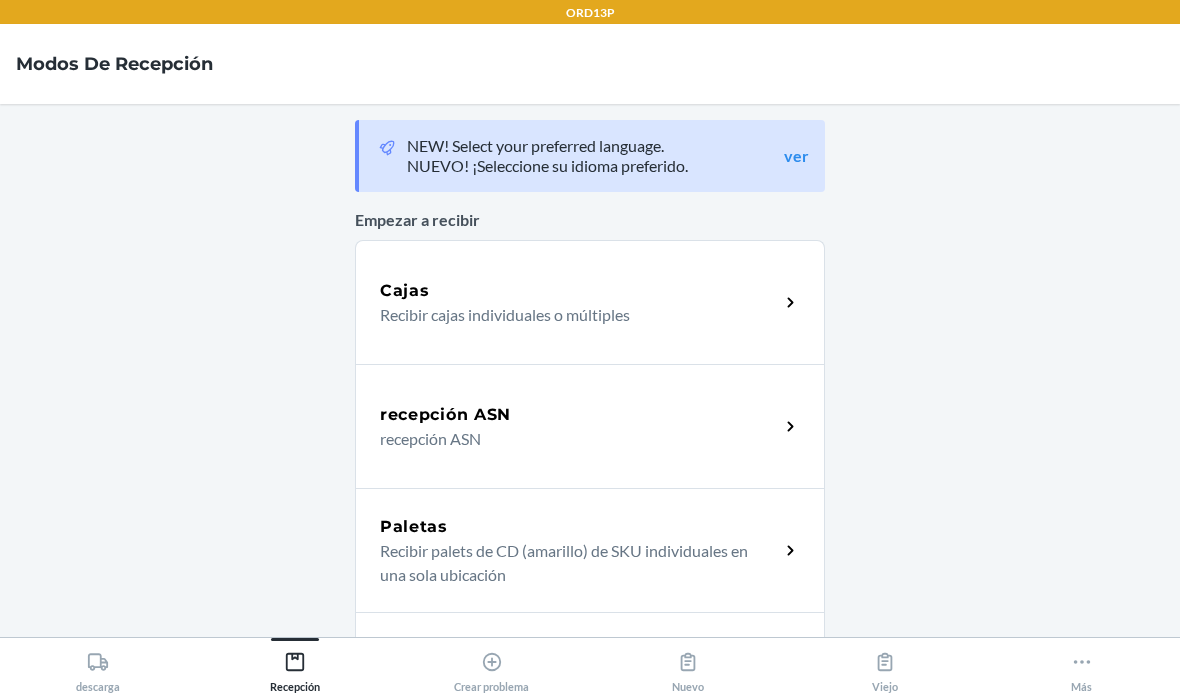 click on "Cajas" at bounding box center [579, 291] 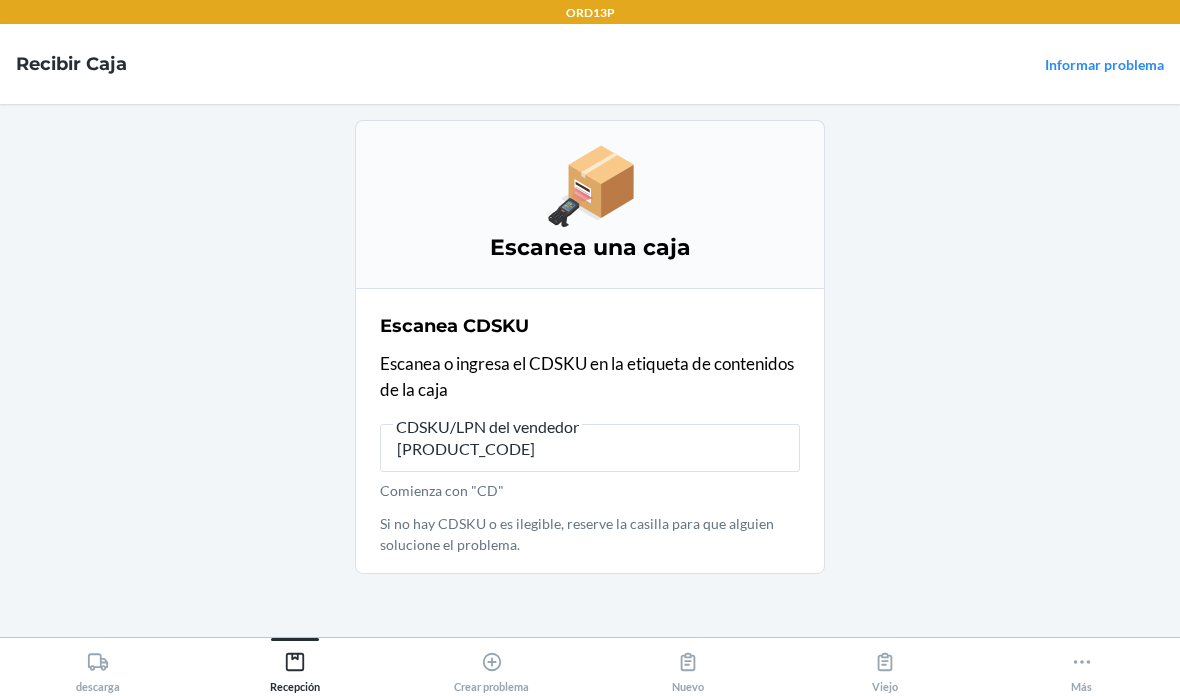 type on "CDZYHEZWF4Y" 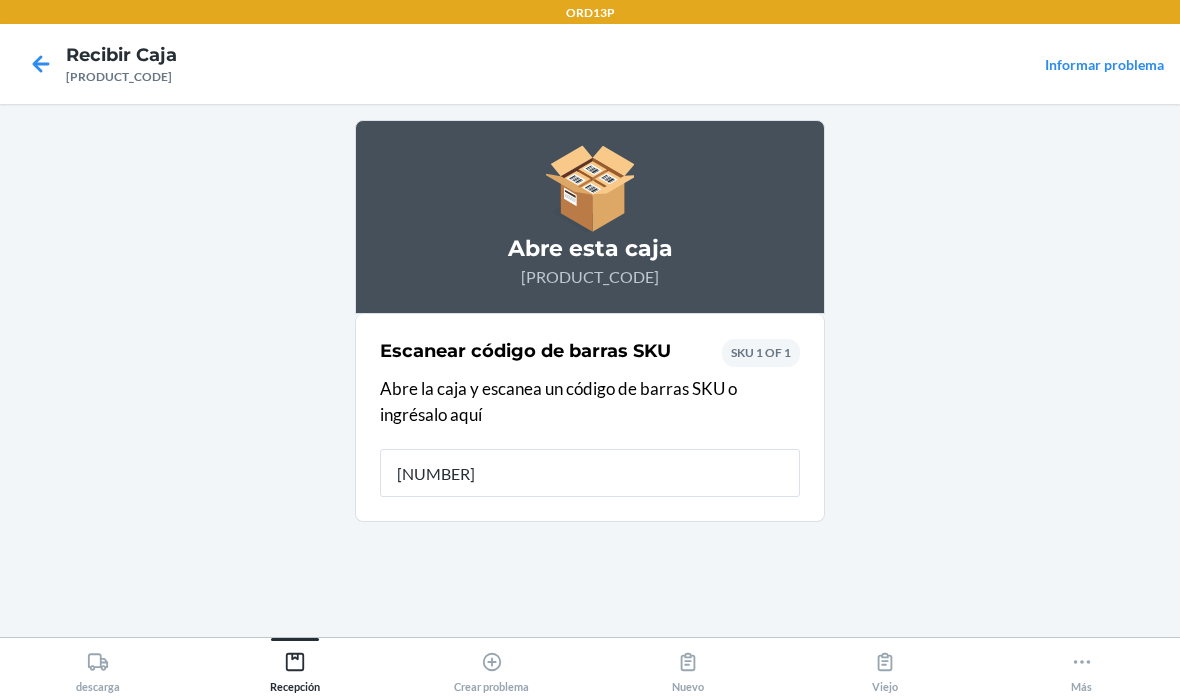 type on "19811903844" 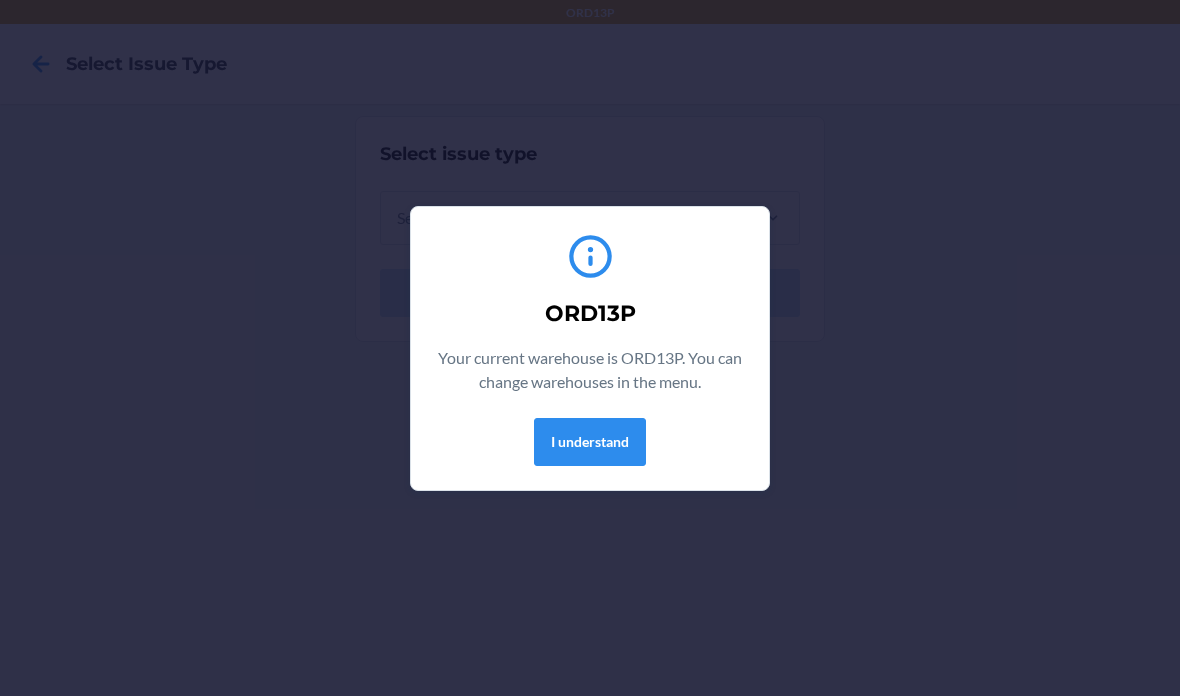 scroll, scrollTop: 0, scrollLeft: 0, axis: both 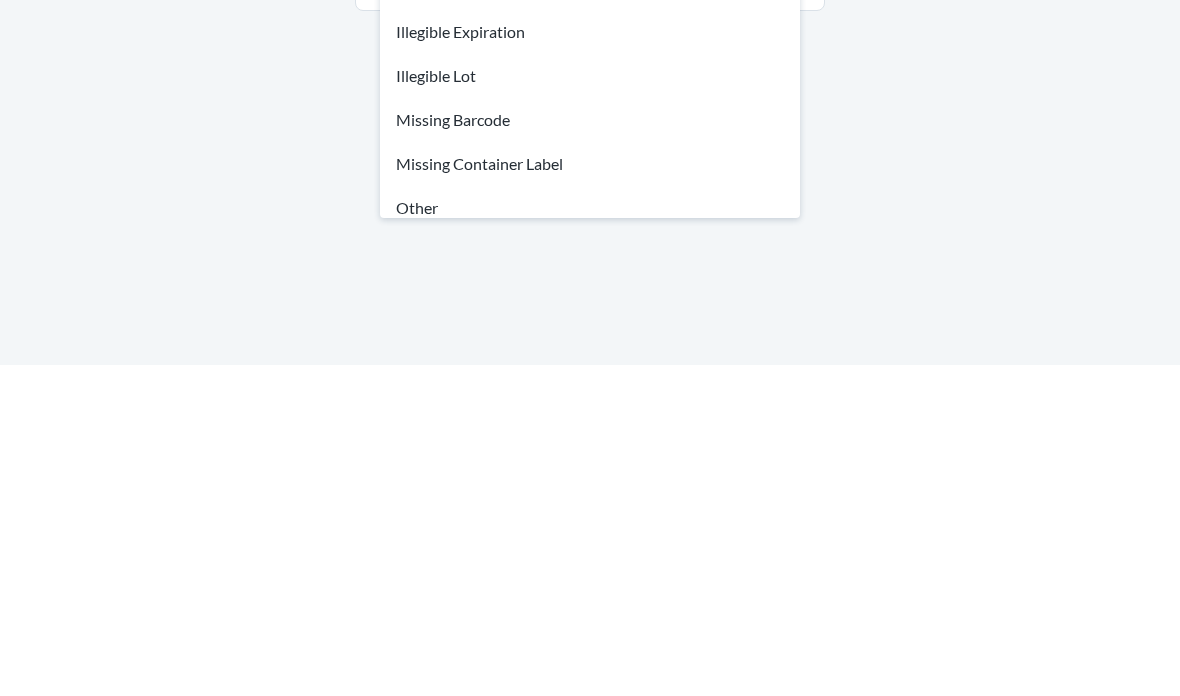 click on "Missing Container Label" at bounding box center (590, 495) 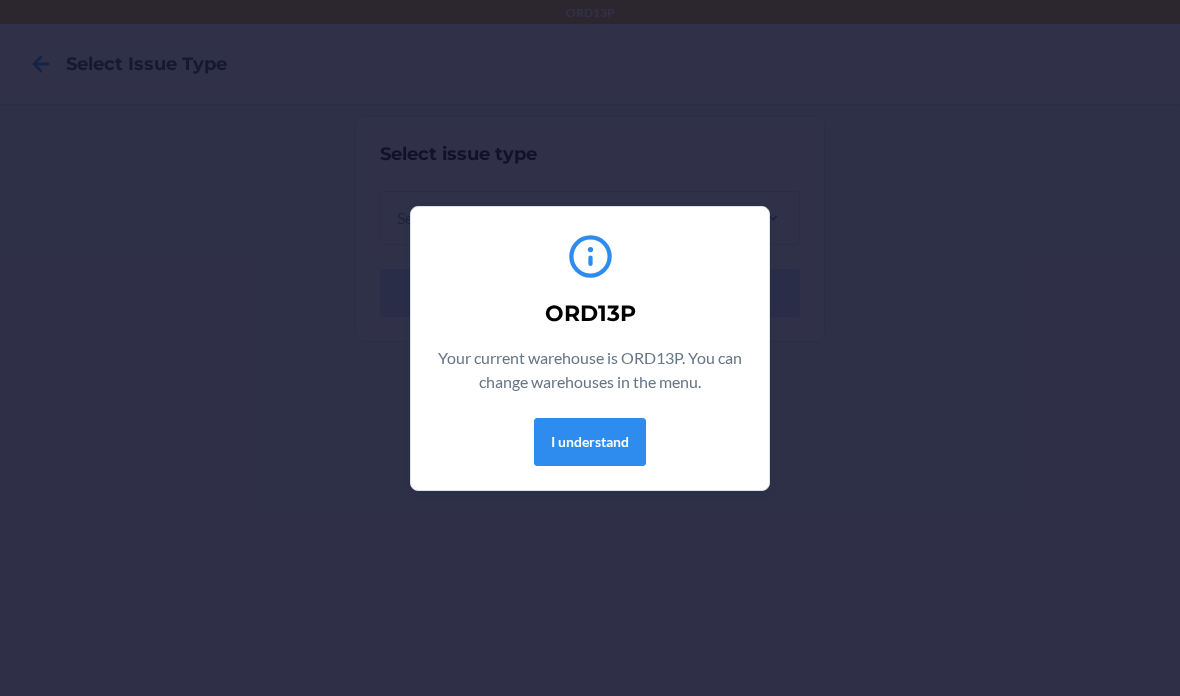 scroll, scrollTop: 0, scrollLeft: 0, axis: both 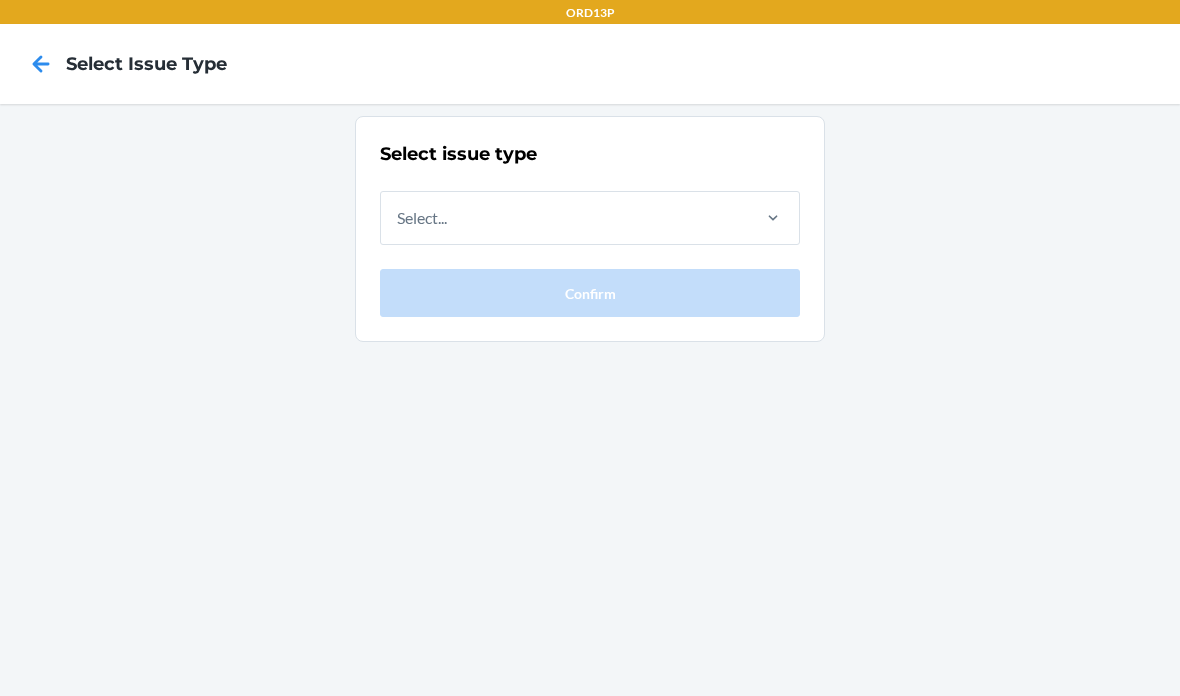 click on "Select issue type Select... Confirm" at bounding box center [590, 400] 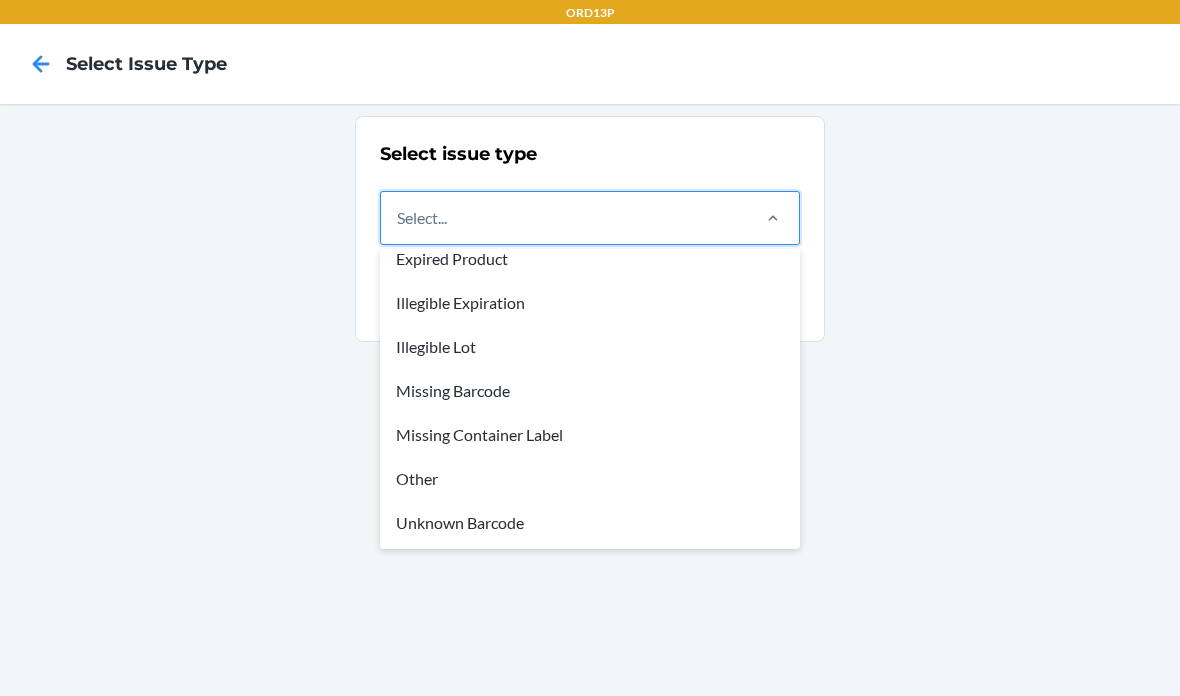 scroll, scrollTop: 60, scrollLeft: 0, axis: vertical 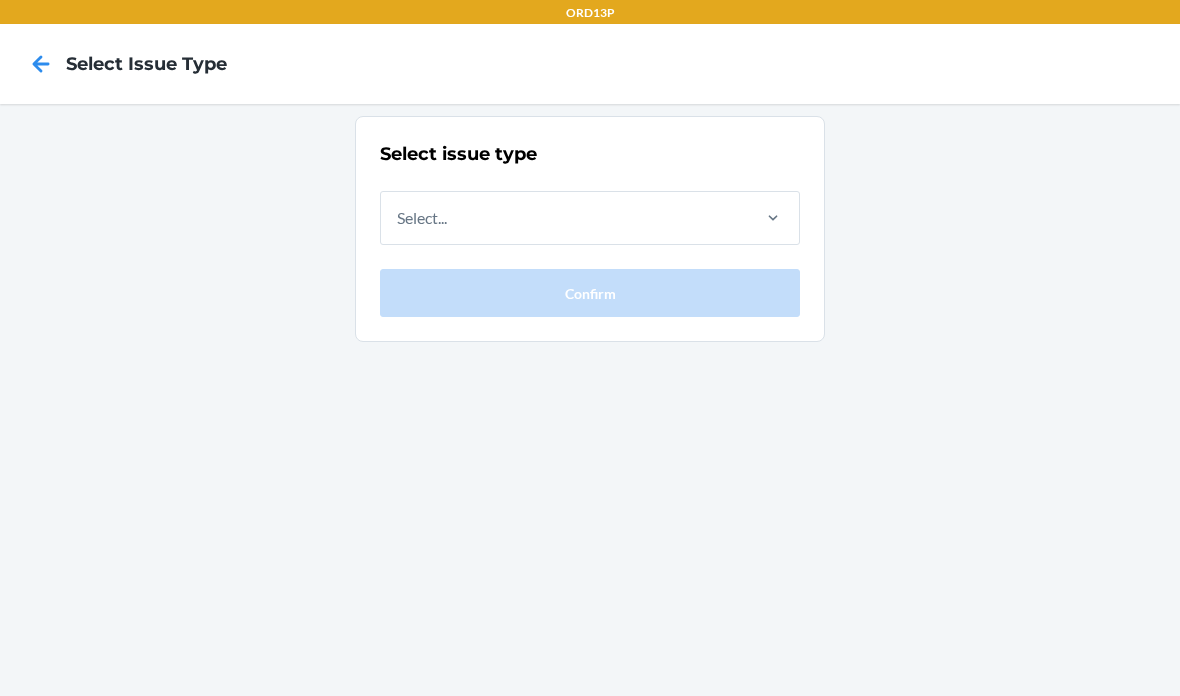 click on "Select issue type Select... Confirm" at bounding box center [590, 400] 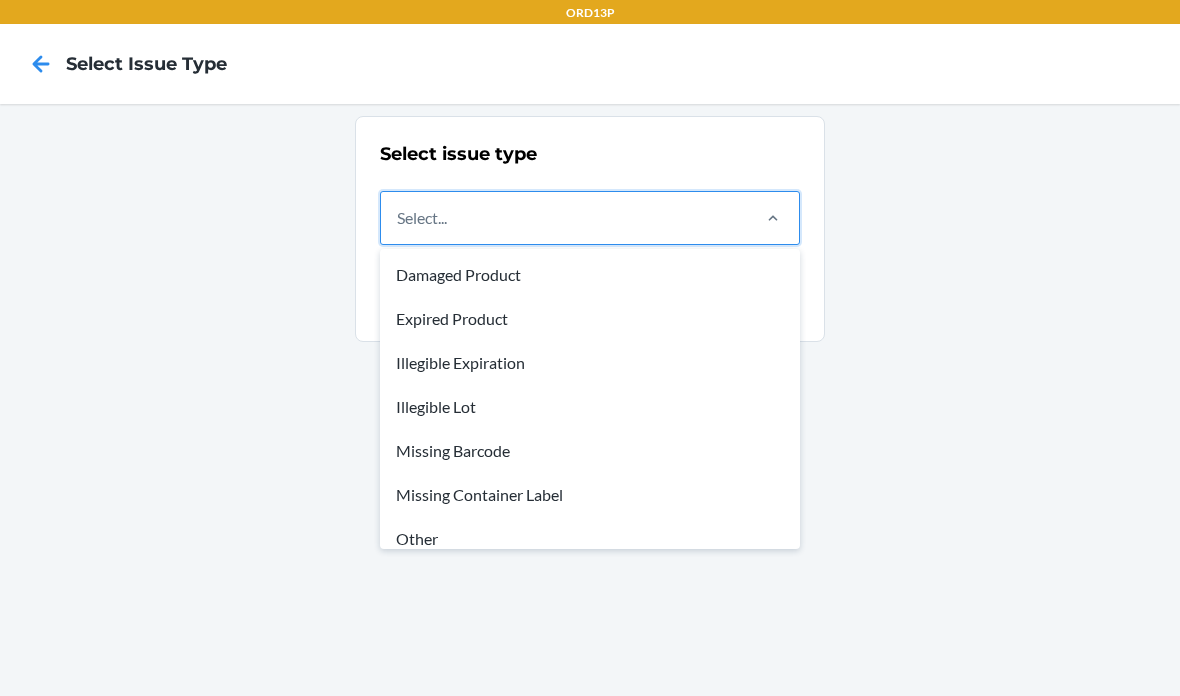 click on "Other" at bounding box center (590, 539) 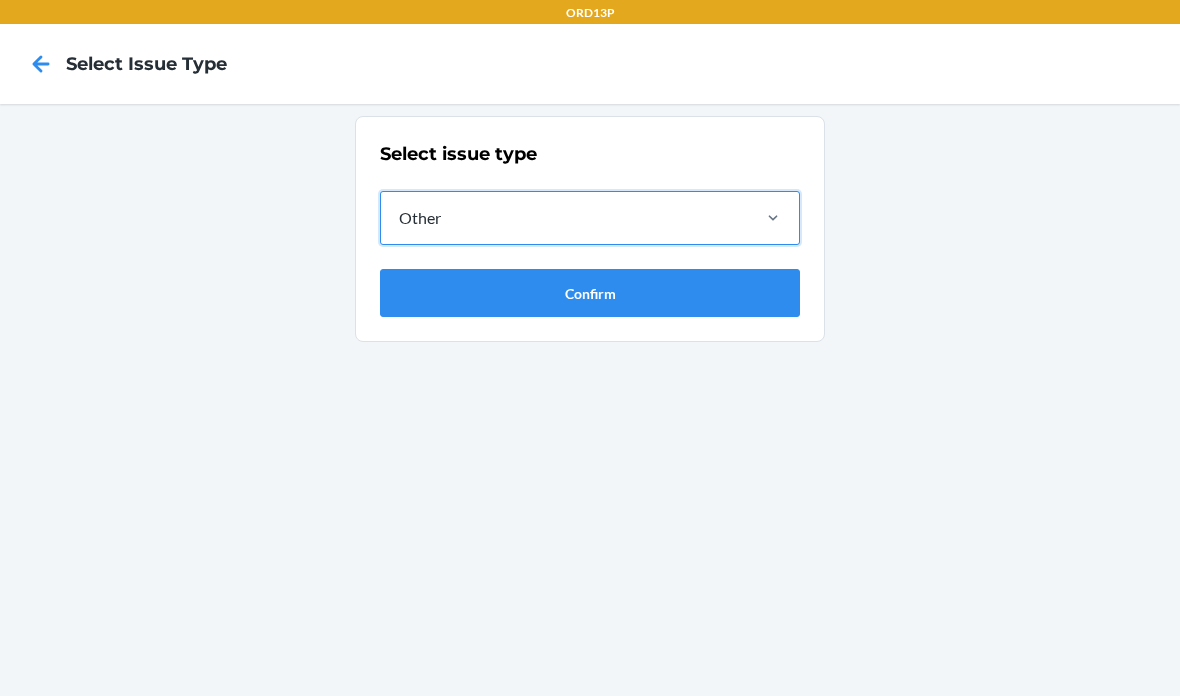 click on "Confirm" at bounding box center [590, 293] 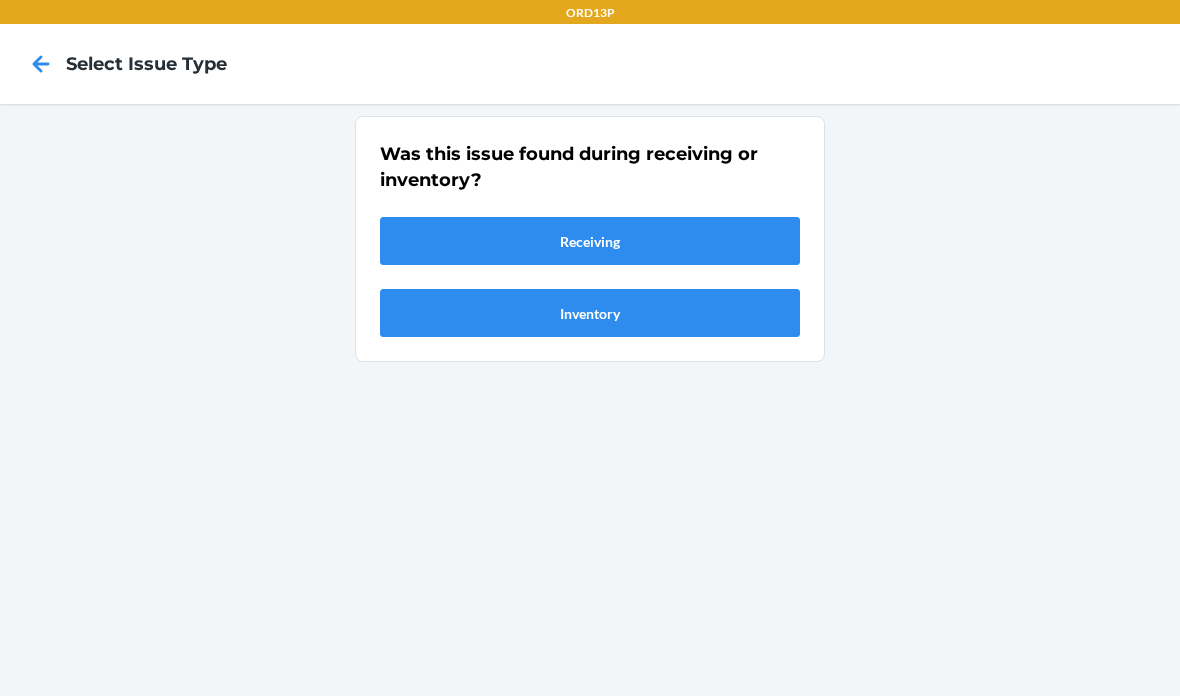 click on "Receiving" at bounding box center [590, 241] 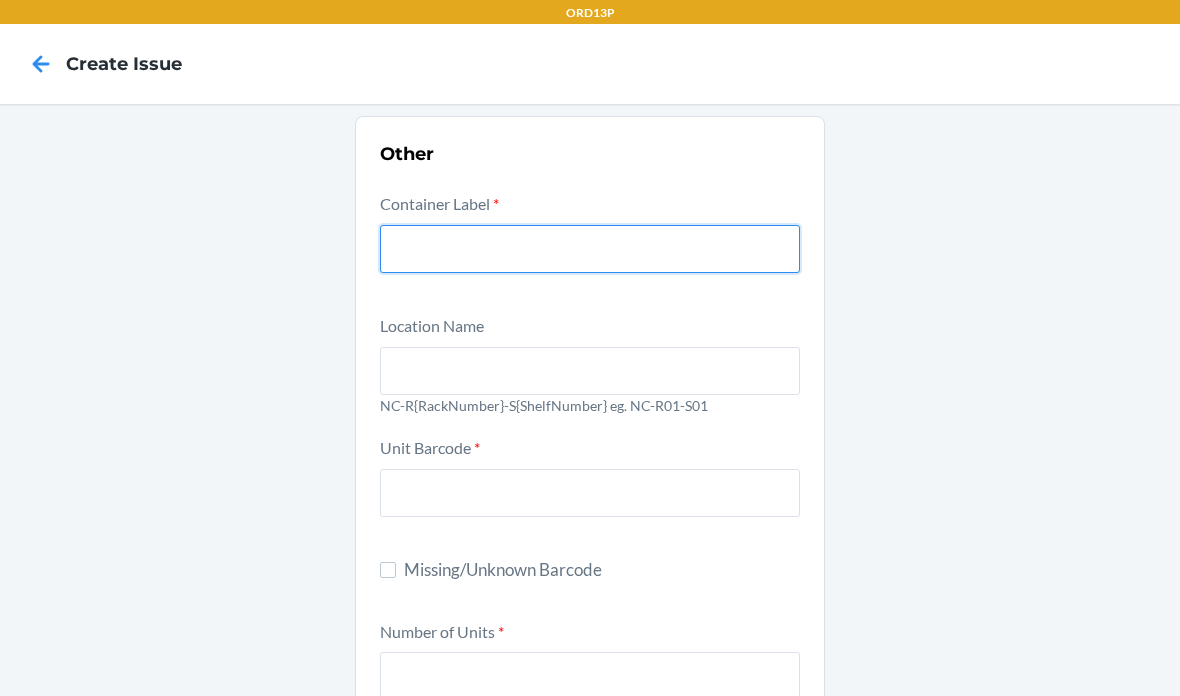 click at bounding box center (590, 249) 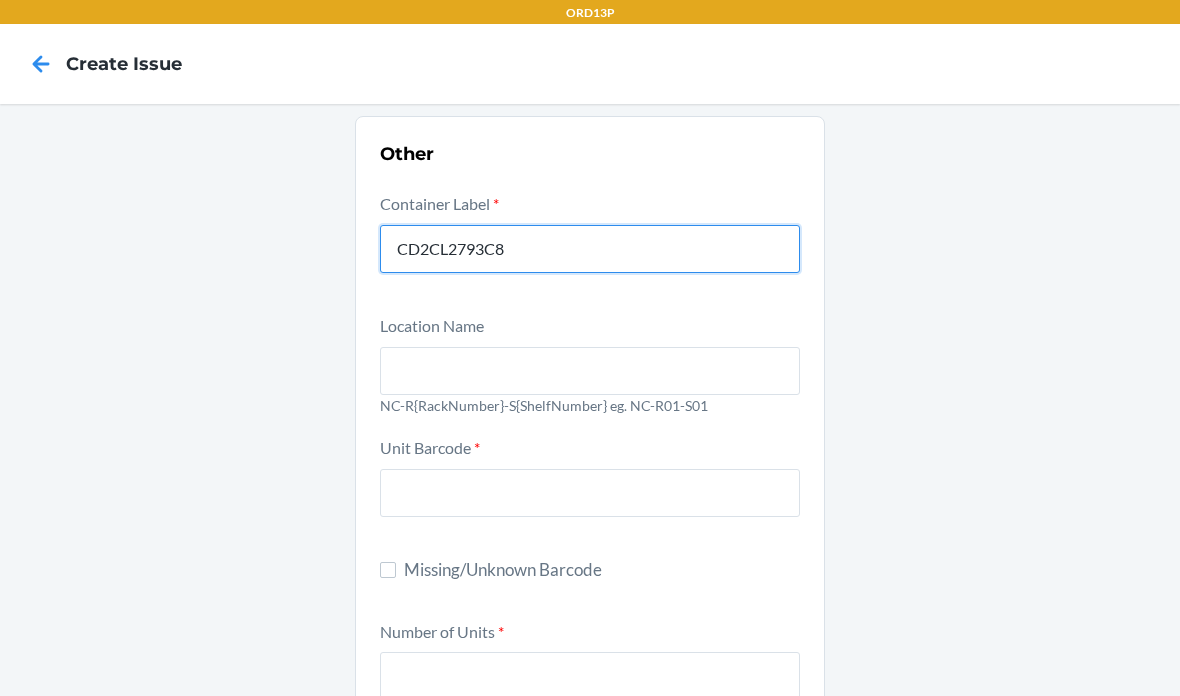 type on "CD2CL2793C8" 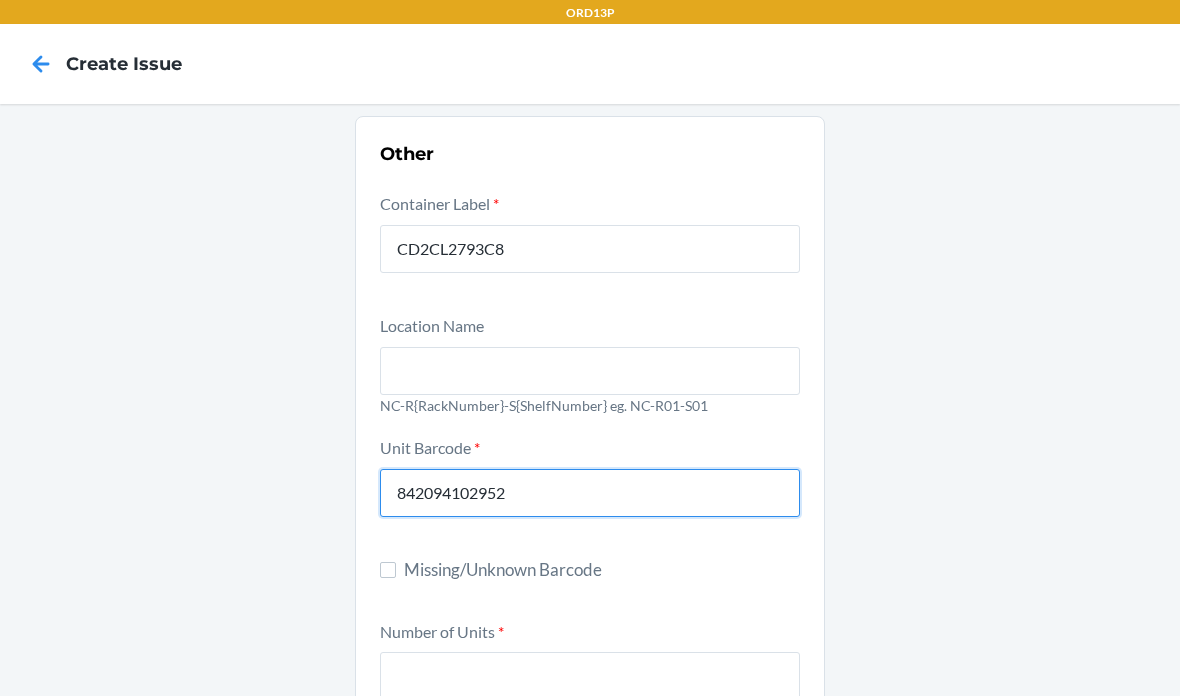 type on "842094102952" 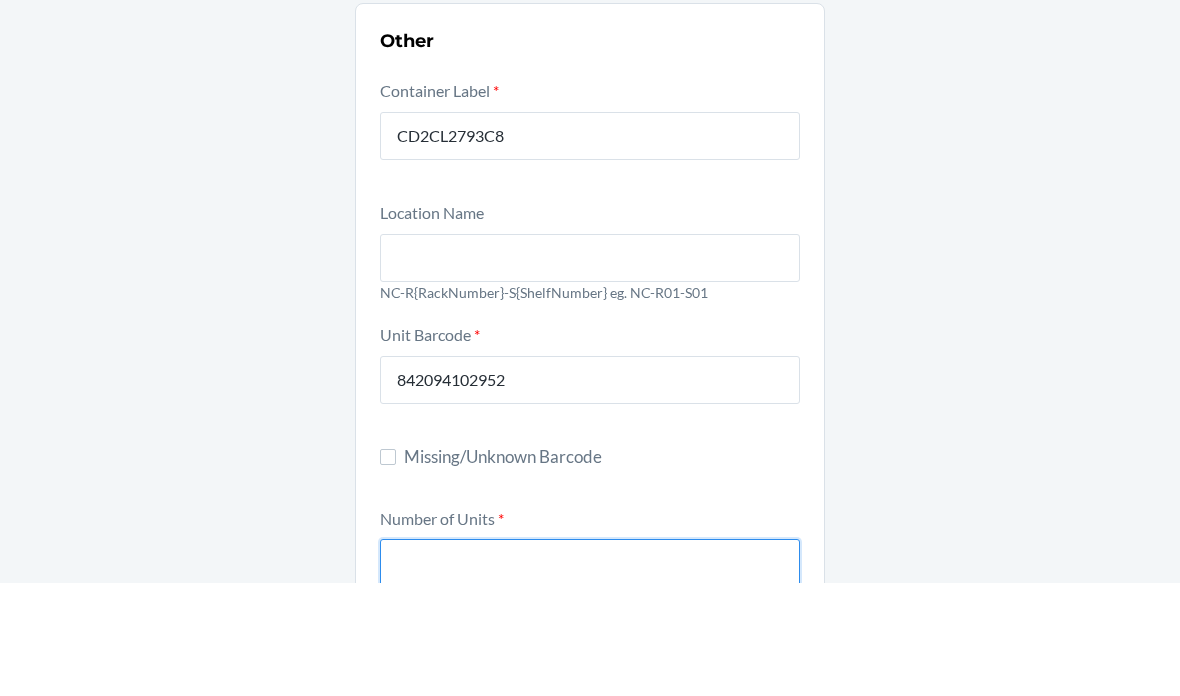 click at bounding box center [590, 676] 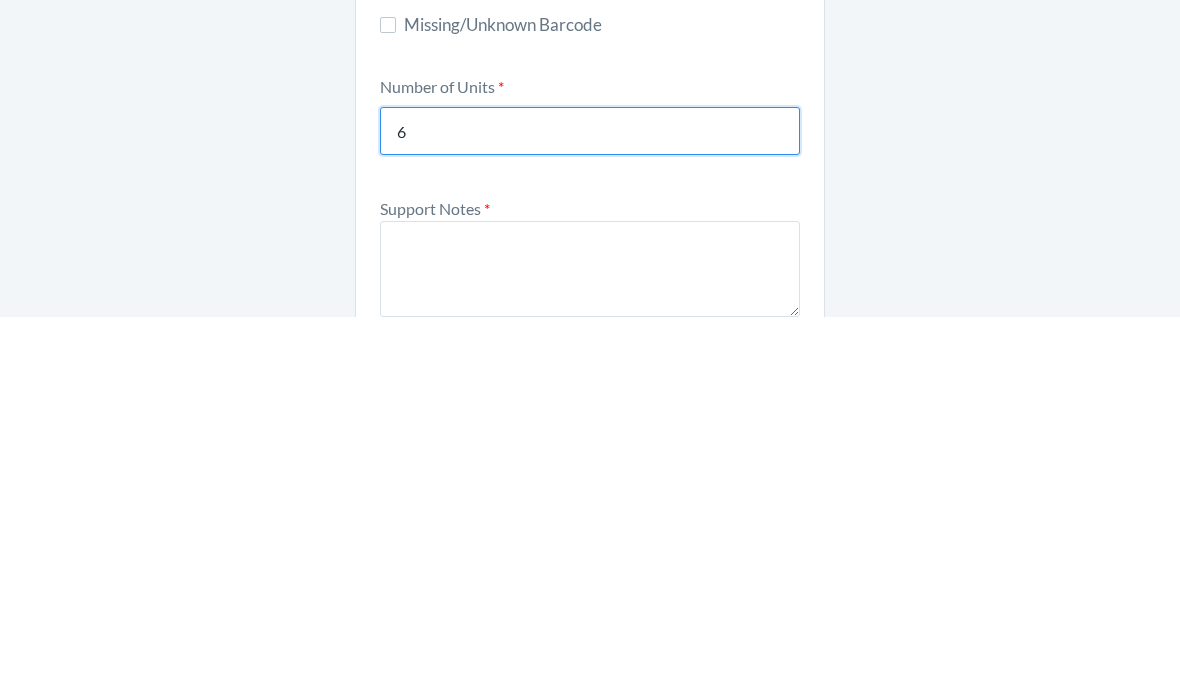 scroll, scrollTop: 241, scrollLeft: 0, axis: vertical 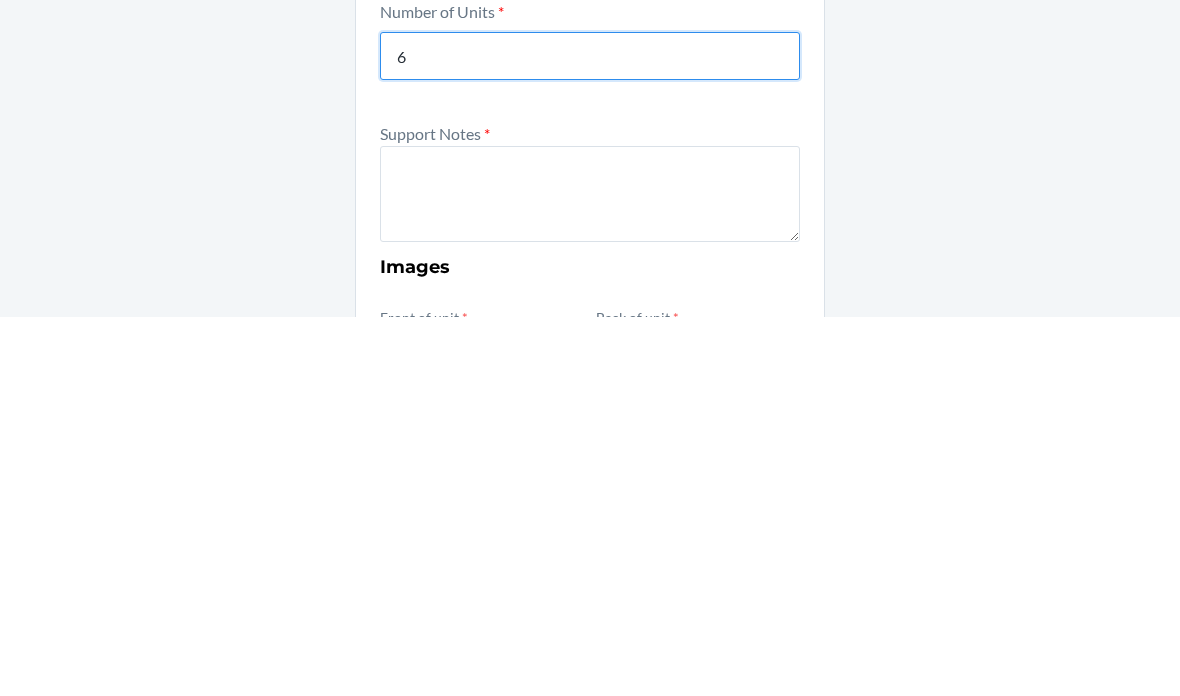 type on "6" 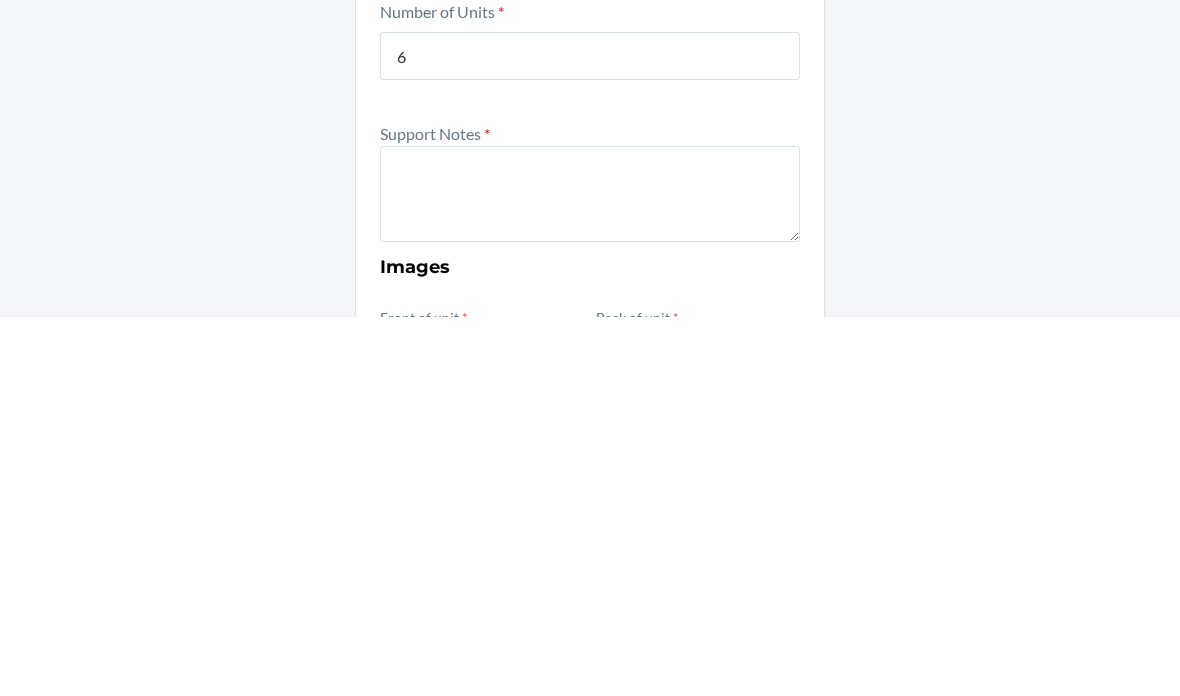 click at bounding box center (590, 573) 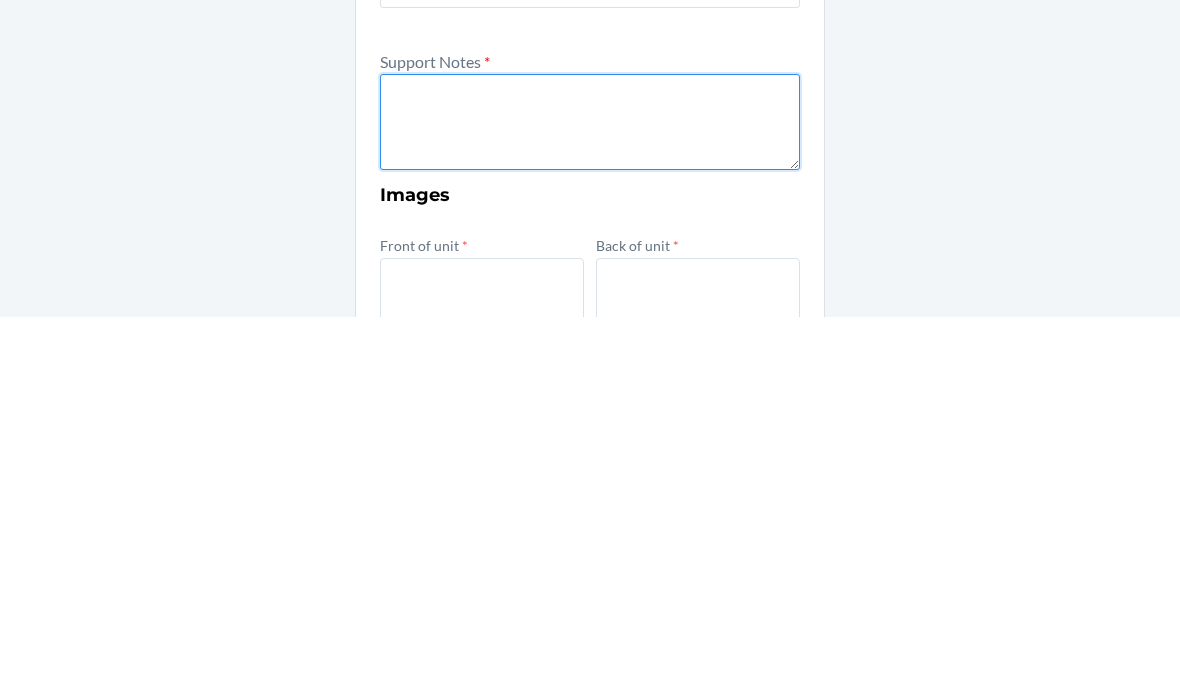 scroll, scrollTop: 316, scrollLeft: 0, axis: vertical 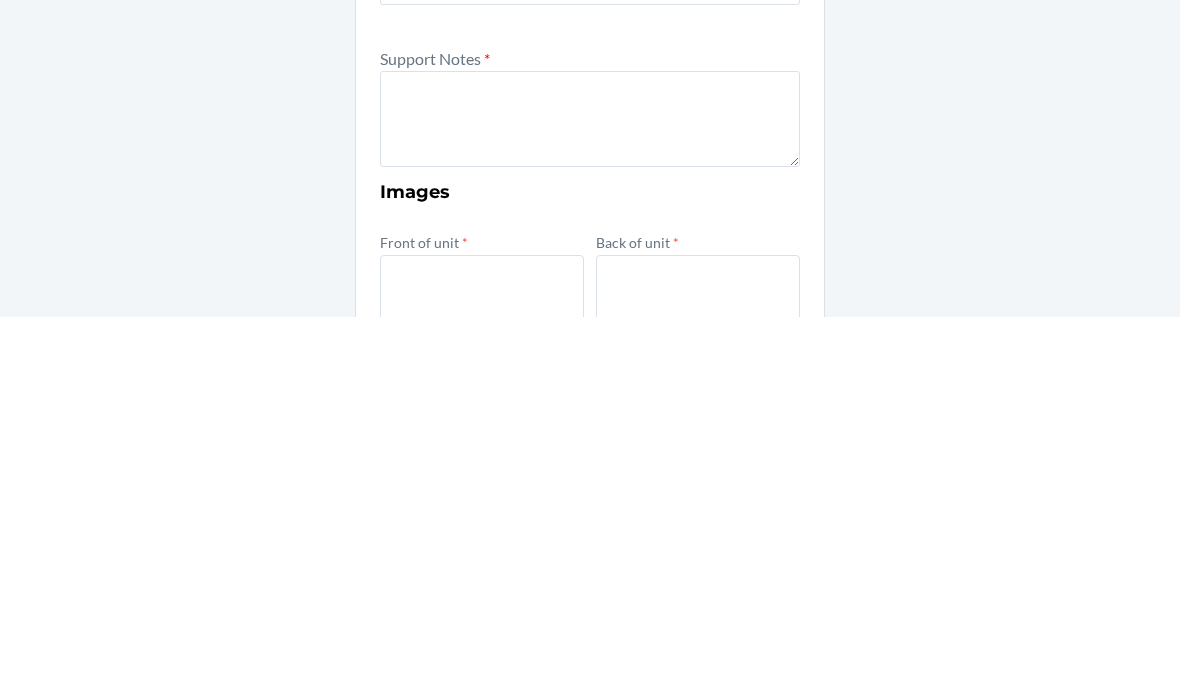 click at bounding box center [482, 709] 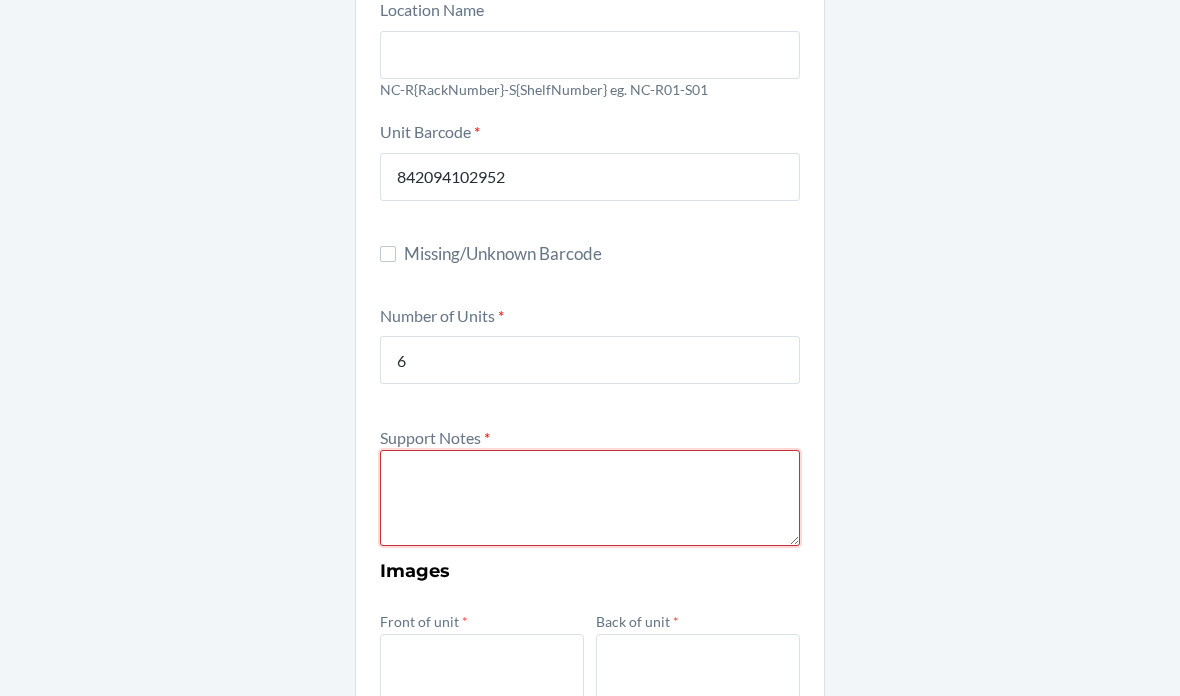 click at bounding box center [590, 498] 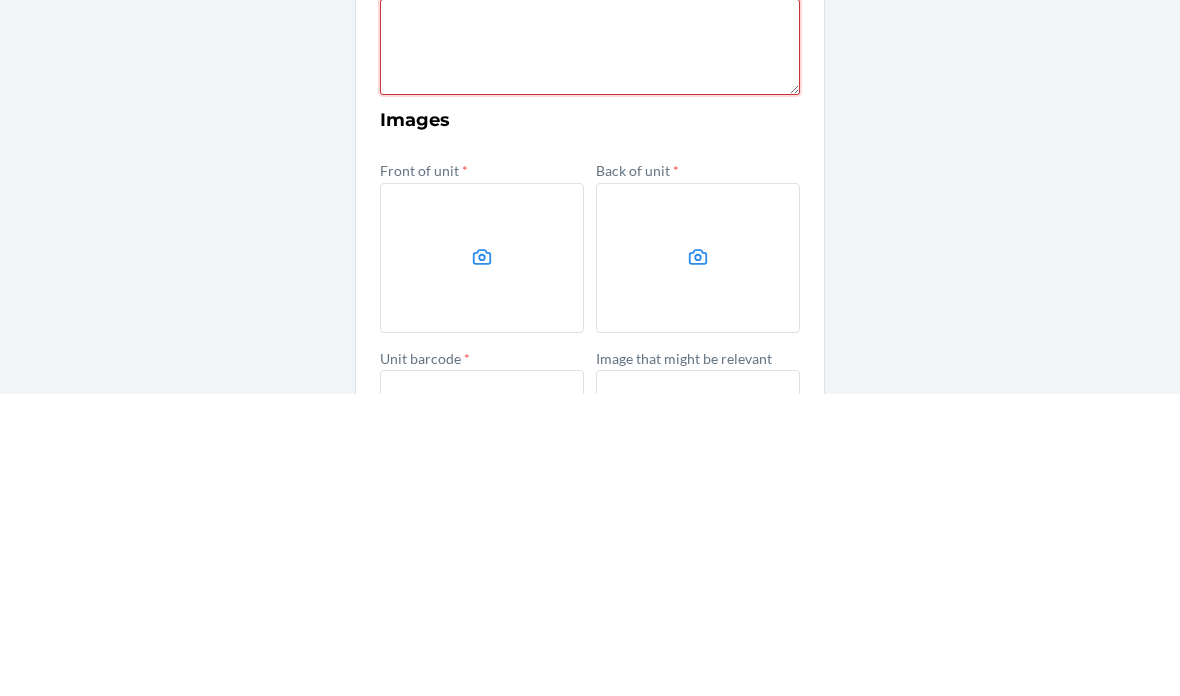 scroll, scrollTop: 467, scrollLeft: 0, axis: vertical 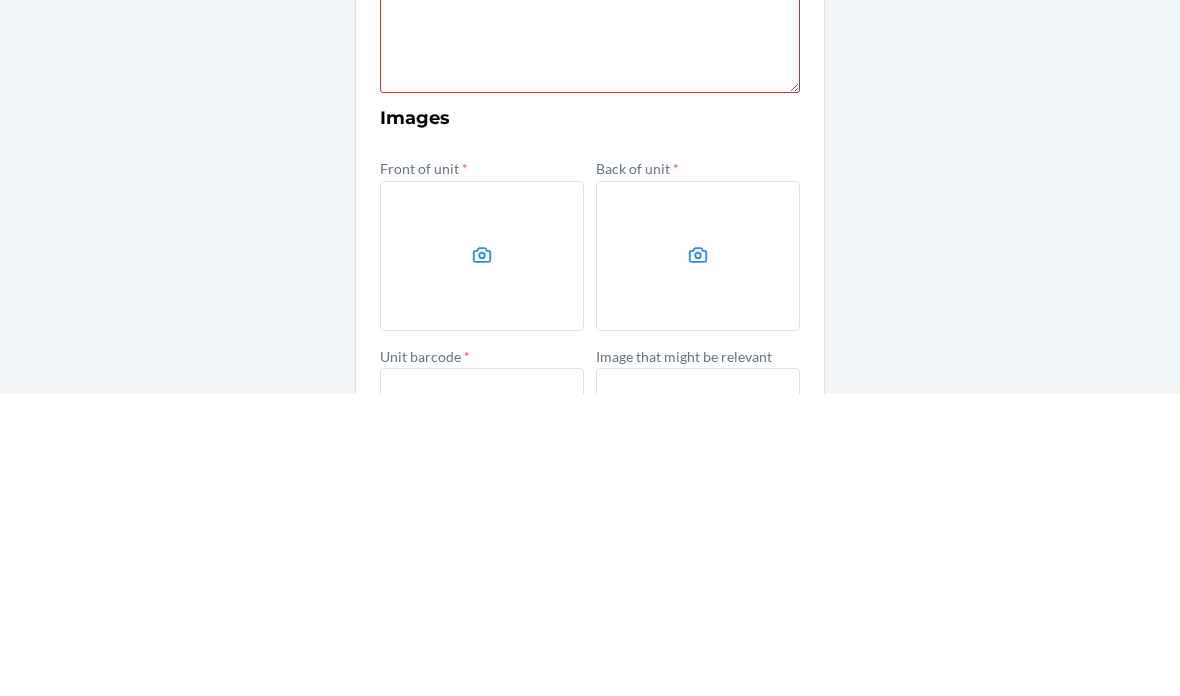 click at bounding box center [482, 558] 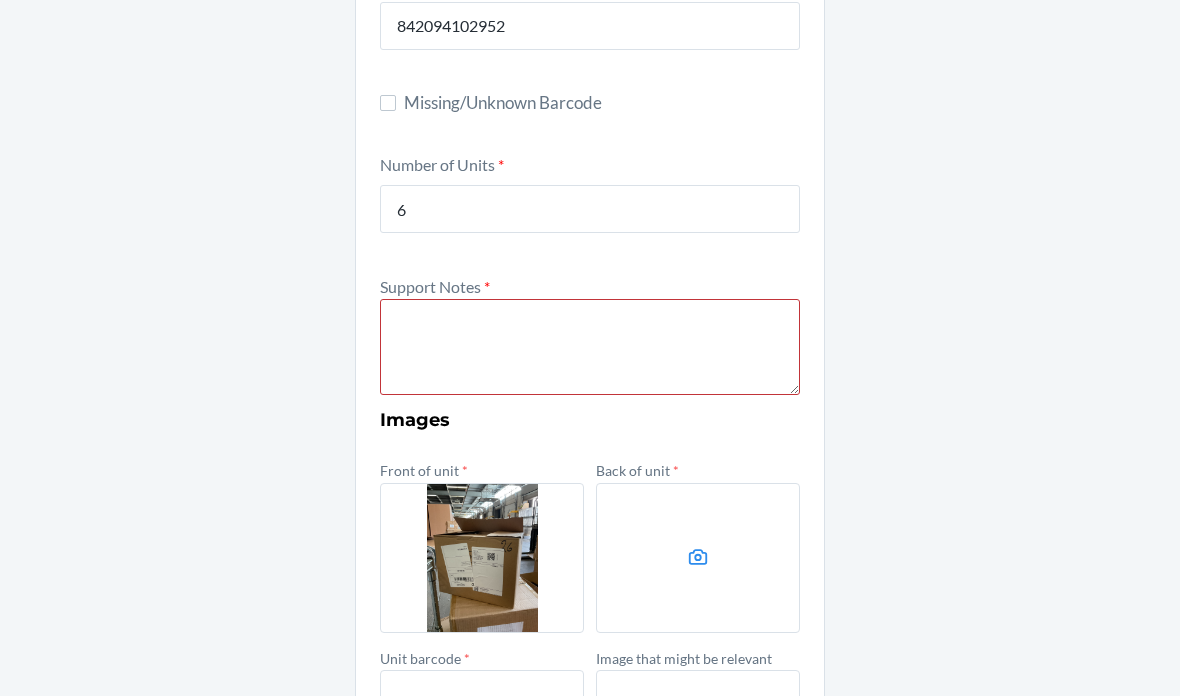 click at bounding box center (698, 558) 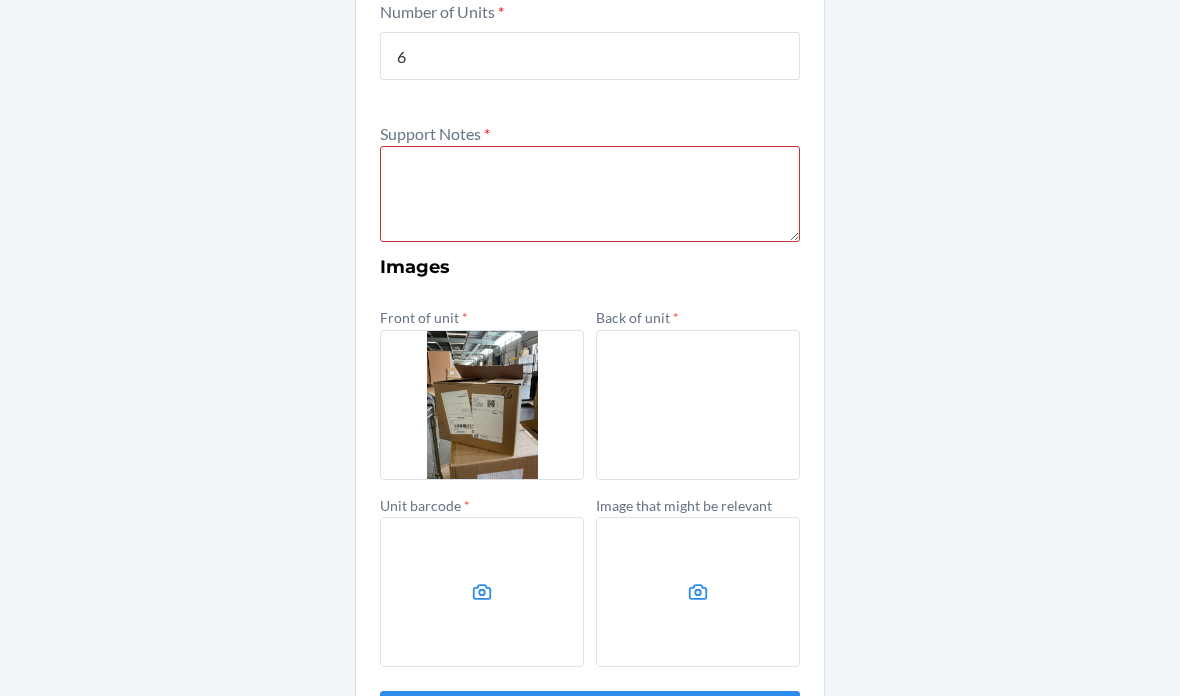 scroll, scrollTop: 618, scrollLeft: 0, axis: vertical 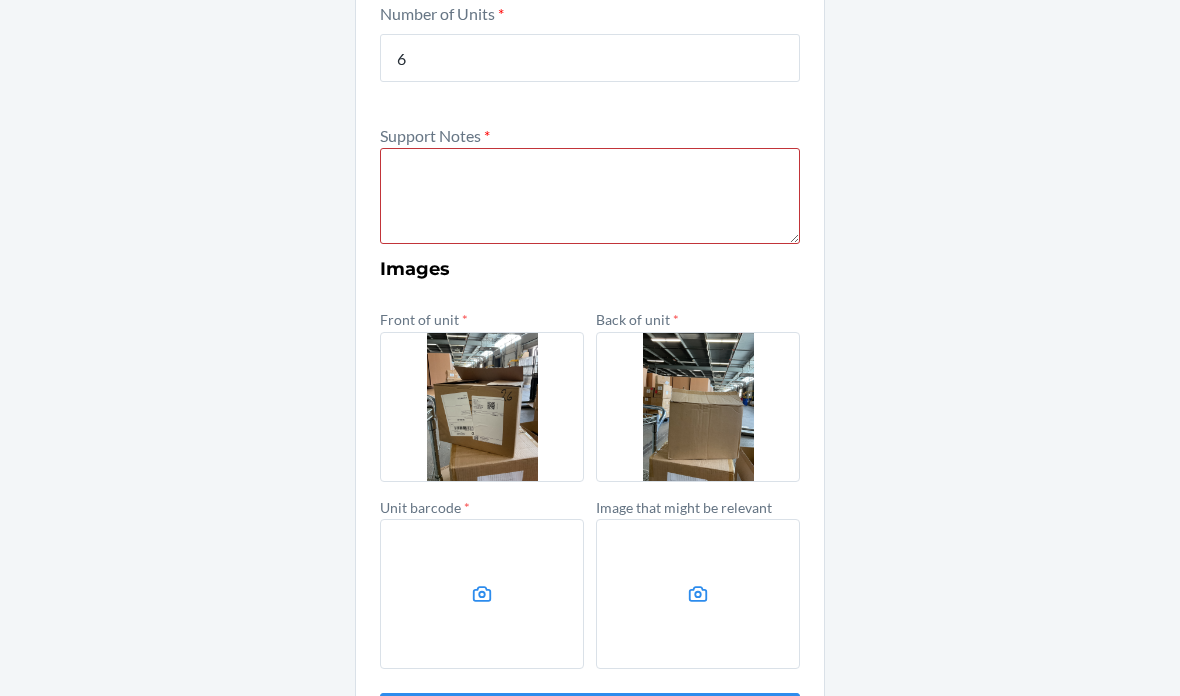 click at bounding box center (482, 594) 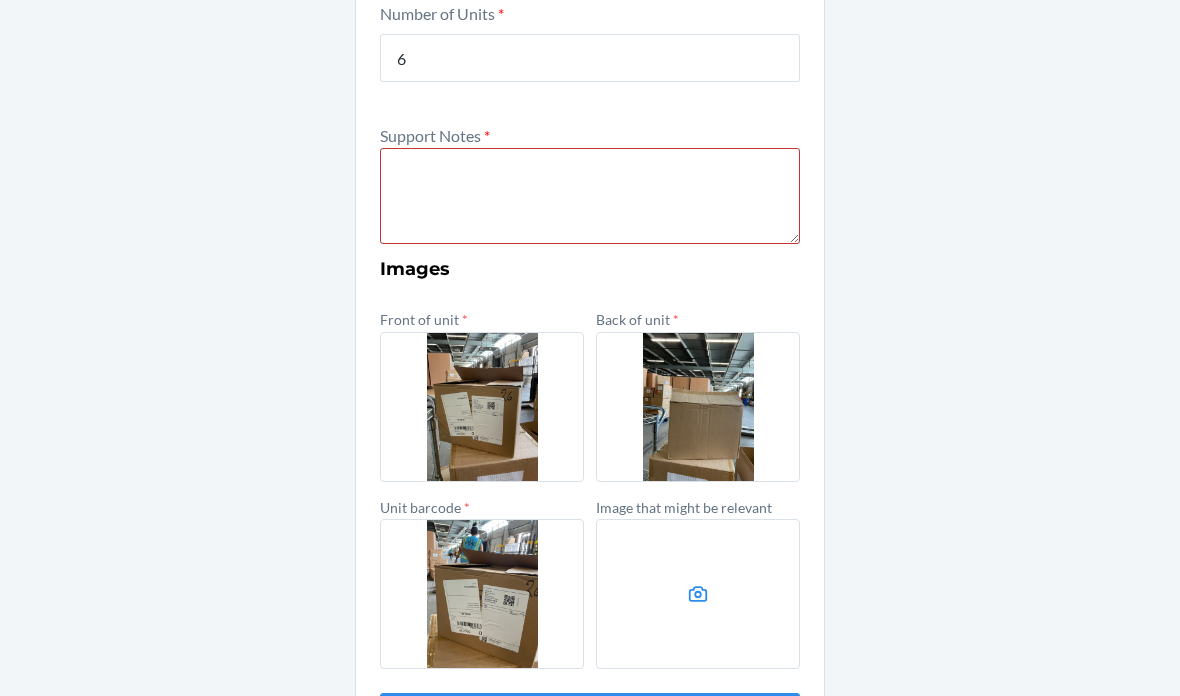 click at bounding box center (482, 594) 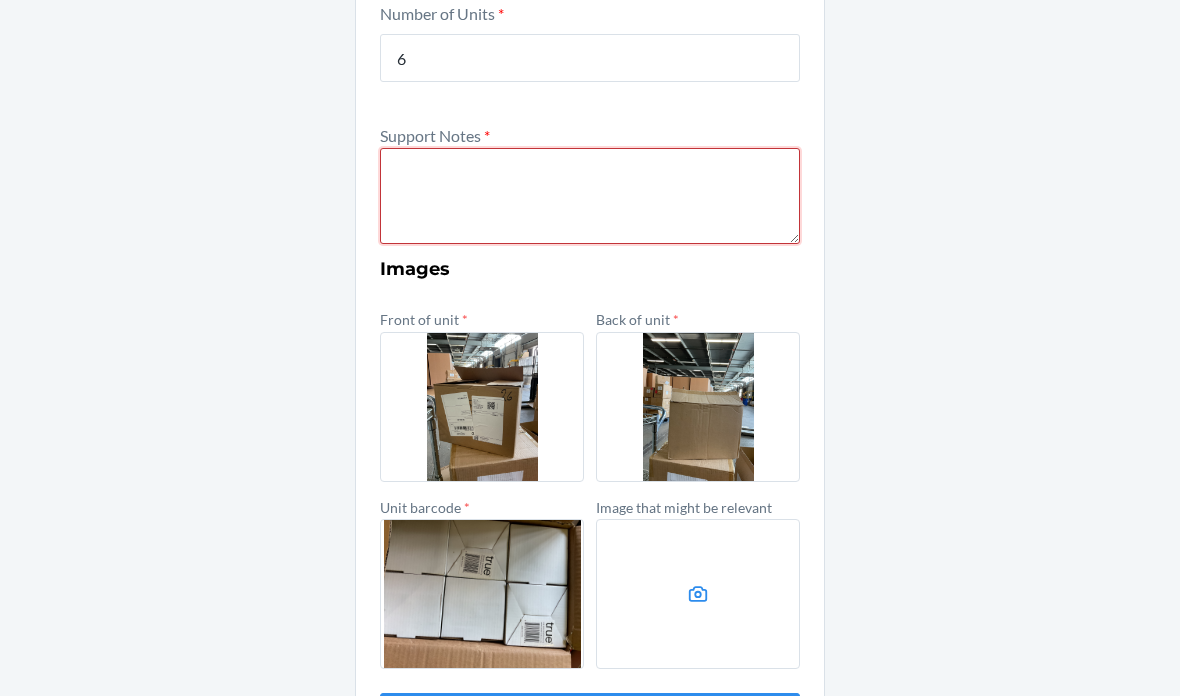 click at bounding box center (590, 196) 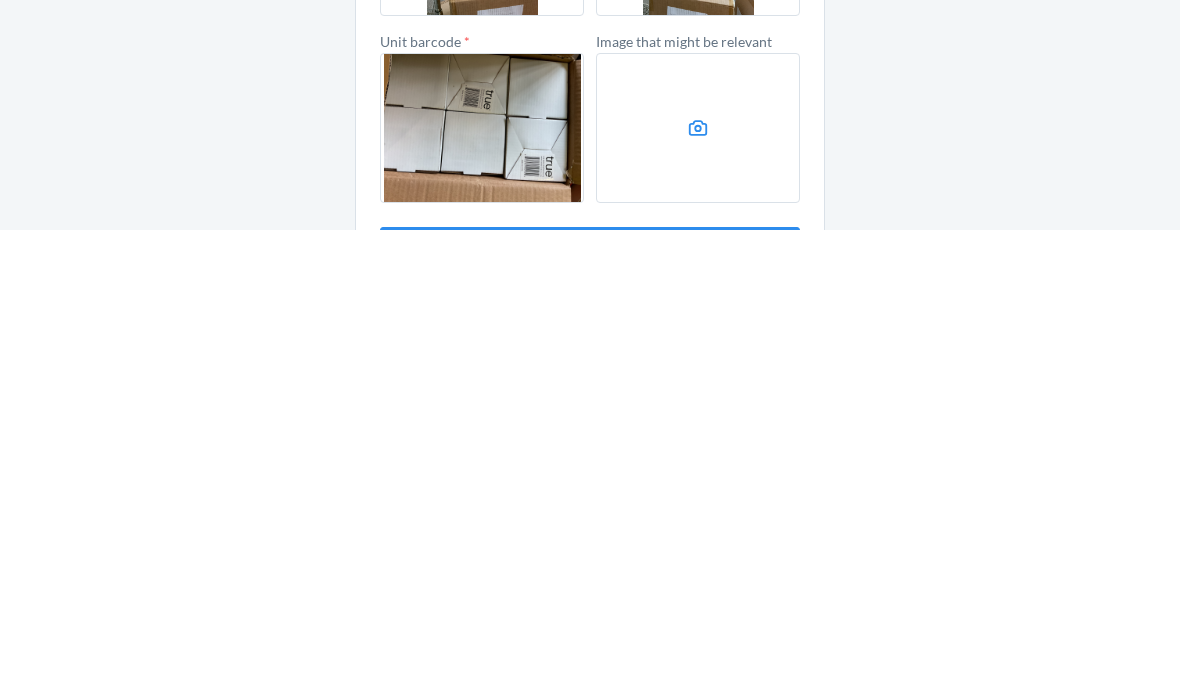 type on "Everything is fine with the box, it just doesn’t scan the location" 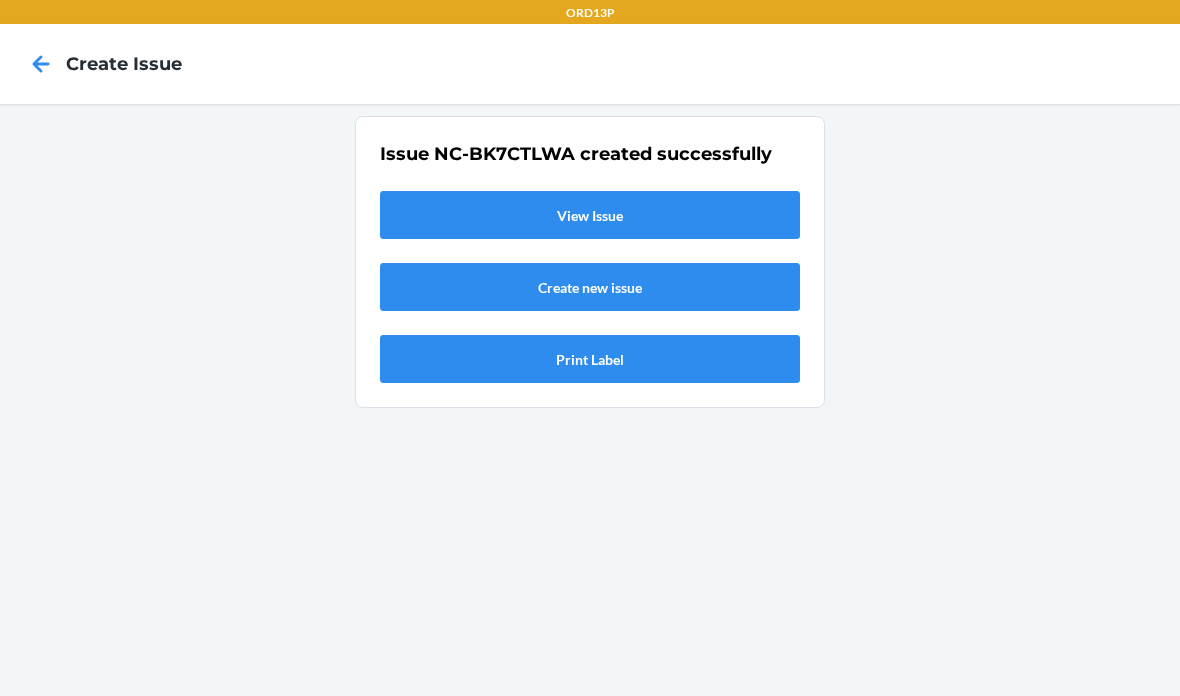 scroll, scrollTop: 0, scrollLeft: 0, axis: both 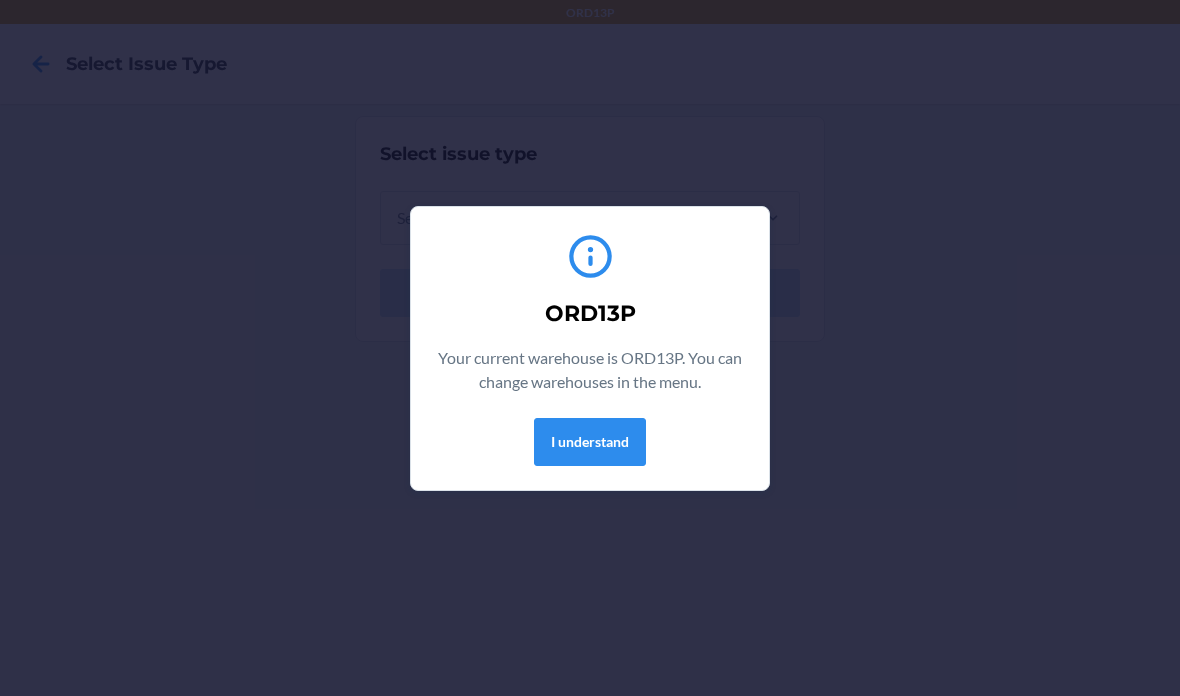 click on "I understand" at bounding box center [590, 442] 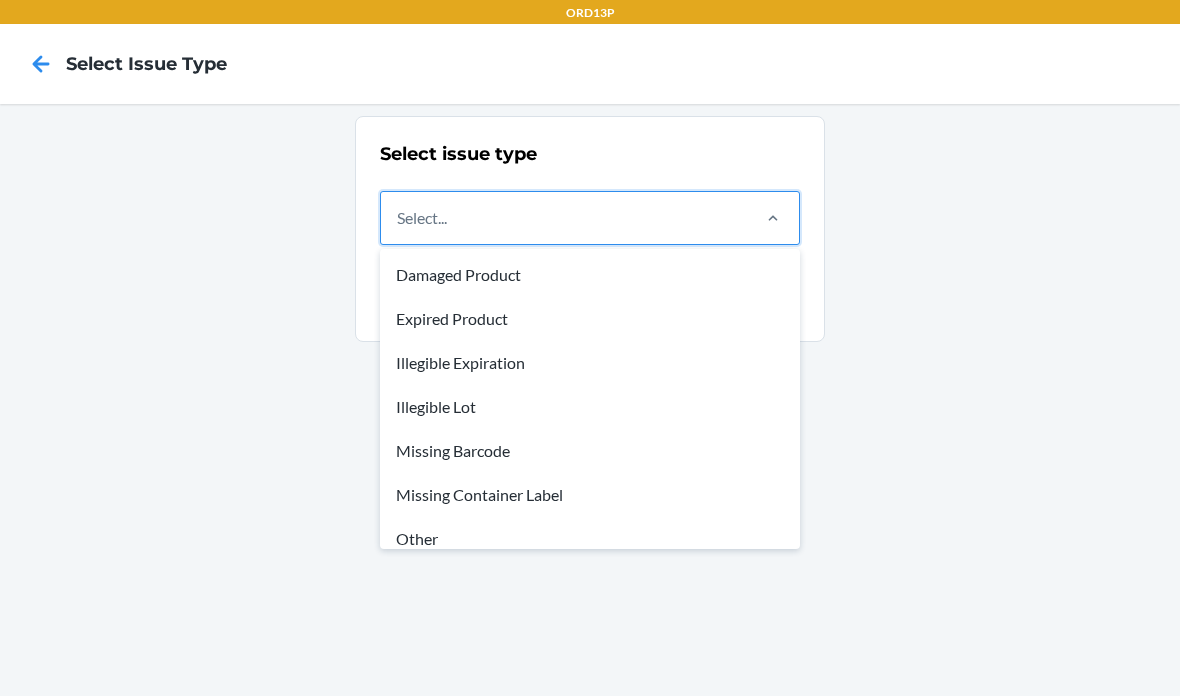 click on "Other" at bounding box center (590, 539) 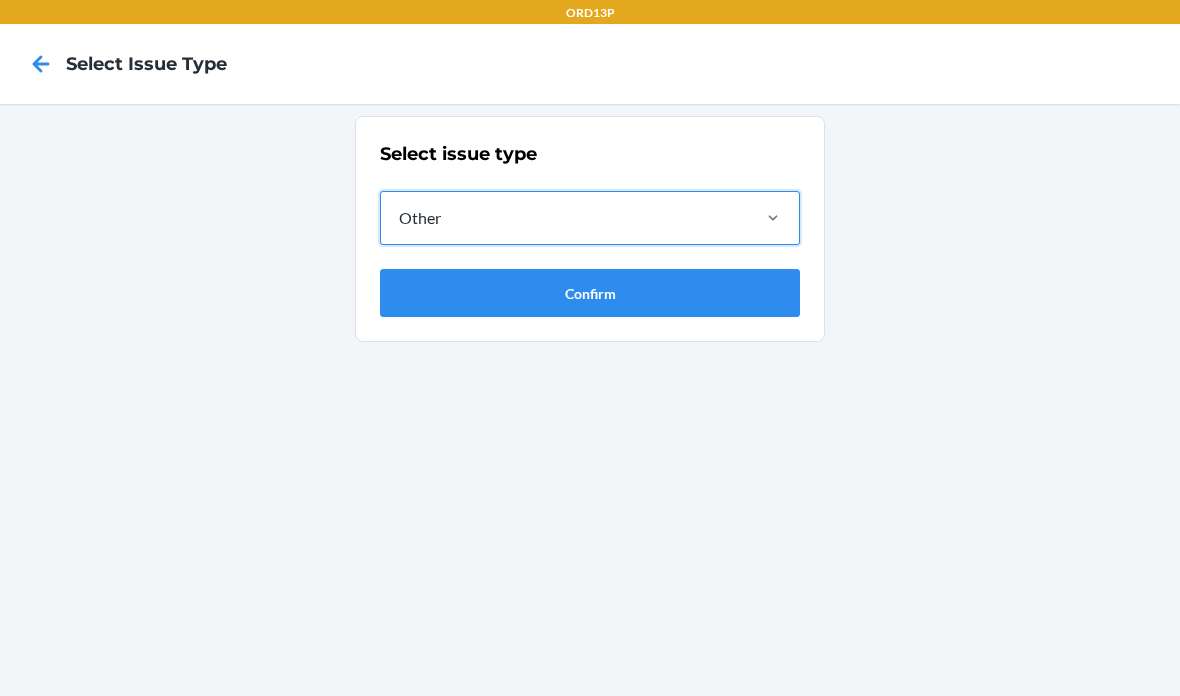 click on "Confirm" at bounding box center [590, 293] 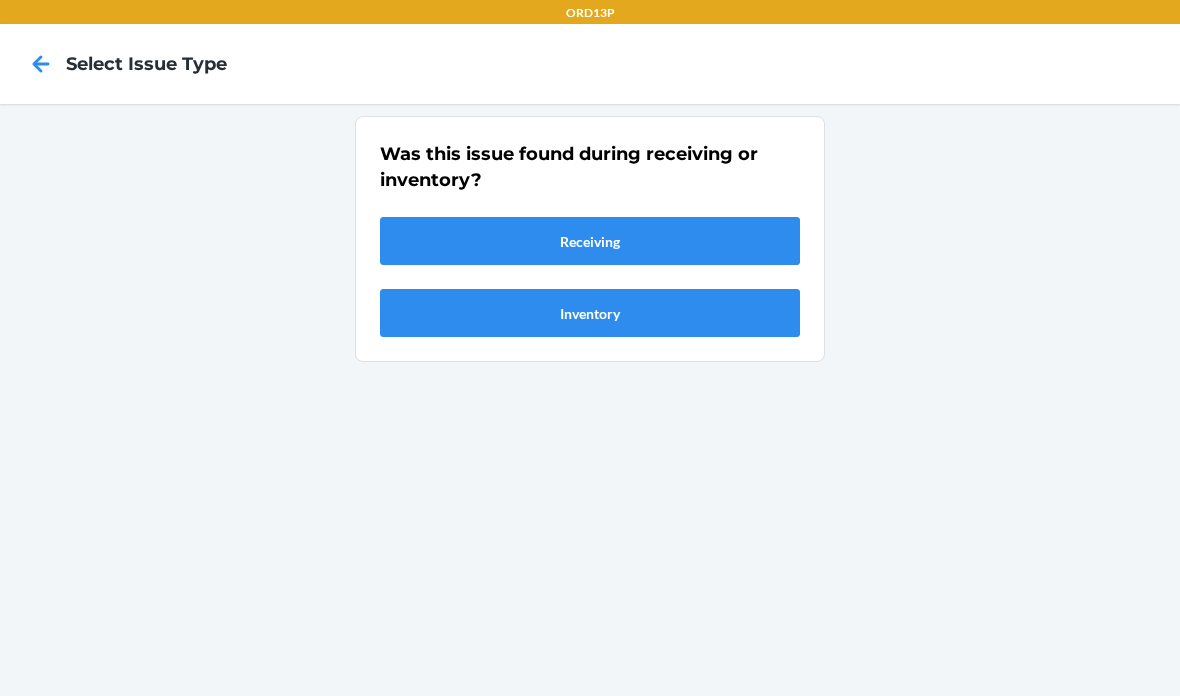 click on "Receiving" at bounding box center (590, 241) 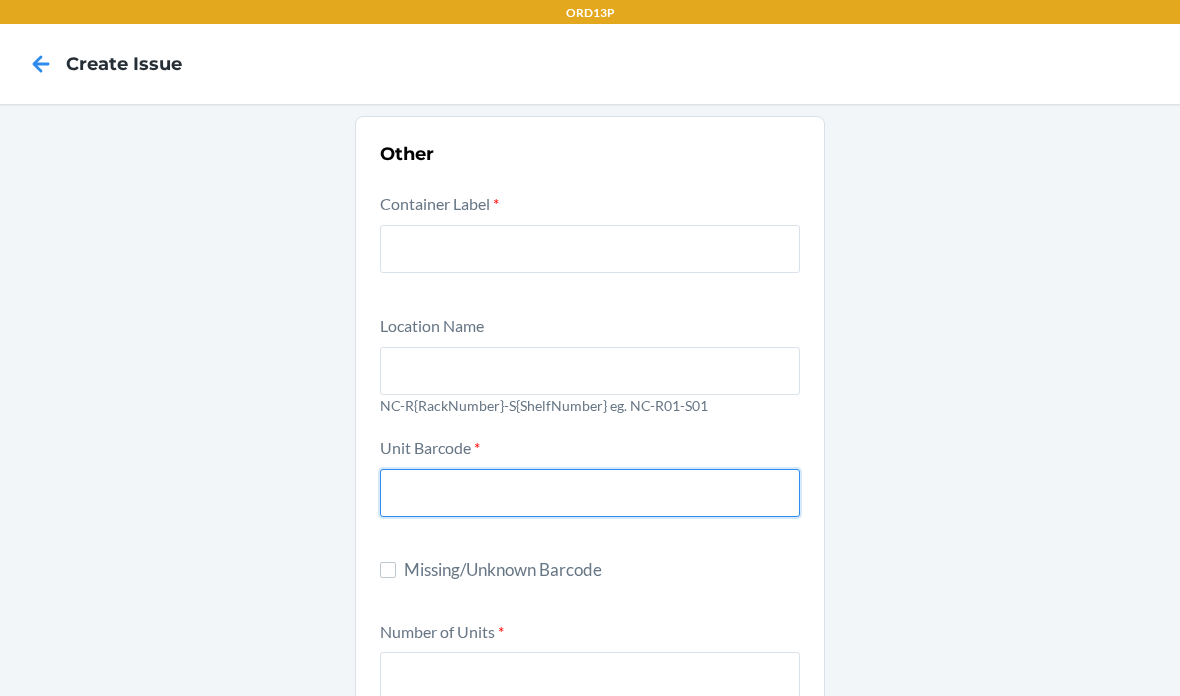 click at bounding box center (590, 493) 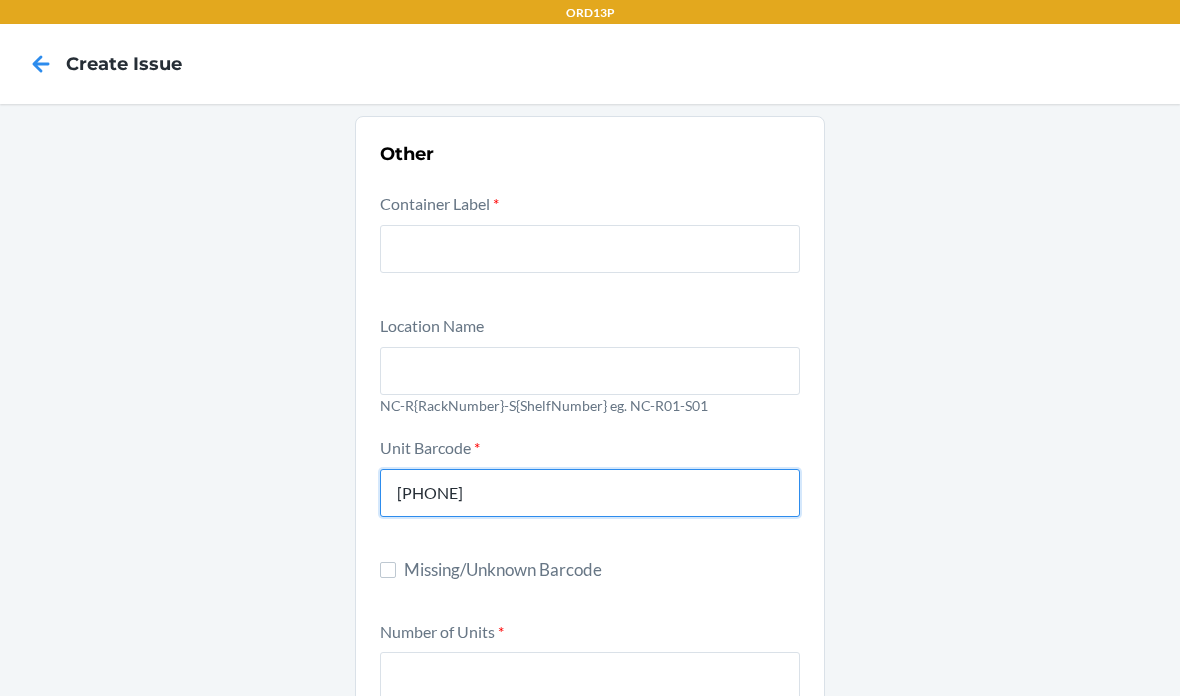 type on "[PHONE]" 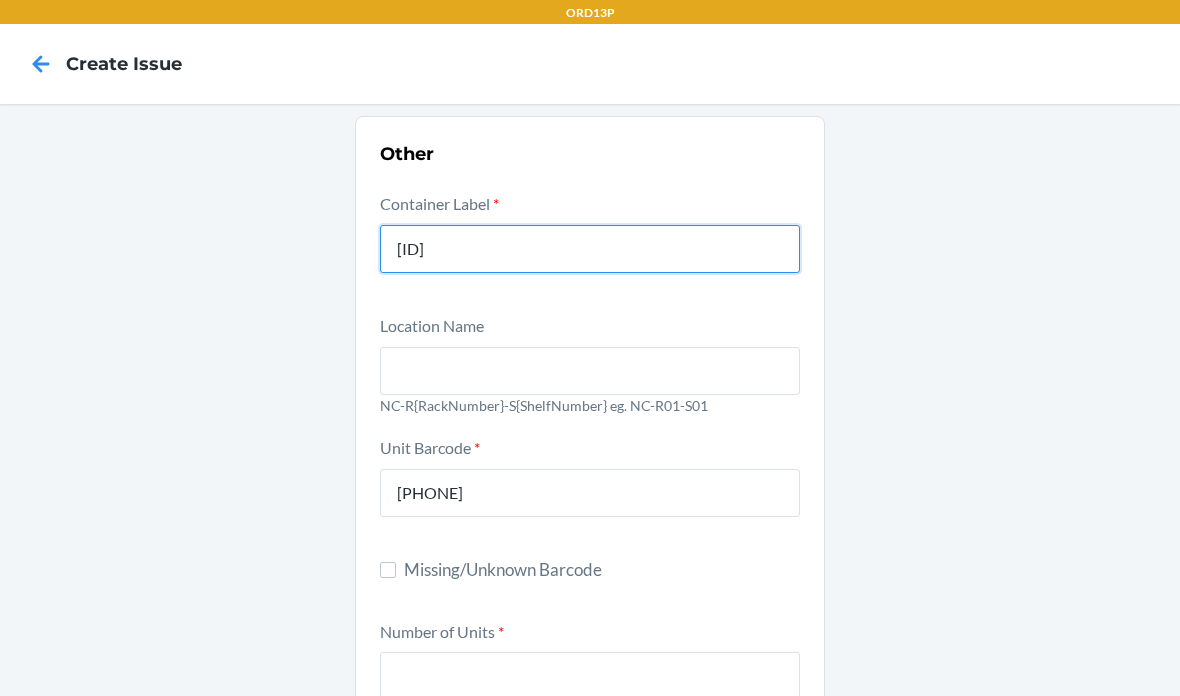 type on "[ID]" 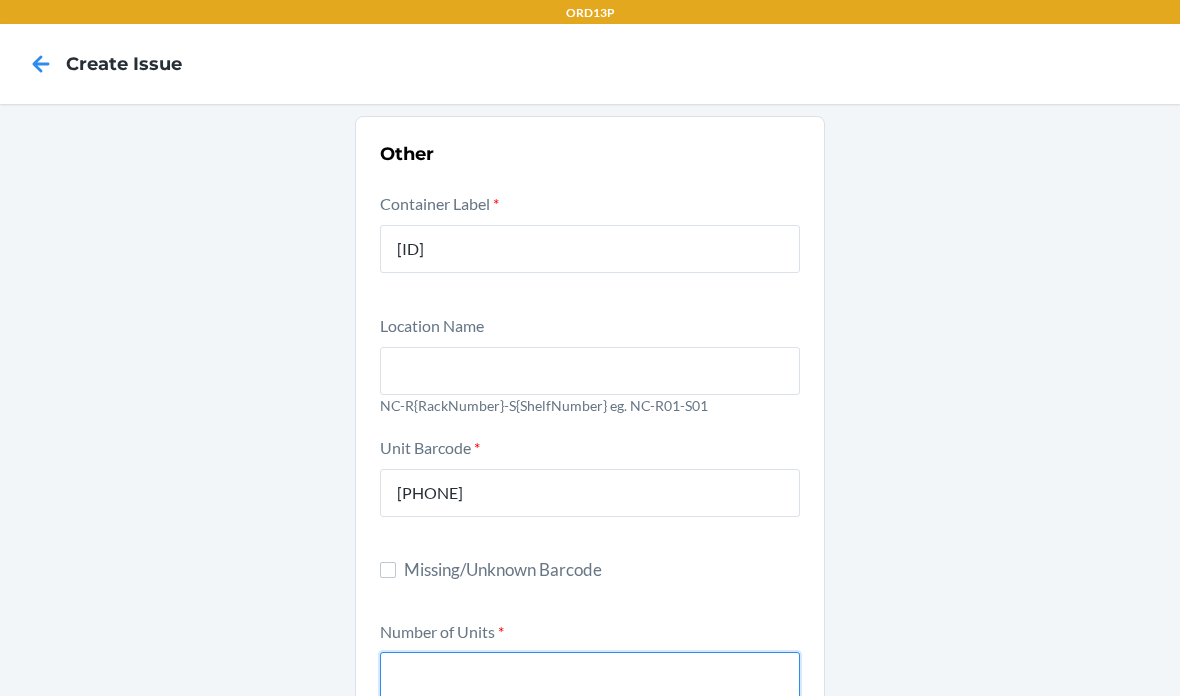 scroll, scrollTop: 80, scrollLeft: 0, axis: vertical 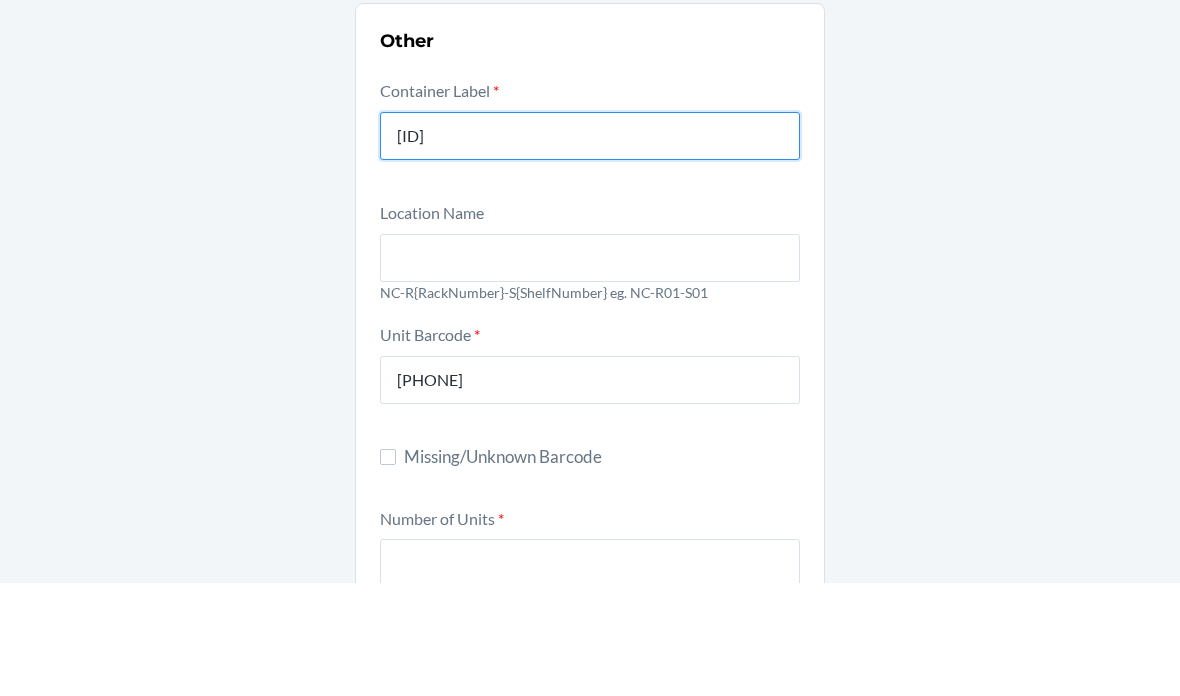 click on "[ID]" at bounding box center [590, 249] 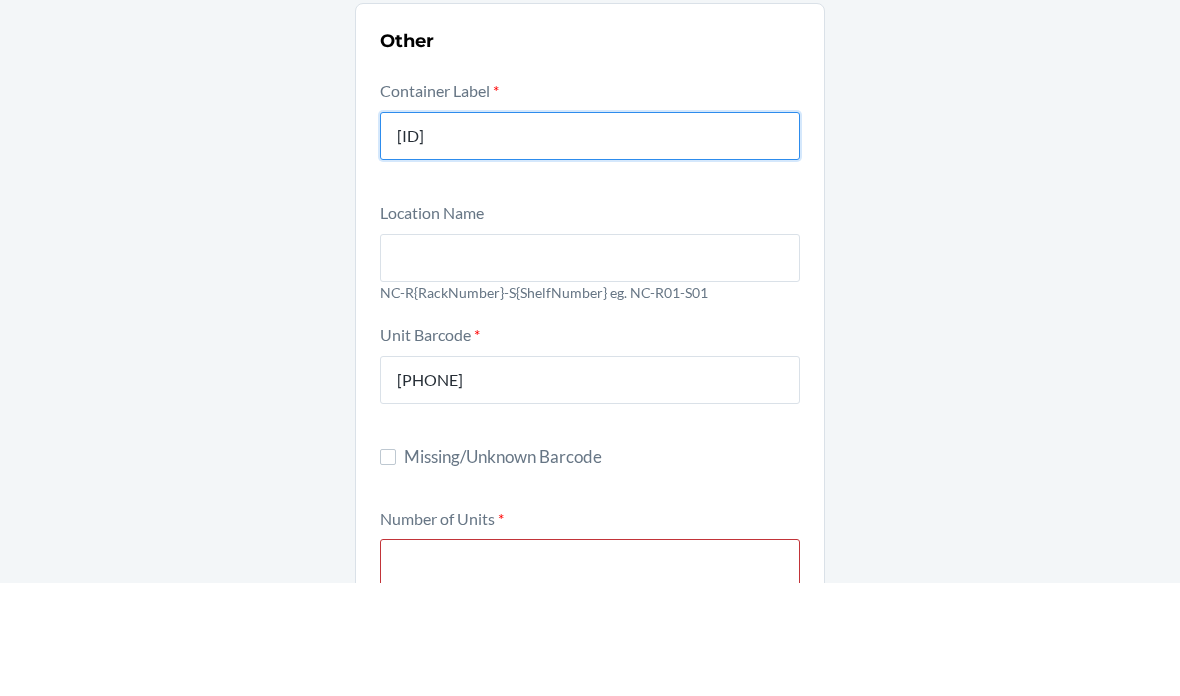 scroll, scrollTop: 0, scrollLeft: 0, axis: both 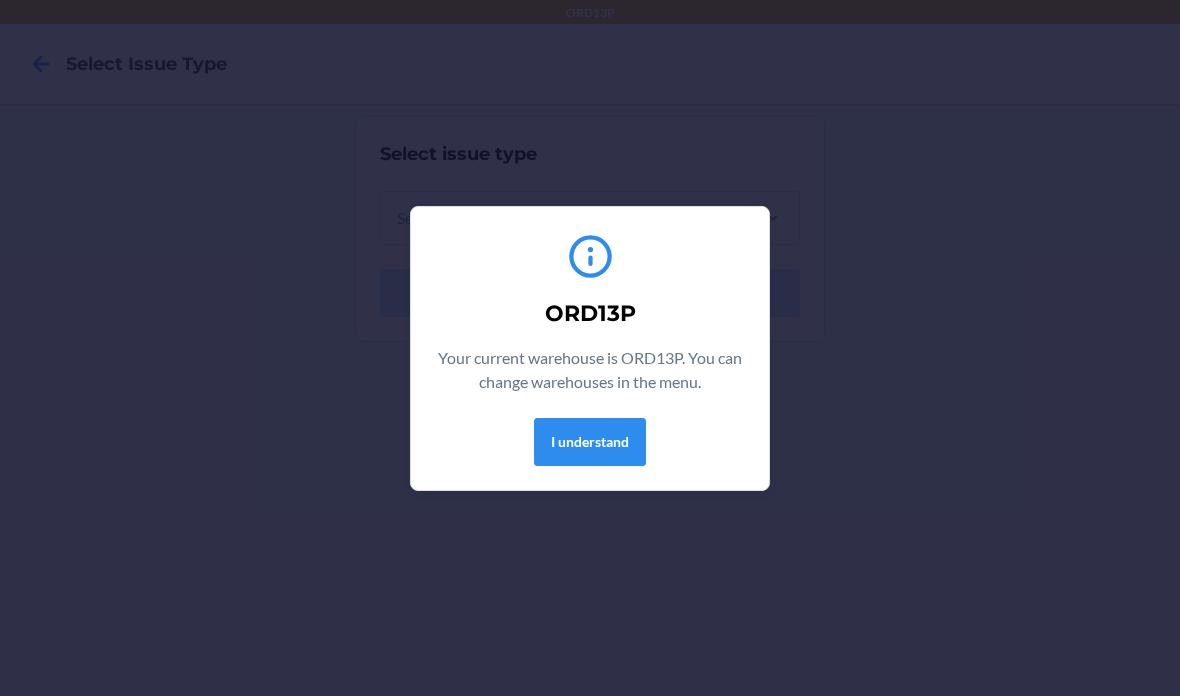 click on "I understand" at bounding box center (590, 442) 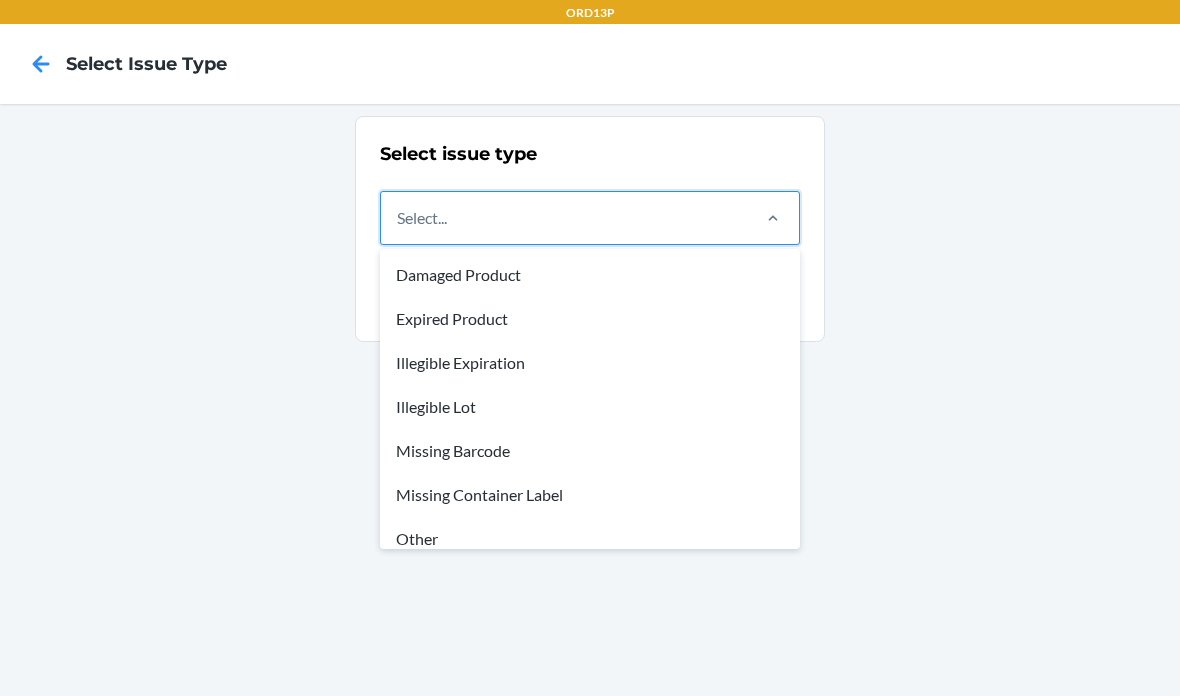click on "Other" at bounding box center [590, 539] 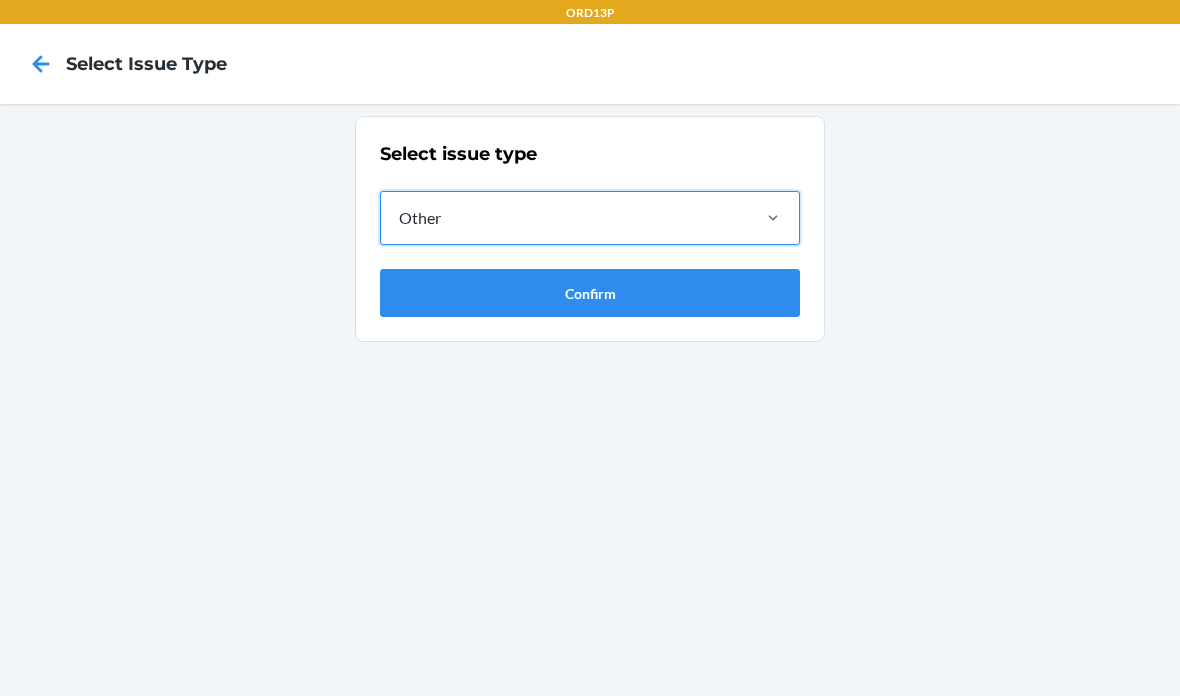 click on "Confirm" at bounding box center [590, 293] 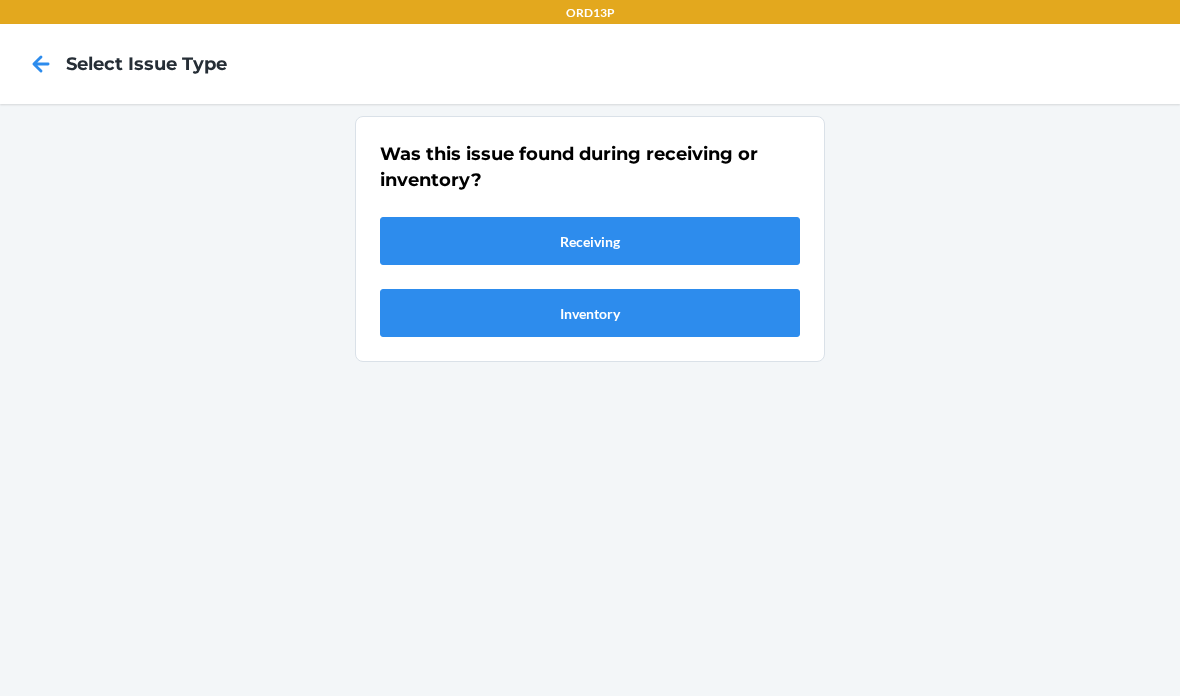 click on "Receiving" at bounding box center (590, 241) 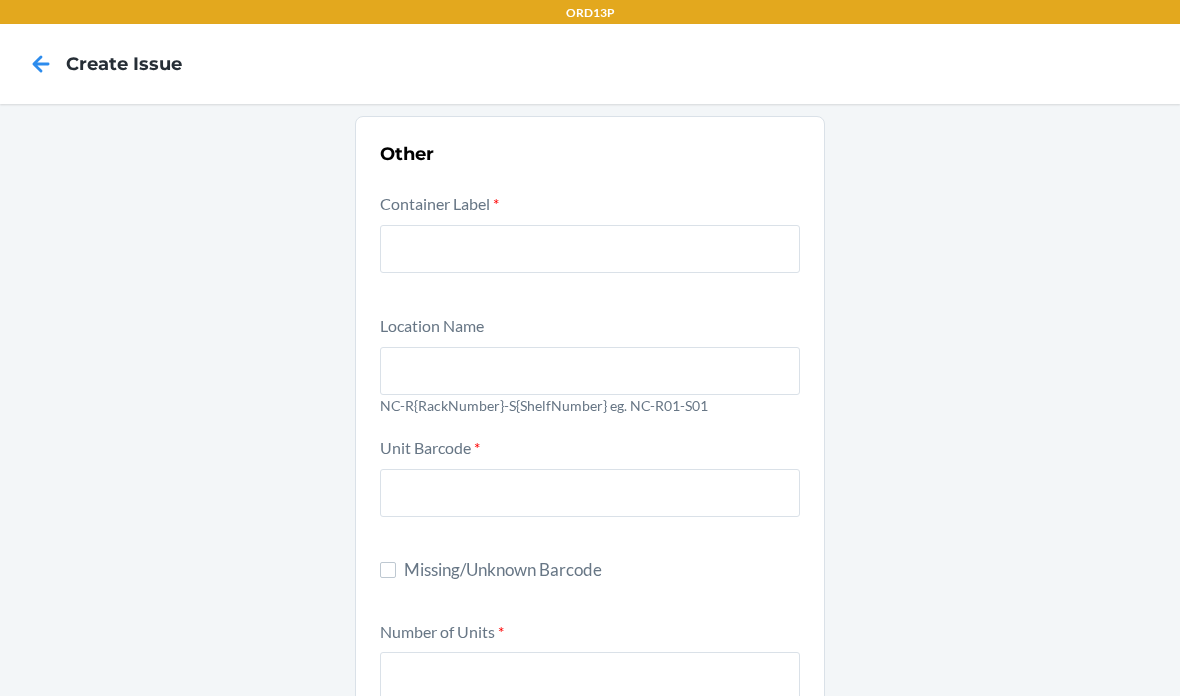click at bounding box center (590, 249) 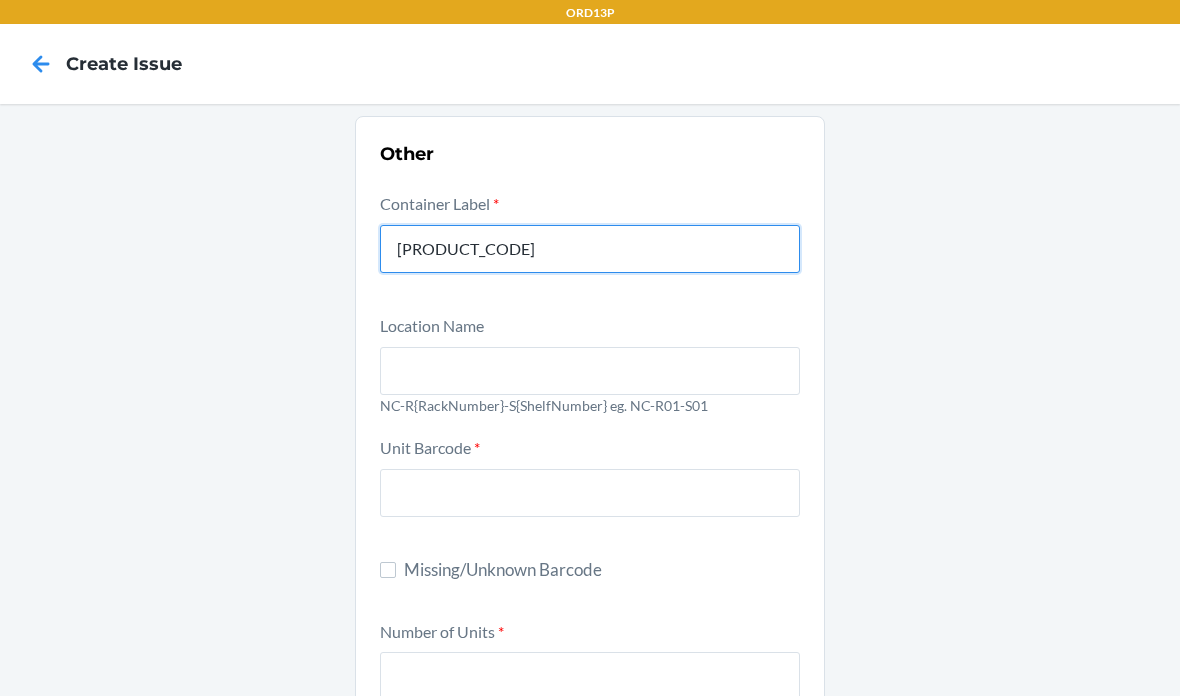 type on "[PRODUCT_CODE]" 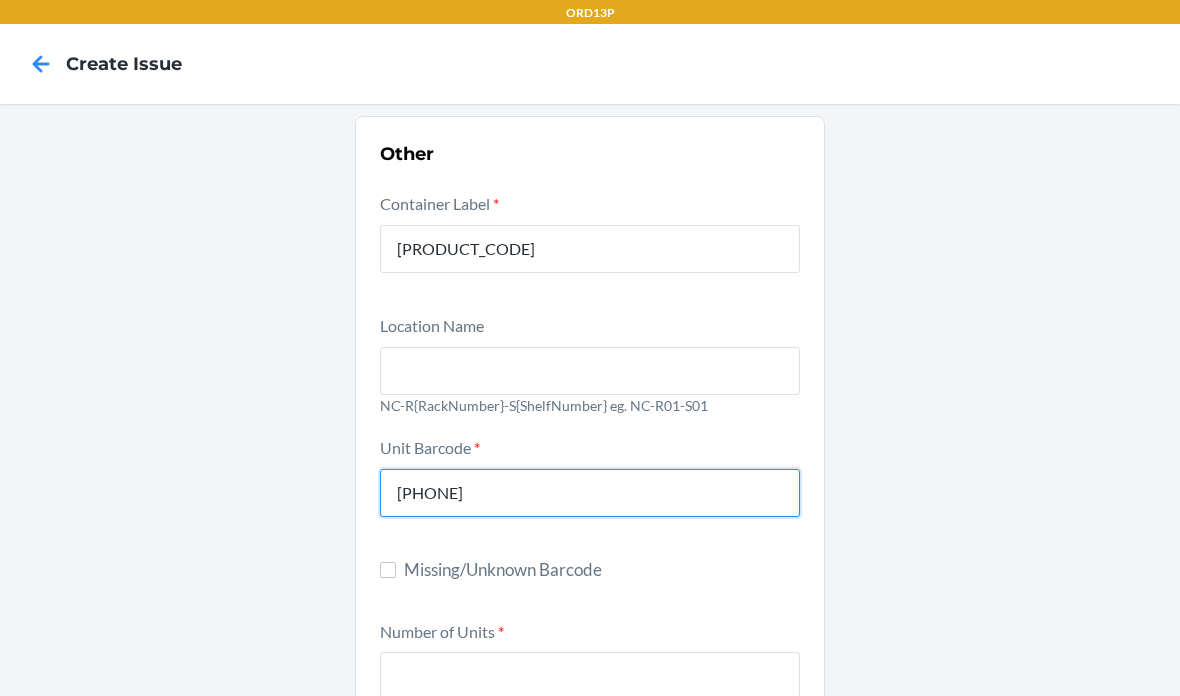 type on "[PHONE]" 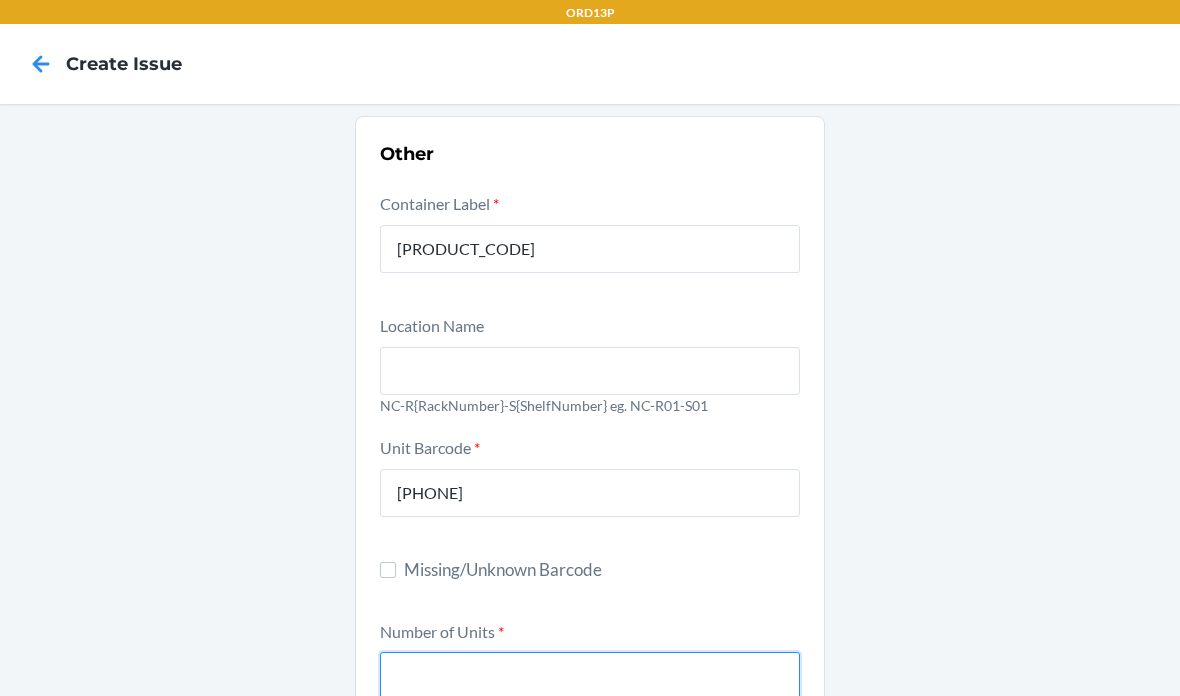 scroll, scrollTop: 80, scrollLeft: 0, axis: vertical 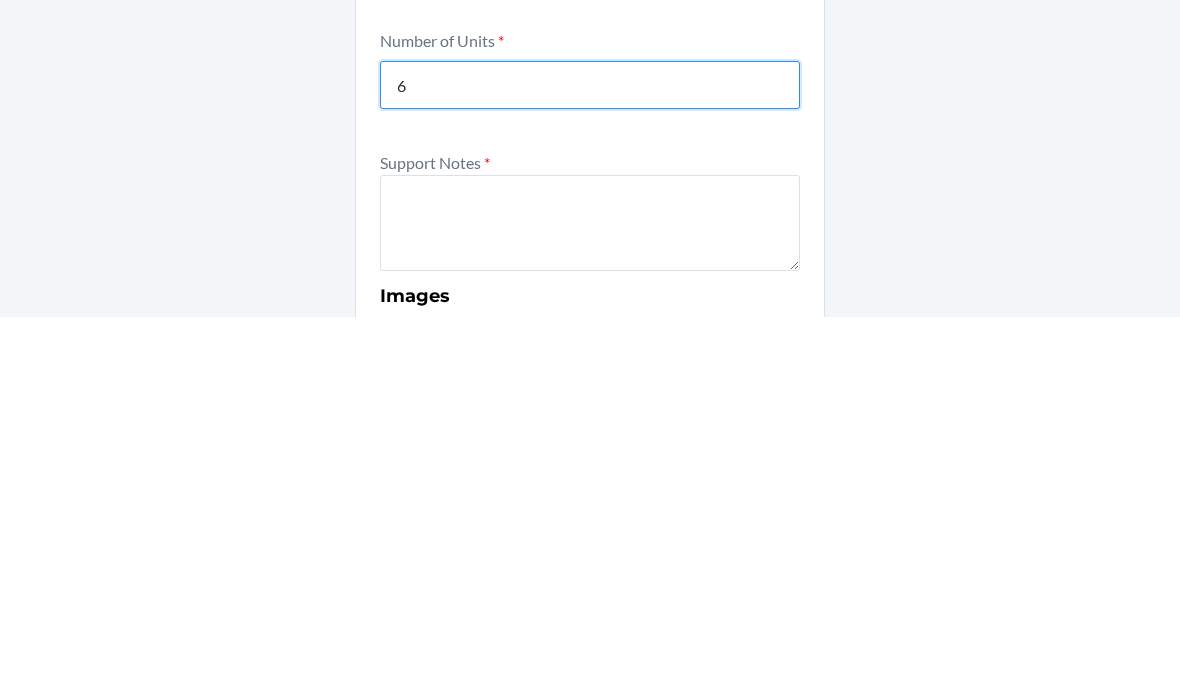 type on "6" 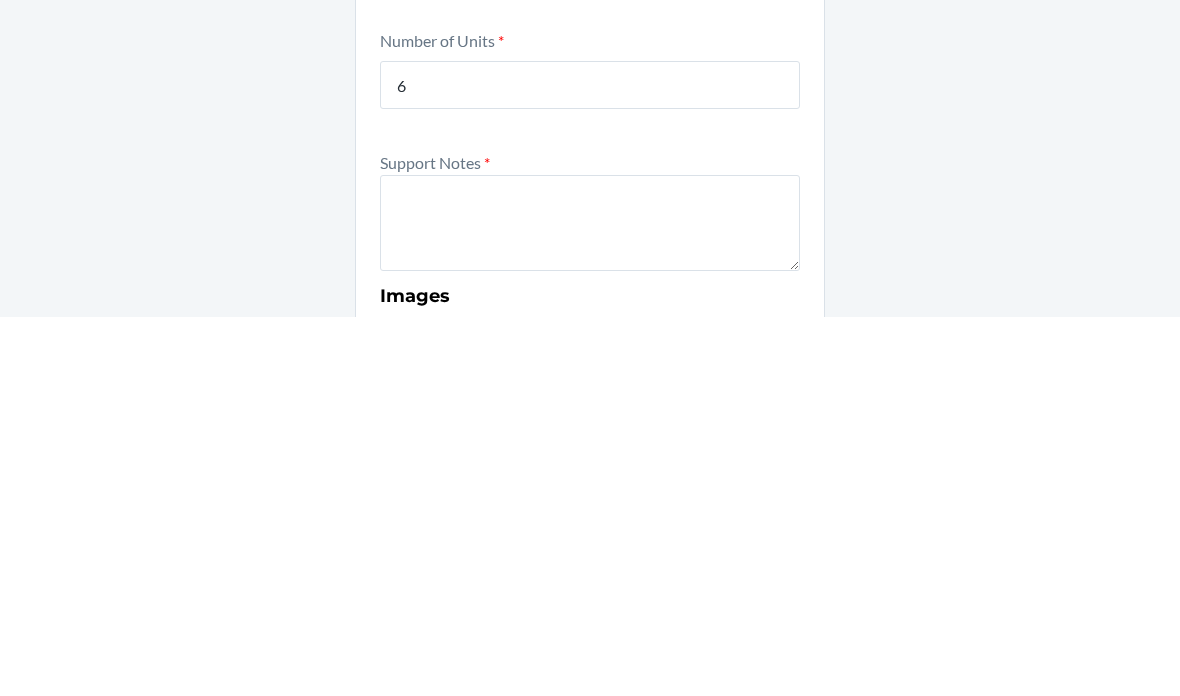 click at bounding box center (590, 602) 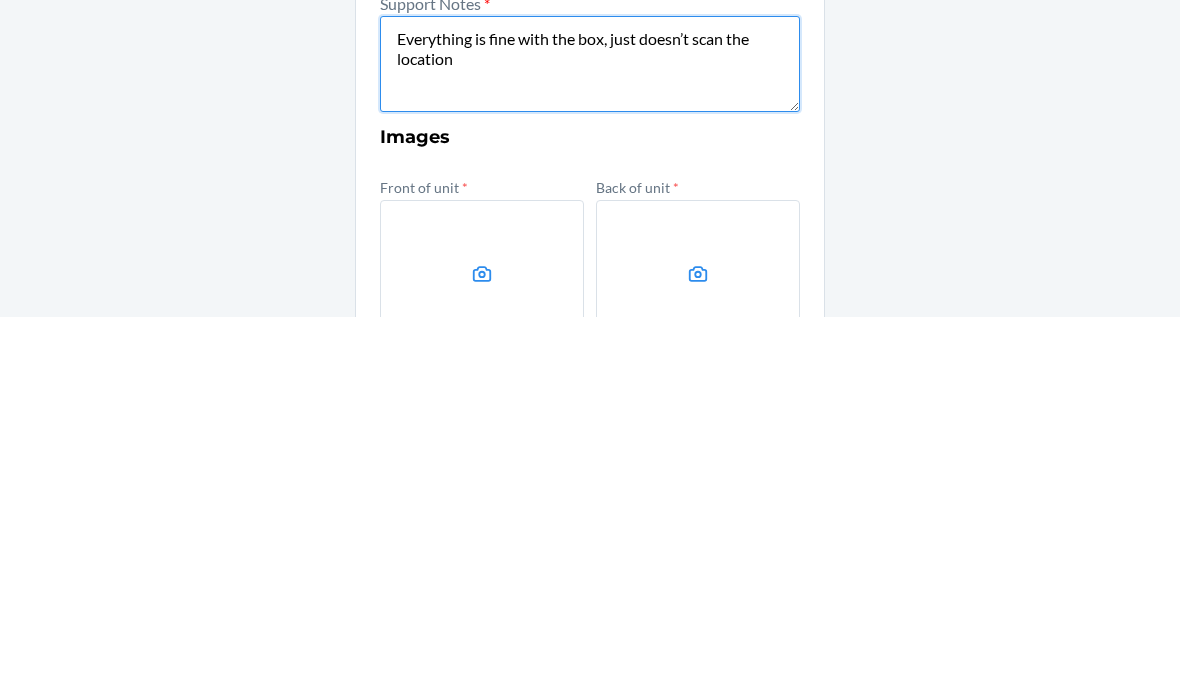 scroll, scrollTop: 372, scrollLeft: 0, axis: vertical 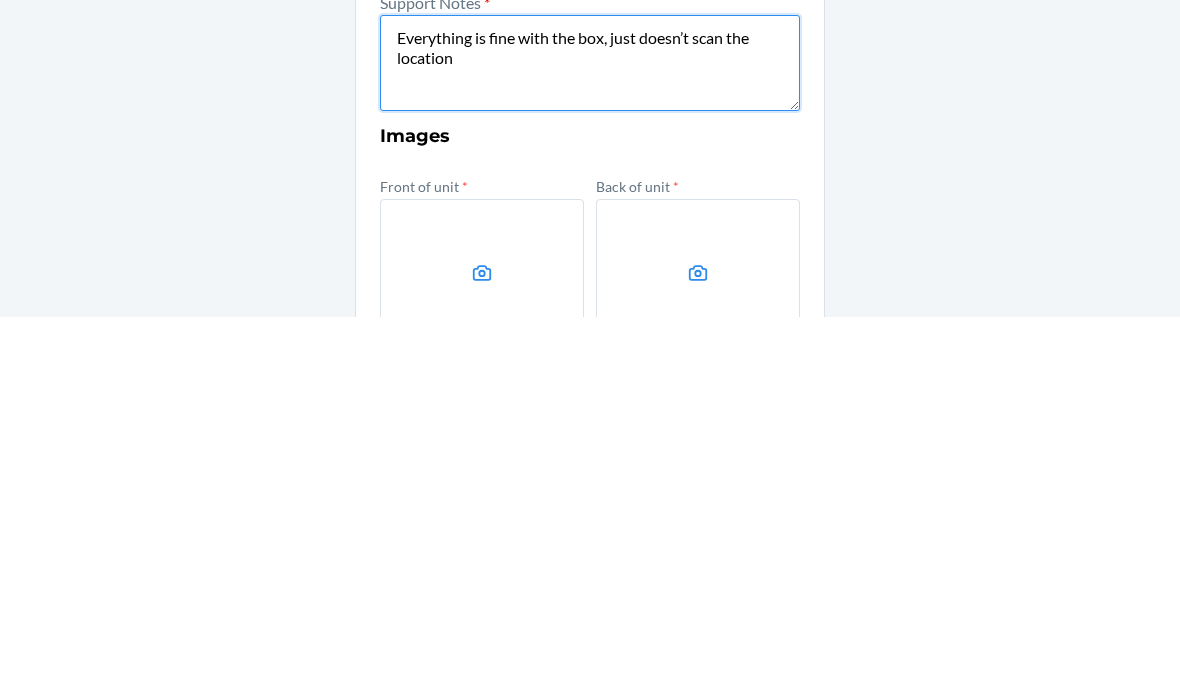 type on "Everything is fine with the box, just doesn’t scan the location" 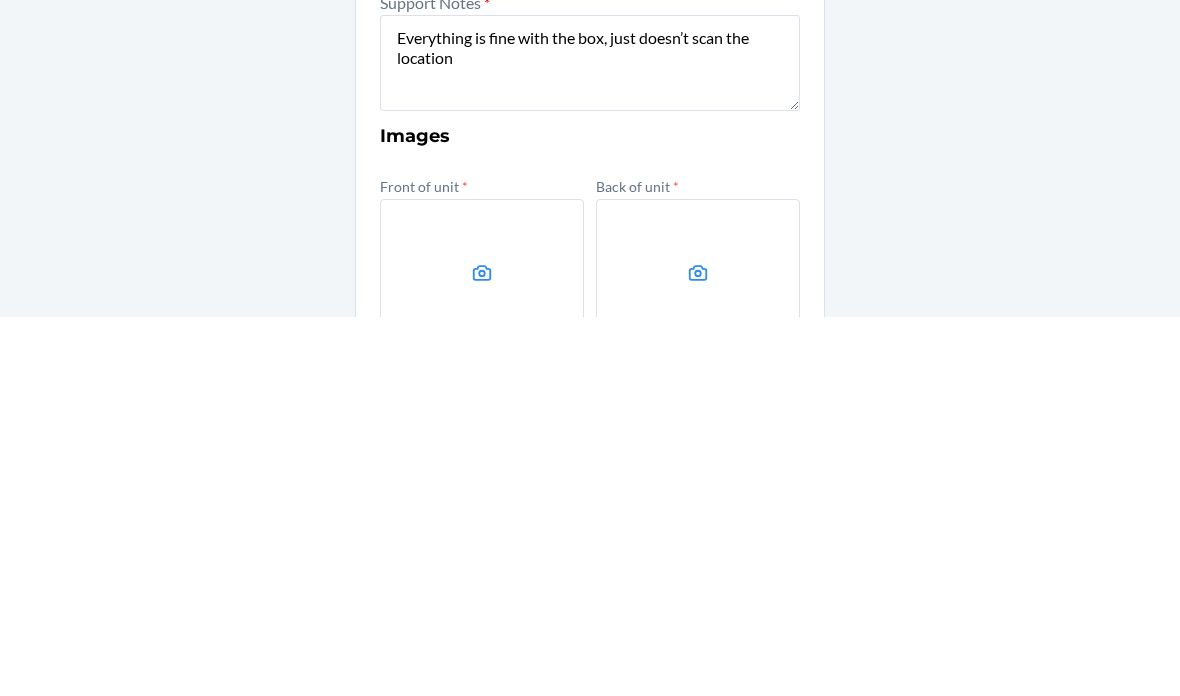 click at bounding box center (482, 653) 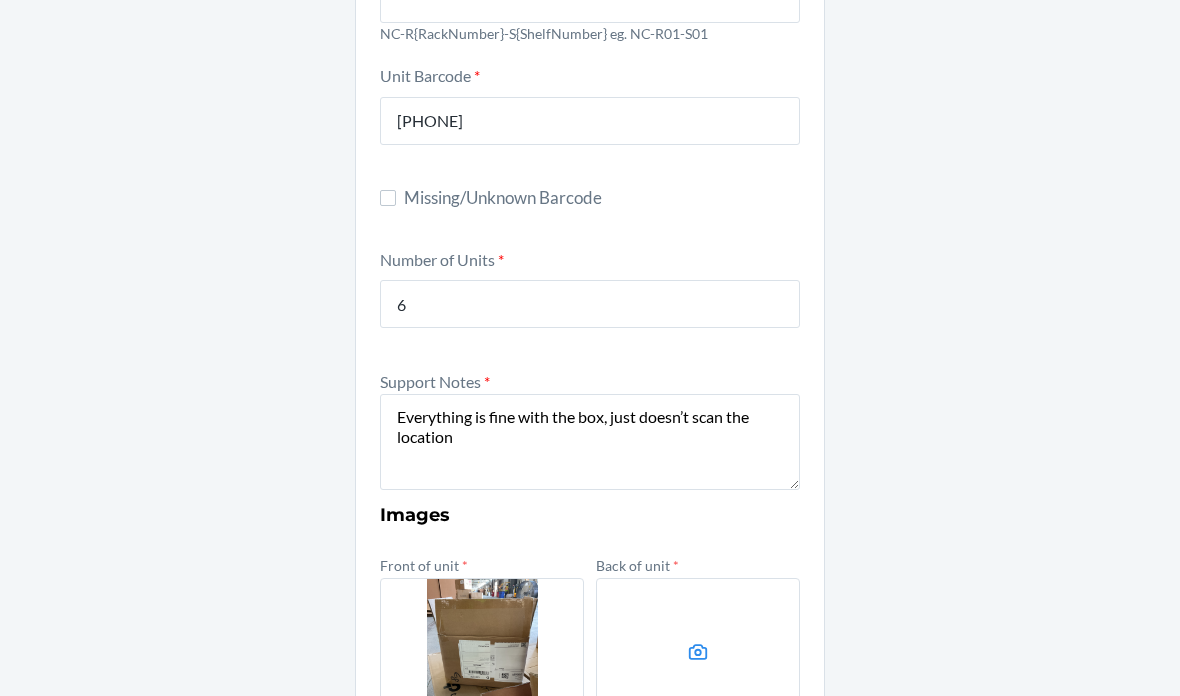 click at bounding box center (698, 653) 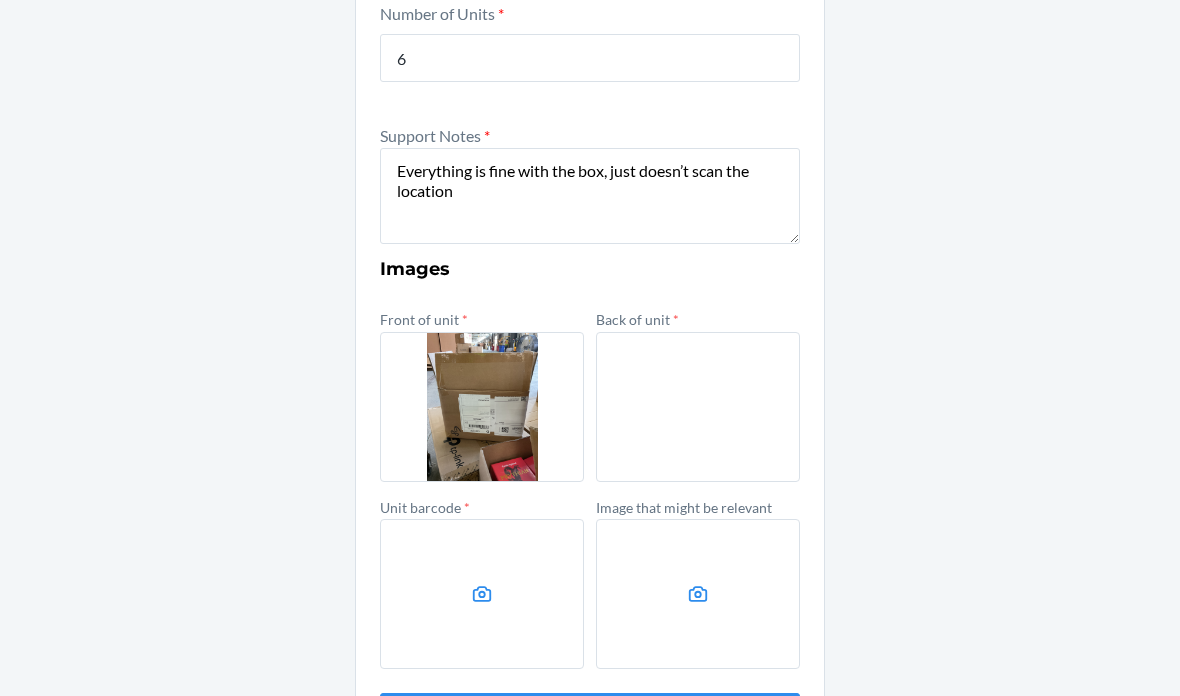 scroll, scrollTop: 618, scrollLeft: 0, axis: vertical 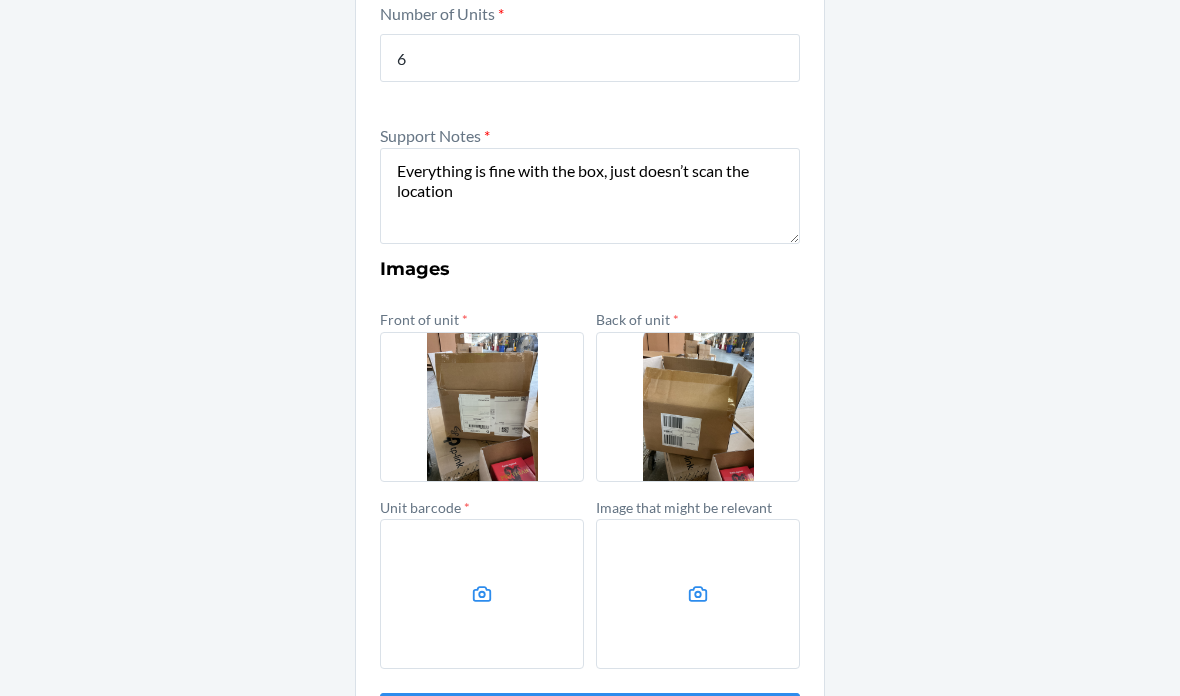 click at bounding box center [482, 594] 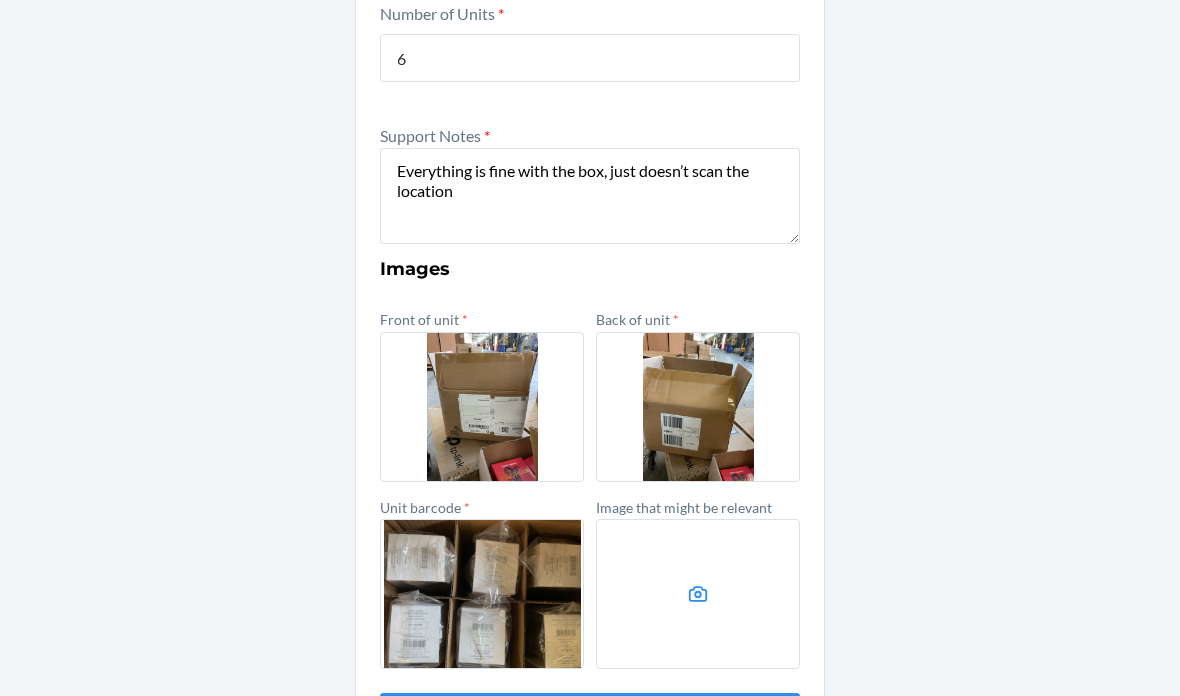 click on "Submit" at bounding box center [590, 717] 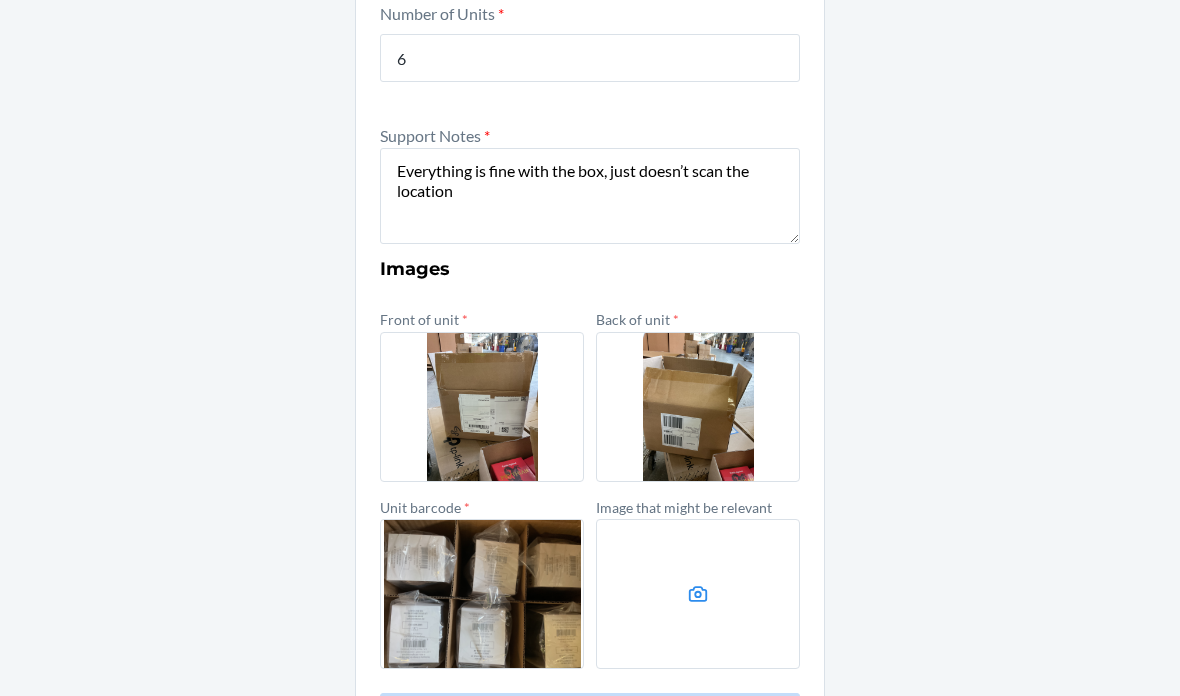 scroll, scrollTop: 0, scrollLeft: 0, axis: both 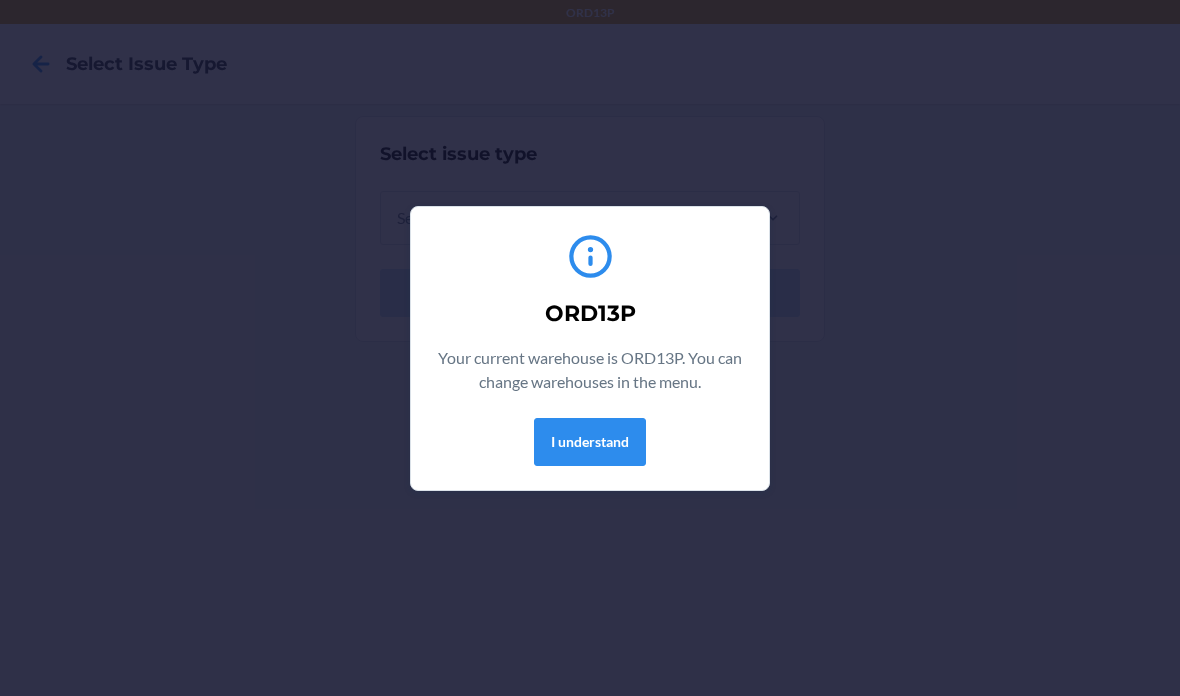 click on "I understand" at bounding box center (590, 442) 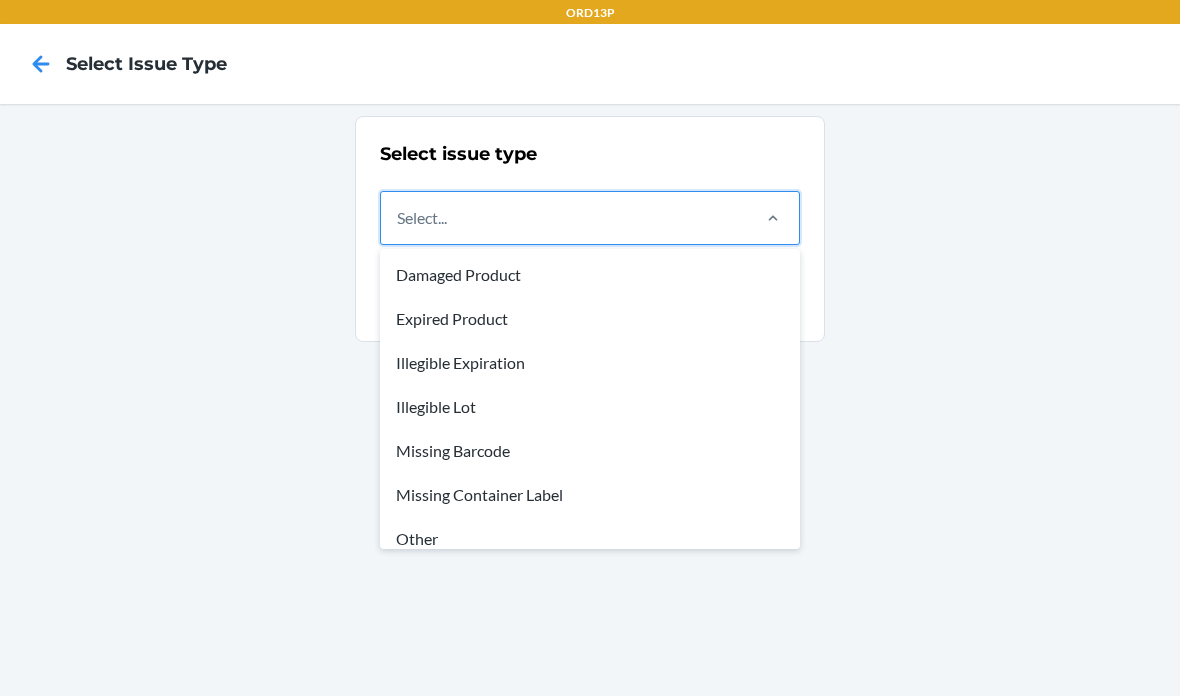 click on "Other" at bounding box center [590, 539] 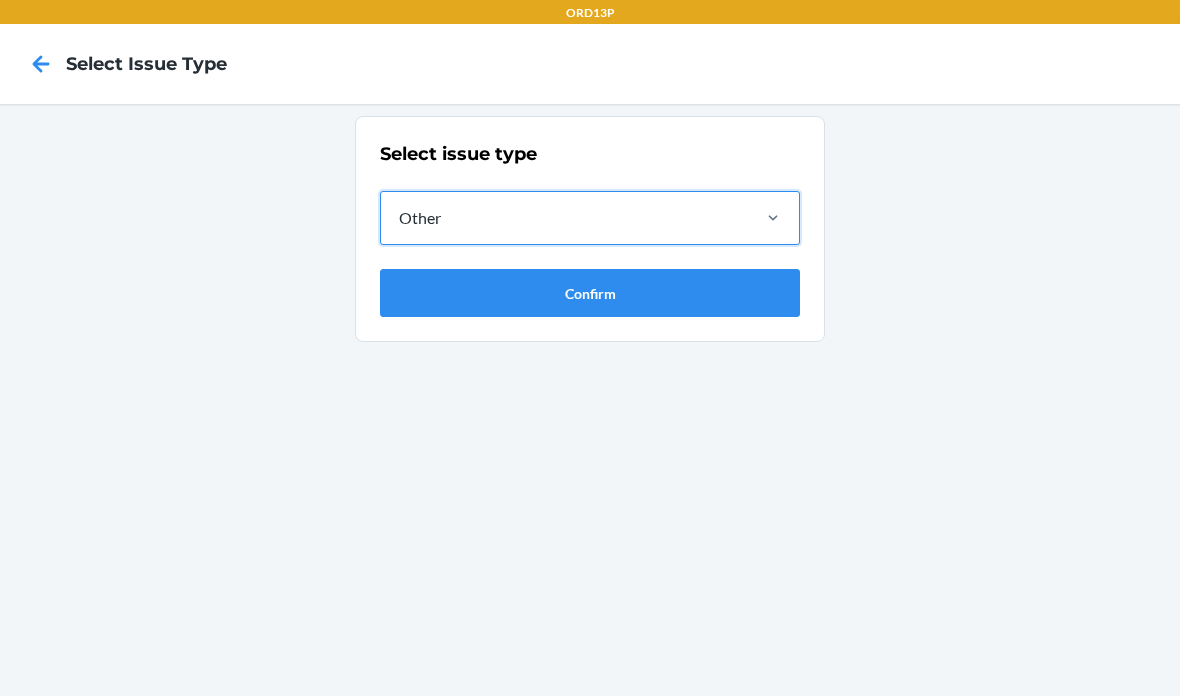 click on "Confirm" at bounding box center [590, 293] 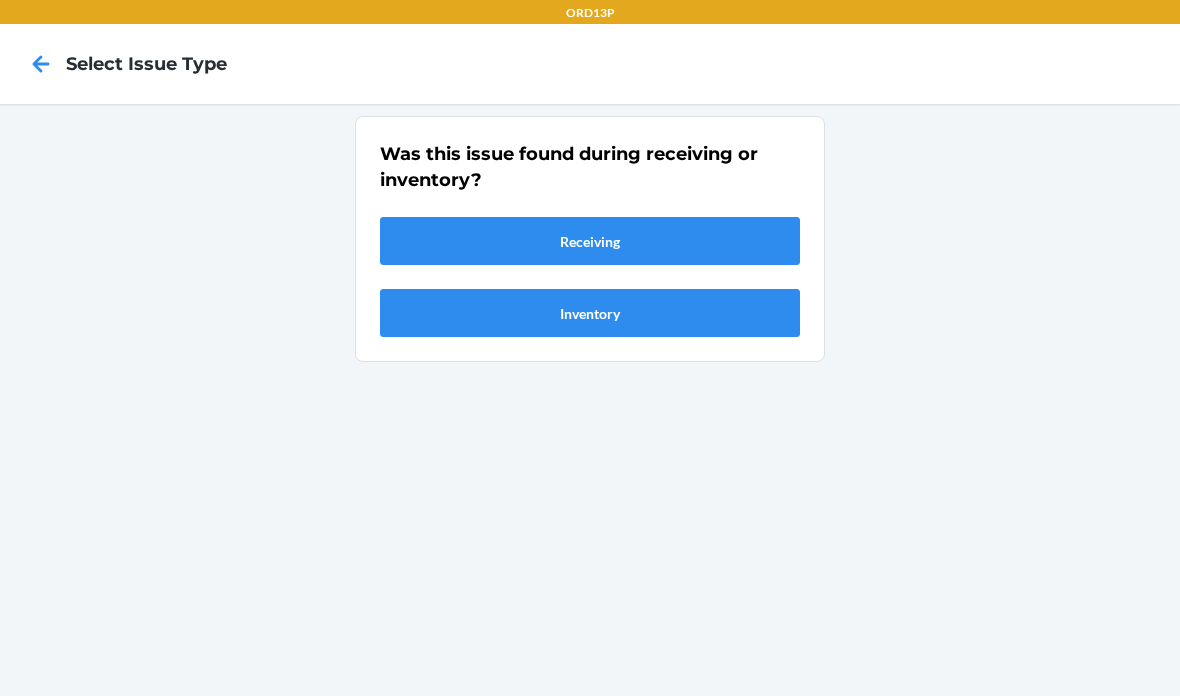 click on "Receiving" at bounding box center (590, 241) 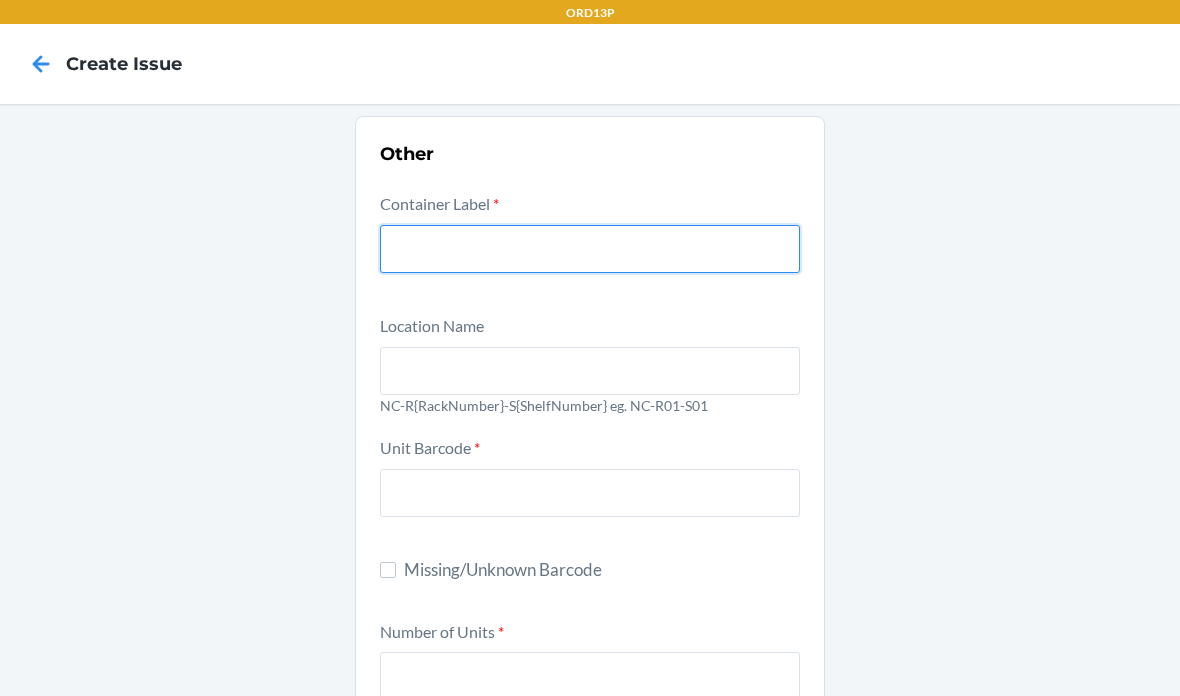 click at bounding box center [590, 249] 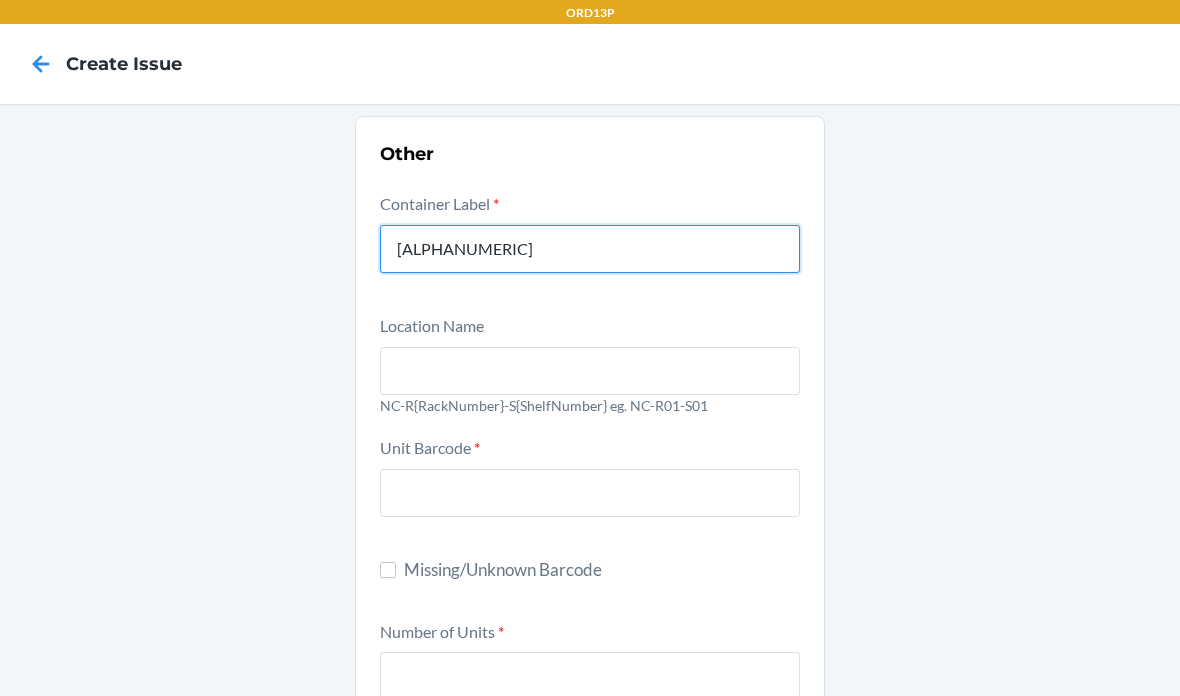 type on "CDTTJ332KWM" 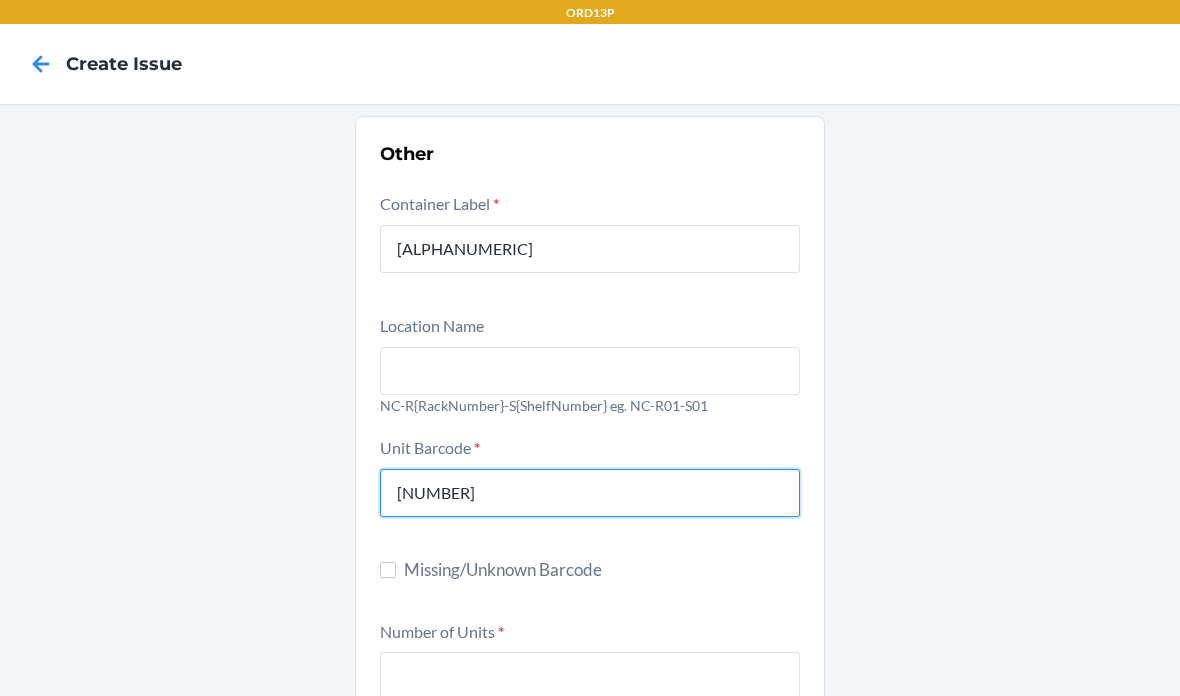 type on "842094105991" 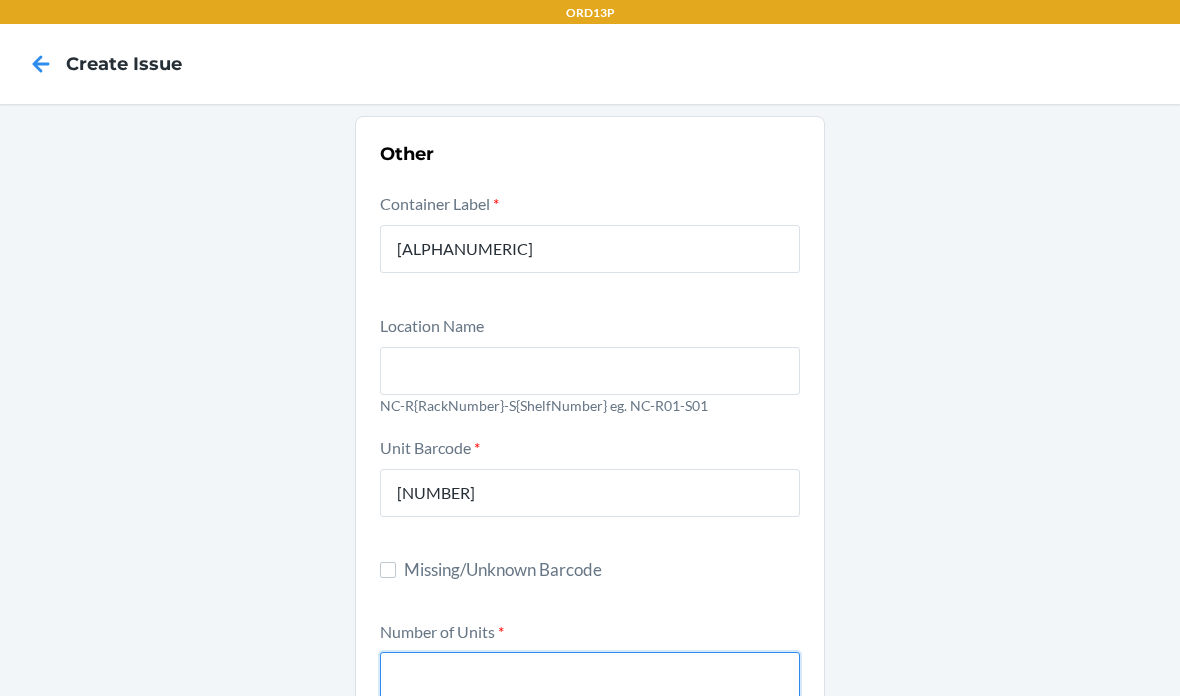 scroll, scrollTop: 80, scrollLeft: 0, axis: vertical 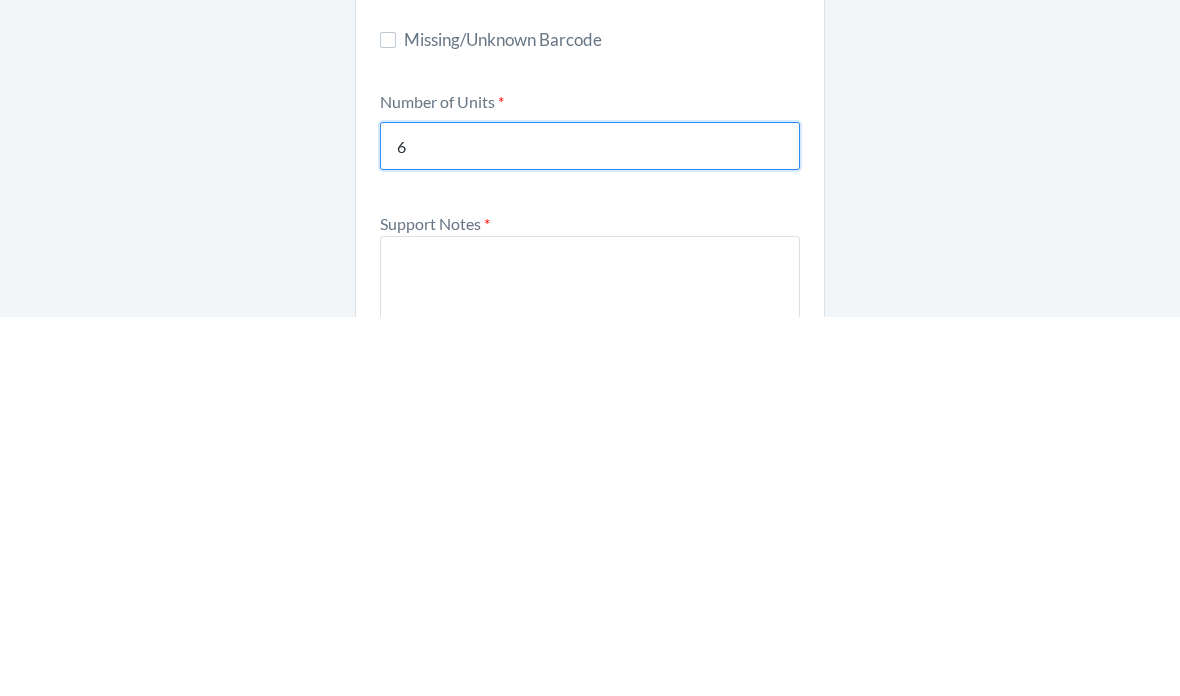 type on "6" 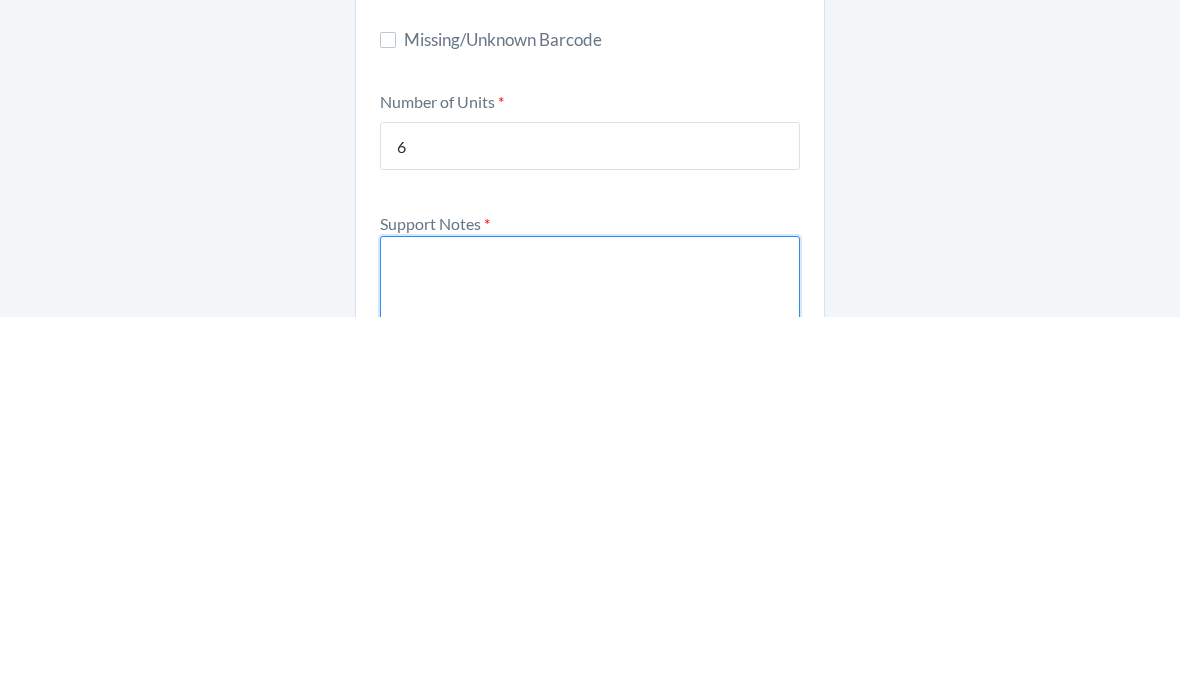 click at bounding box center [590, 663] 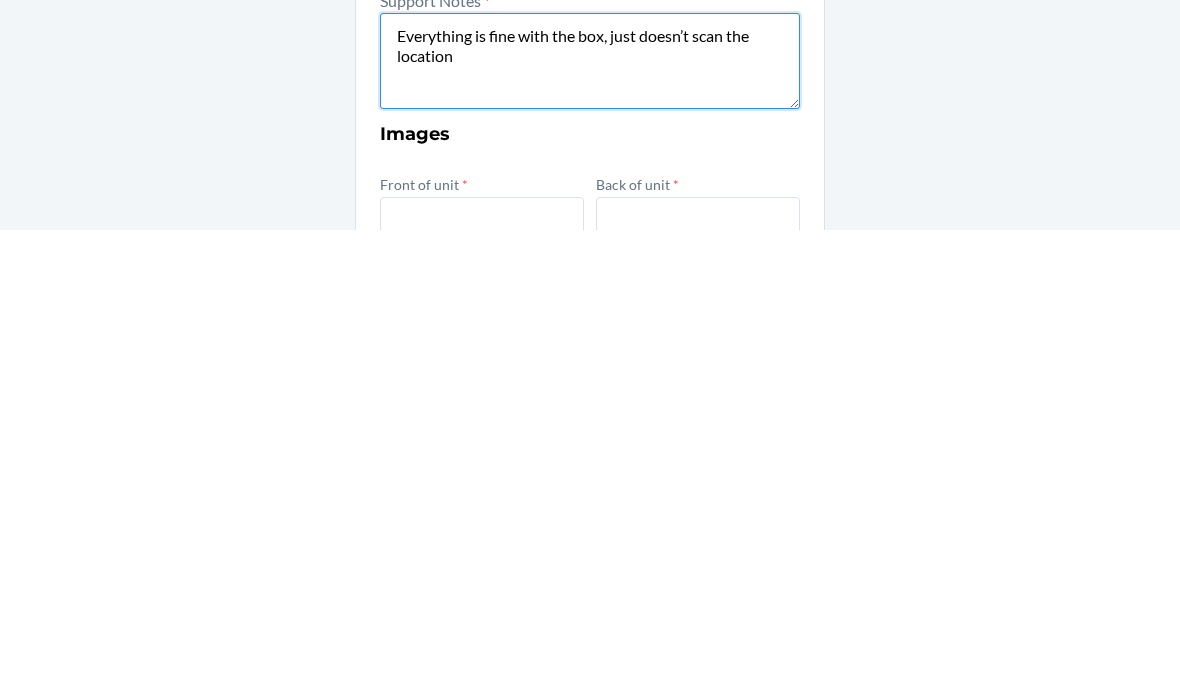 scroll, scrollTop: 291, scrollLeft: 0, axis: vertical 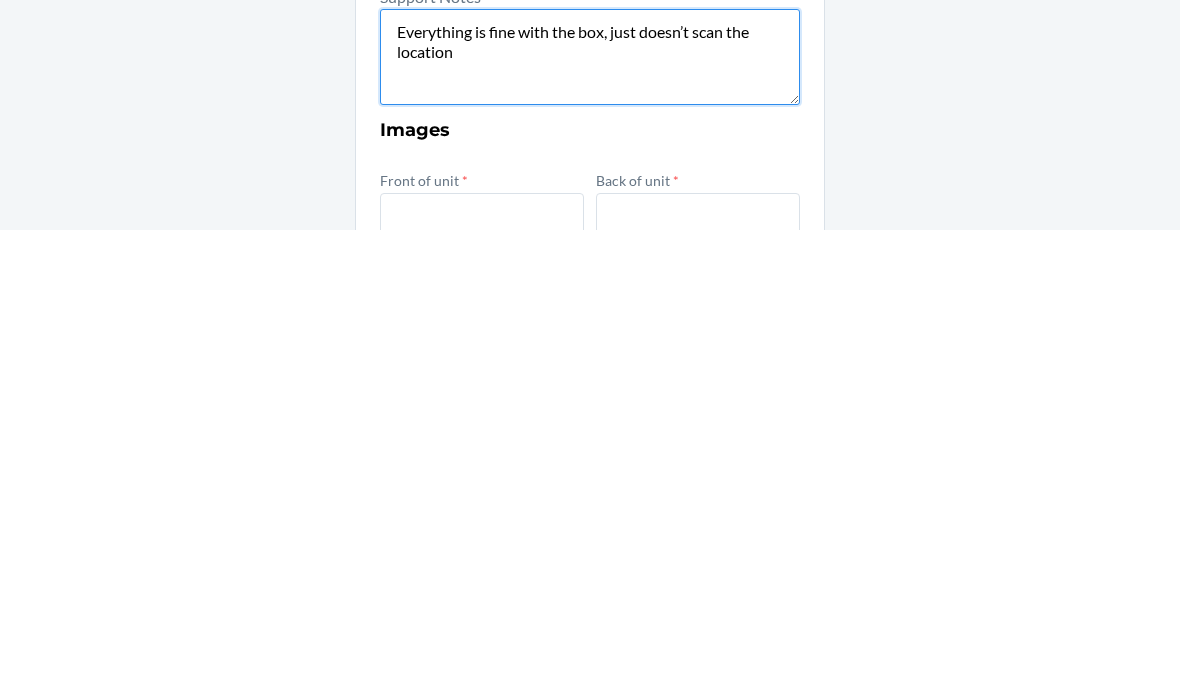 type on "Everything is fine with the box, just doesn’t scan the location" 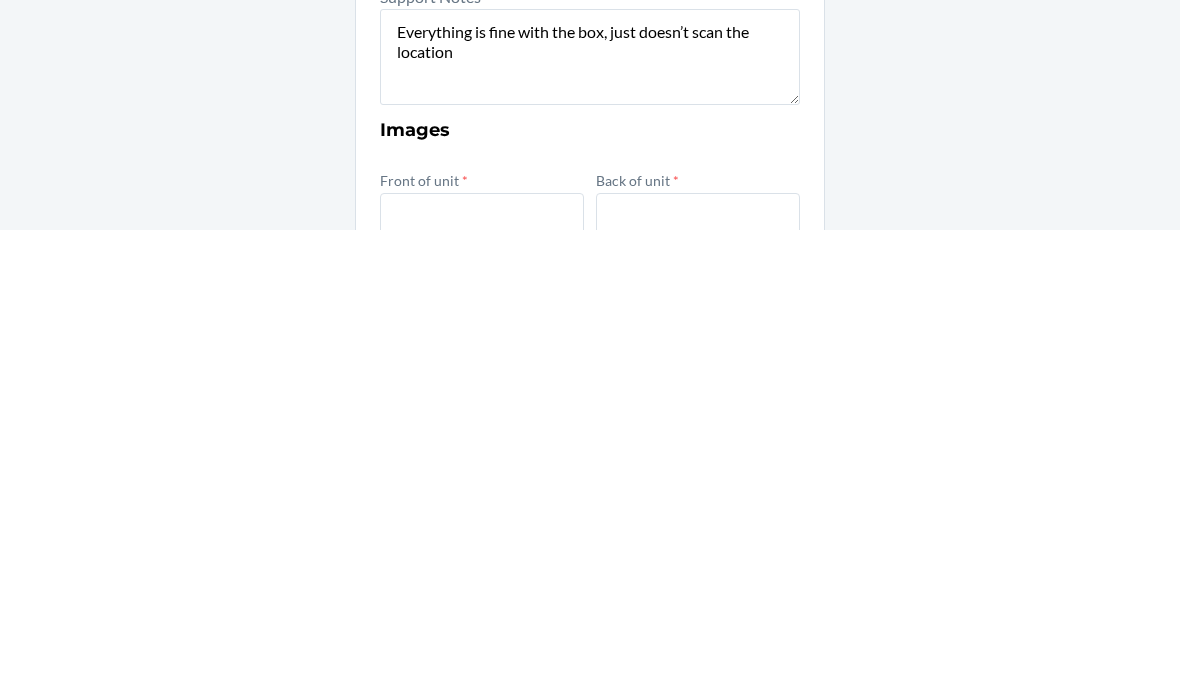 click at bounding box center (482, 734) 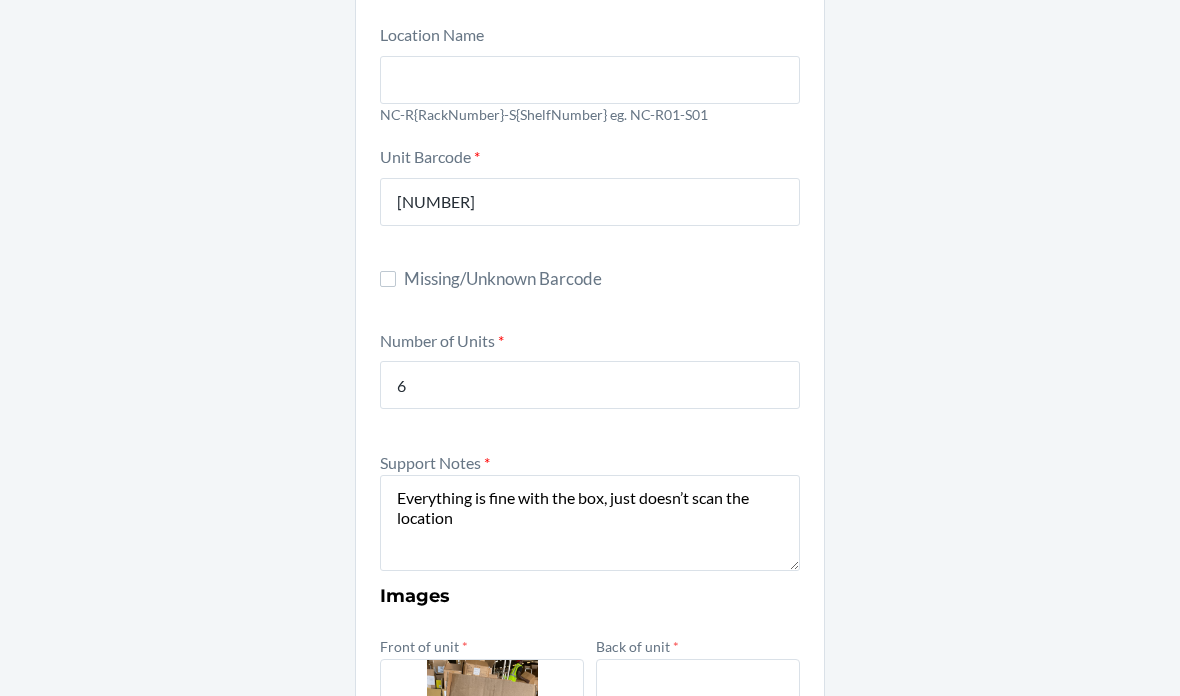 click at bounding box center [698, 734] 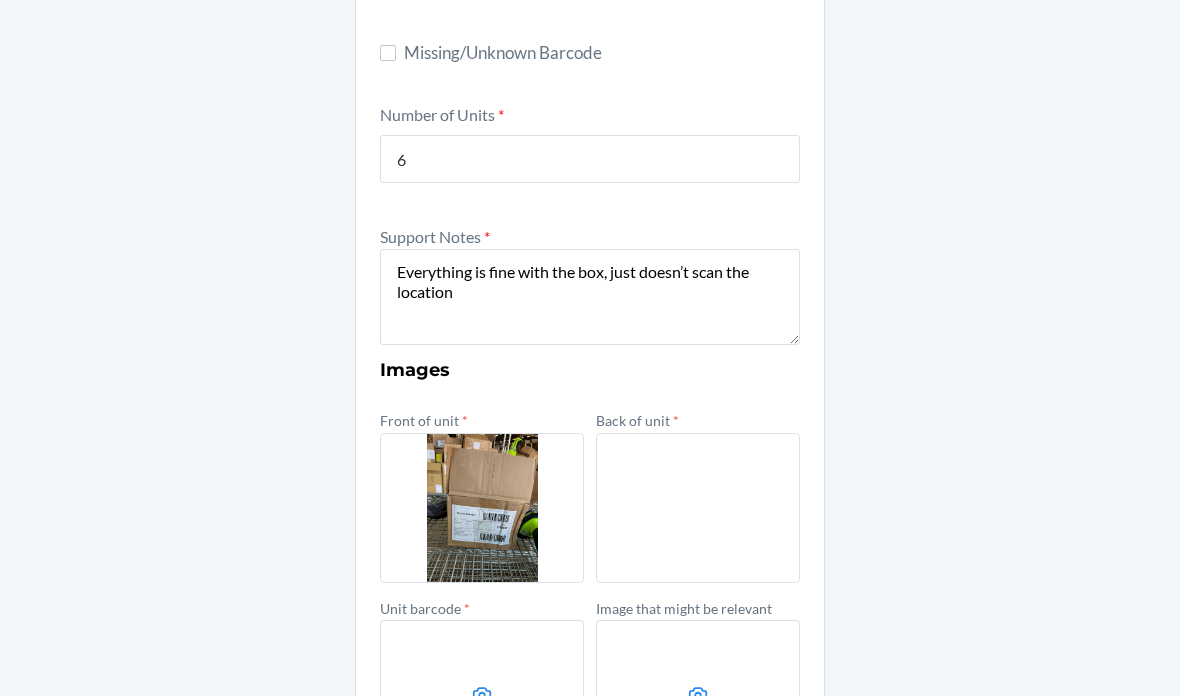 scroll, scrollTop: 527, scrollLeft: 0, axis: vertical 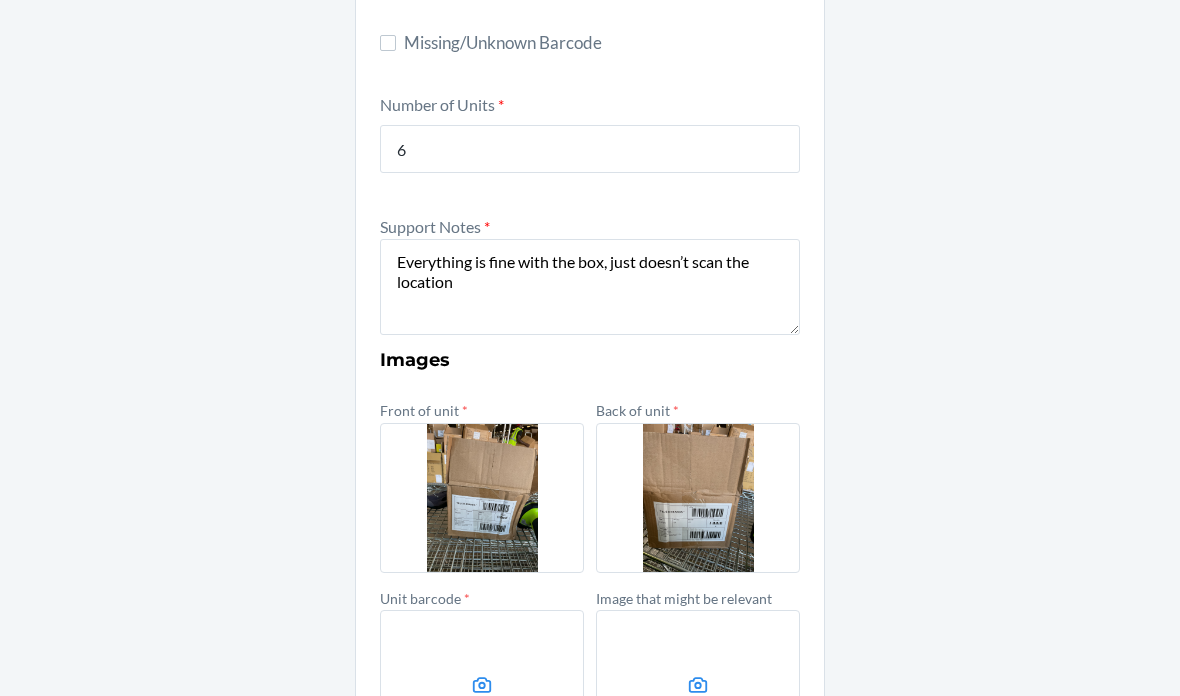 click at bounding box center [482, 685] 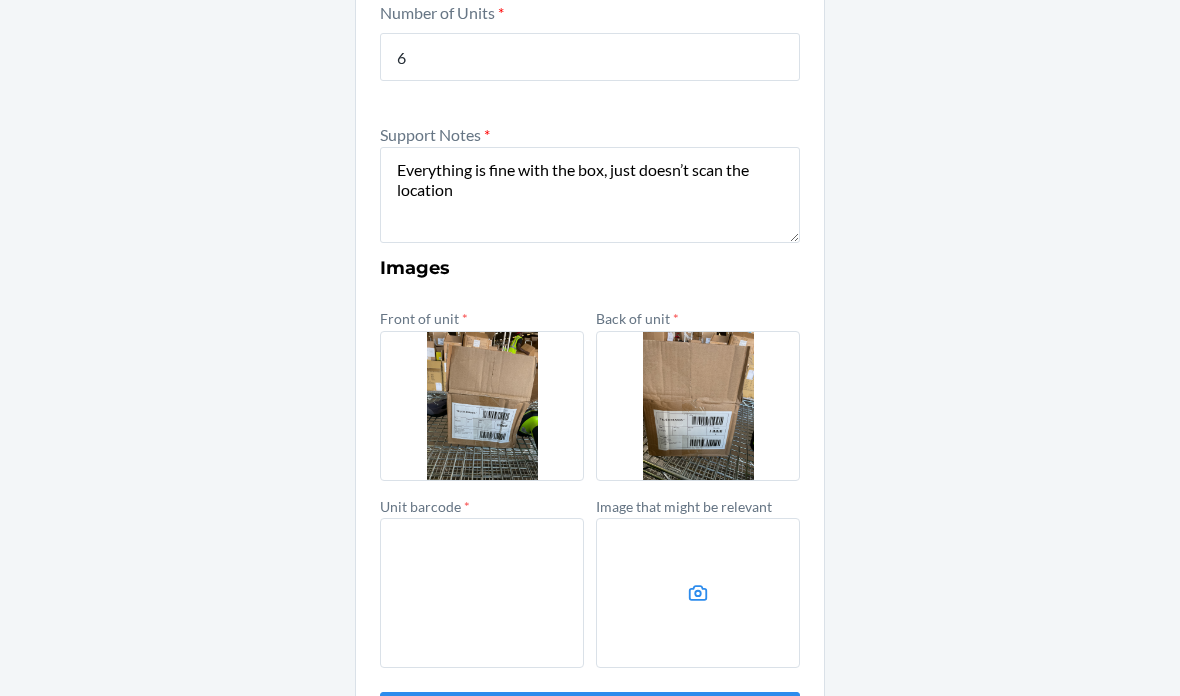 scroll, scrollTop: 618, scrollLeft: 0, axis: vertical 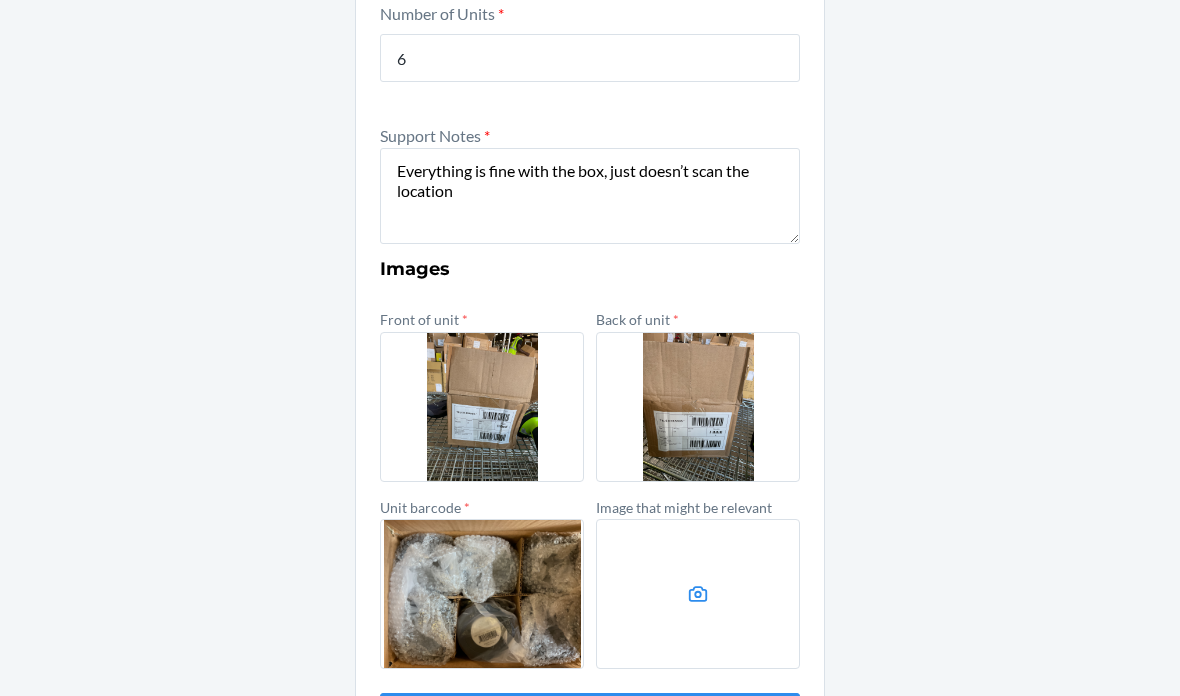 click on "Submit" at bounding box center (590, 717) 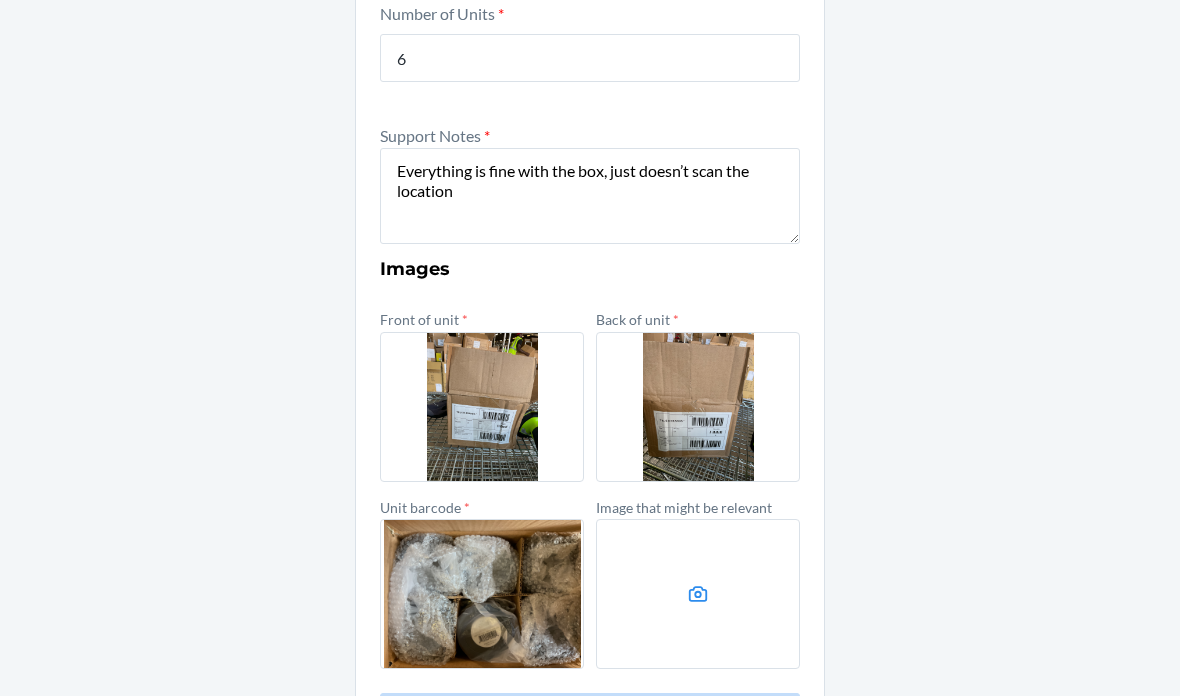scroll, scrollTop: 0, scrollLeft: 0, axis: both 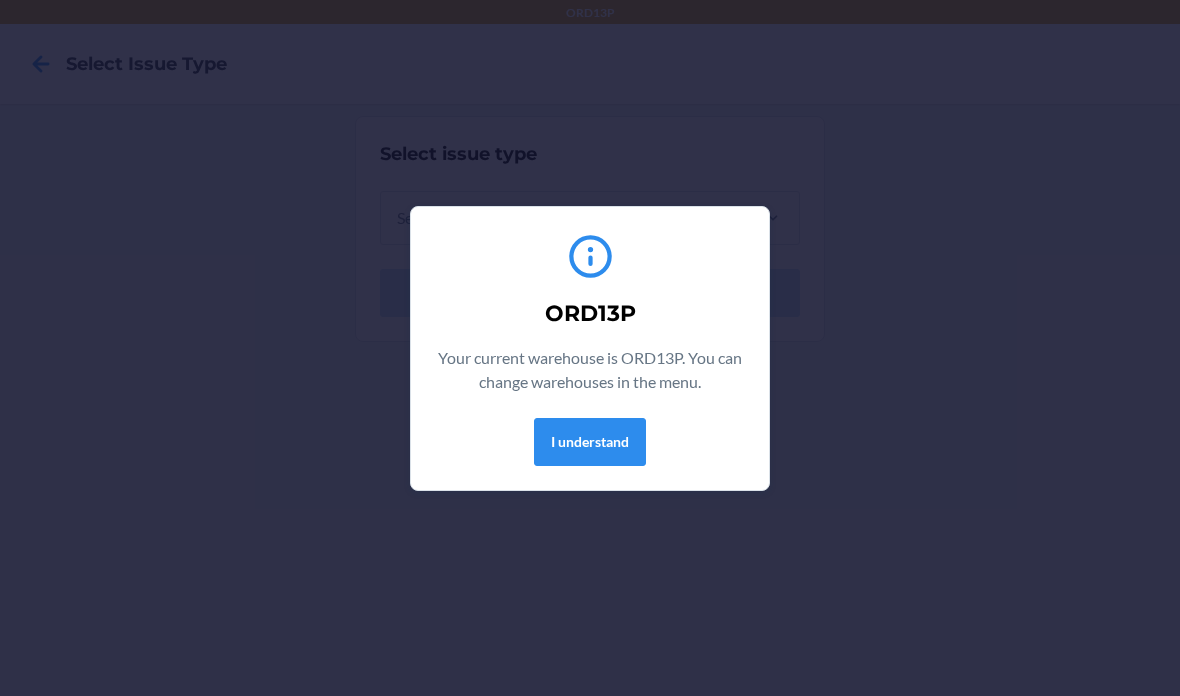 click on "I understand" at bounding box center (590, 442) 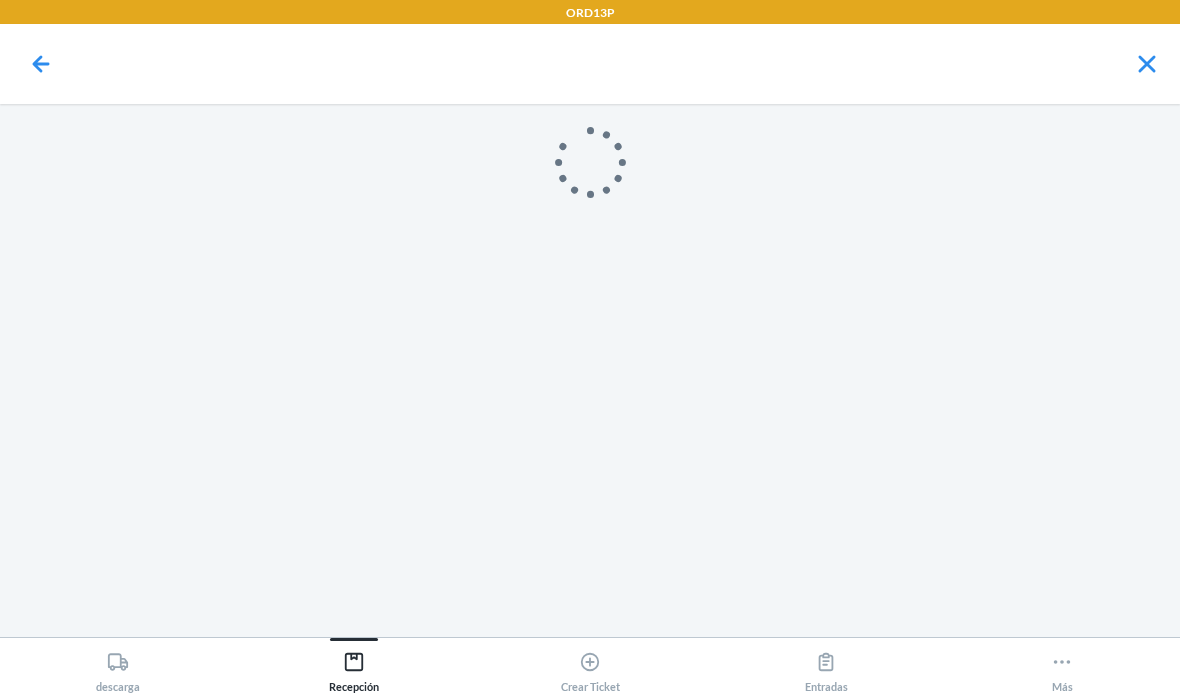 scroll, scrollTop: 0, scrollLeft: 0, axis: both 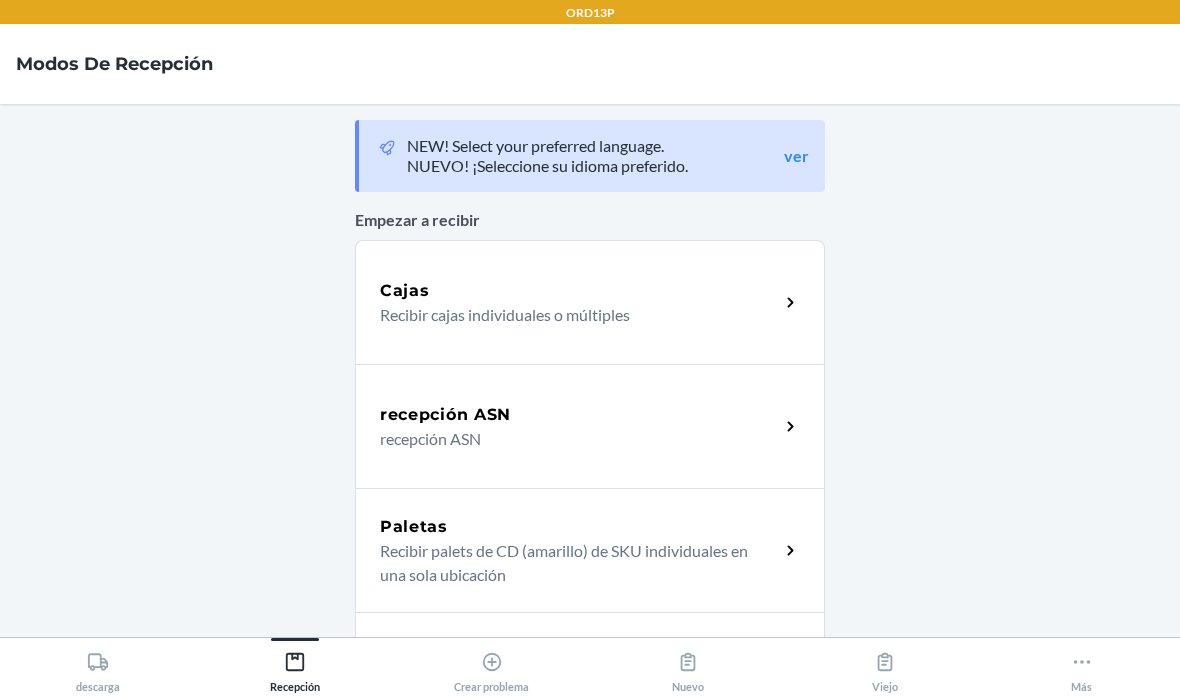 click on "Cajas" at bounding box center [579, 291] 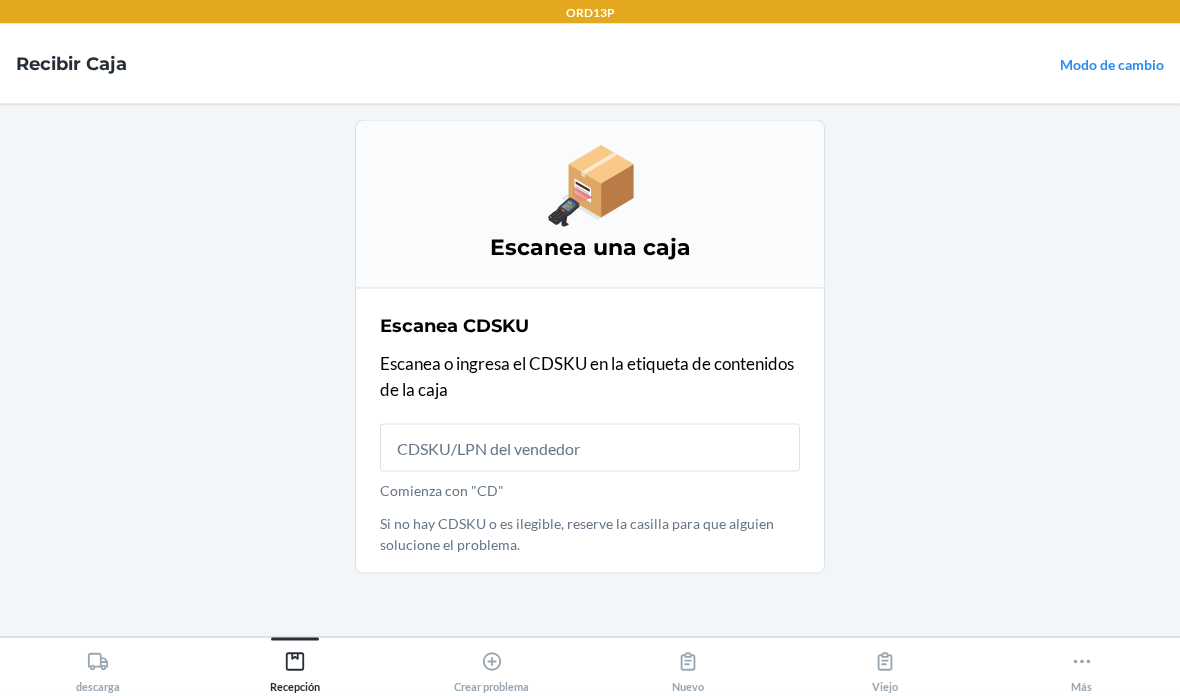 scroll, scrollTop: 80, scrollLeft: 0, axis: vertical 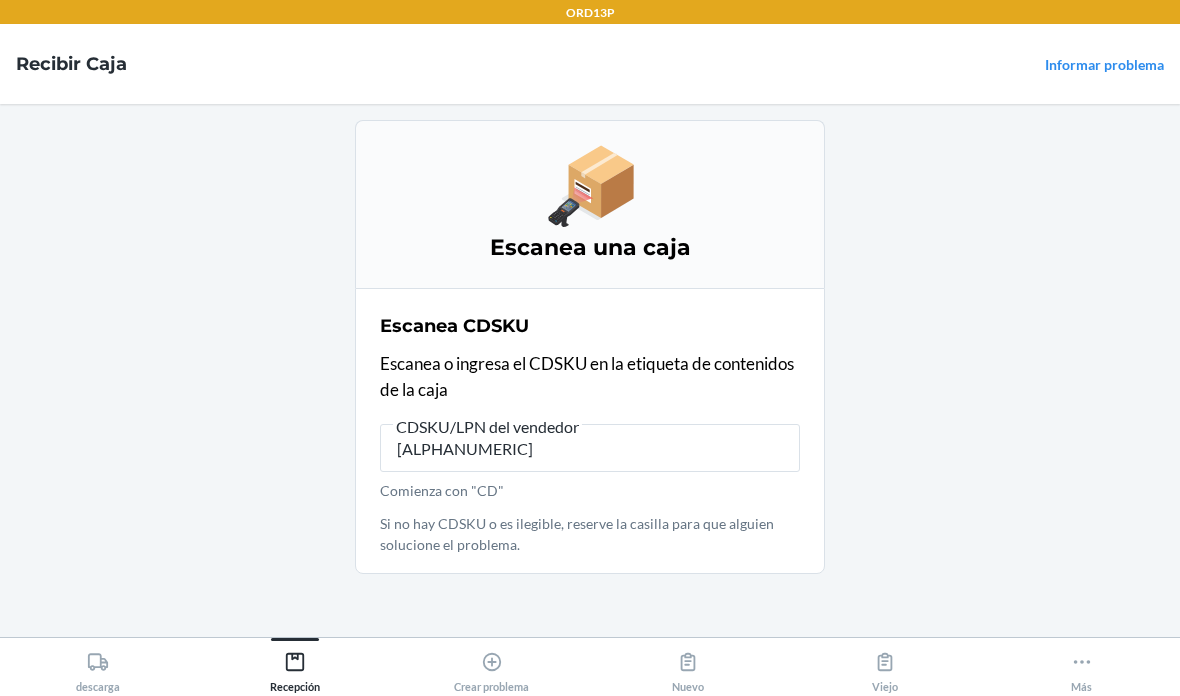 type on "[ALPHANUMERIC]" 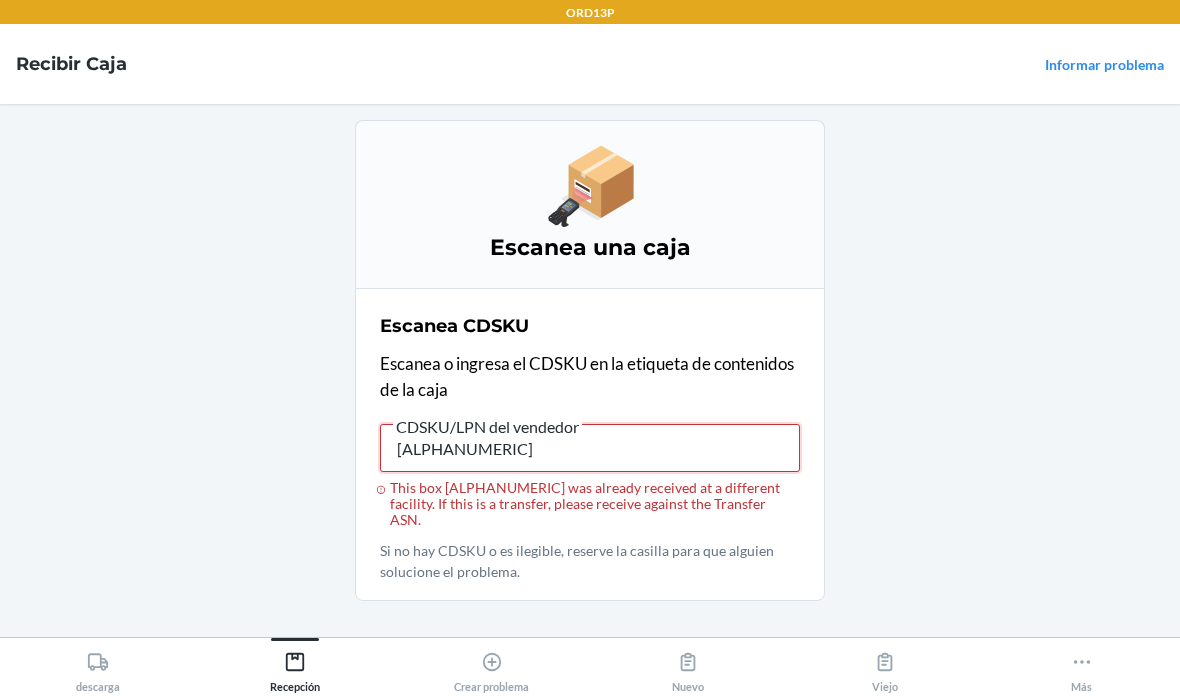 type on "[ALPHANUMERIC]" 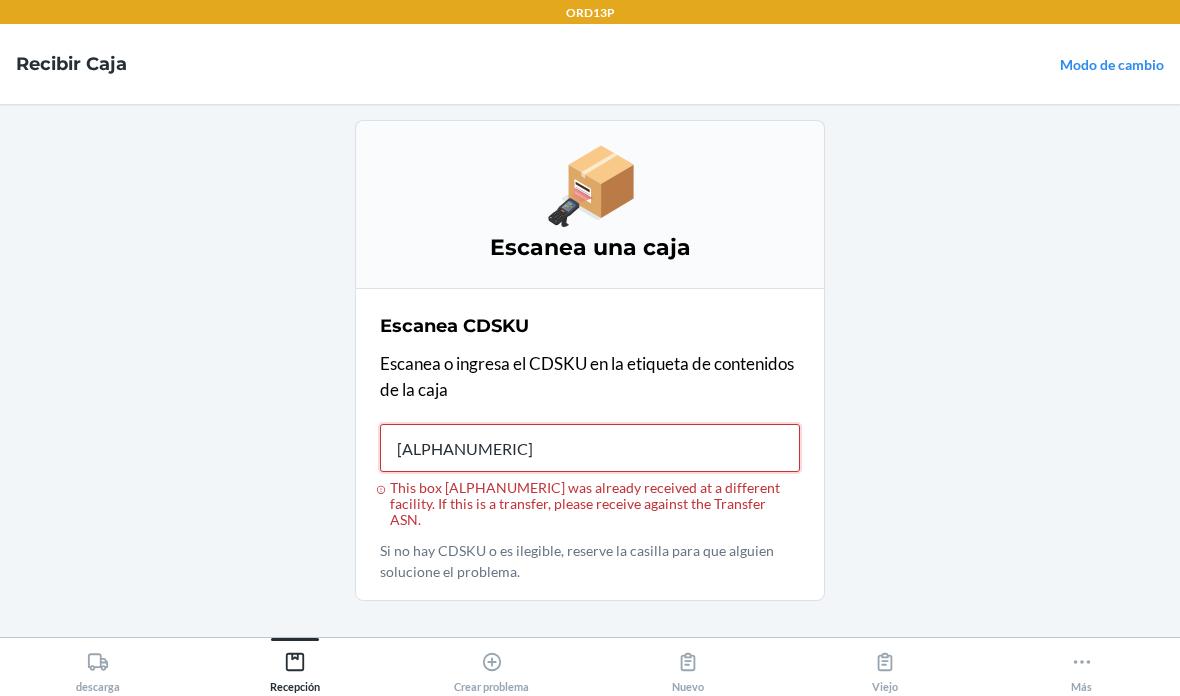 type on "[ALPHANUMERIC]" 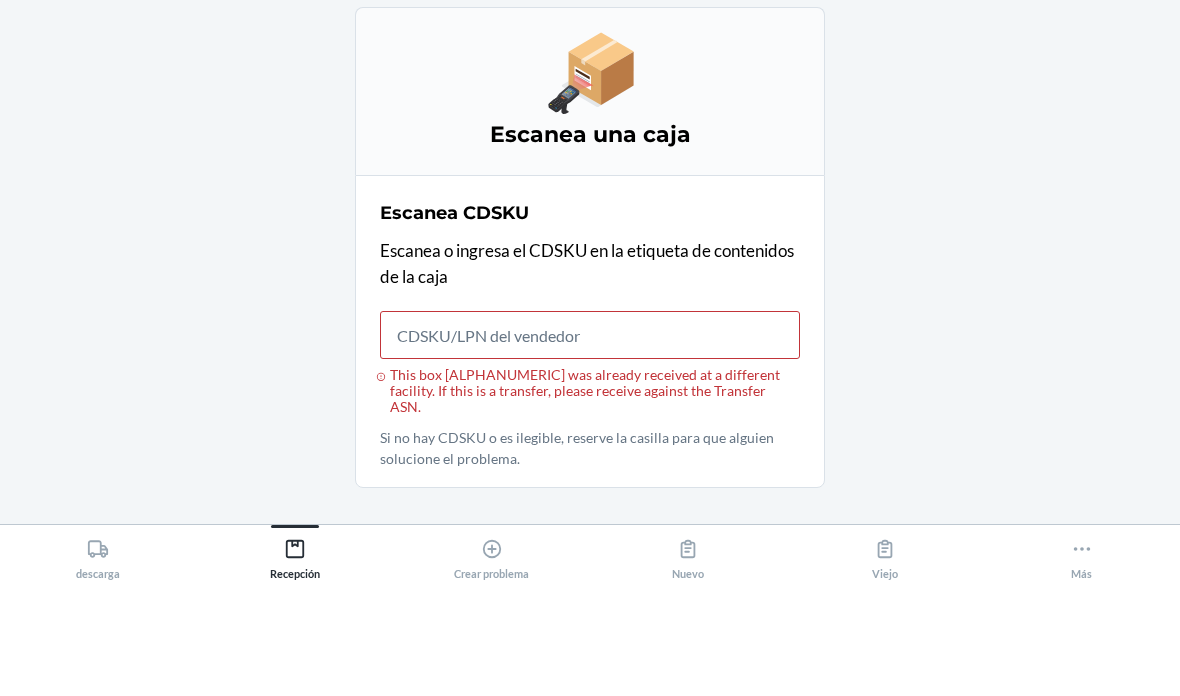 click 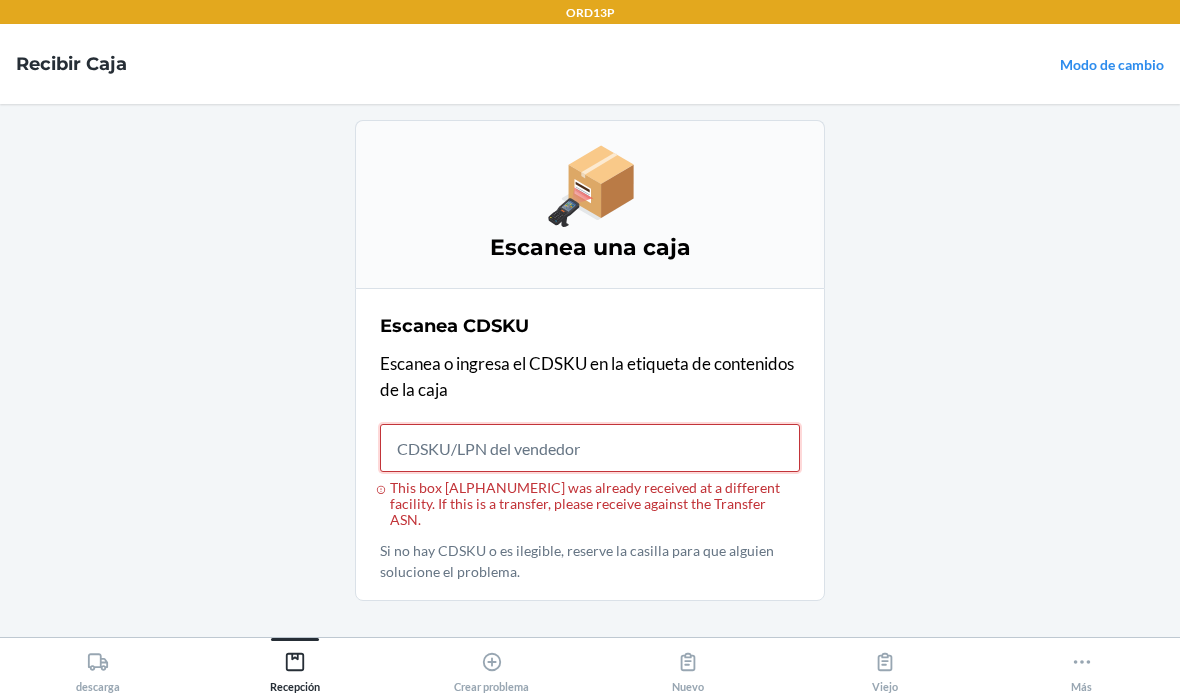 click on "This box [ALPHANUMERIC] was already received at a different facility. If this is a transfer, please receive against the Transfer ASN." at bounding box center [590, 448] 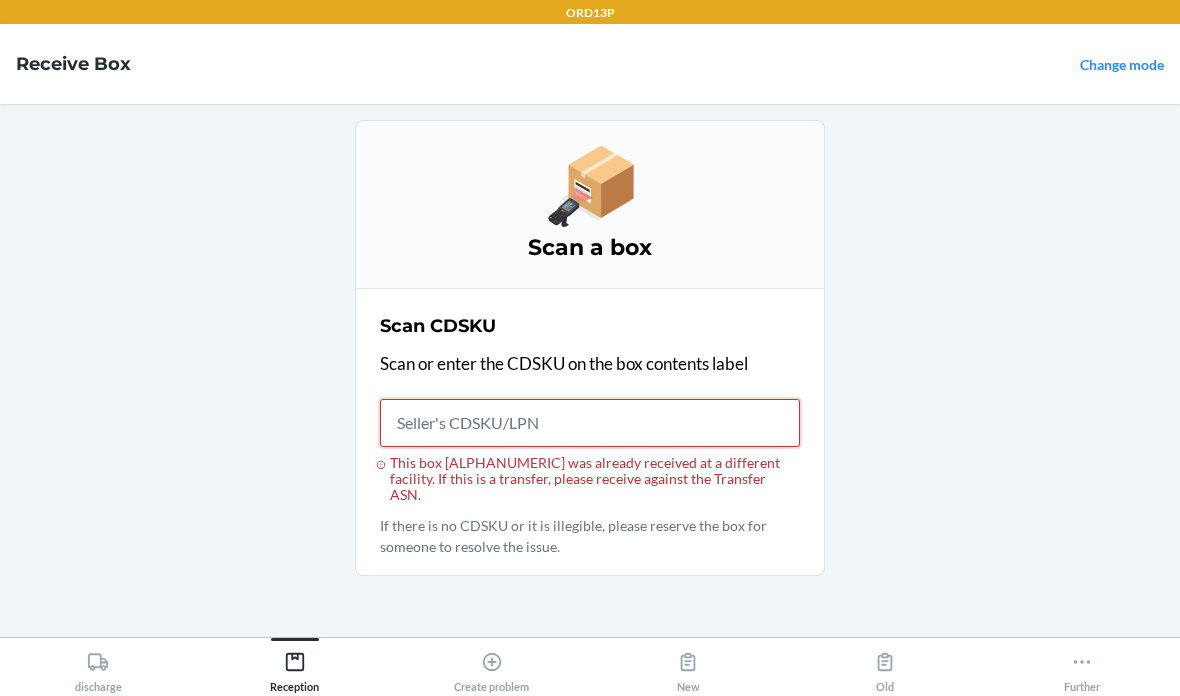 click on "This box CD3P5NJWMCD was already received at a different facility. If this is a transfer, please receive against the Transfer ASN." at bounding box center (590, 423) 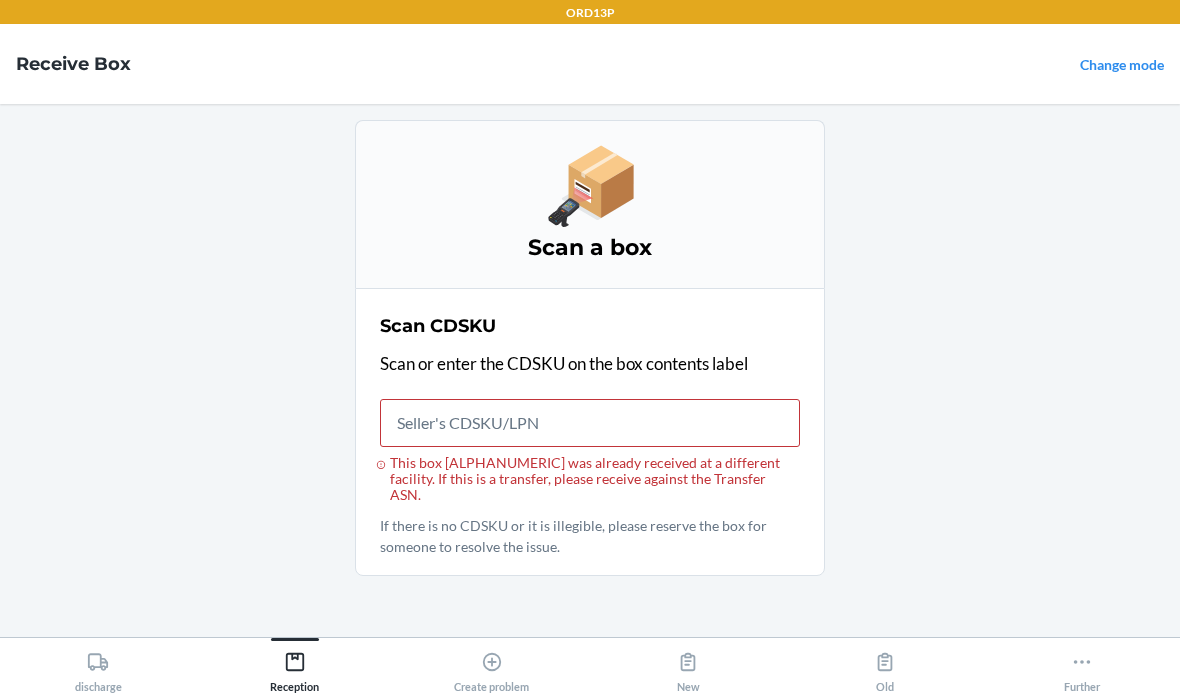 click on "Scan CDSKU Scan or enter the CDSKU on the box contents label   This box CD3P5NJWMCD was already received at a different facility. If this is a transfer, please receive against the Transfer ASN. If there is no CDSKU or it is illegible, please reserve the box for someone to resolve the issue." at bounding box center (590, 432) 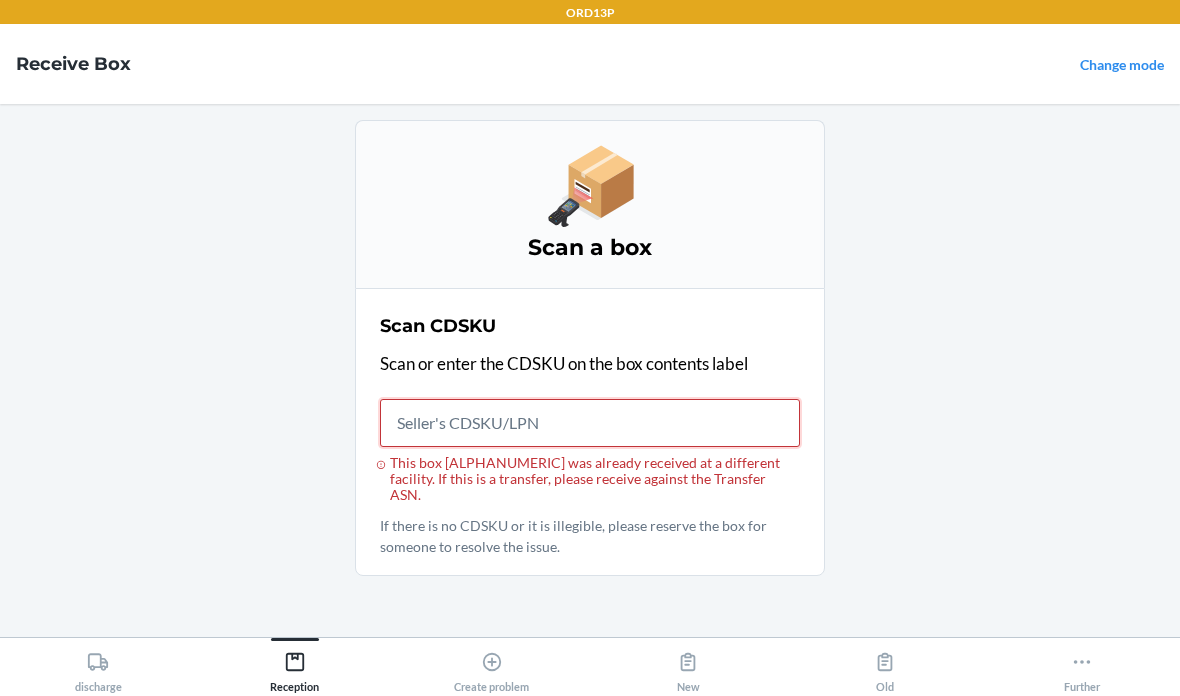 click on "This box CD3P5NJWMCD was already received at a different facility. If this is a transfer, please receive against the Transfer ASN." at bounding box center [590, 423] 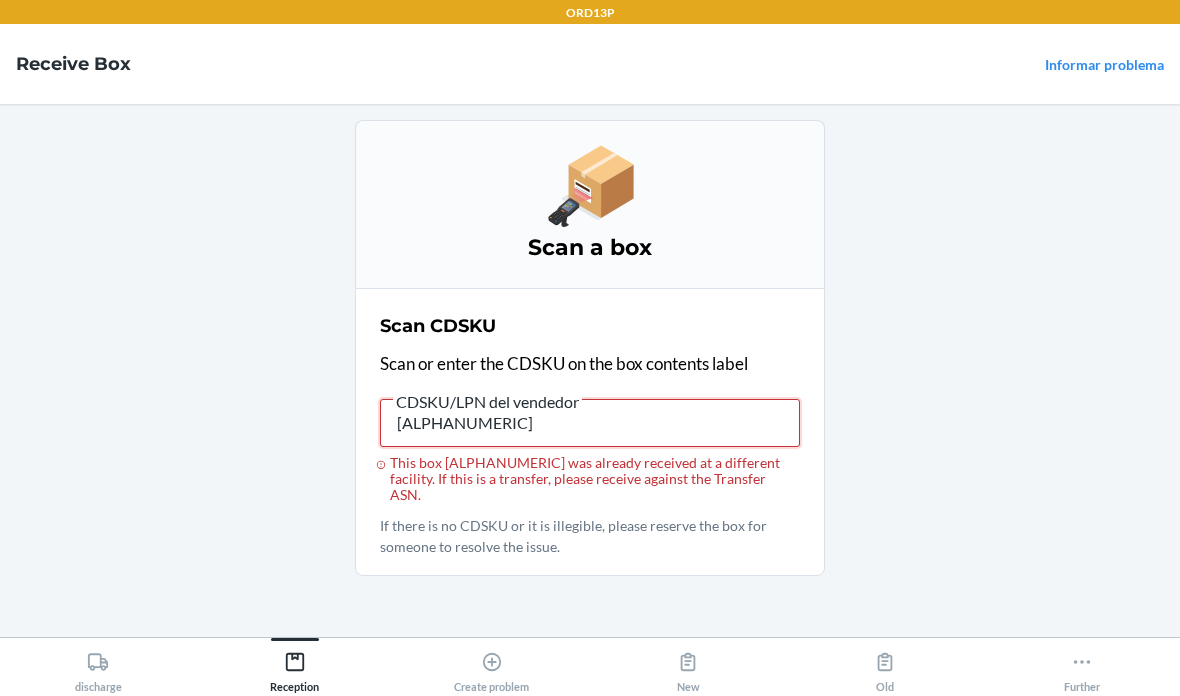 type on "CD2239K9ZT" 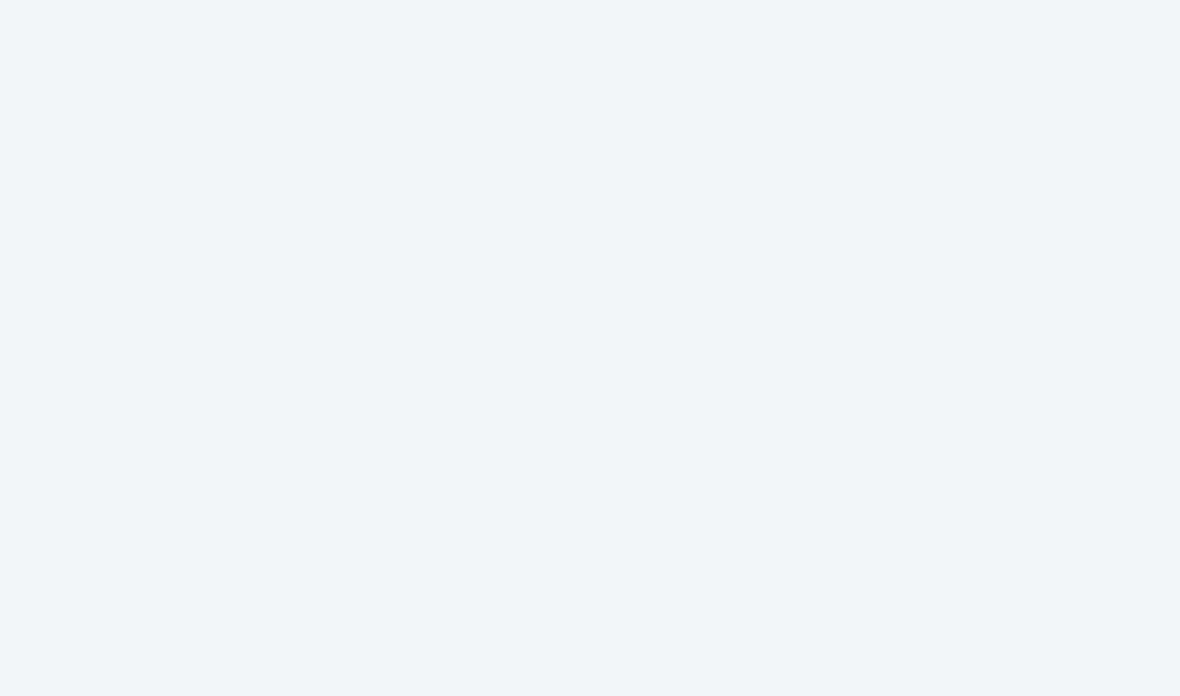 scroll, scrollTop: 0, scrollLeft: 0, axis: both 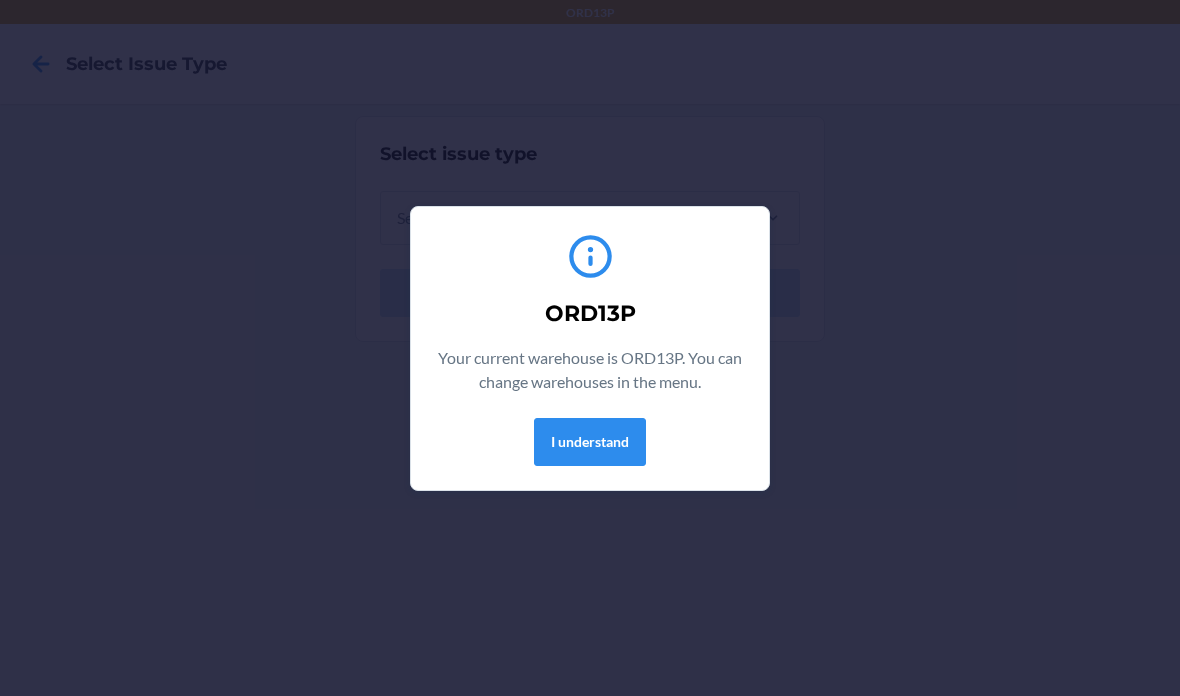 click on "I understand" at bounding box center (590, 442) 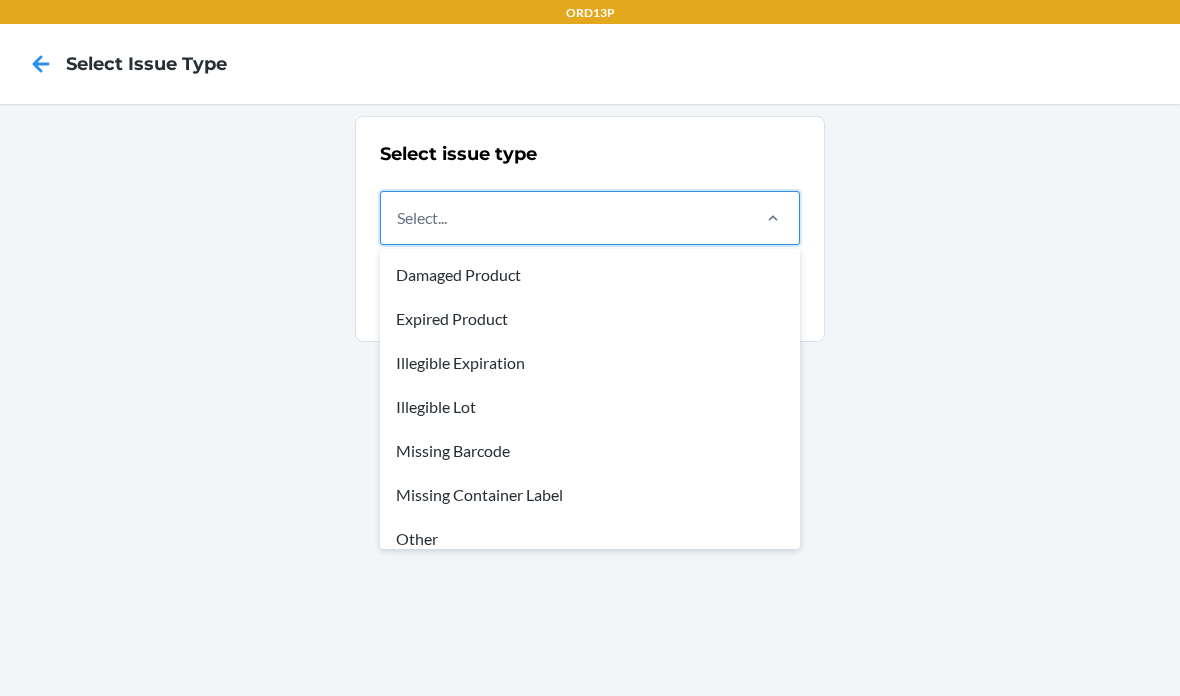 click on "Other" at bounding box center (590, 539) 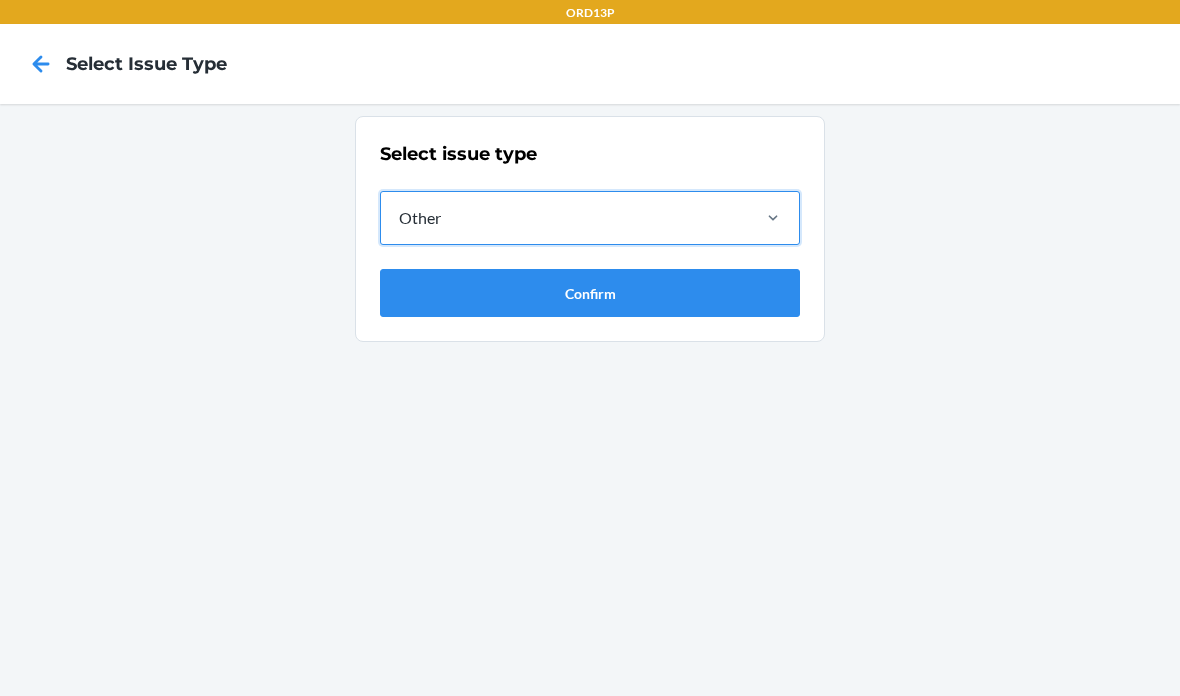 click on "Confirm" at bounding box center [590, 293] 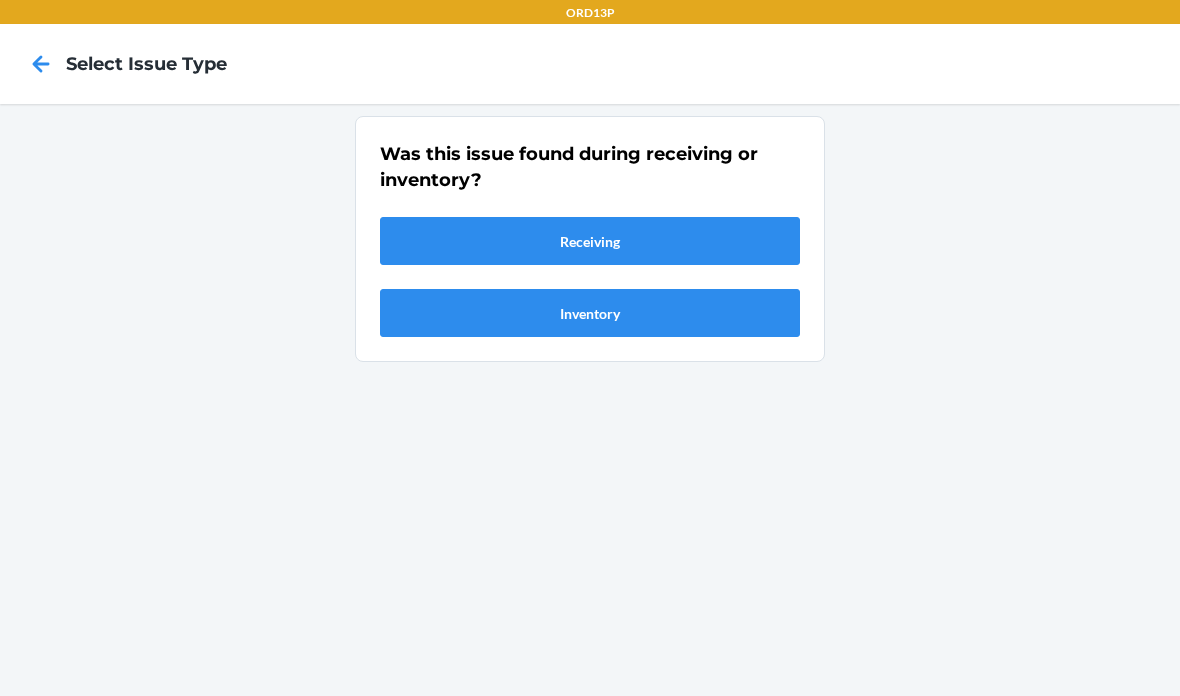 click on "Receiving" at bounding box center [590, 241] 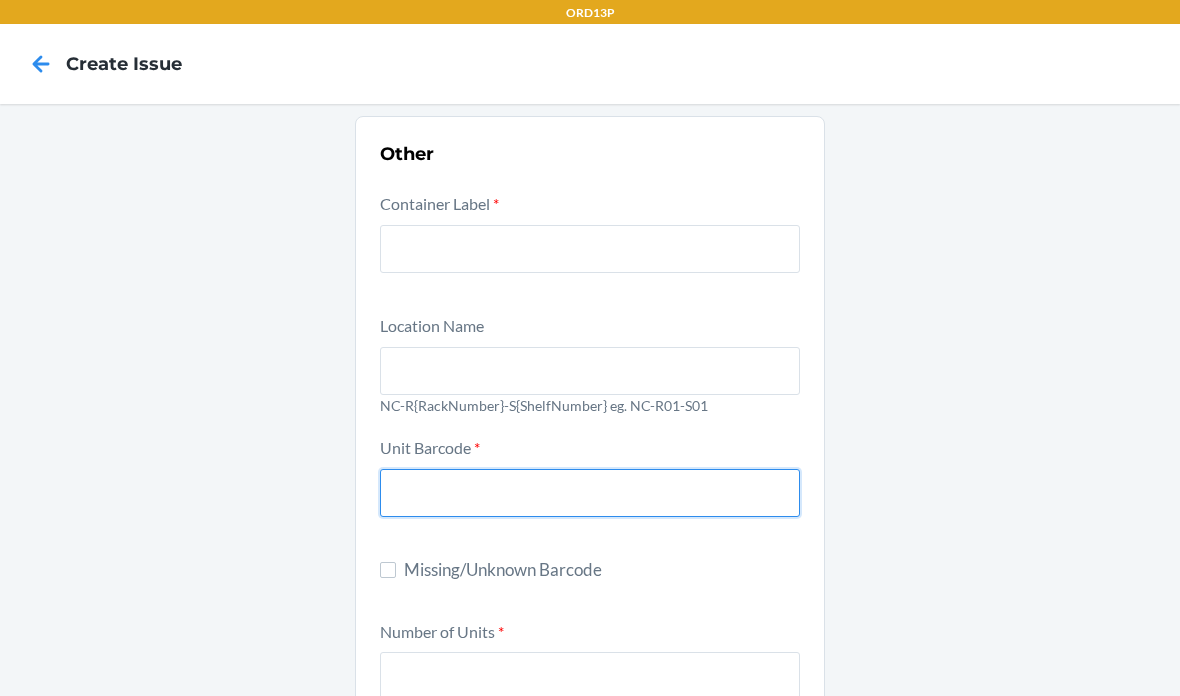 click at bounding box center [590, 493] 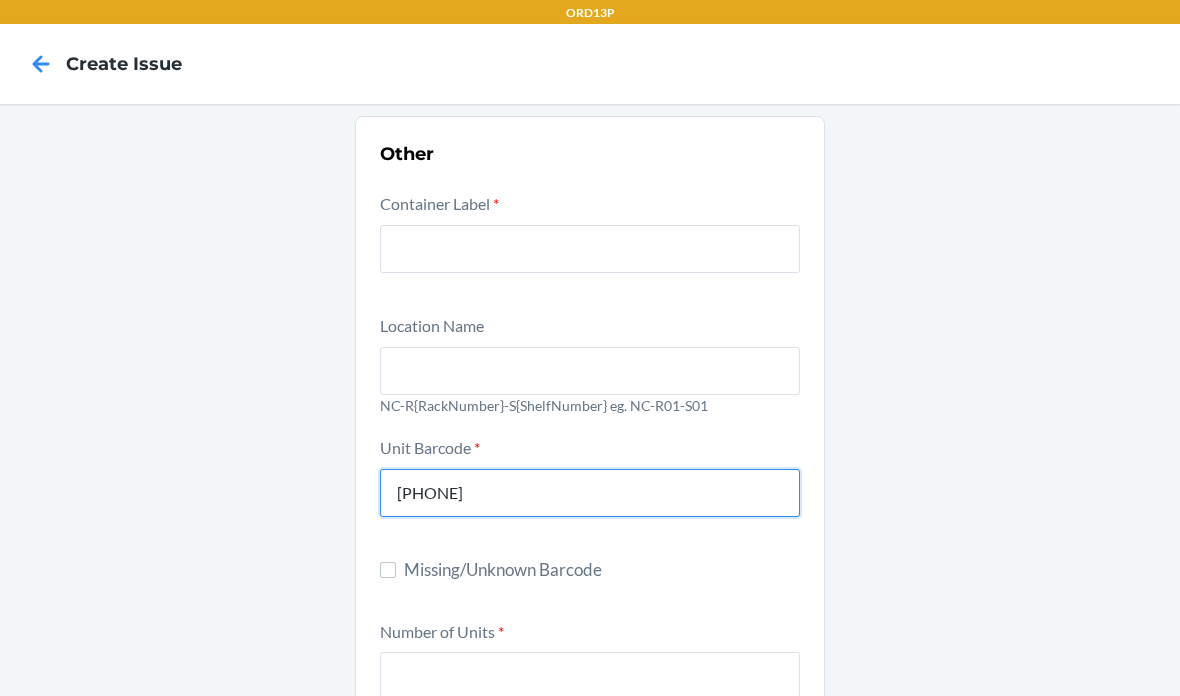 type on "659359553516" 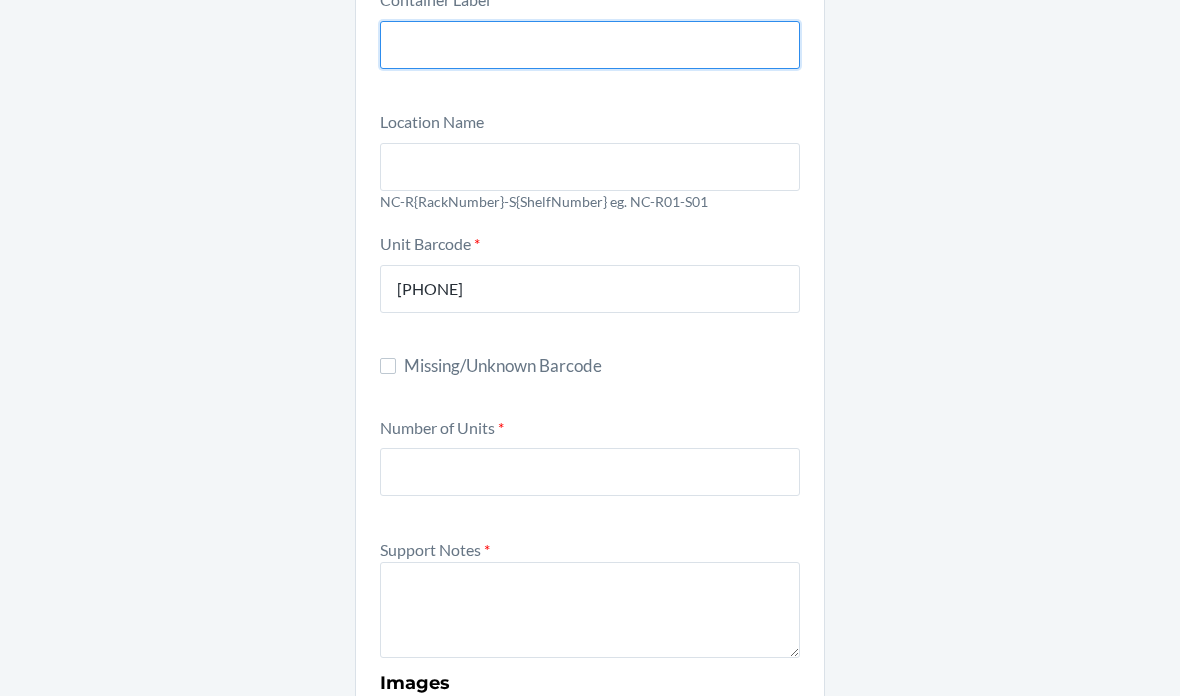 scroll, scrollTop: 205, scrollLeft: 0, axis: vertical 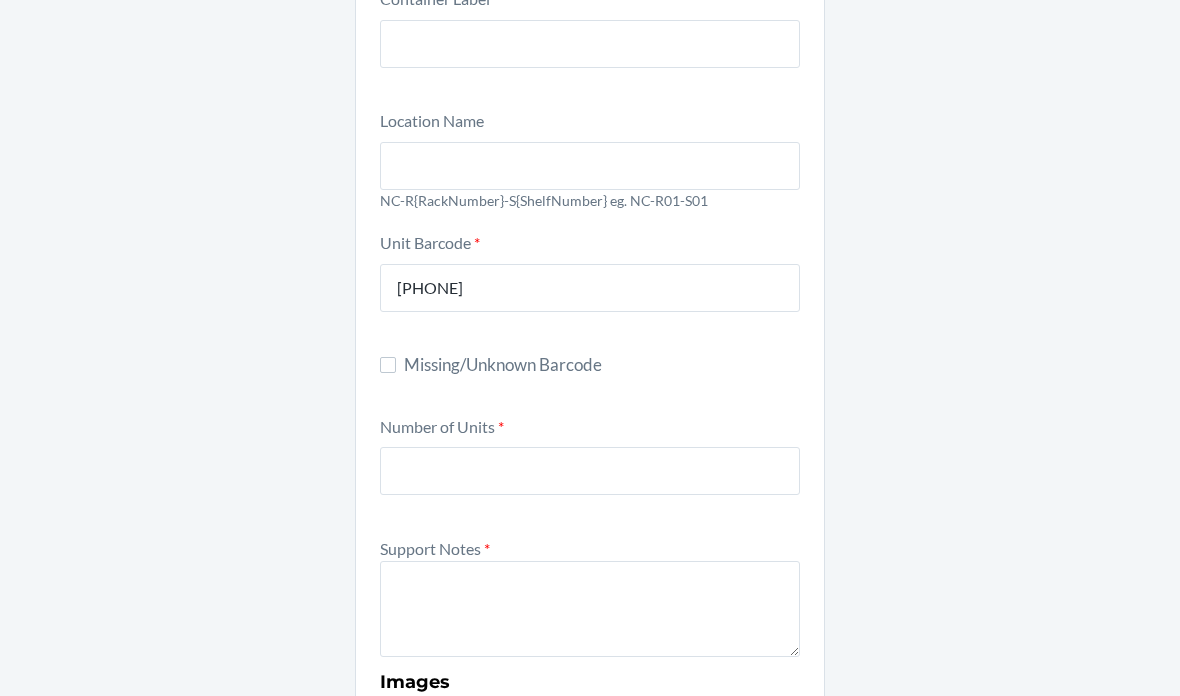 click at bounding box center (590, 471) 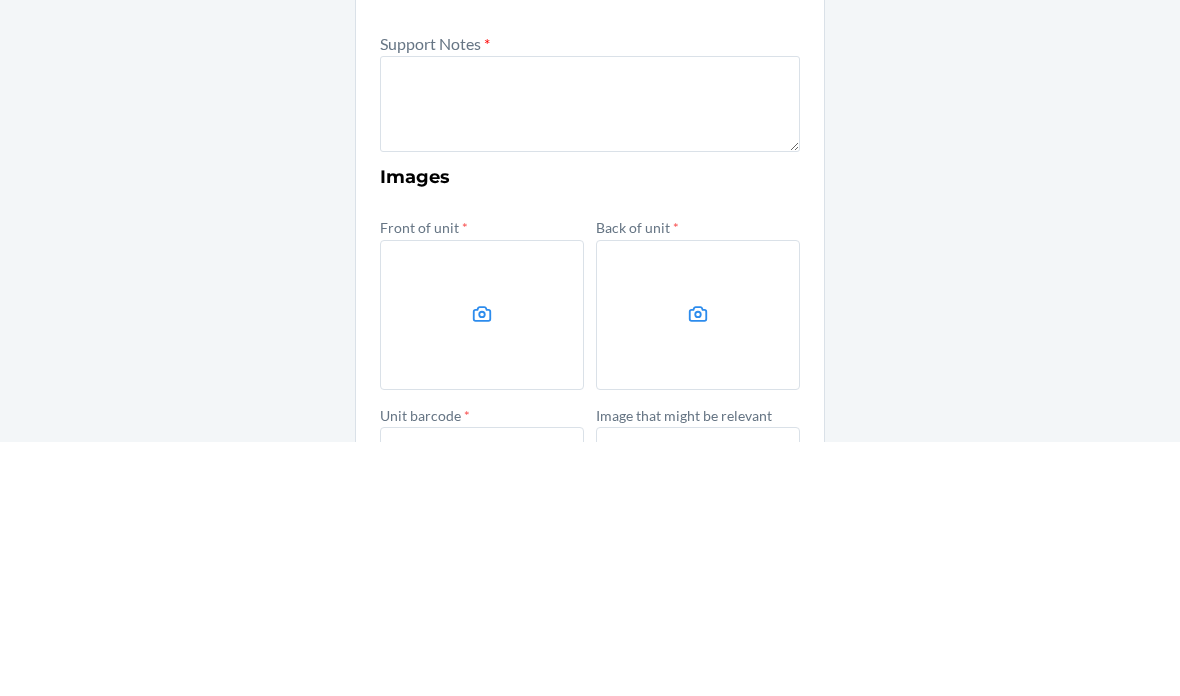 scroll, scrollTop: 459, scrollLeft: 0, axis: vertical 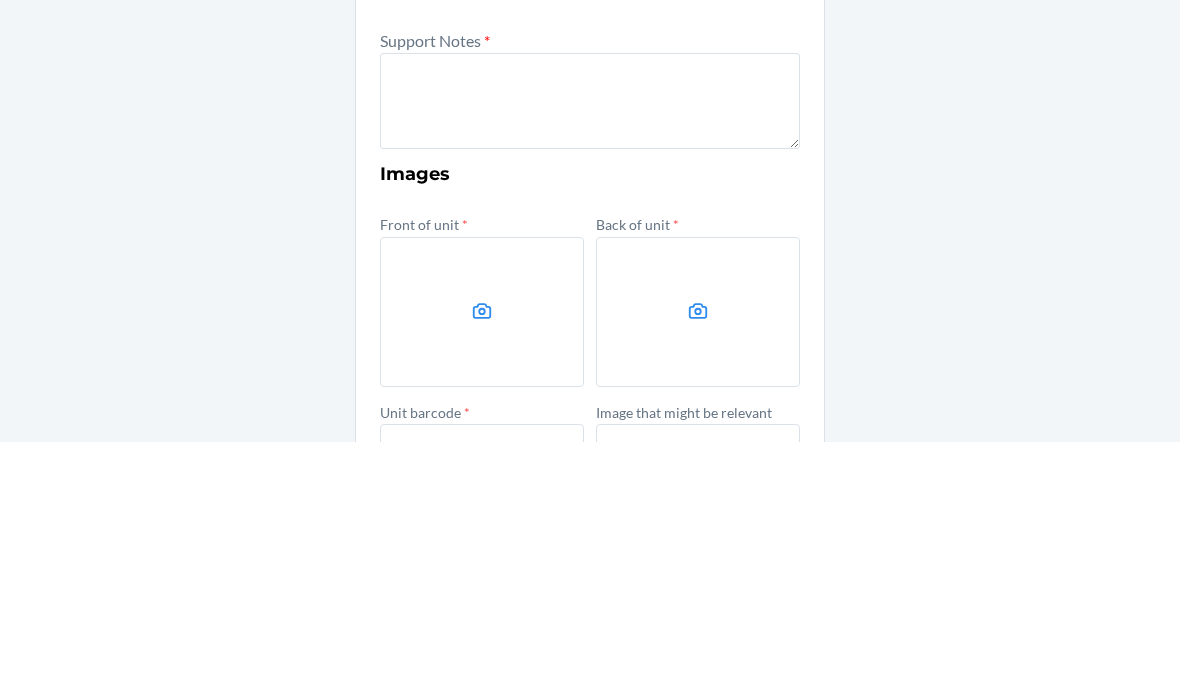 type on "33" 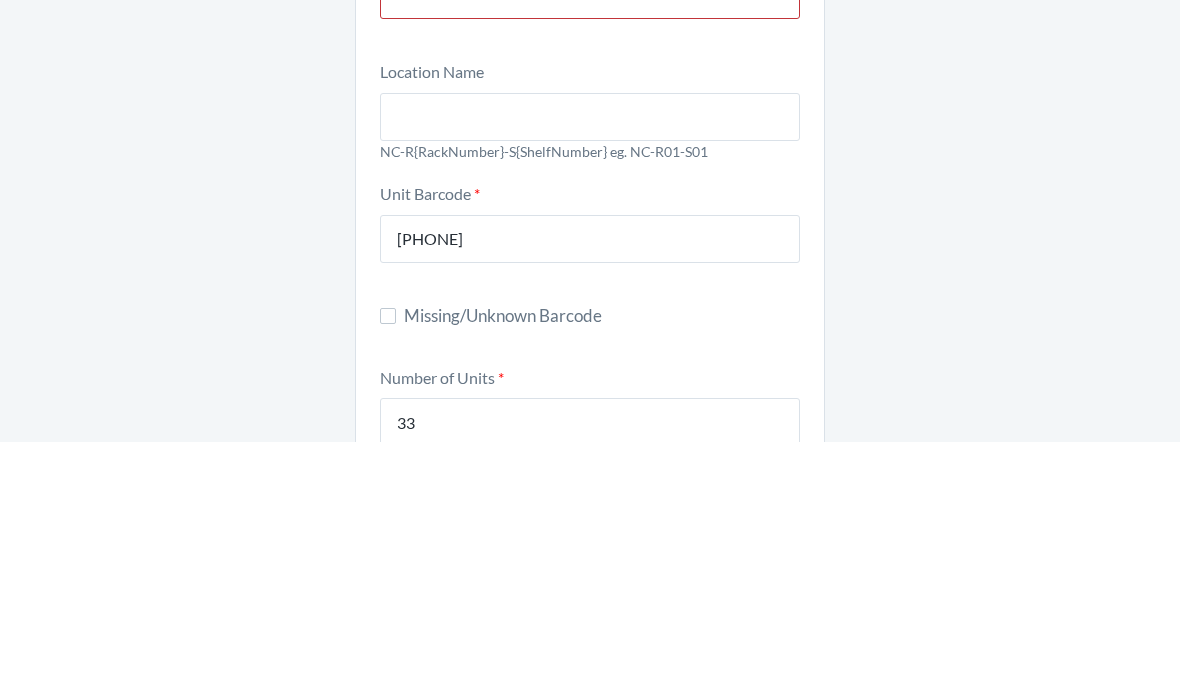 scroll, scrollTop: 0, scrollLeft: 0, axis: both 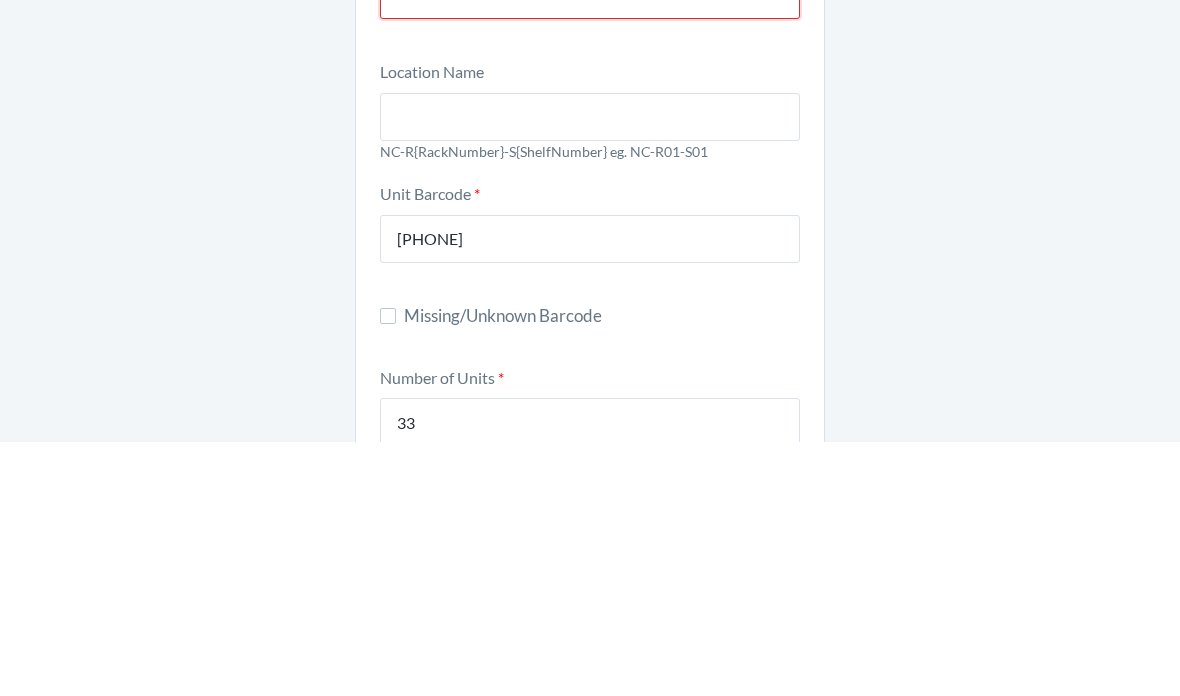 click at bounding box center (590, 249) 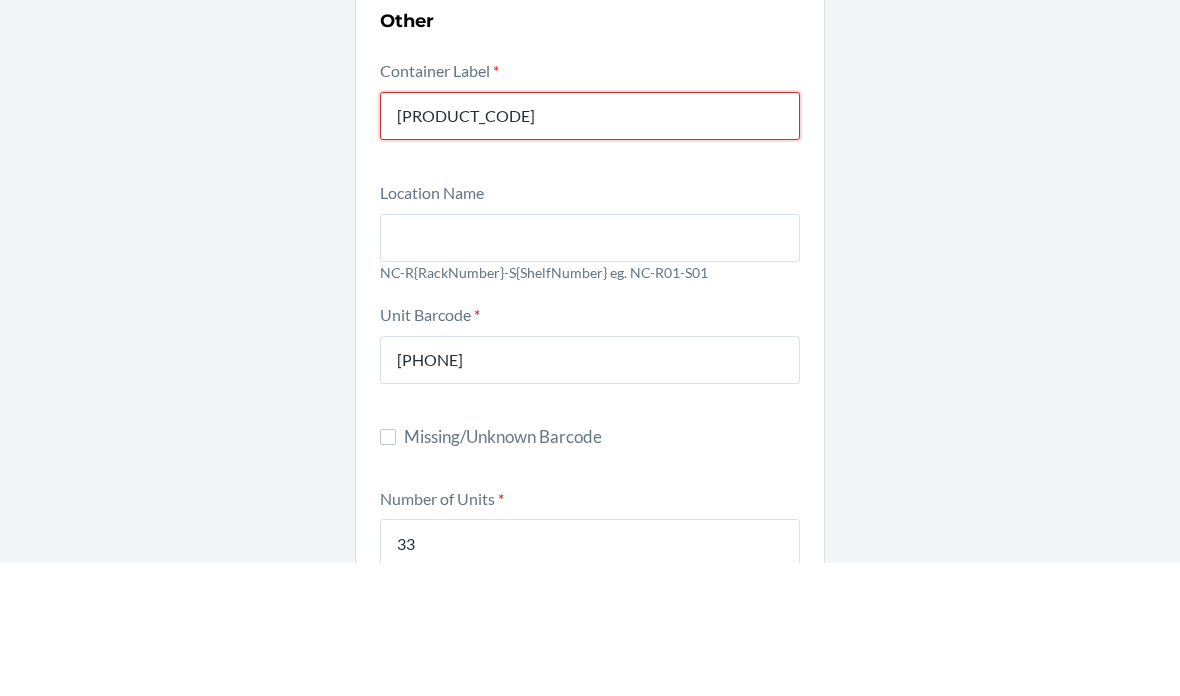 type on "CDFVT9DCZ8P" 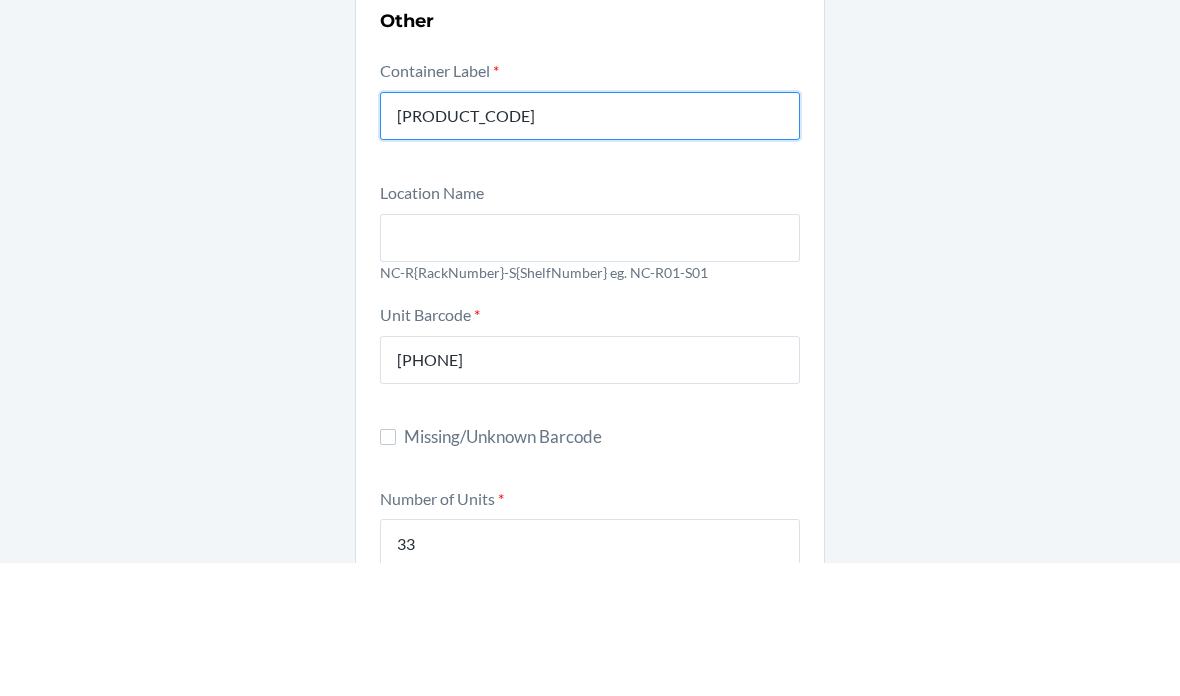 scroll, scrollTop: 13, scrollLeft: 0, axis: vertical 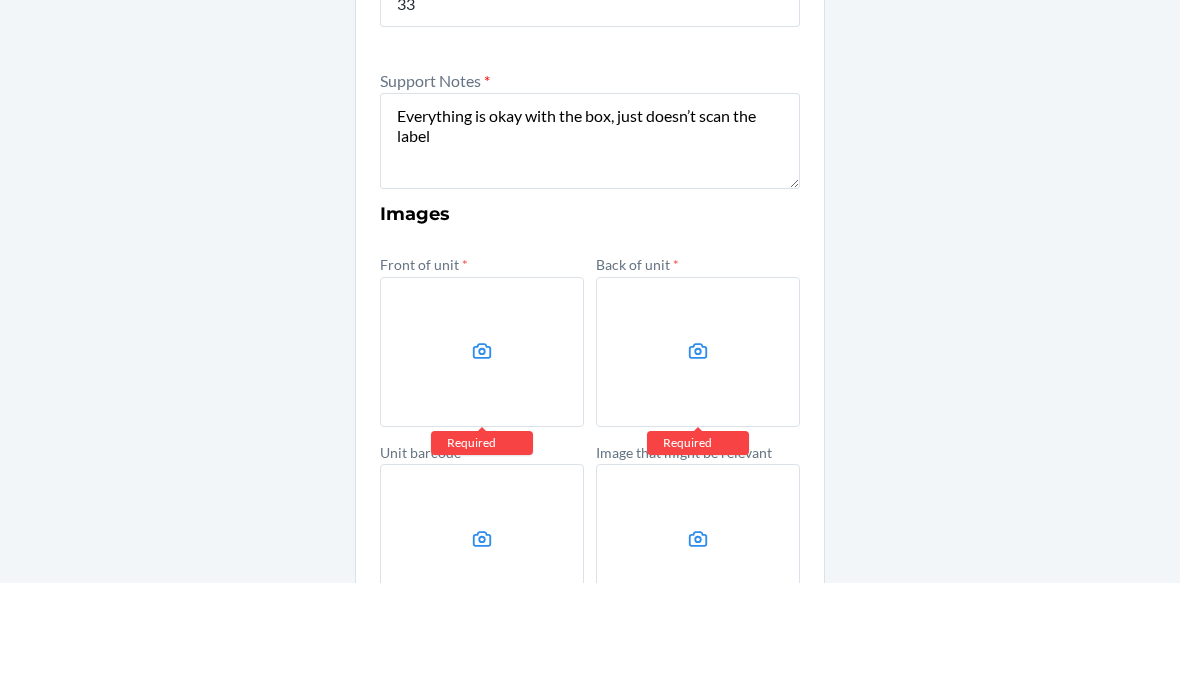 click at bounding box center [482, 465] 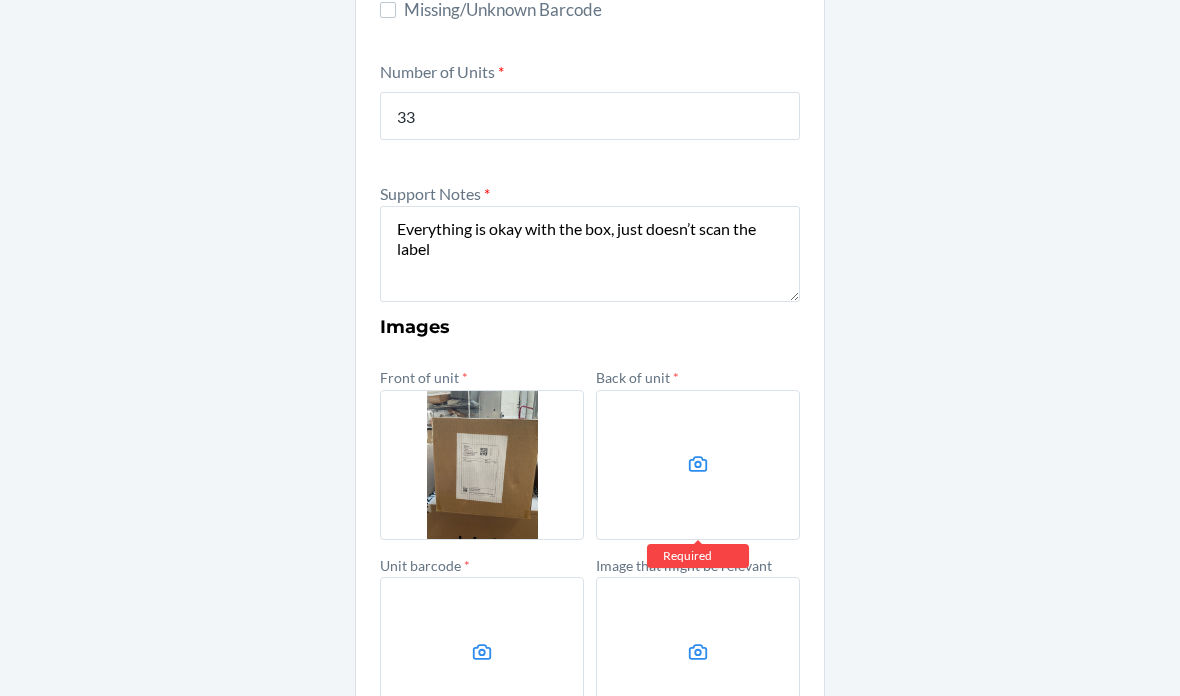 click 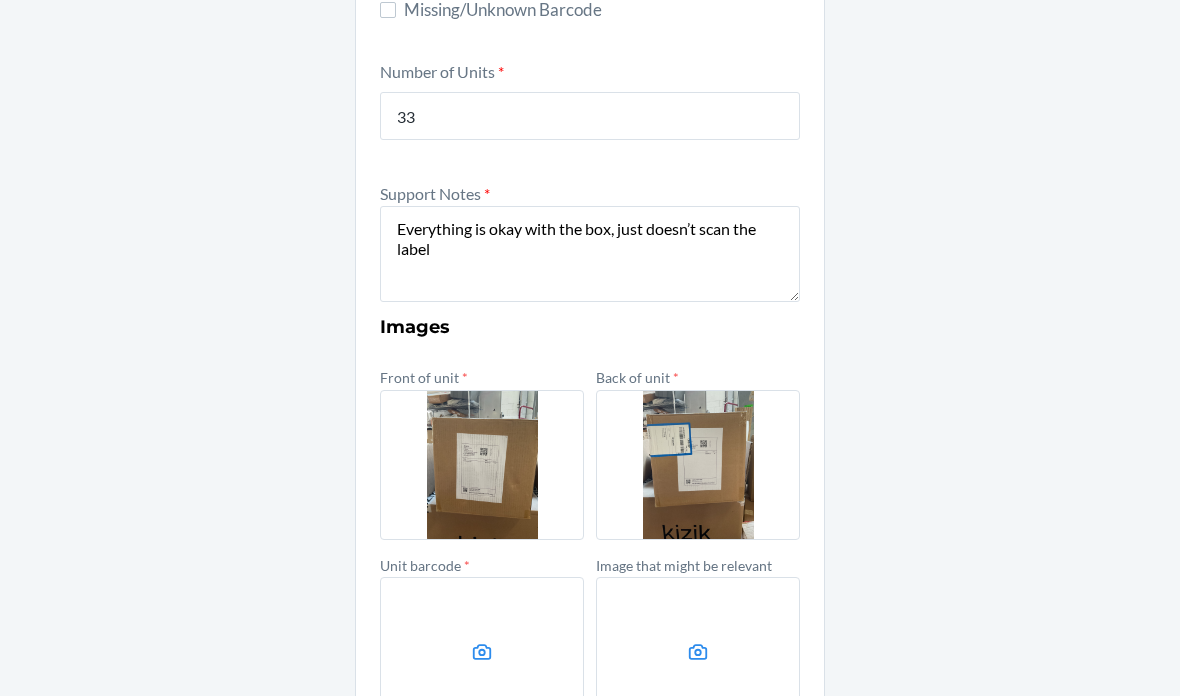 click at bounding box center (482, 652) 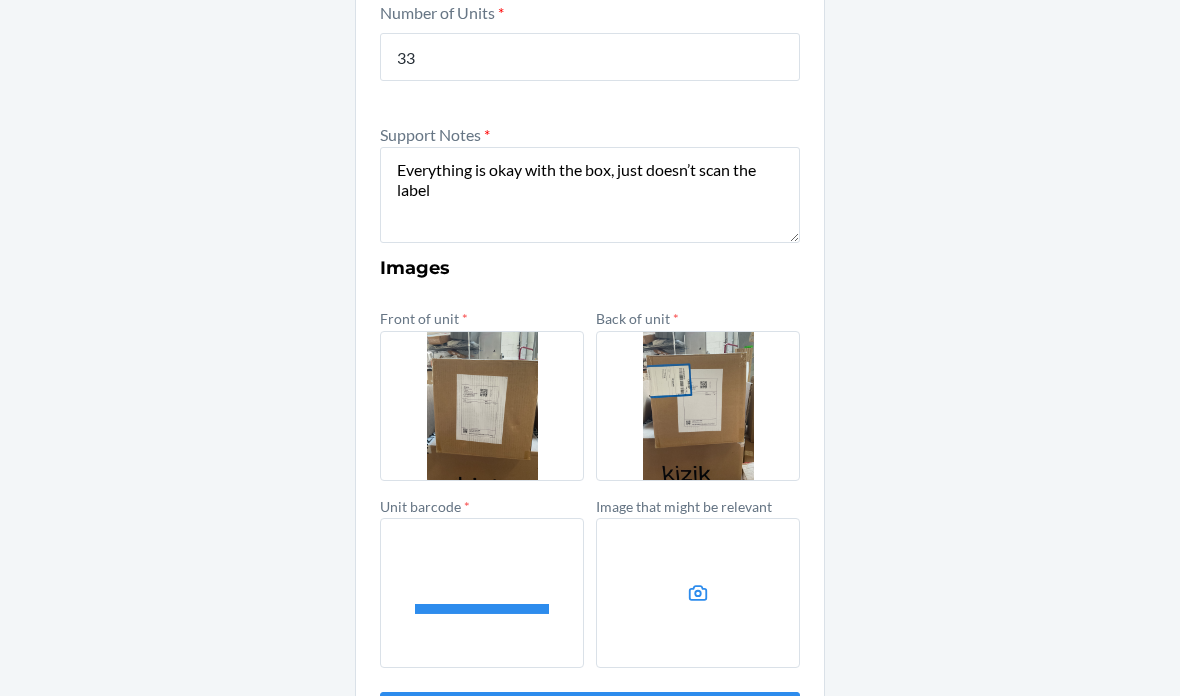 scroll, scrollTop: 618, scrollLeft: 0, axis: vertical 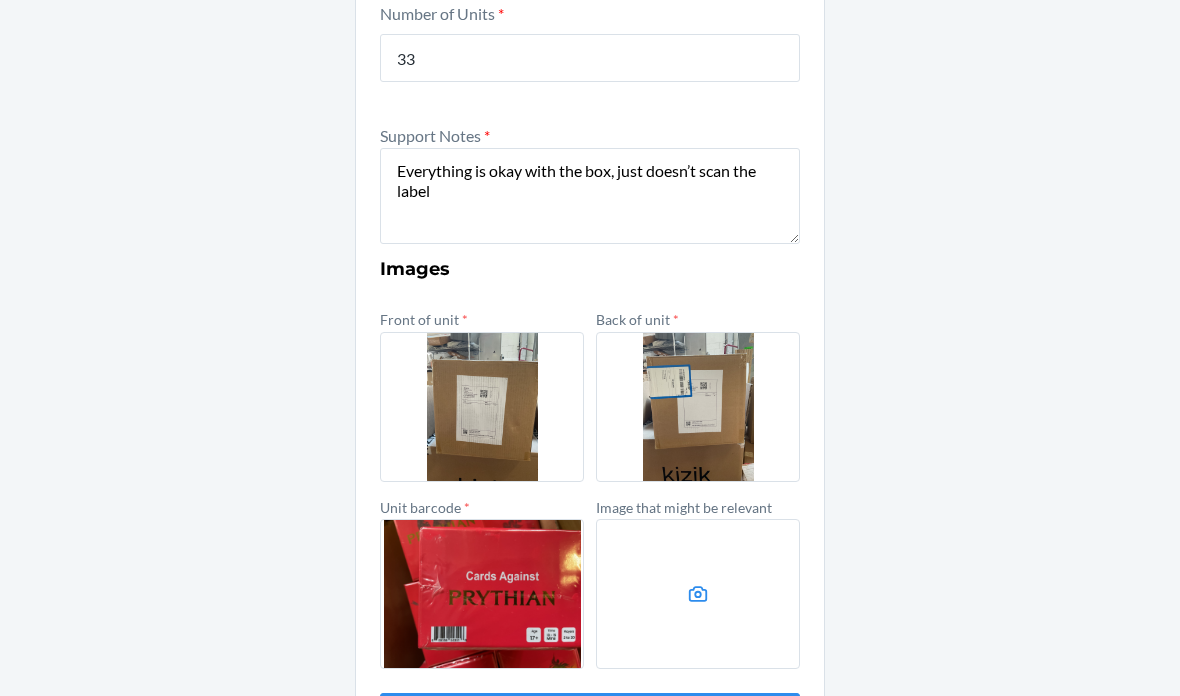 click on "Submit" at bounding box center (590, 717) 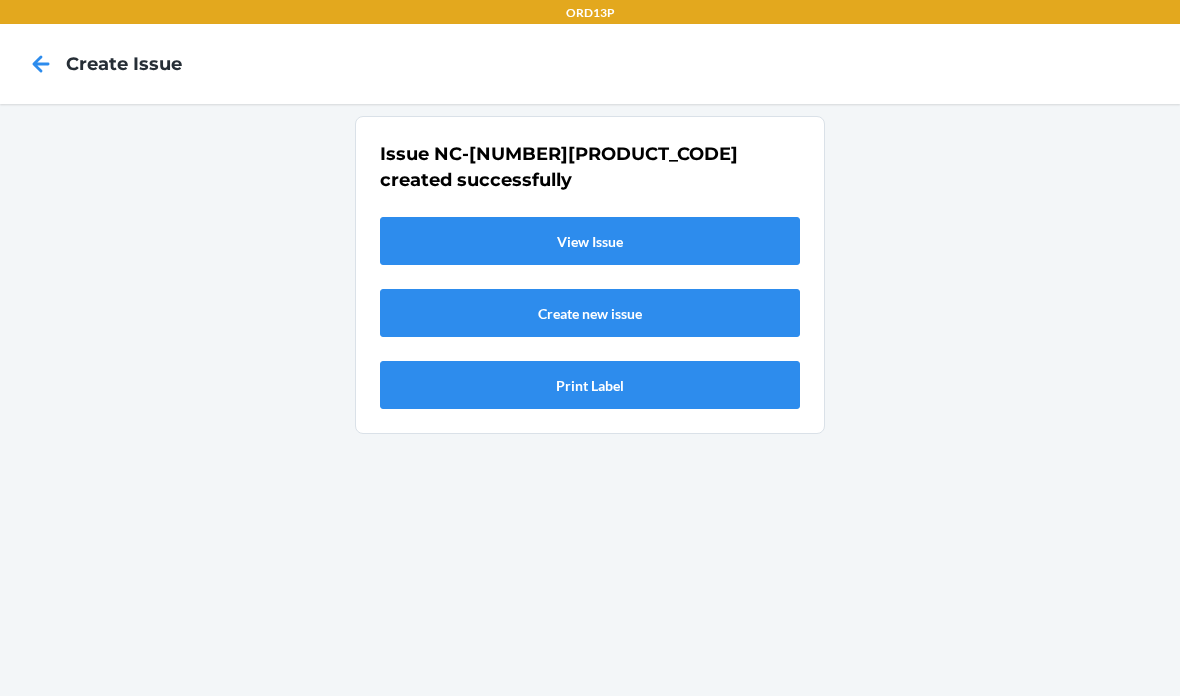 scroll, scrollTop: 0, scrollLeft: 0, axis: both 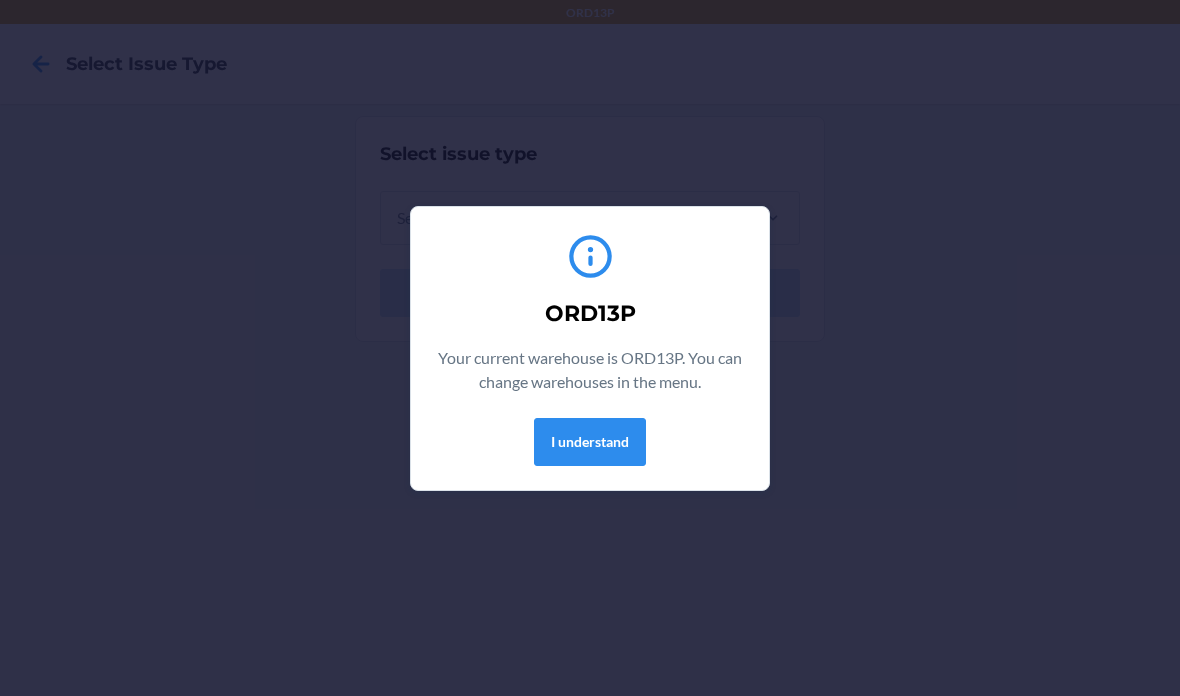 click on "I understand" at bounding box center [590, 442] 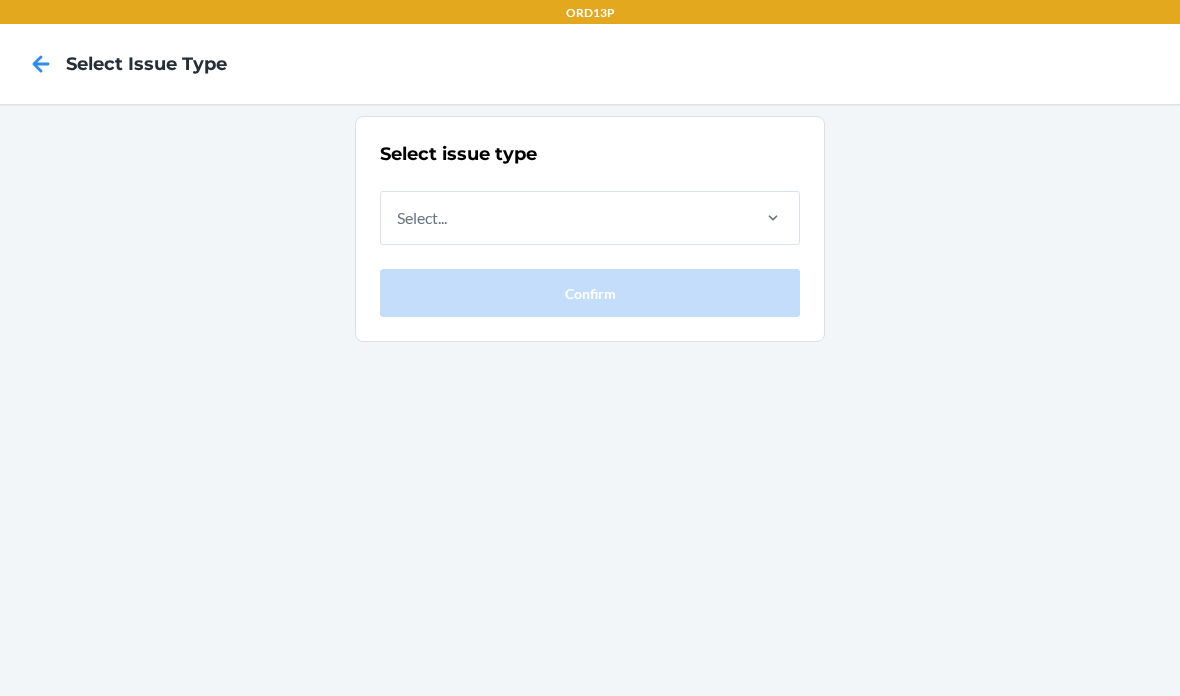 click on "Select issue type Select... Confirm" at bounding box center [590, 400] 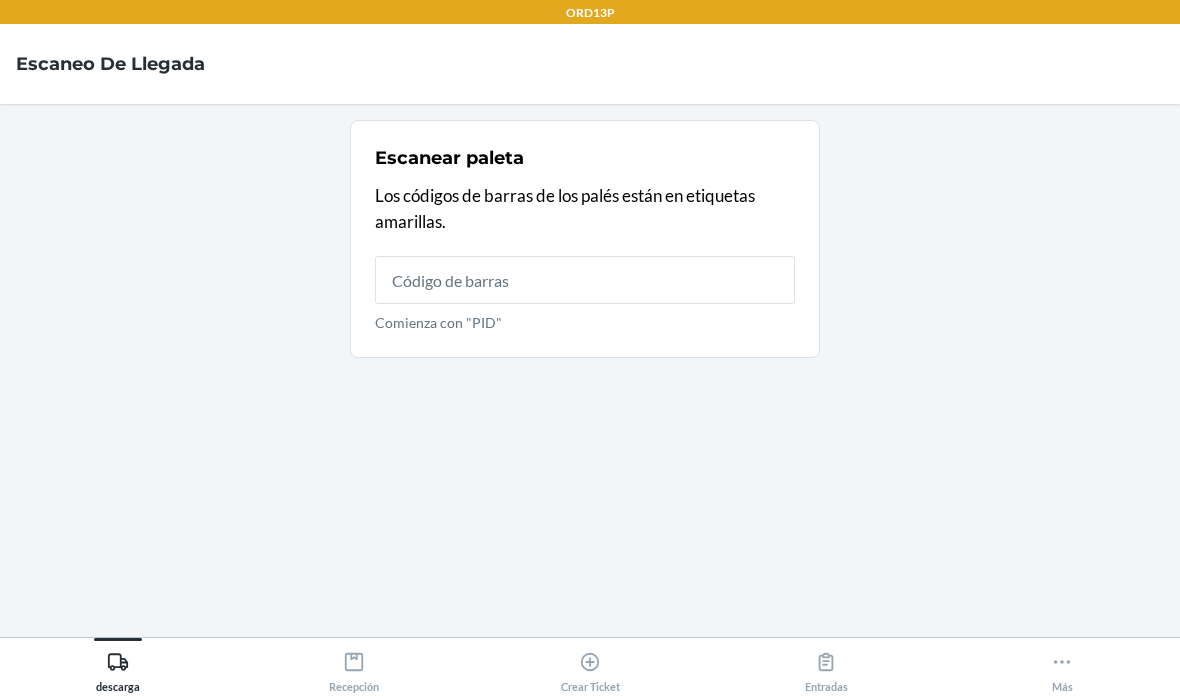 scroll, scrollTop: 0, scrollLeft: 0, axis: both 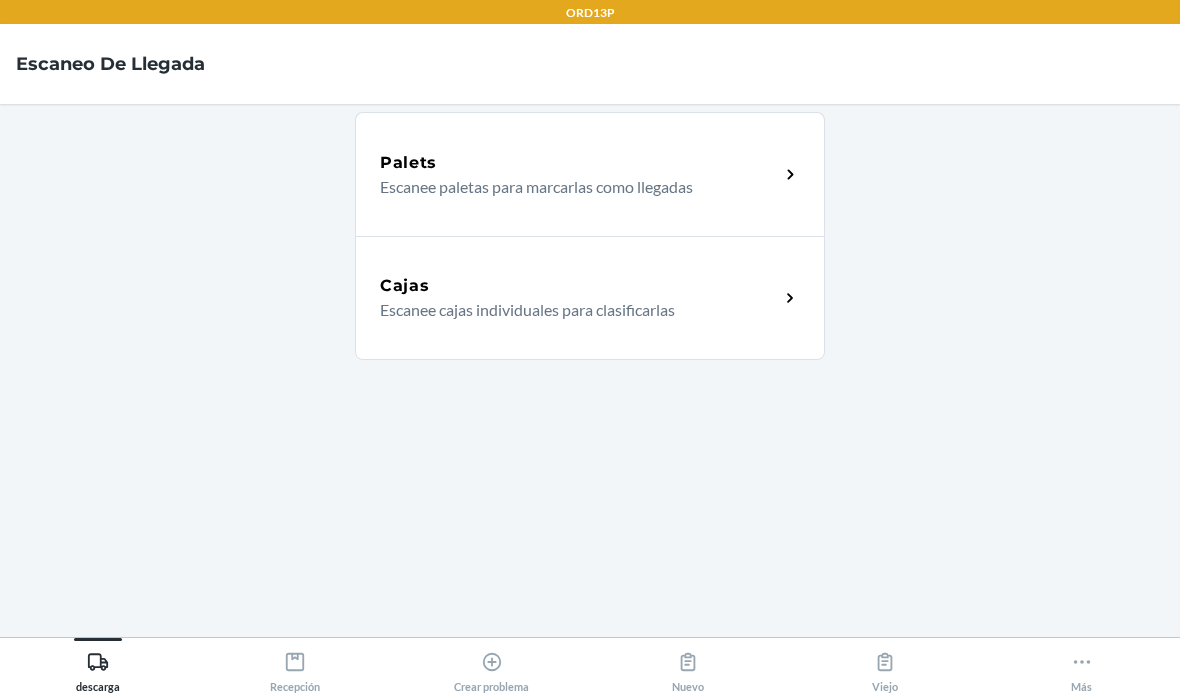 click on "Palets" at bounding box center (579, 163) 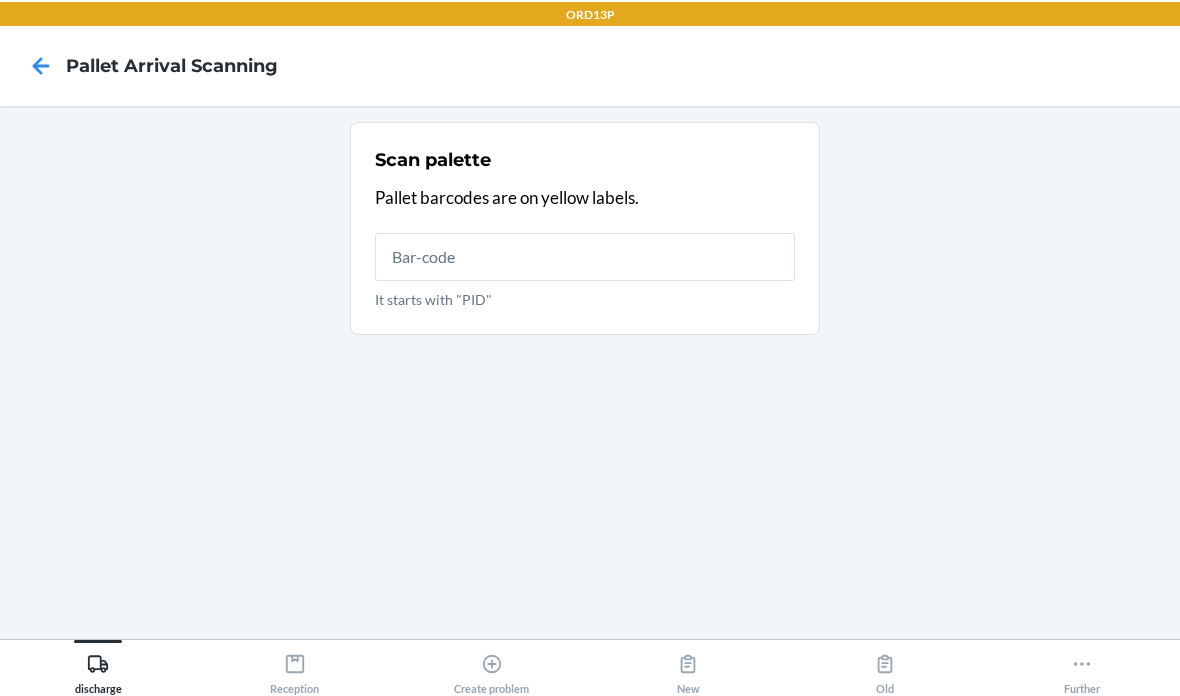 scroll, scrollTop: 80, scrollLeft: 0, axis: vertical 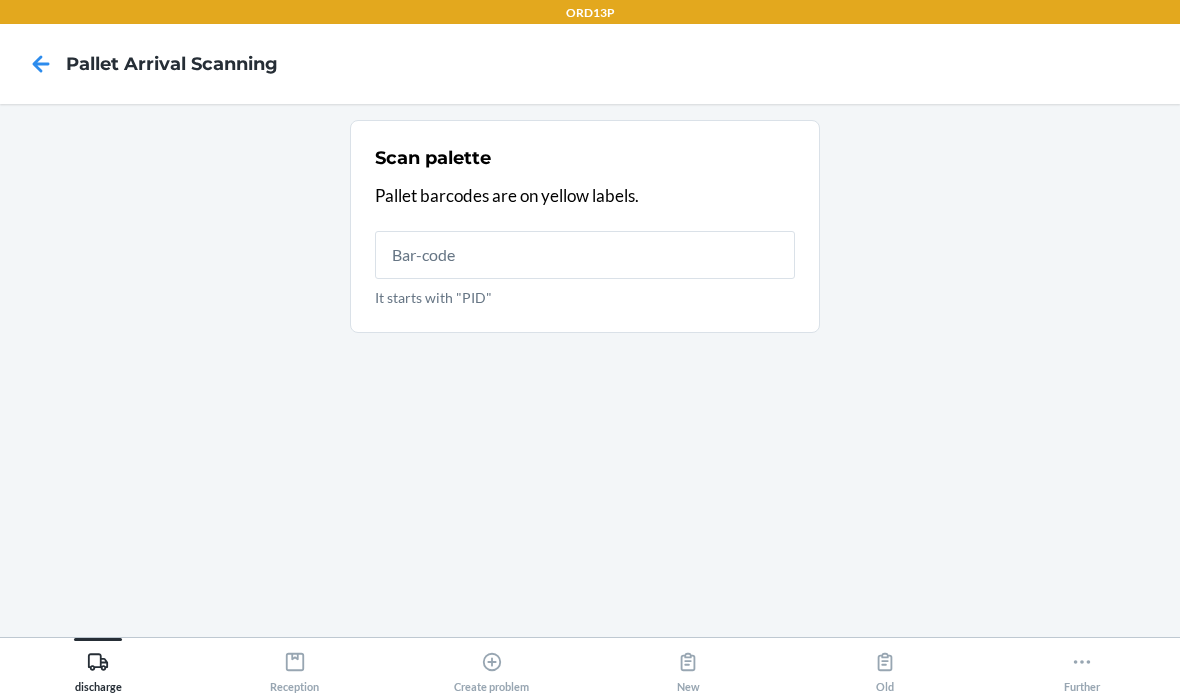 click 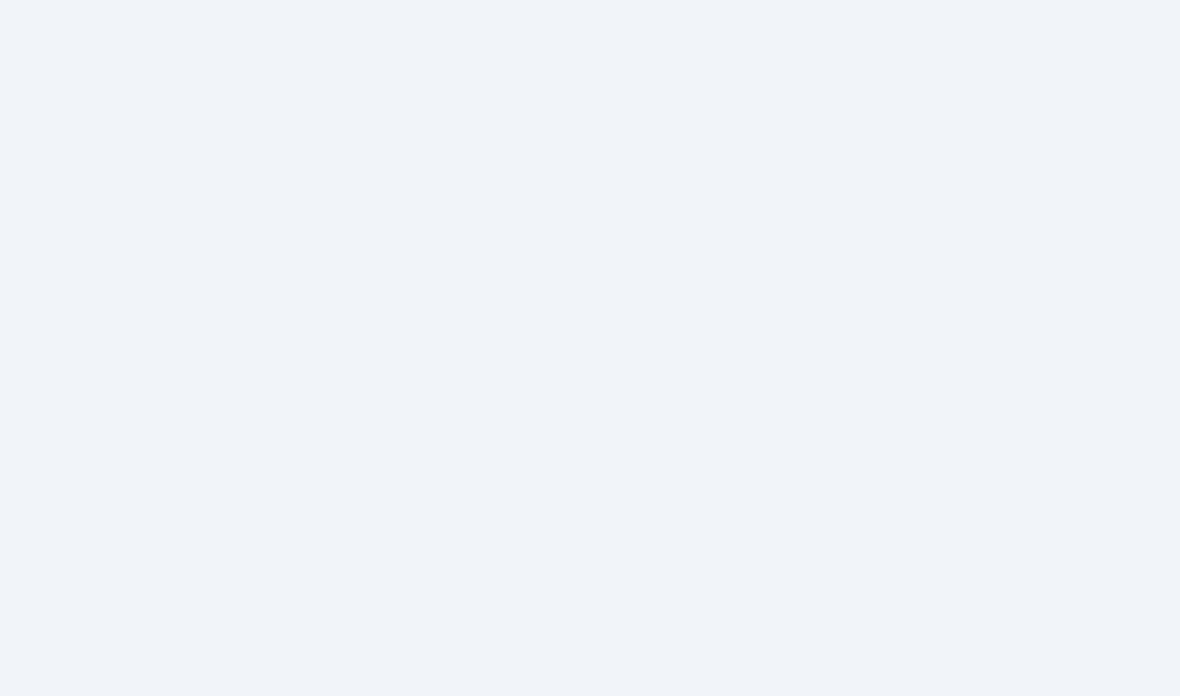 scroll, scrollTop: 0, scrollLeft: 0, axis: both 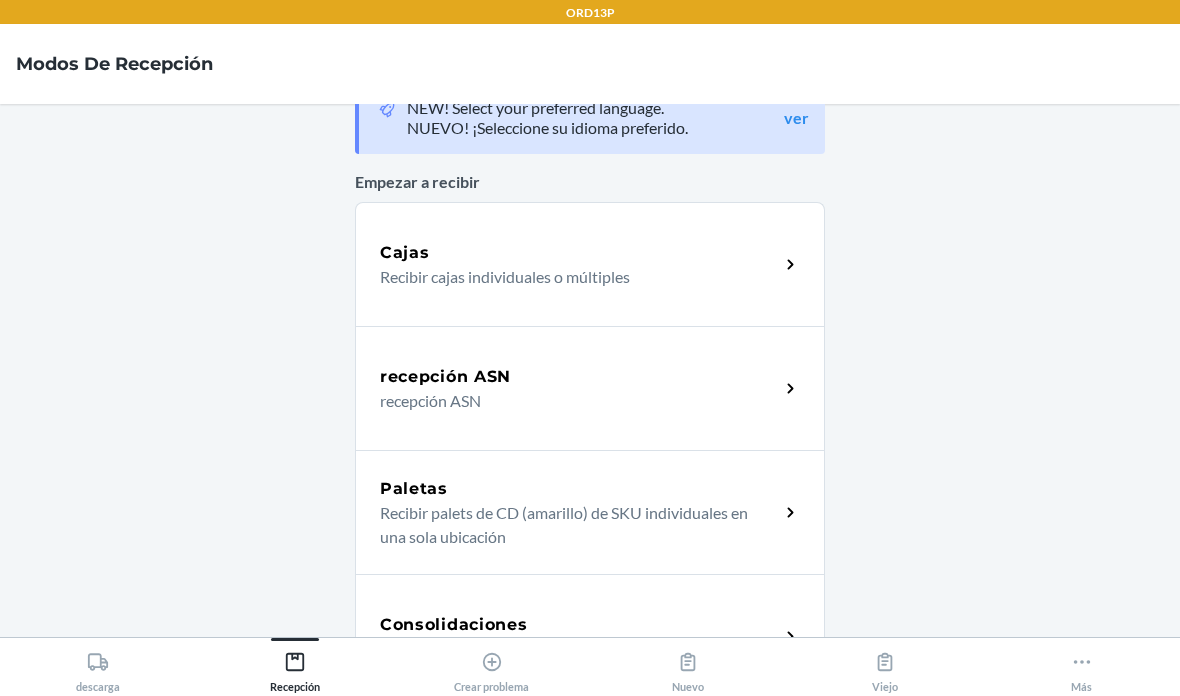 click on "Cajas" at bounding box center [405, 253] 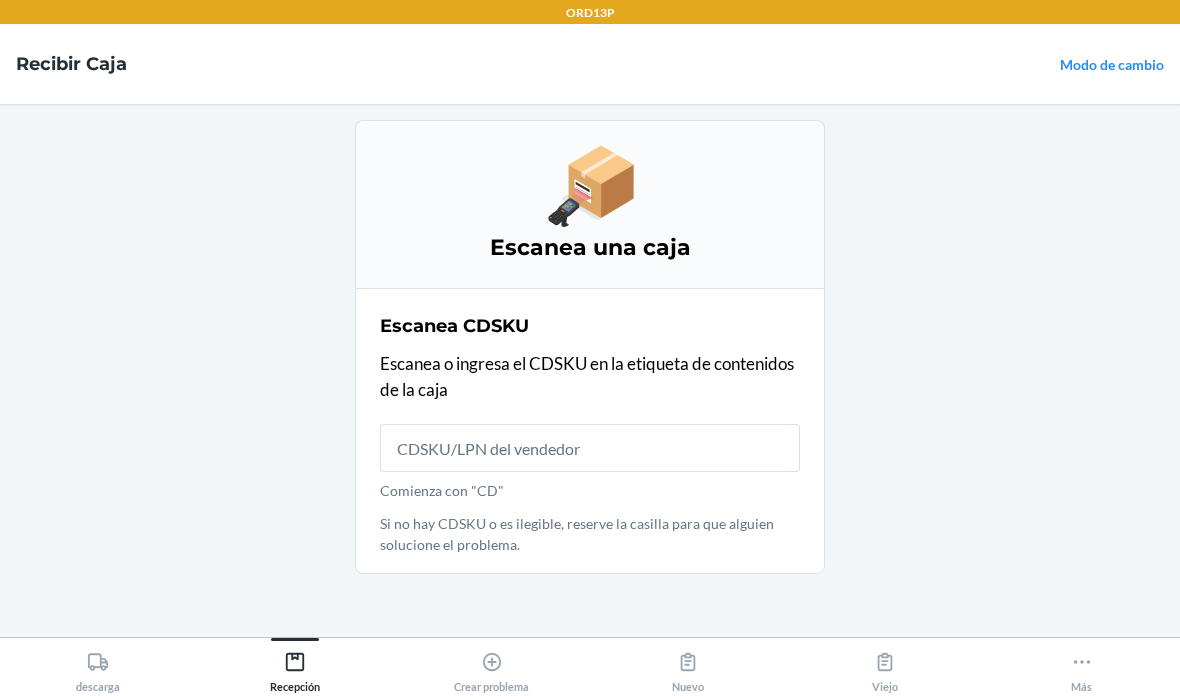 scroll, scrollTop: 0, scrollLeft: 0, axis: both 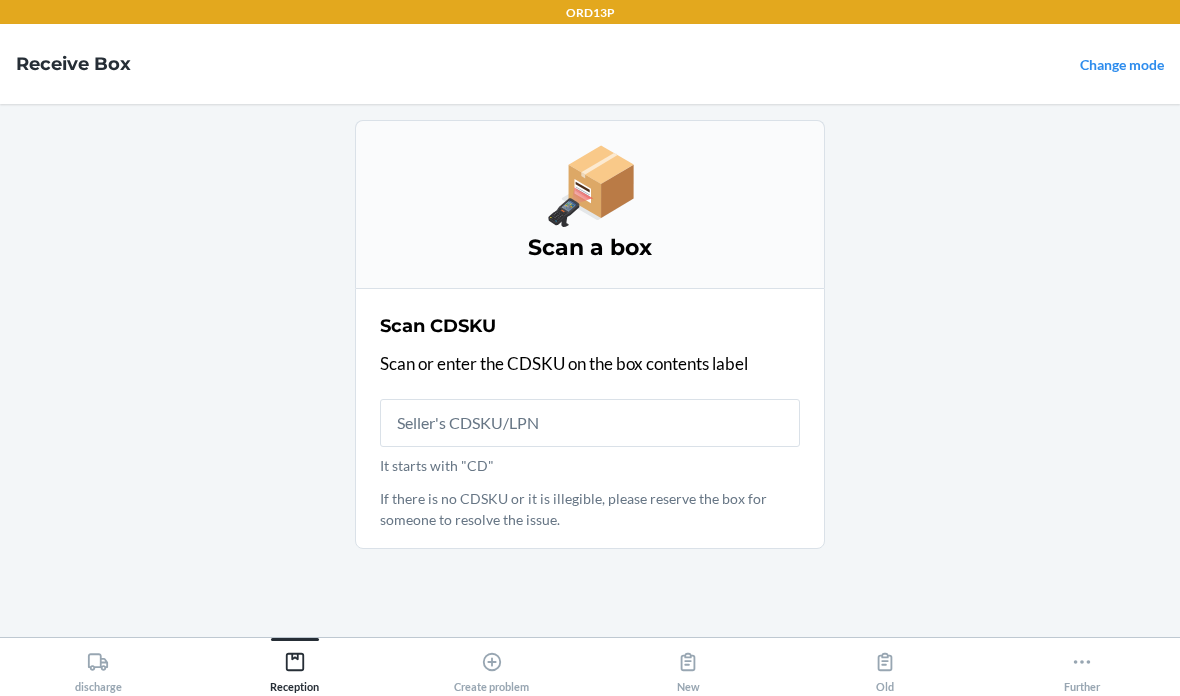 click on "It starts with "CD"" at bounding box center [590, 423] 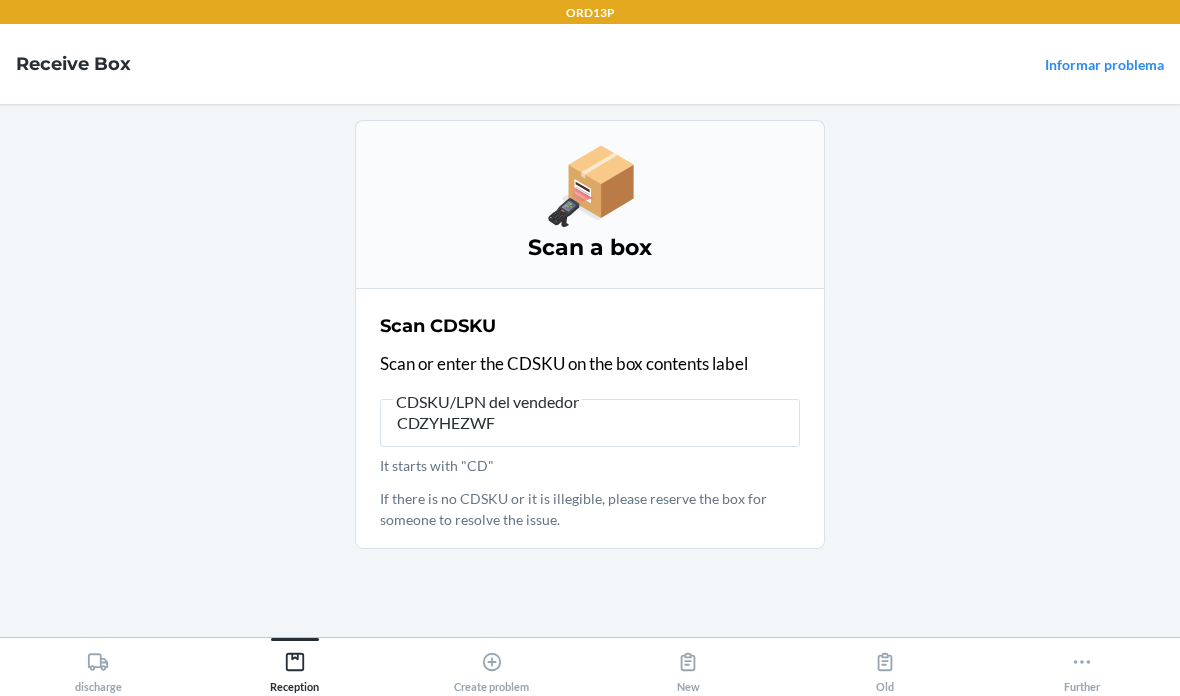 type on "CDZYHEZWF4" 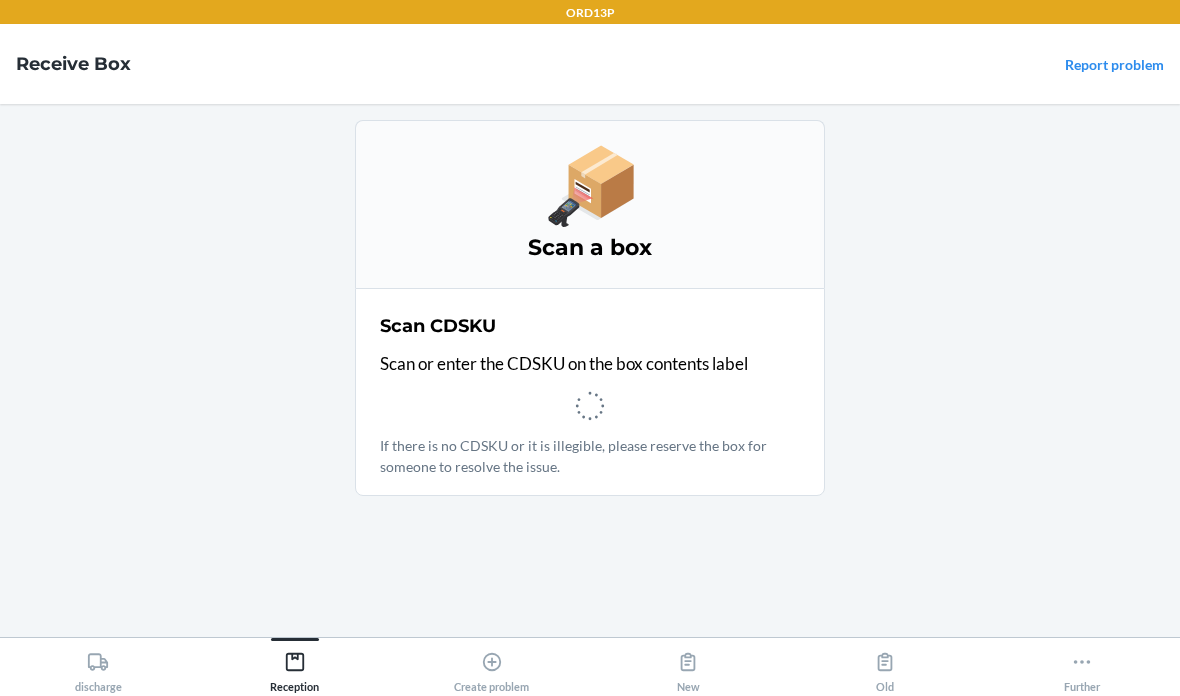 scroll, scrollTop: 0, scrollLeft: 0, axis: both 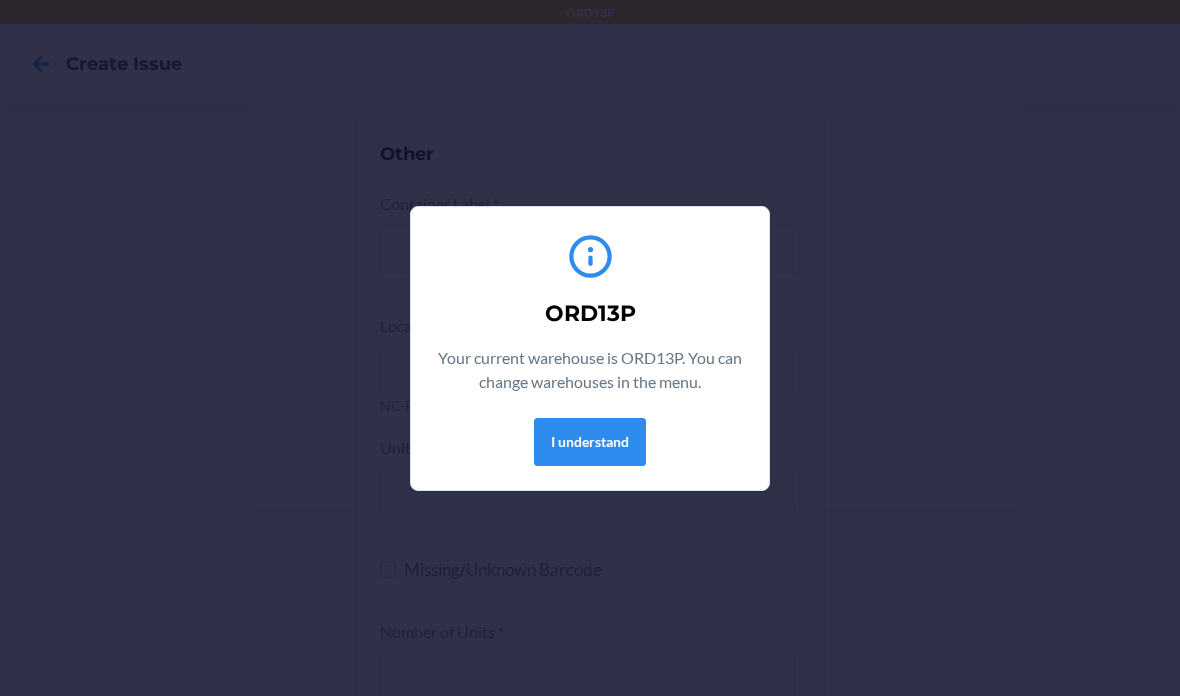 click on "I understand" at bounding box center [590, 442] 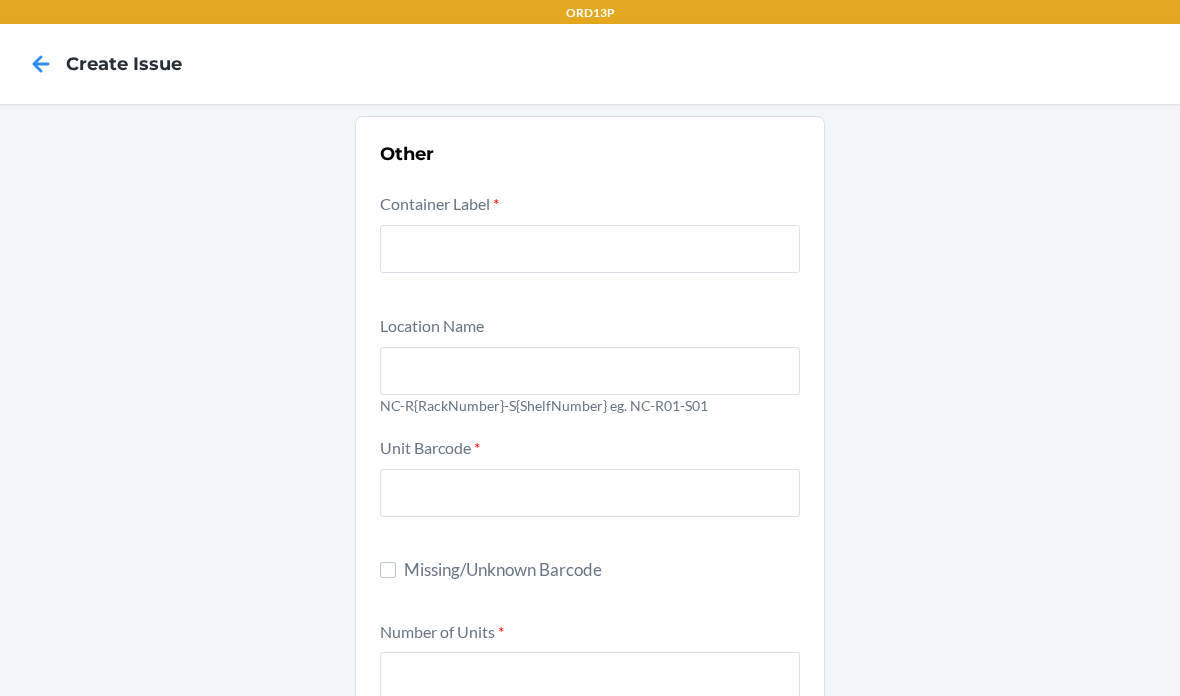 scroll, scrollTop: 0, scrollLeft: 0, axis: both 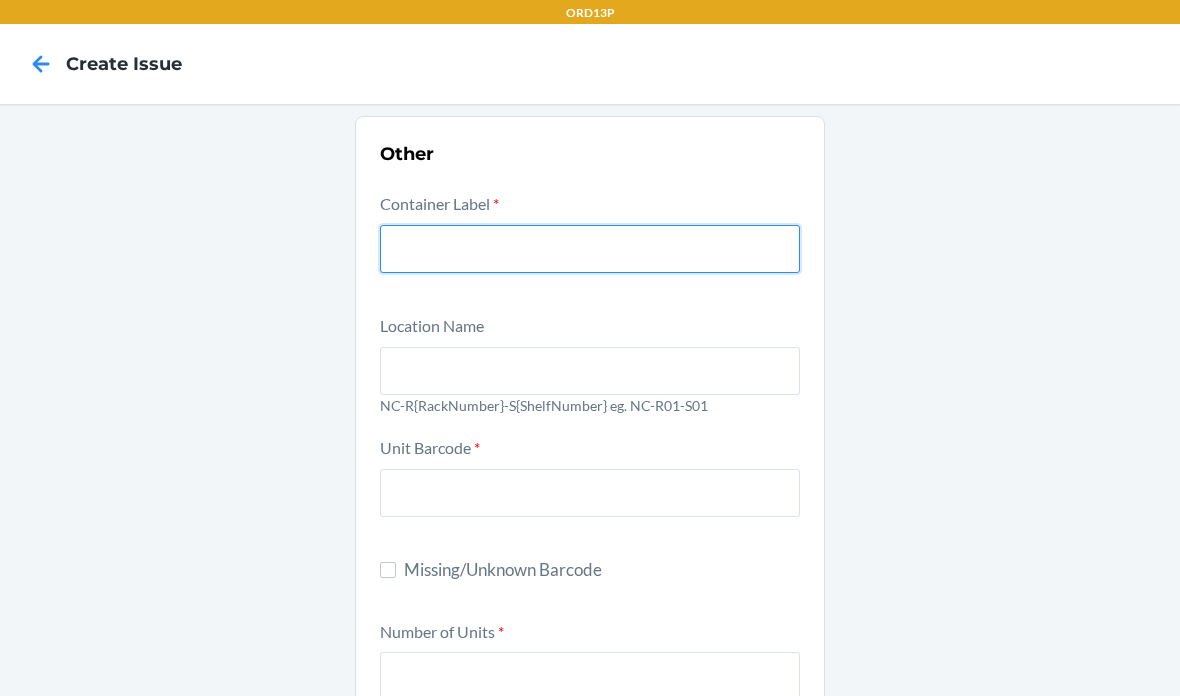 click at bounding box center [590, 249] 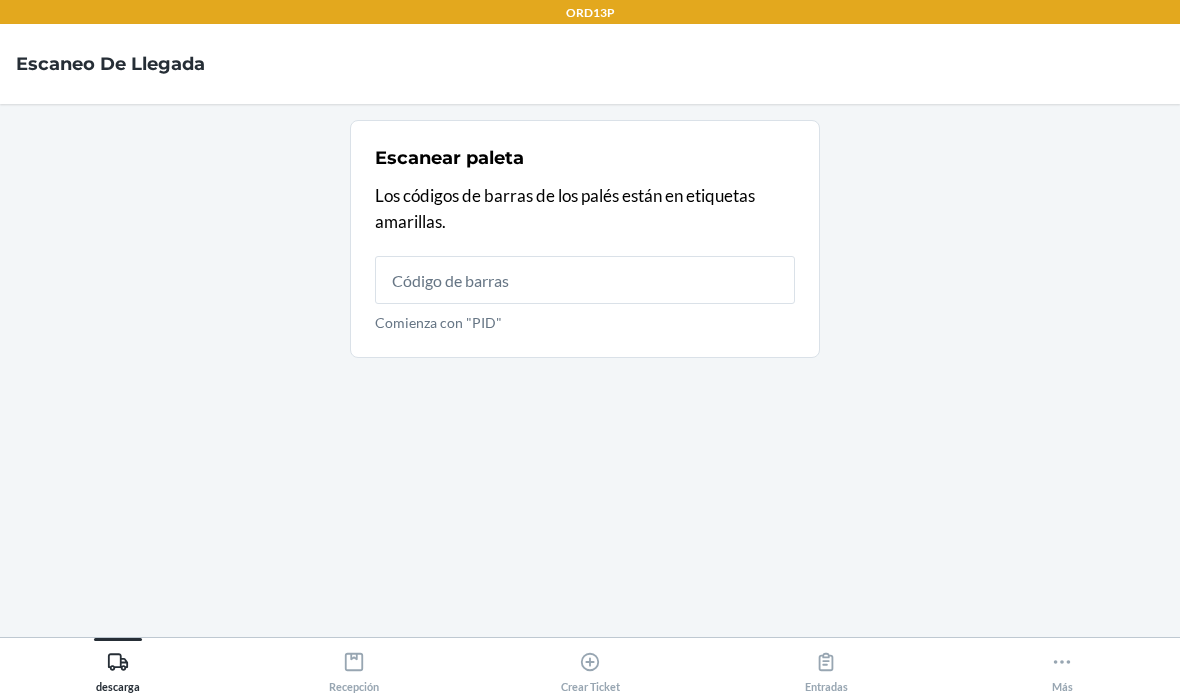 scroll, scrollTop: 0, scrollLeft: 0, axis: both 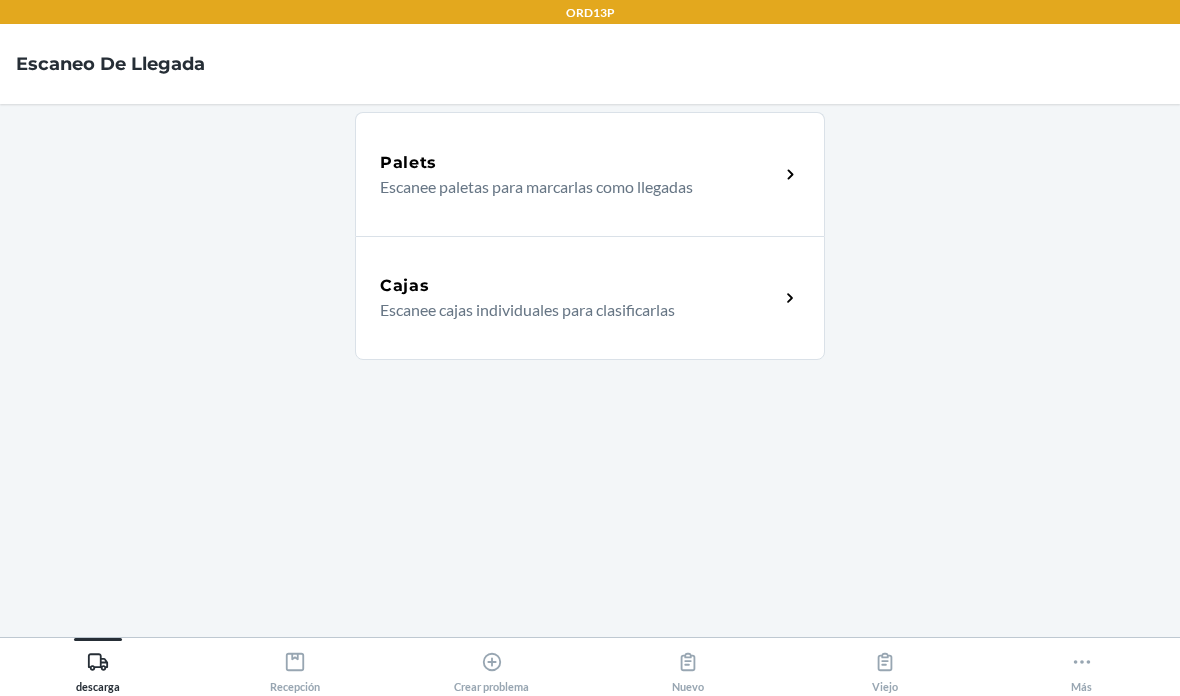 click on "Cajas" at bounding box center (579, 286) 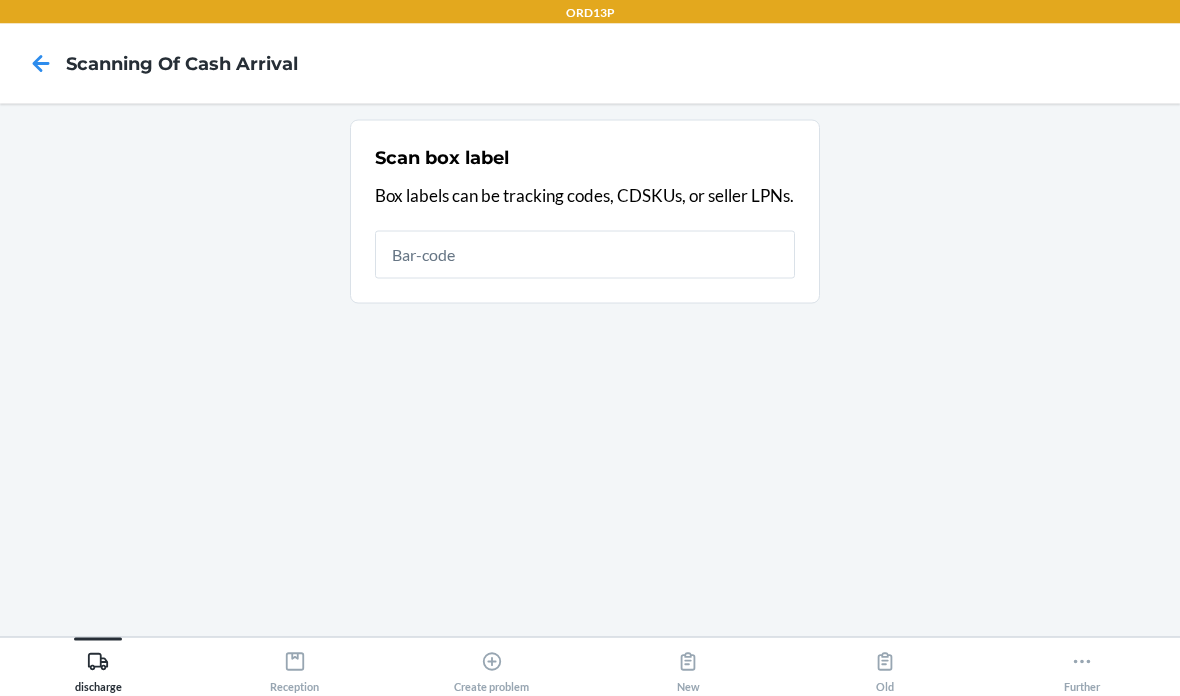 scroll, scrollTop: 80, scrollLeft: 0, axis: vertical 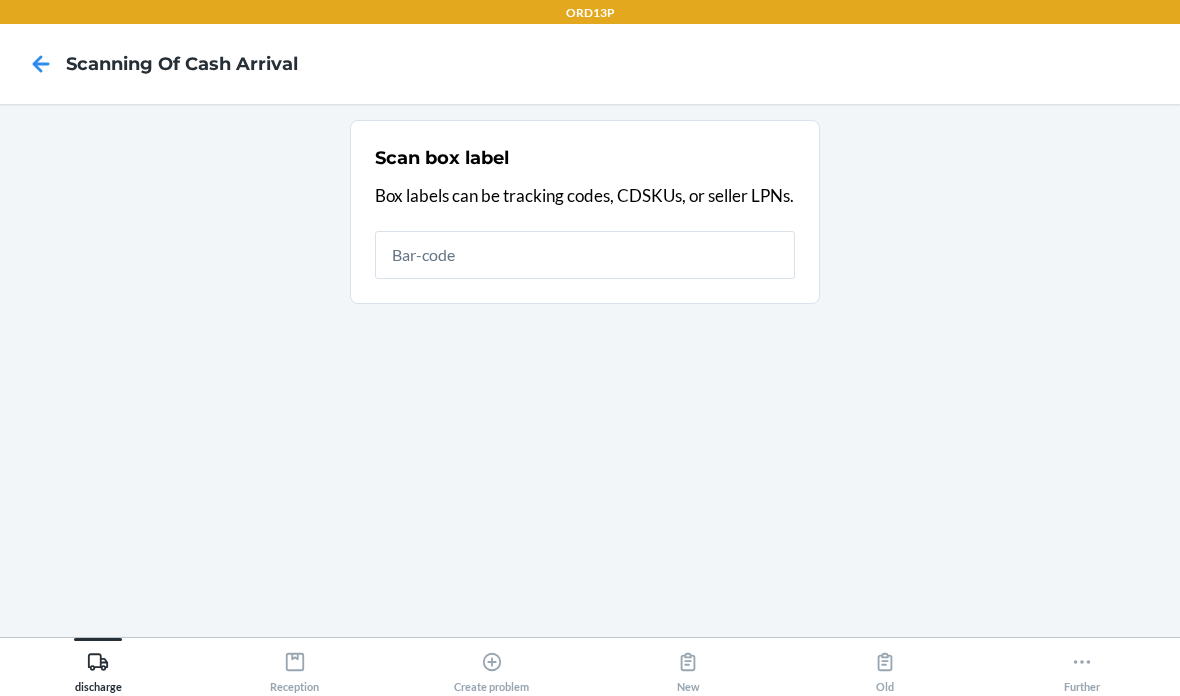 click on "Reception" at bounding box center (294, 668) 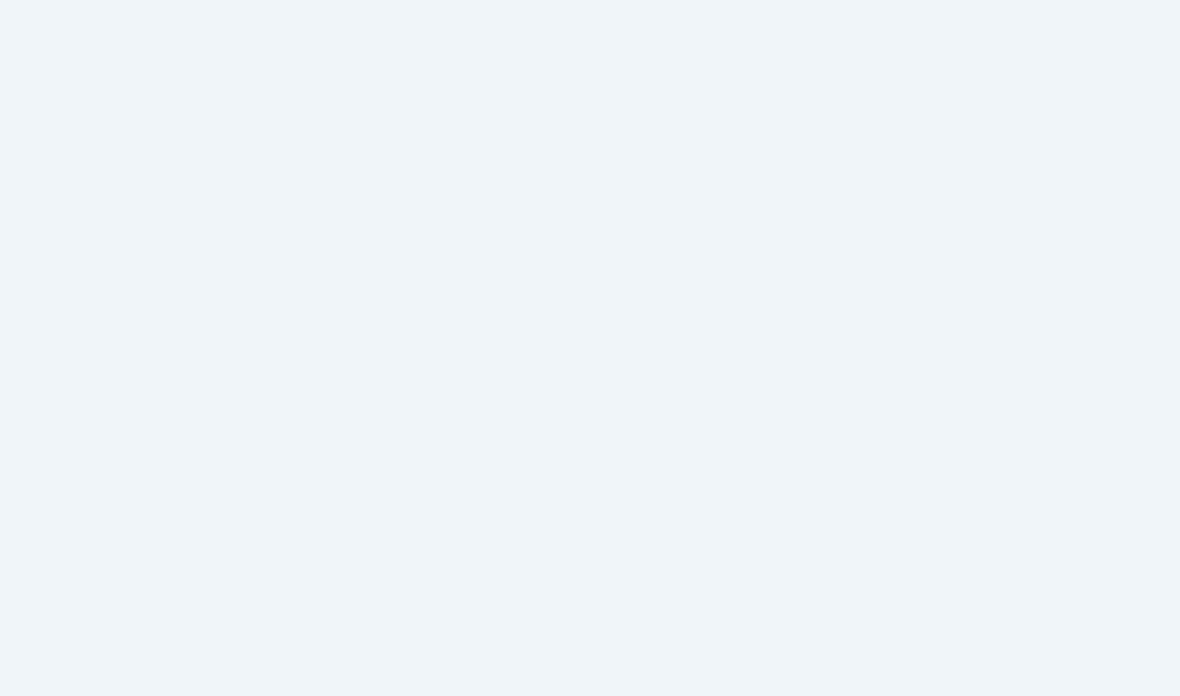 scroll, scrollTop: 0, scrollLeft: 0, axis: both 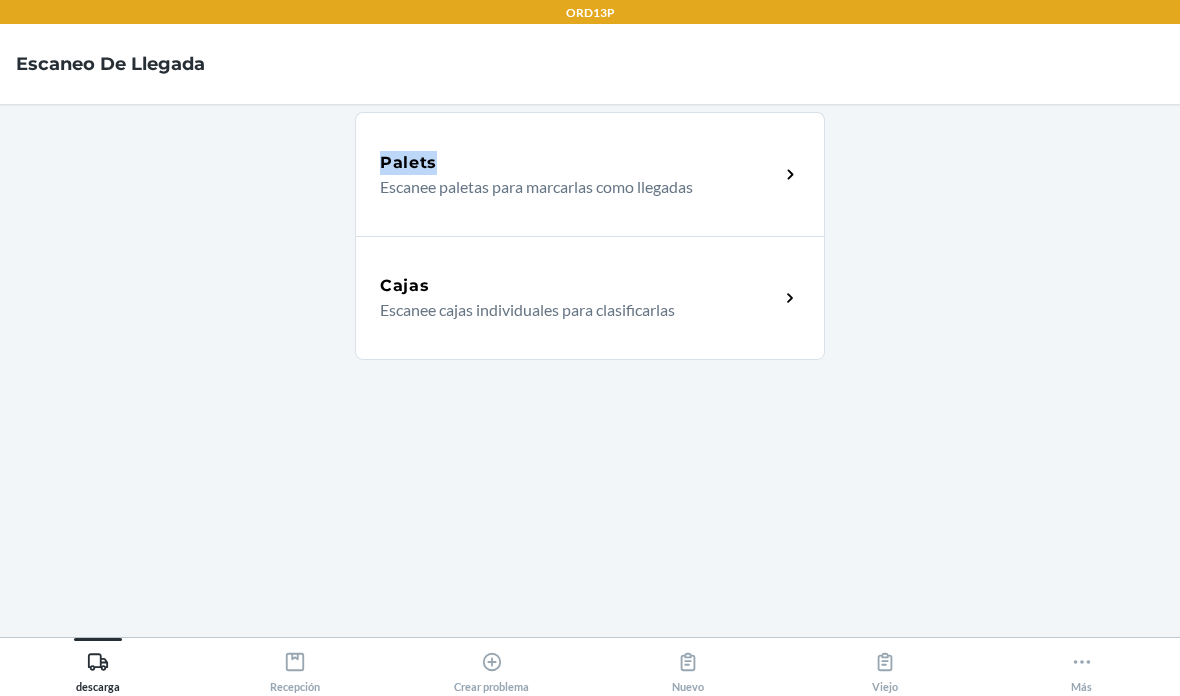click on "Cajas" at bounding box center (579, 286) 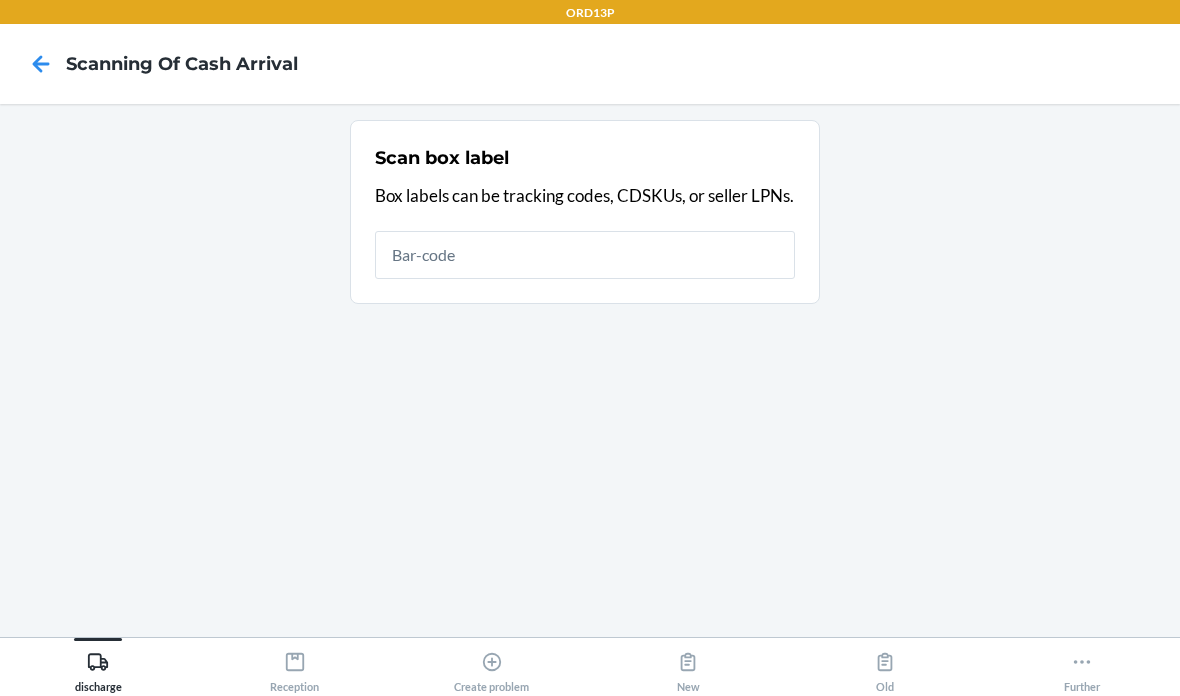 scroll, scrollTop: 80, scrollLeft: 0, axis: vertical 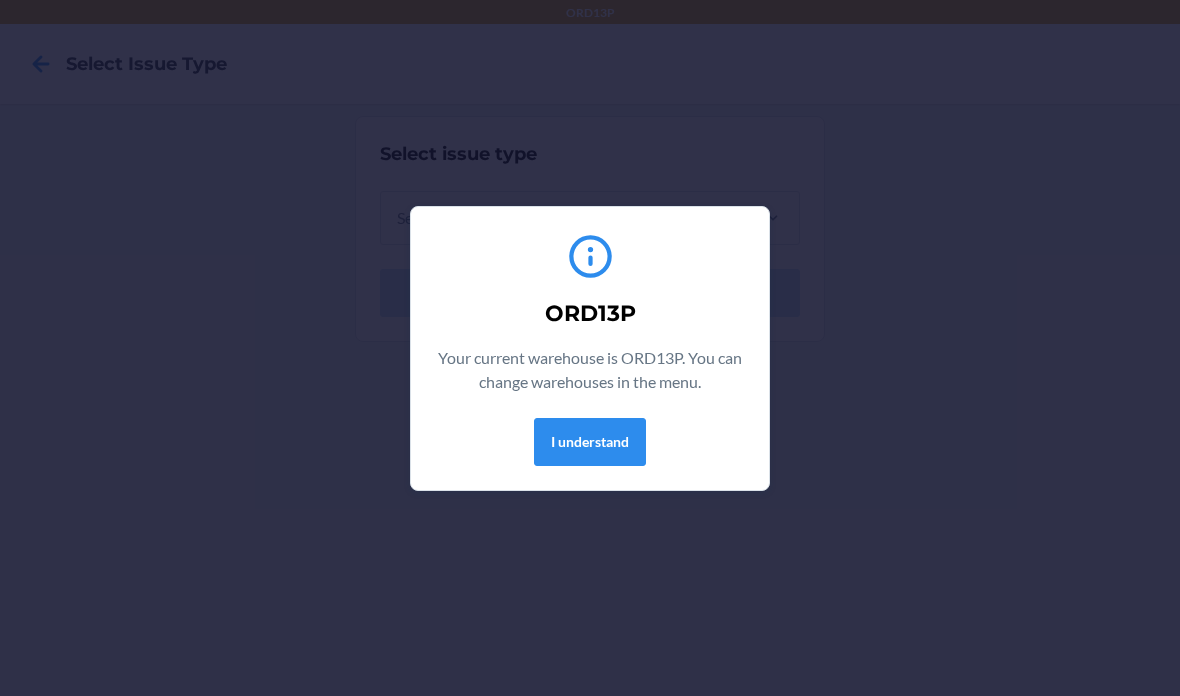 click on "I understand" at bounding box center [590, 442] 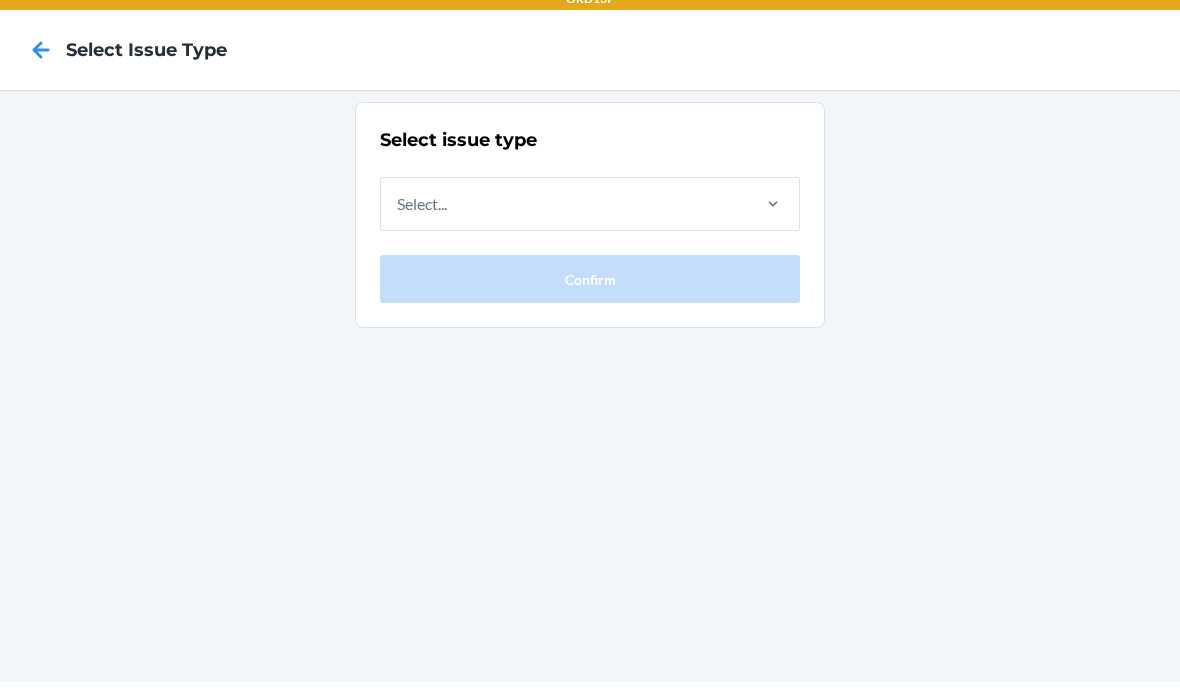 scroll, scrollTop: 0, scrollLeft: 0, axis: both 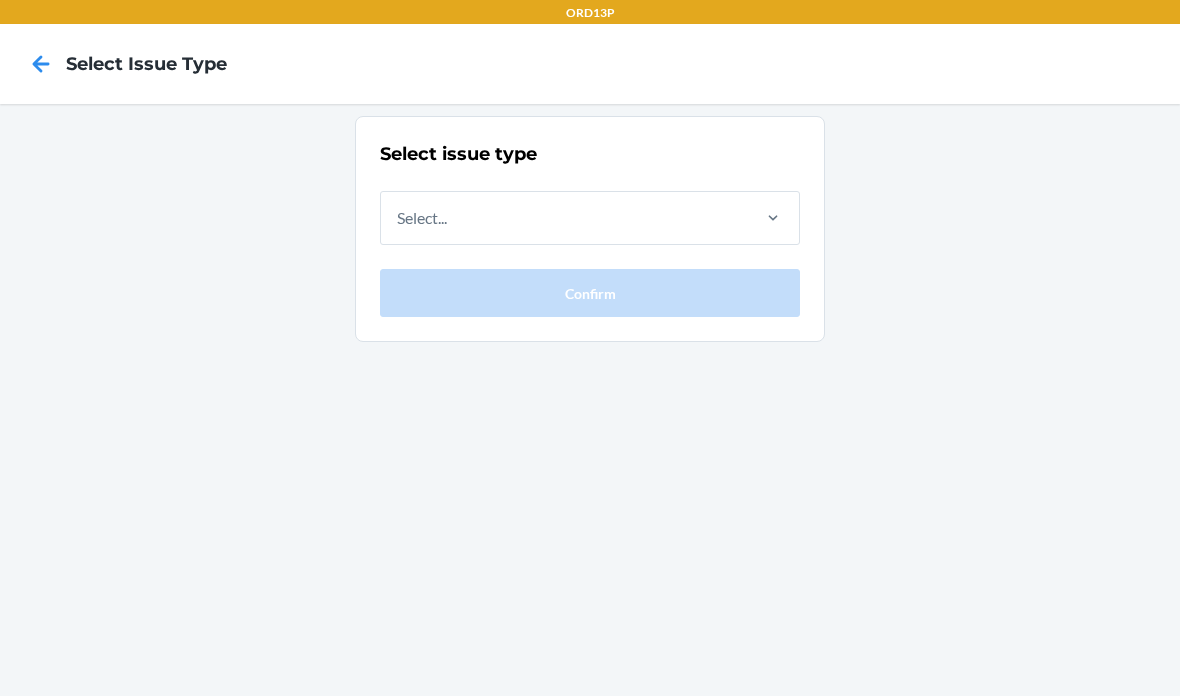 click 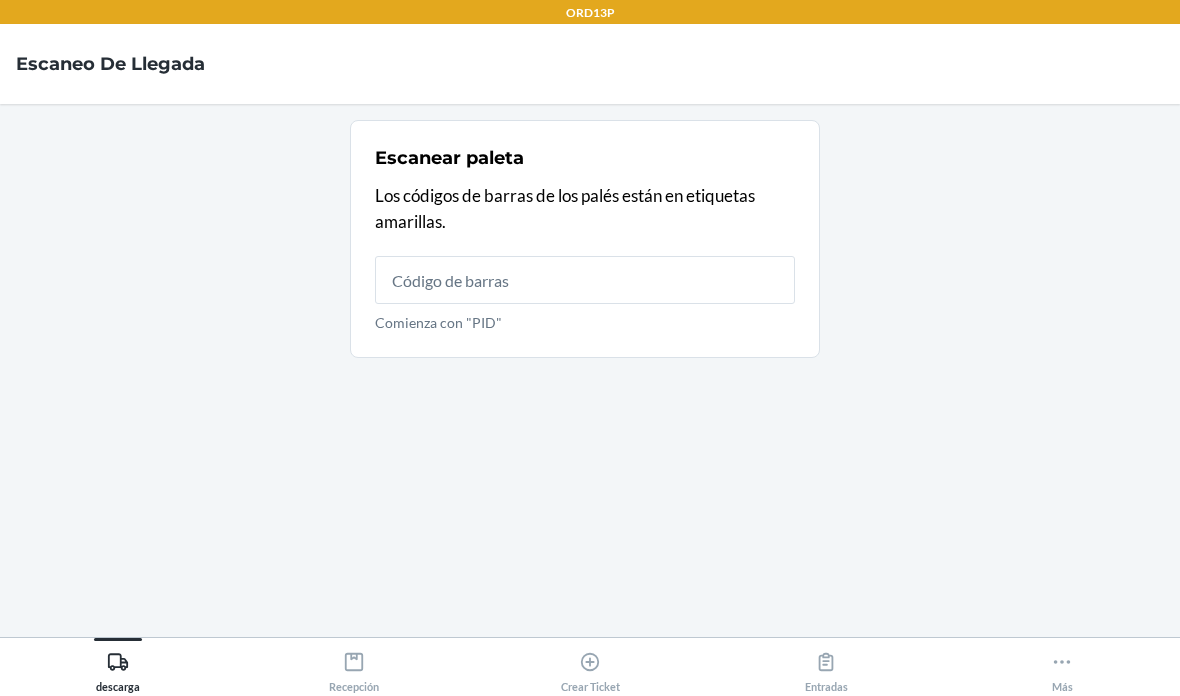 scroll, scrollTop: 0, scrollLeft: 0, axis: both 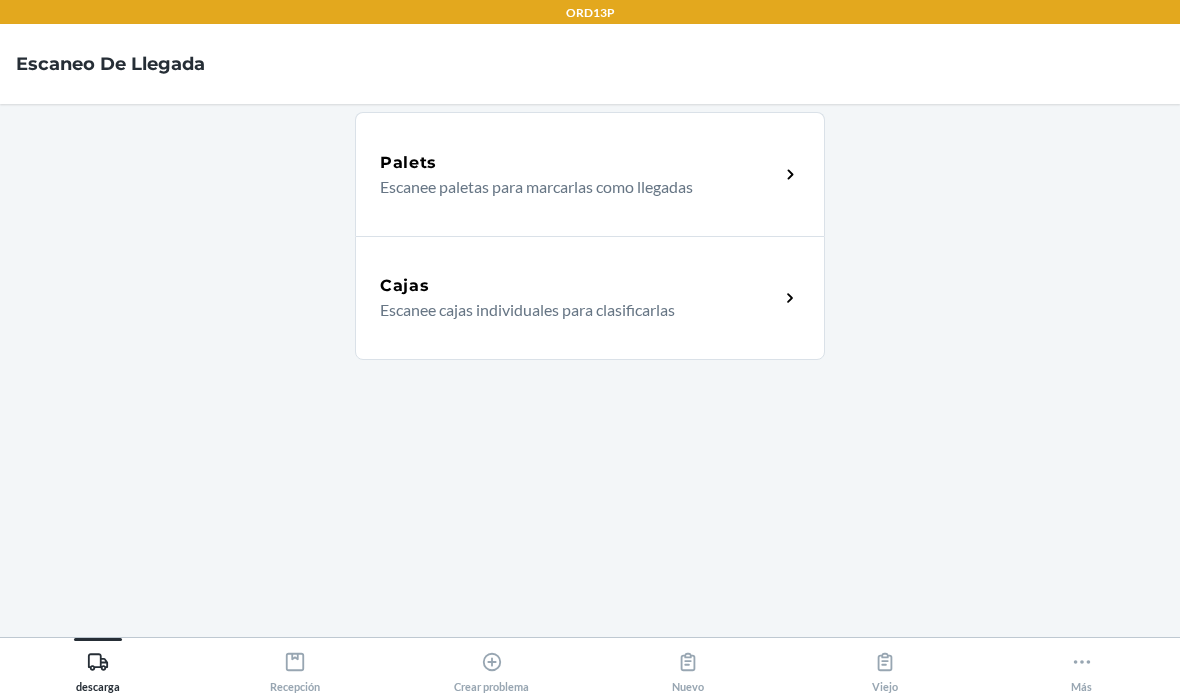 click on "Cajas" at bounding box center [579, 286] 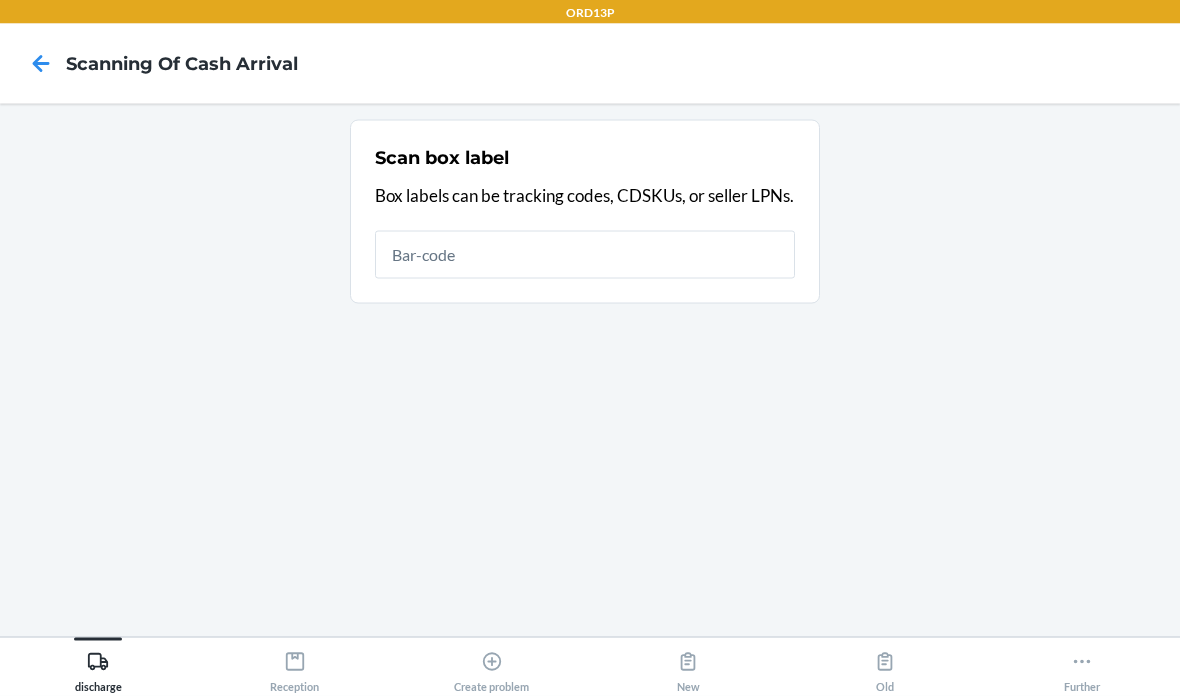 scroll, scrollTop: 80, scrollLeft: 0, axis: vertical 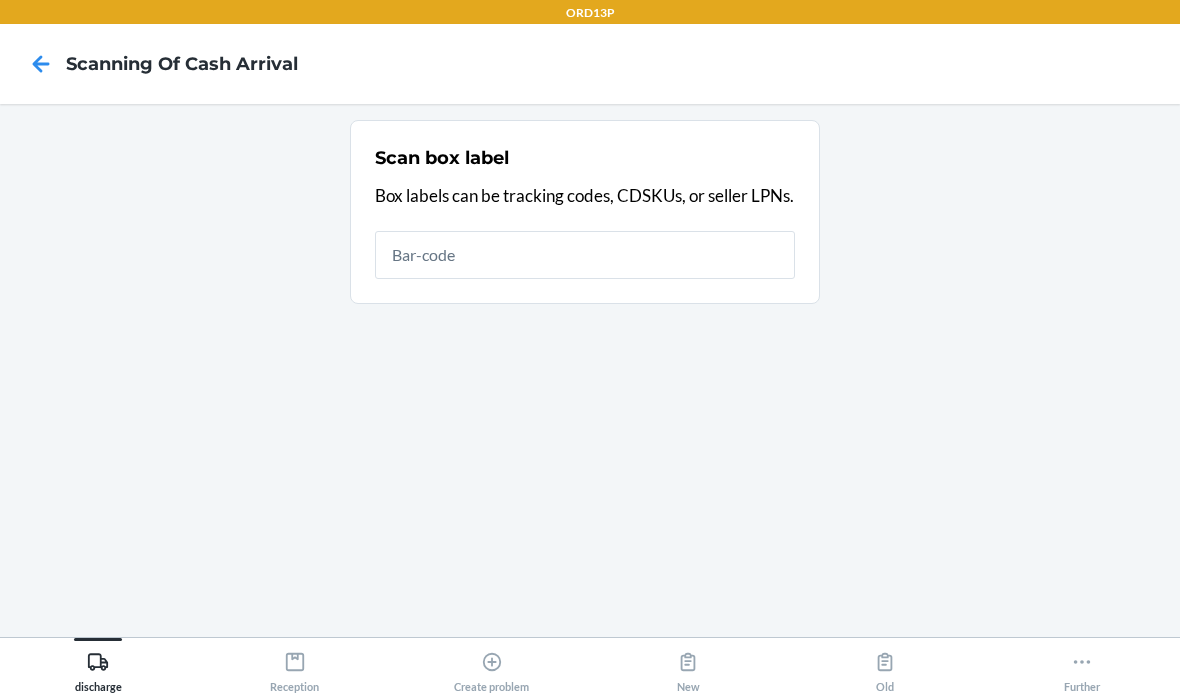 click on "Reception" at bounding box center (294, 668) 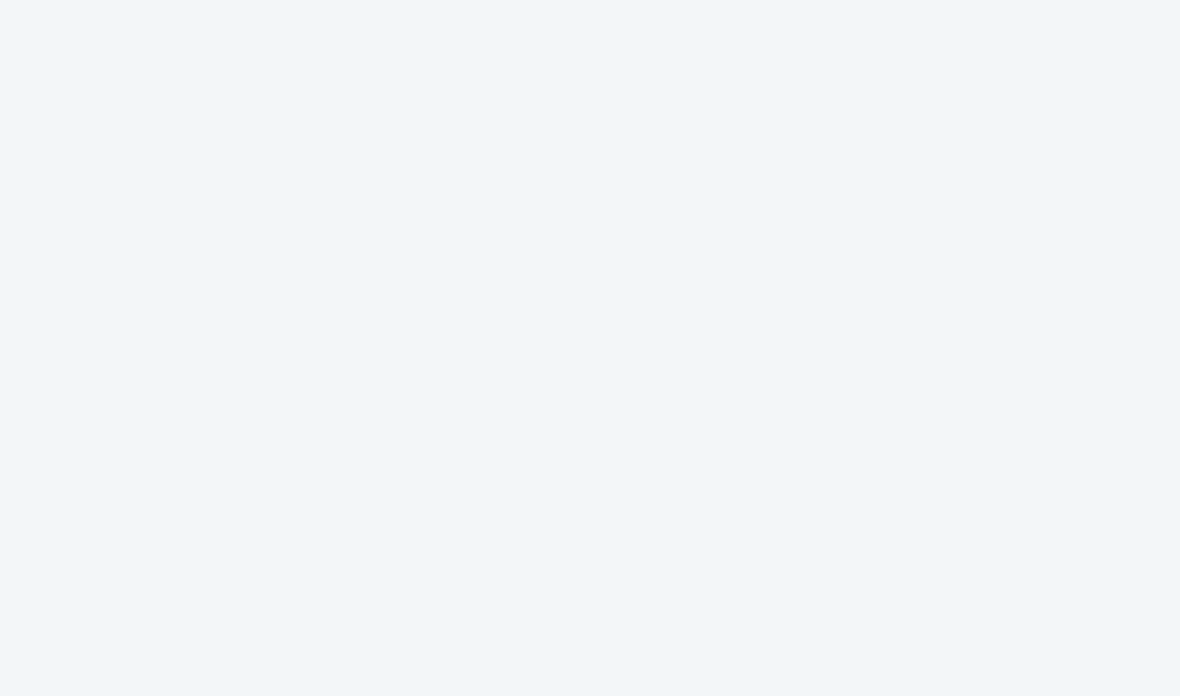 scroll, scrollTop: 0, scrollLeft: 0, axis: both 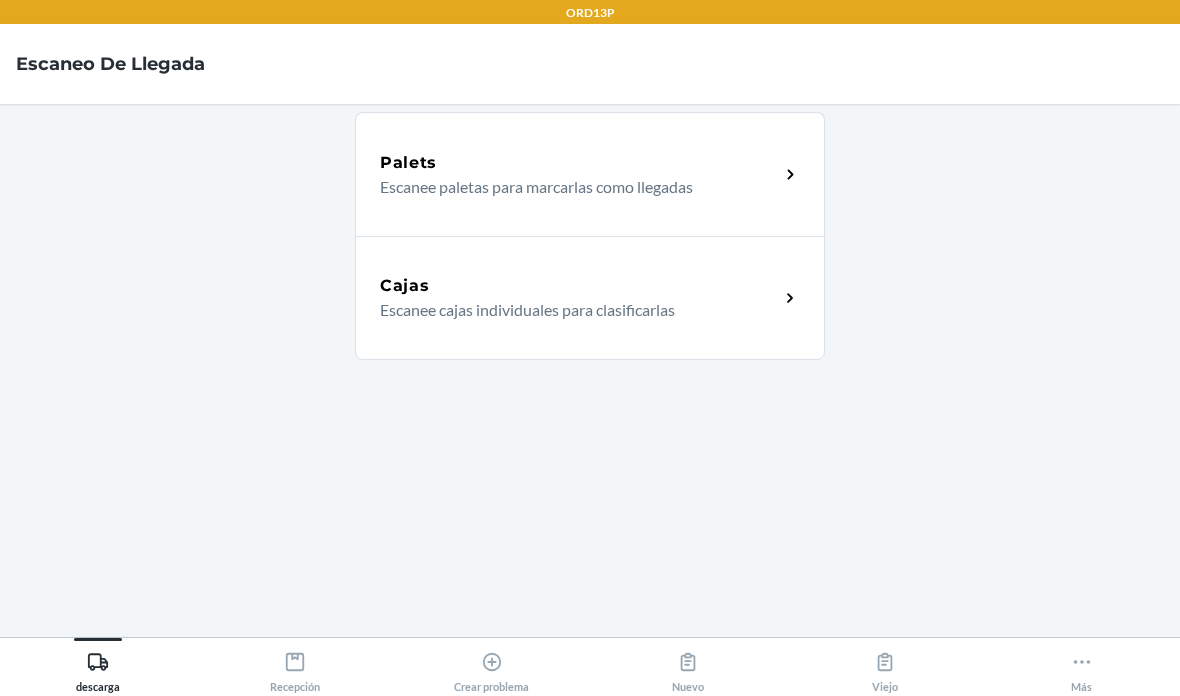 click on "Escanee cajas individuales para clasificarlas" at bounding box center [571, 310] 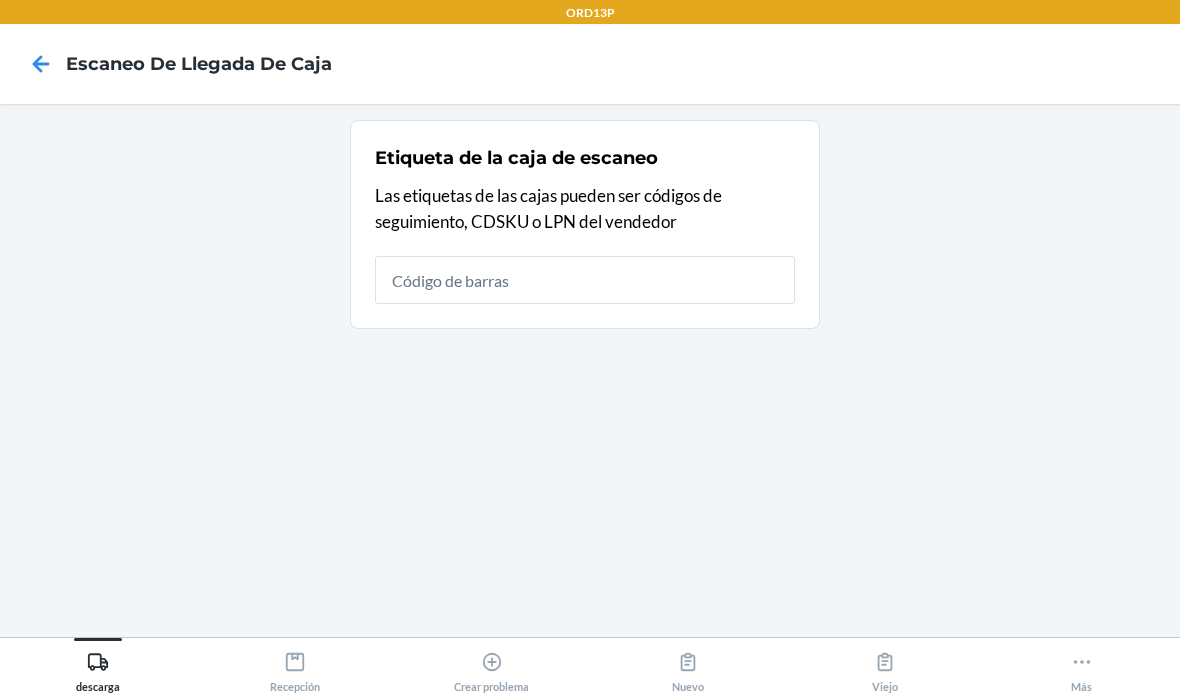 scroll, scrollTop: 80, scrollLeft: 0, axis: vertical 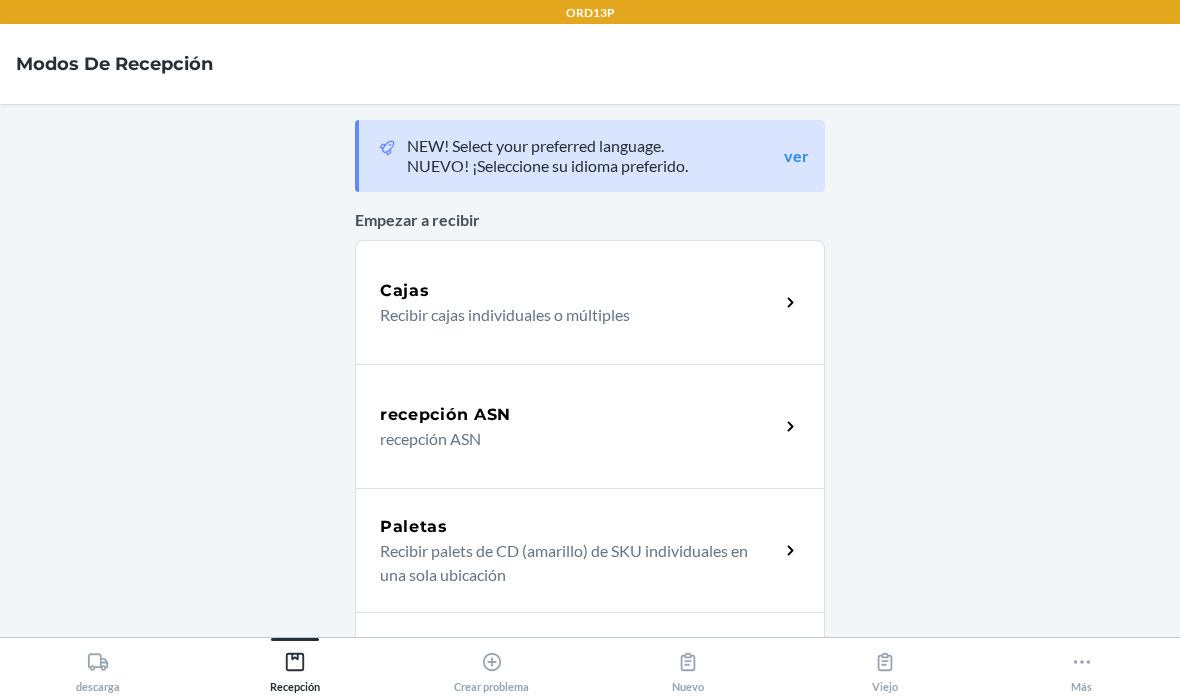 click on "Recibir cajas individuales o múltiples" at bounding box center (571, 315) 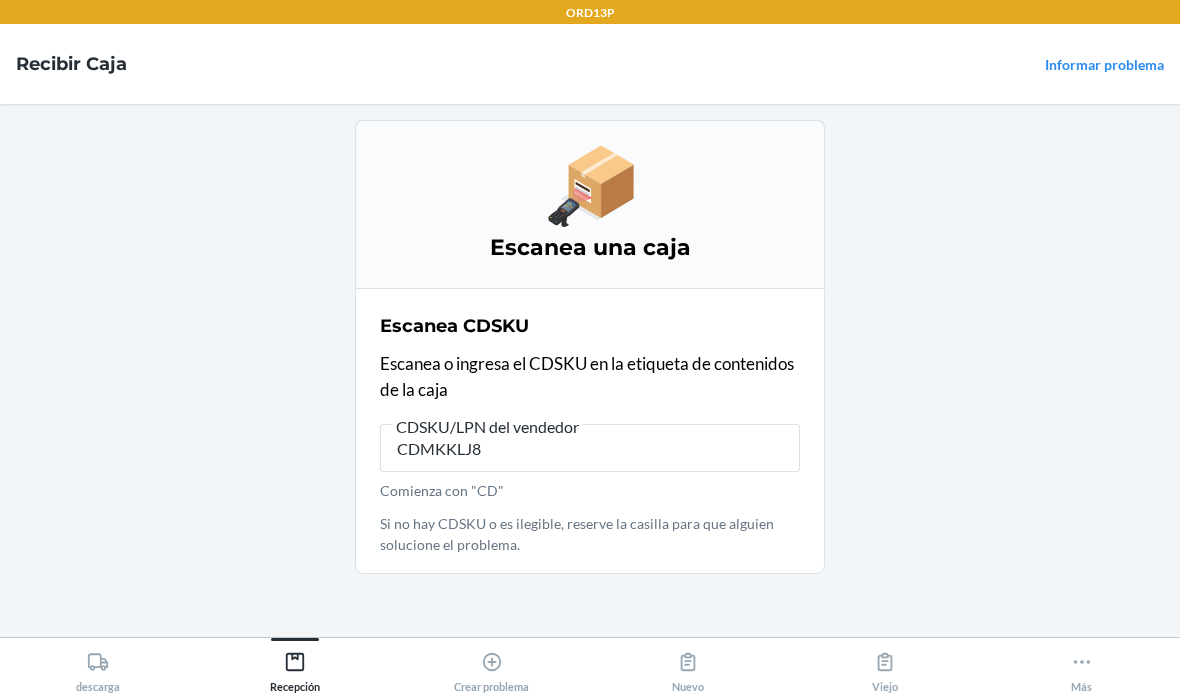 type on "CDMKKLJ8L" 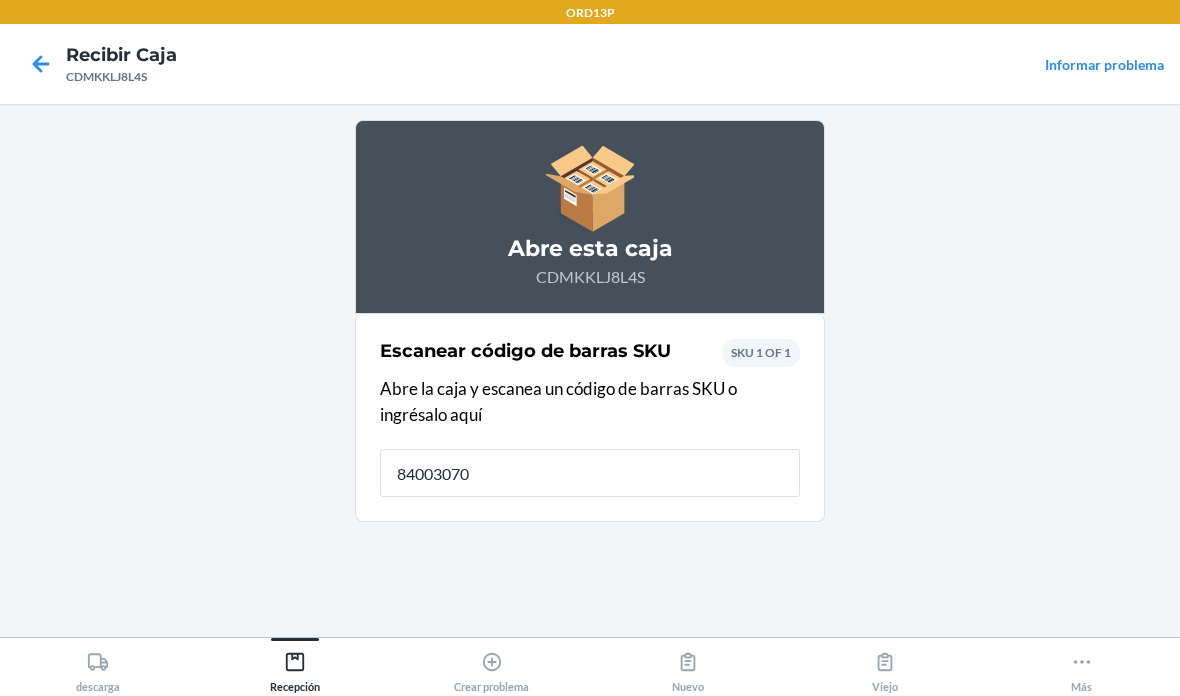type on "840030709" 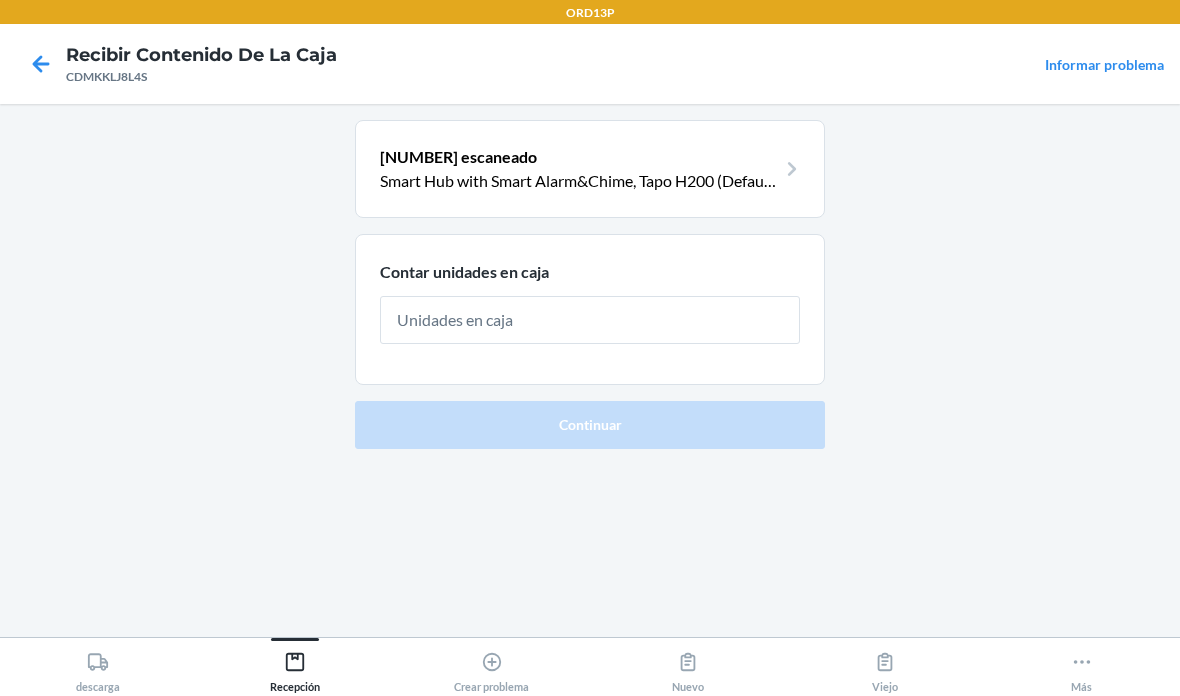 click at bounding box center (590, 320) 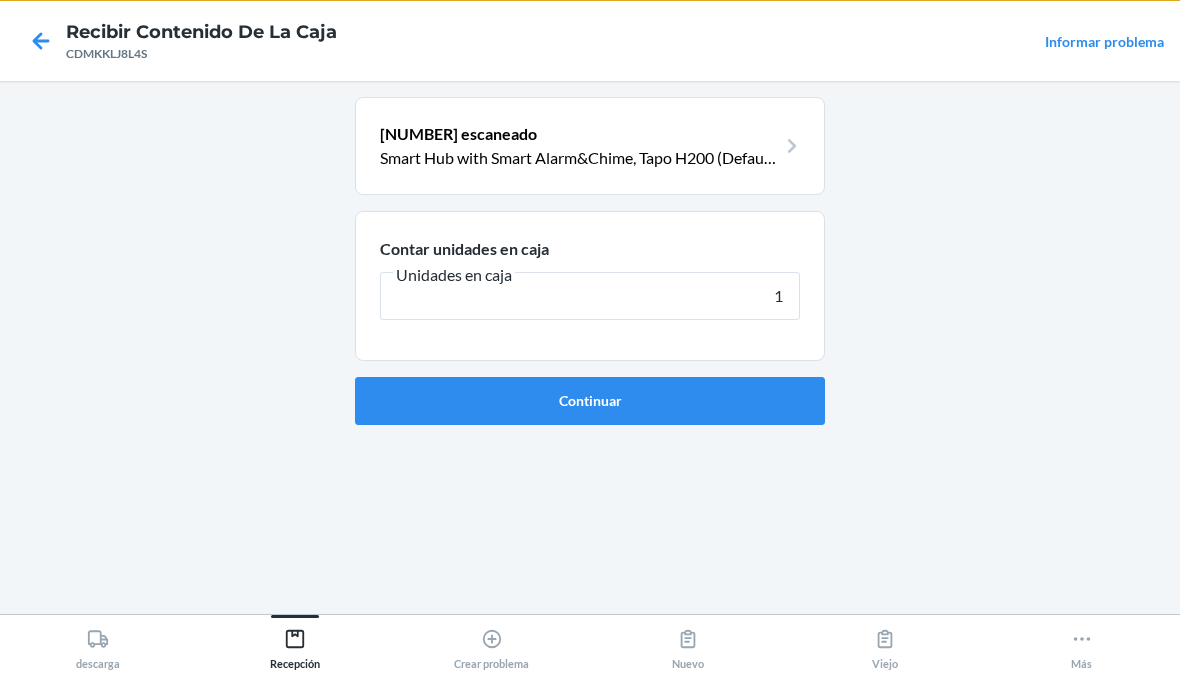 type on "16" 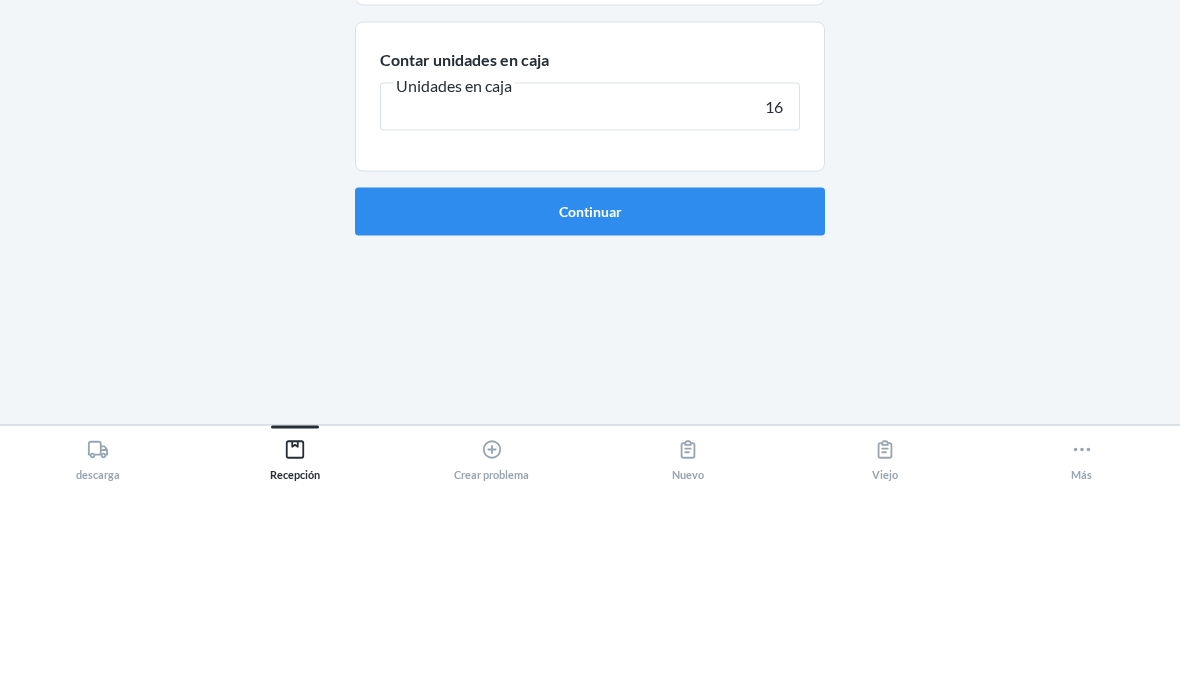 click on "Continuar" at bounding box center [590, 424] 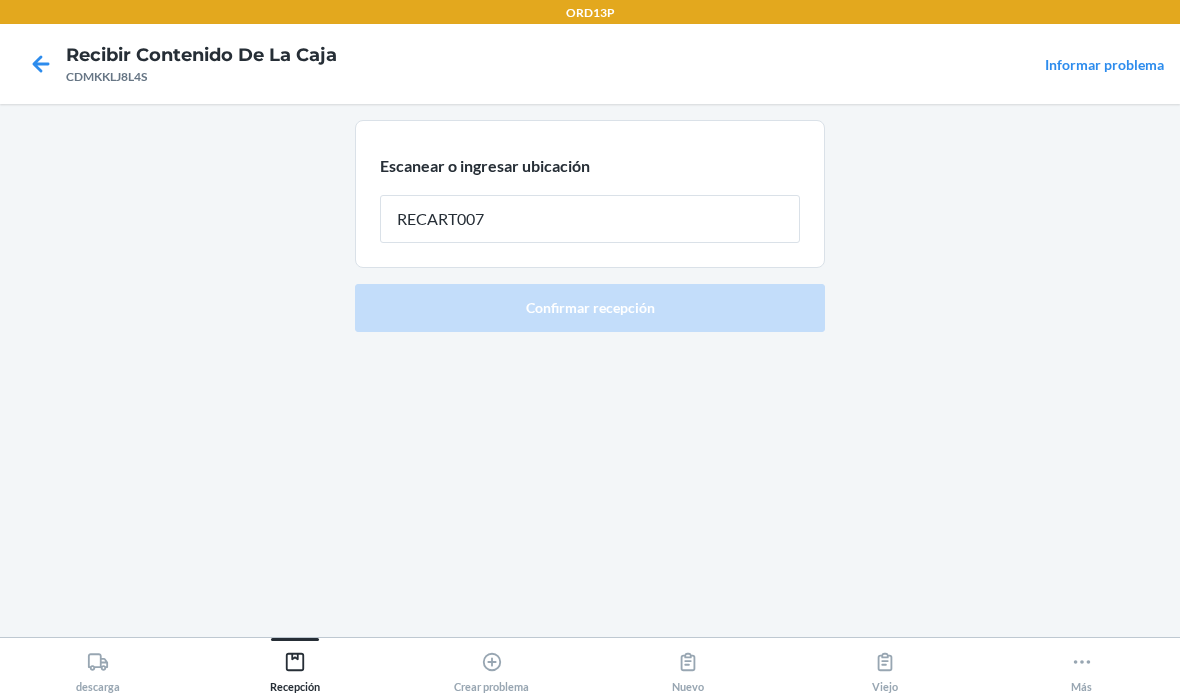 type on "RECART007" 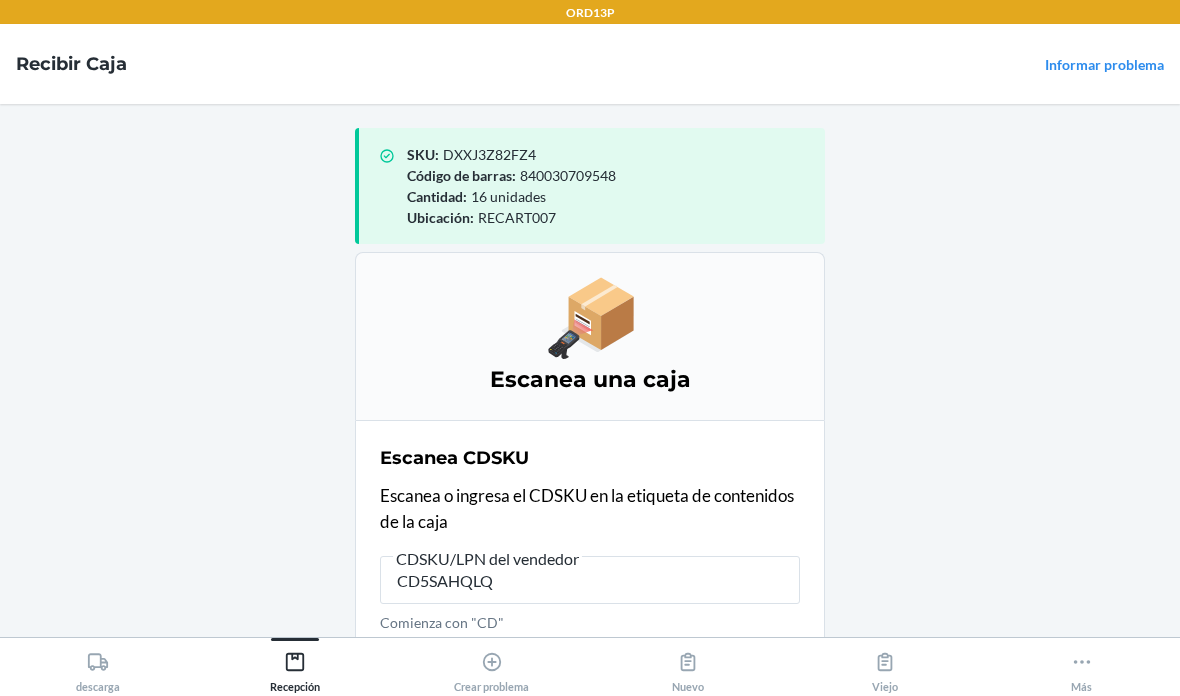 type on "CD5SAHQLQU" 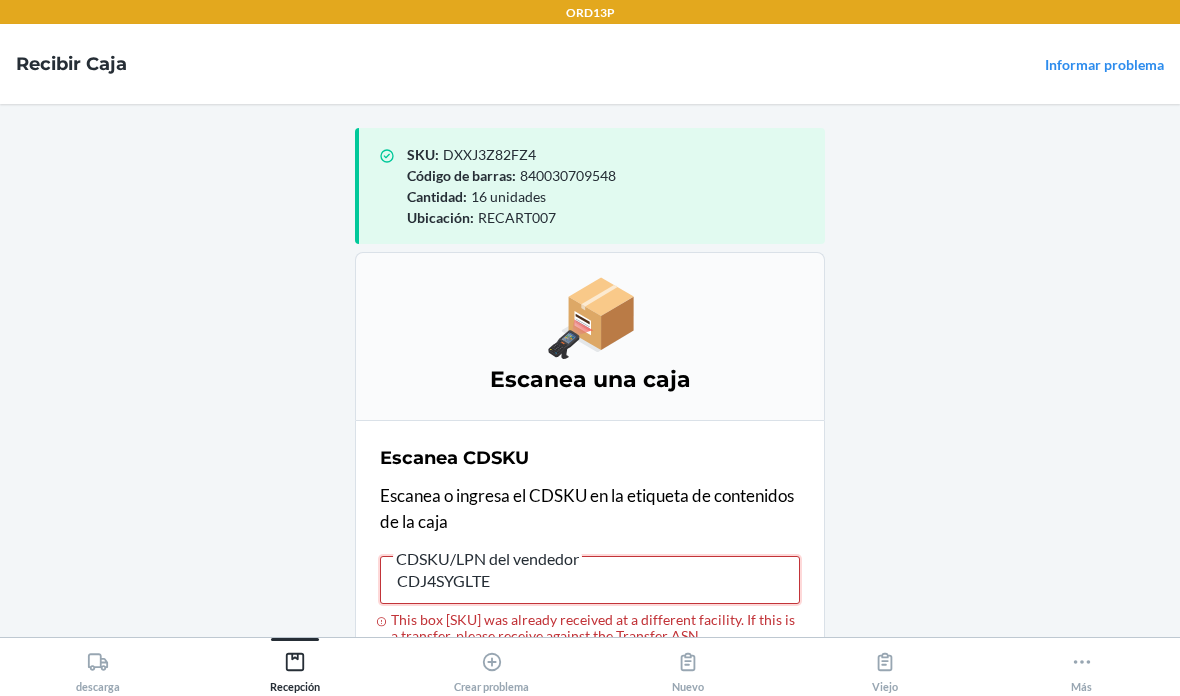 type on "CDJ4SYGLTEA" 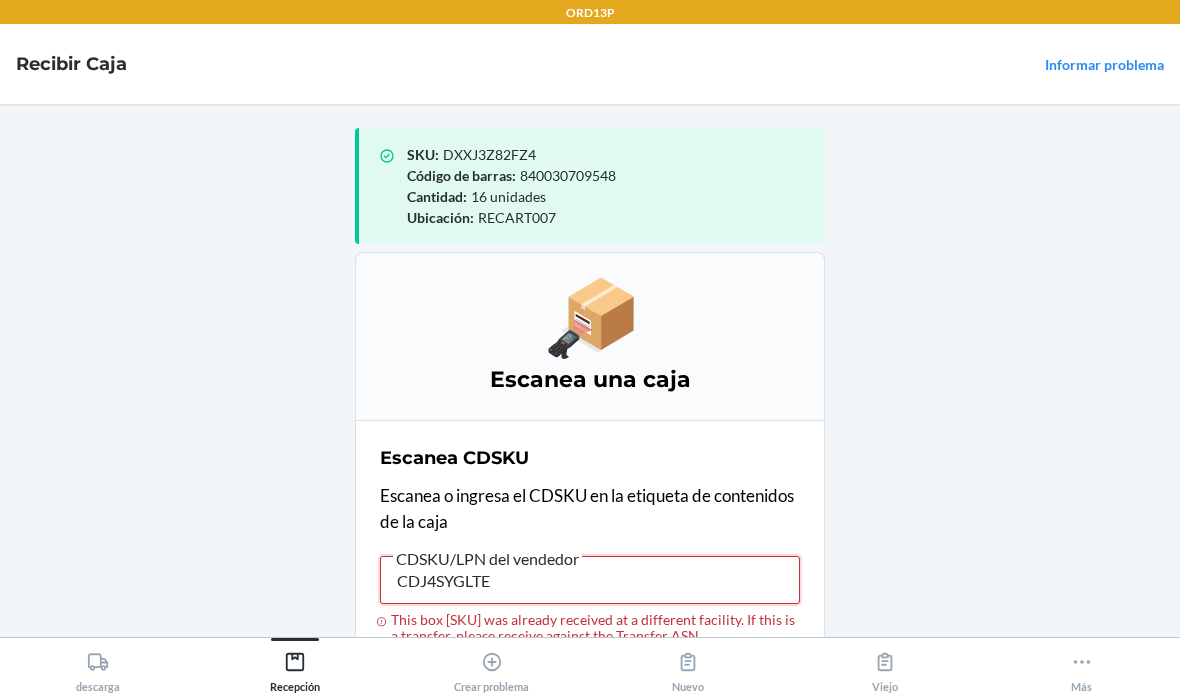type on "CDJ4SYGLTEA" 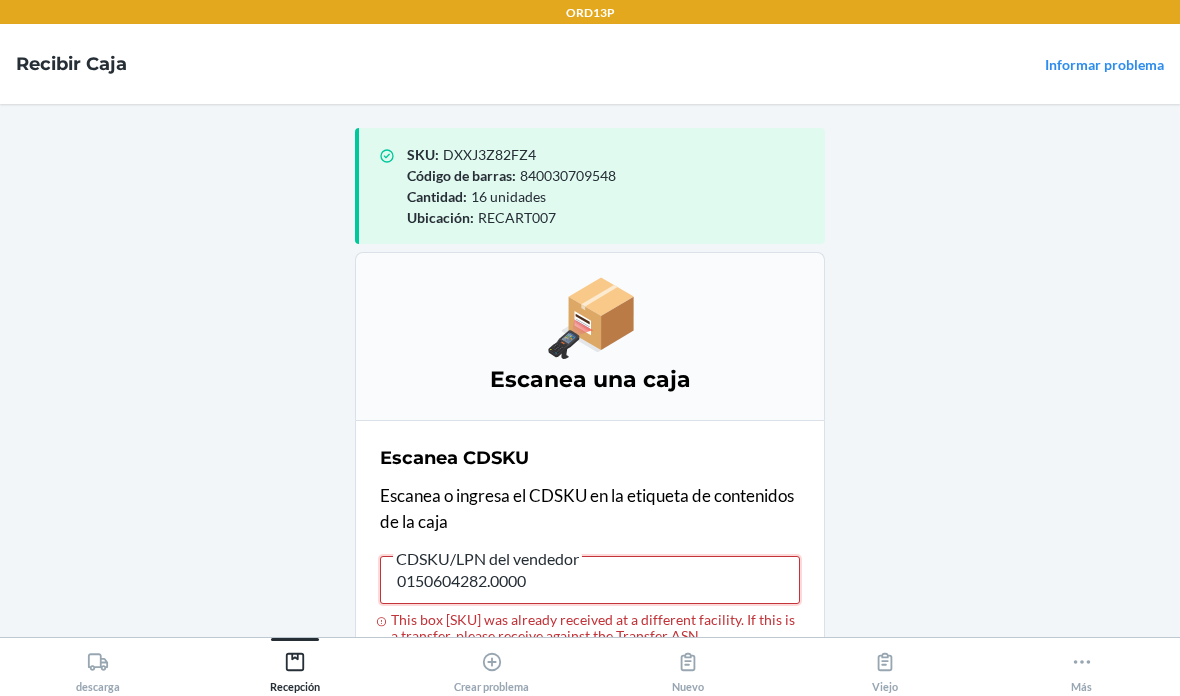 type on "0150604282.00001" 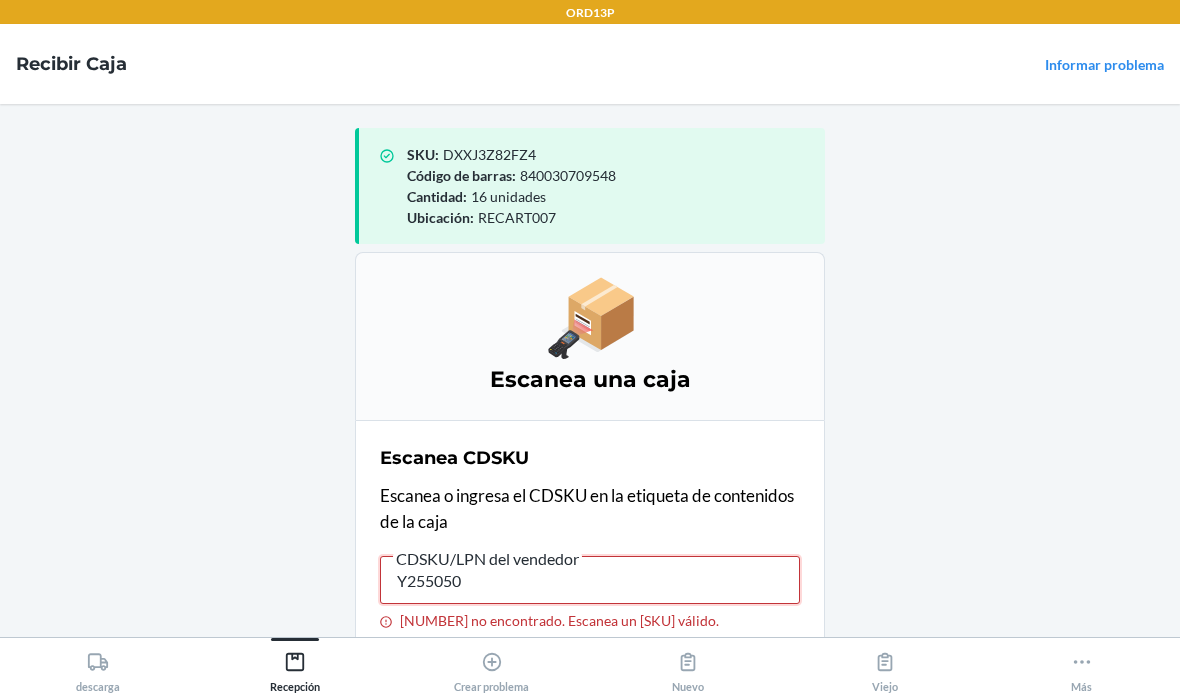type on "Y2550500" 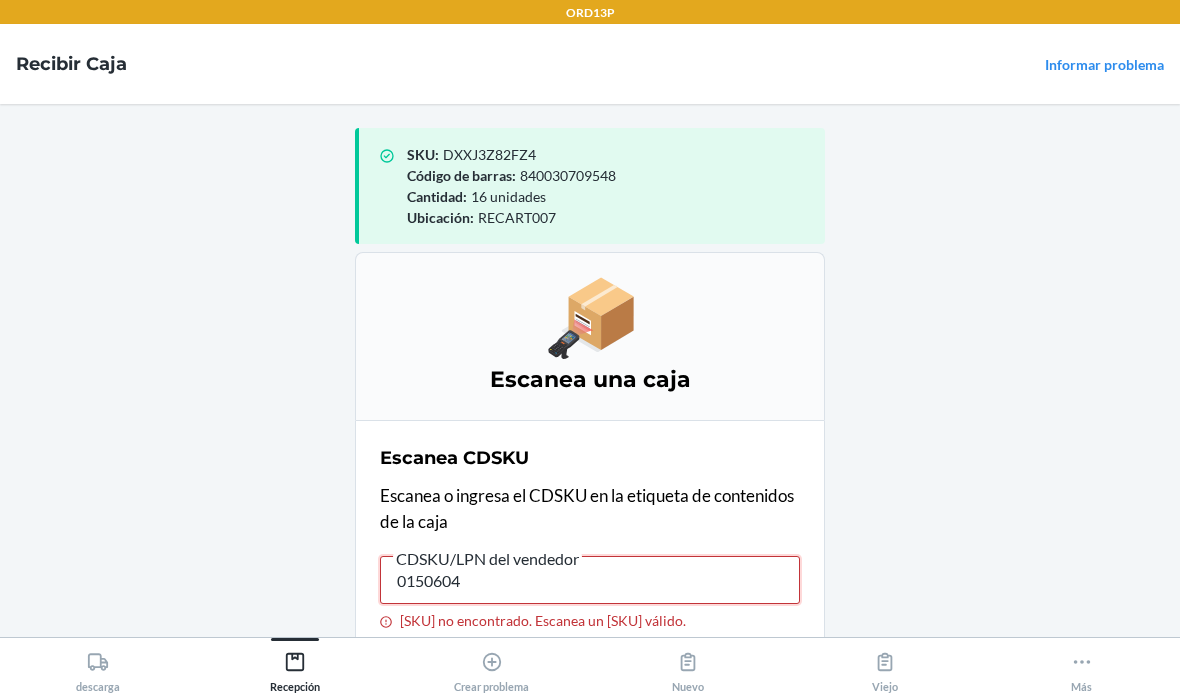 type on "01506042" 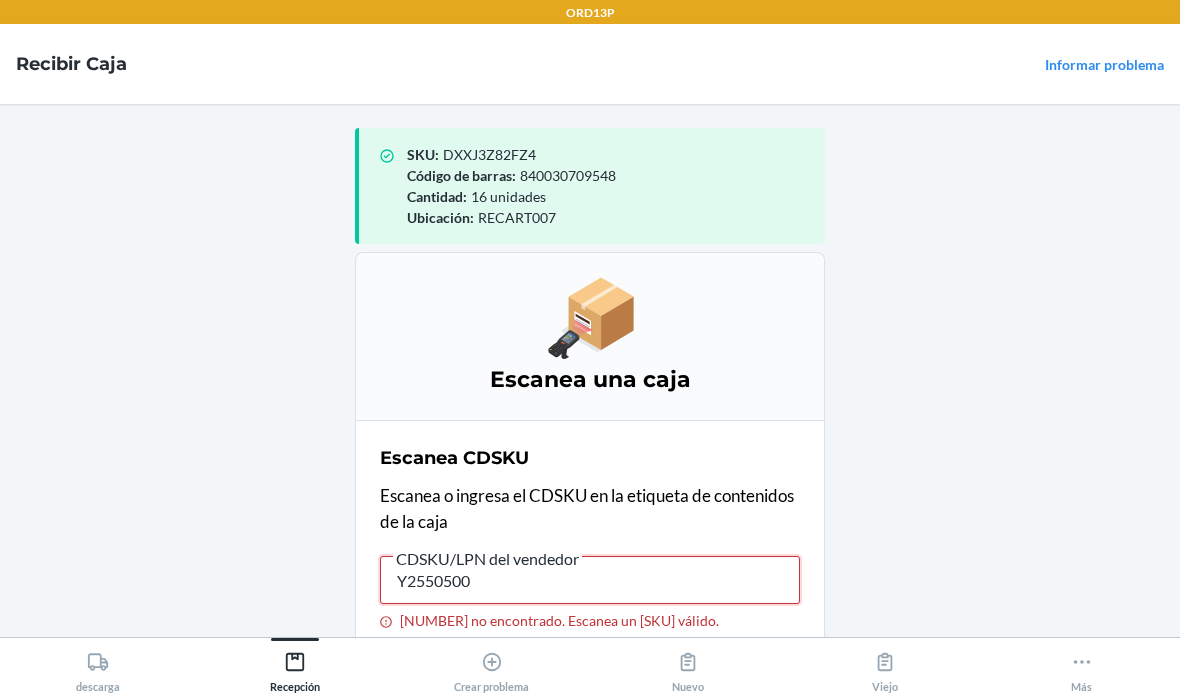 type on "Y25505001" 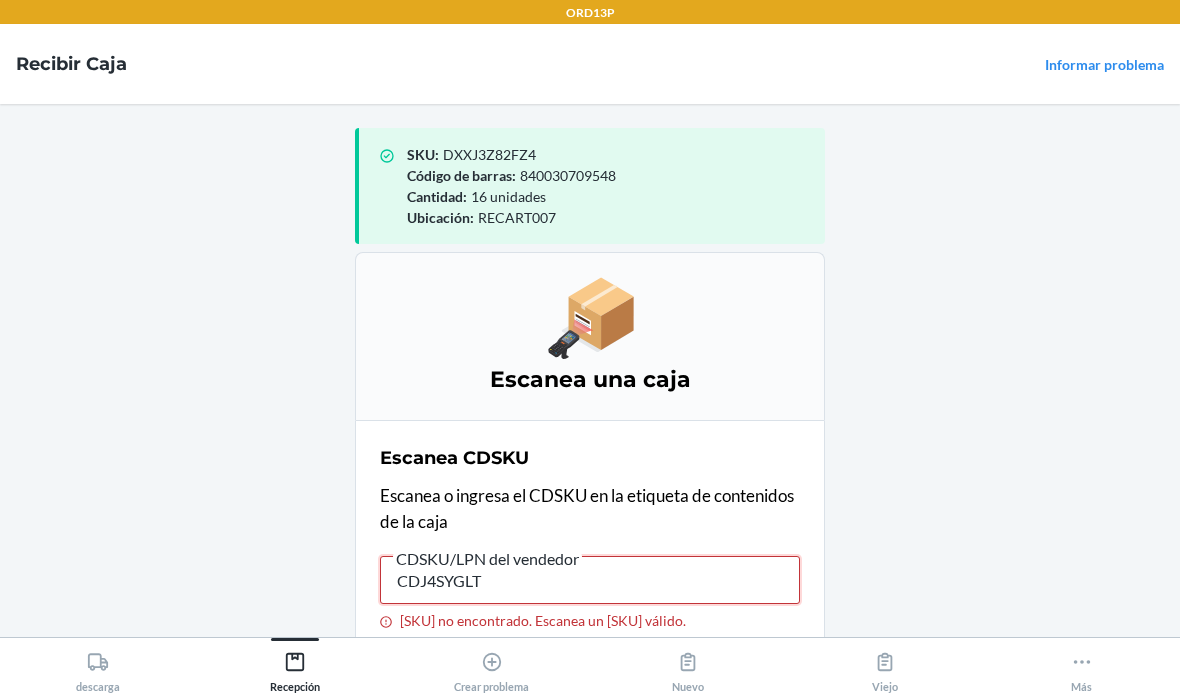 type on "CDJ4SYGLTE" 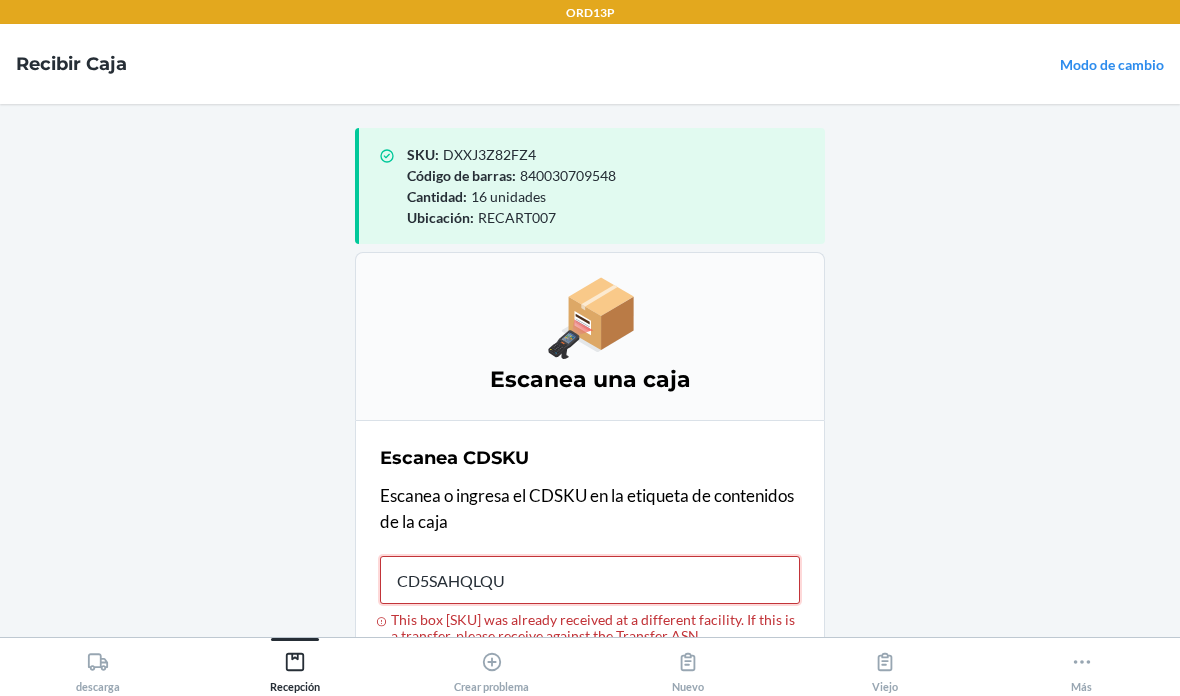 type on "CD5SAHQLQUH" 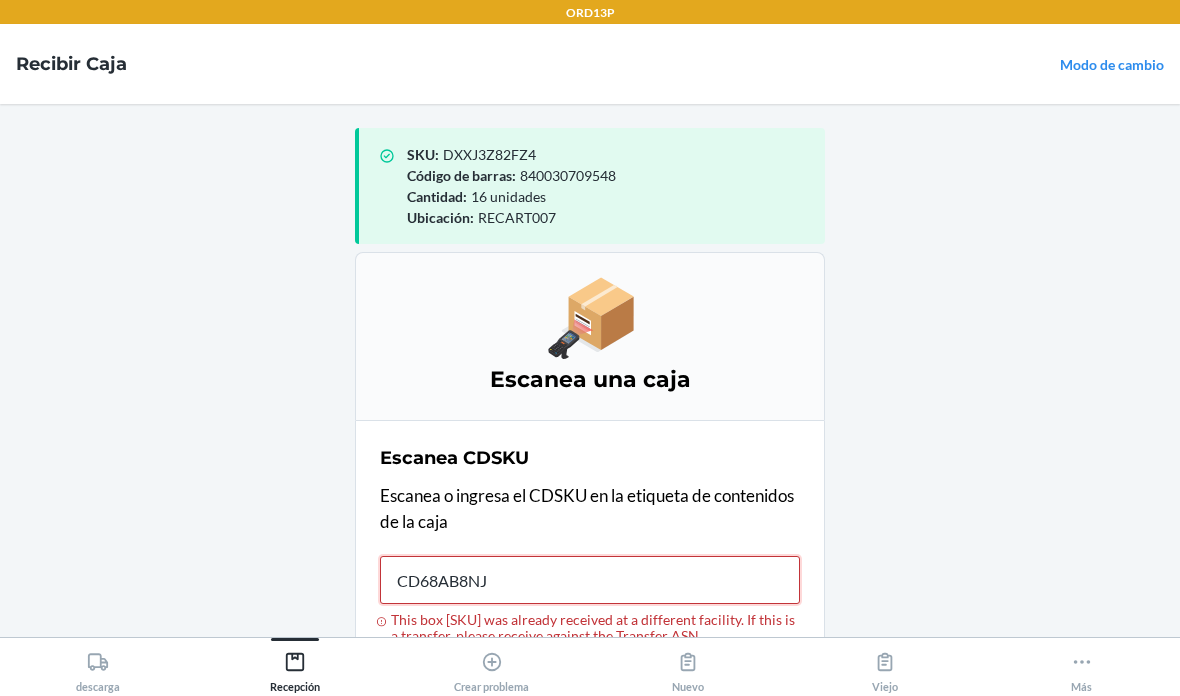 type on "CD68AB8NJ3" 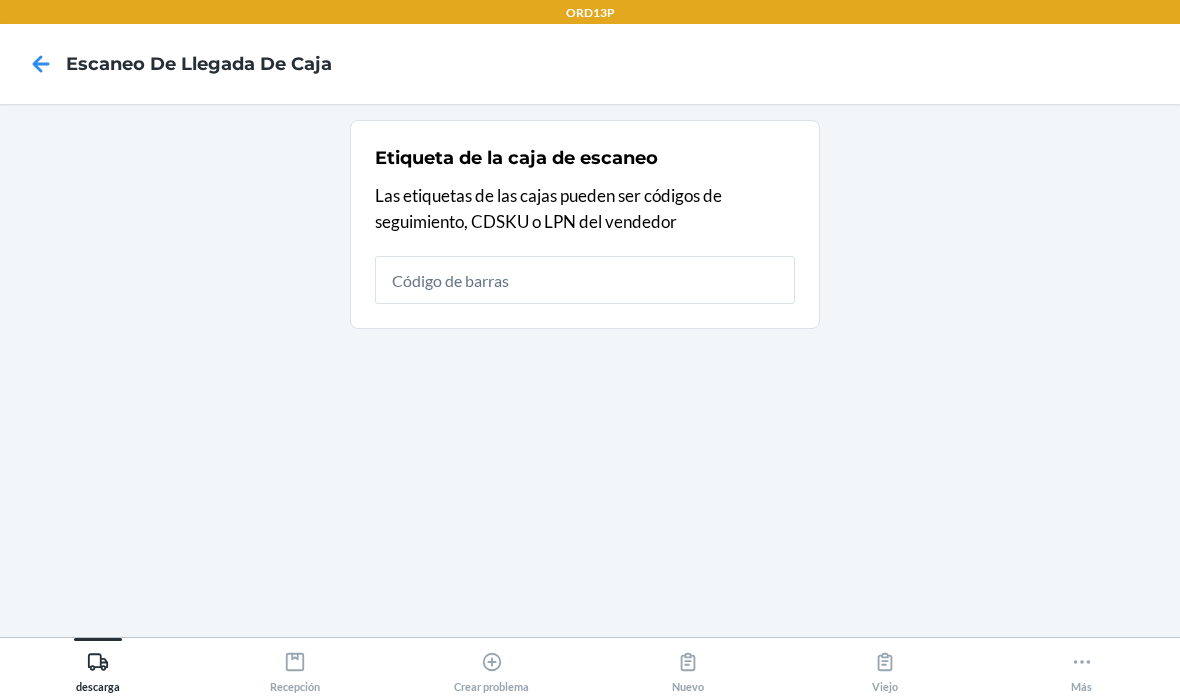 click 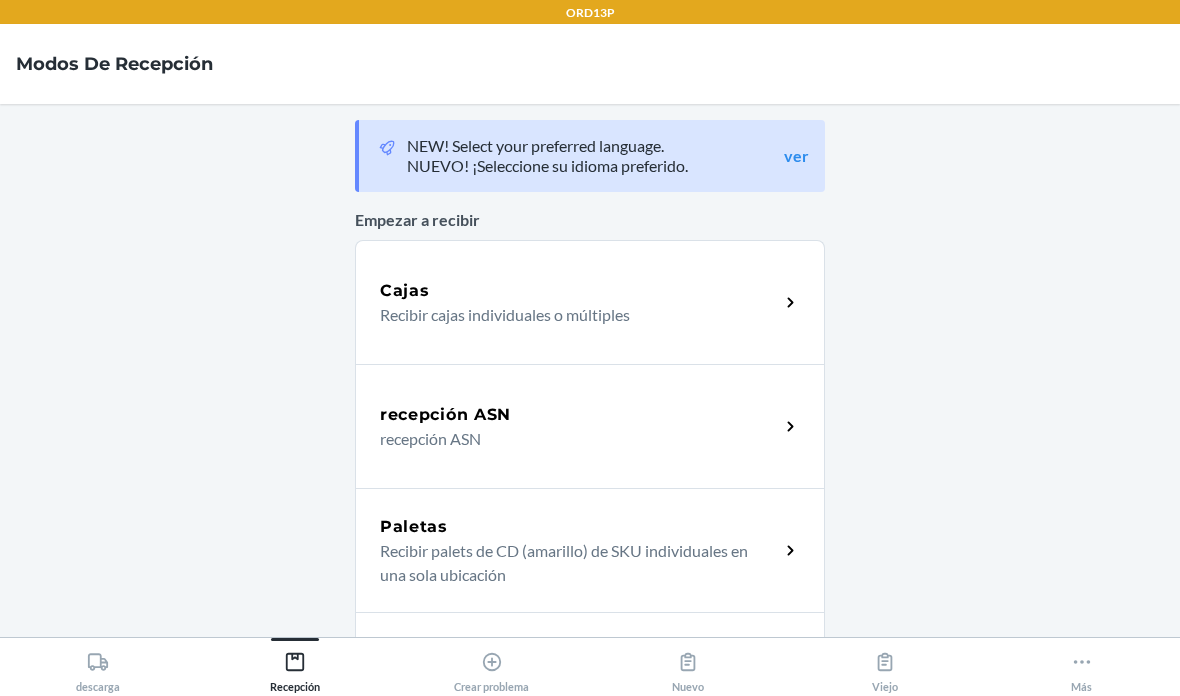 click on "Cajas" at bounding box center [579, 291] 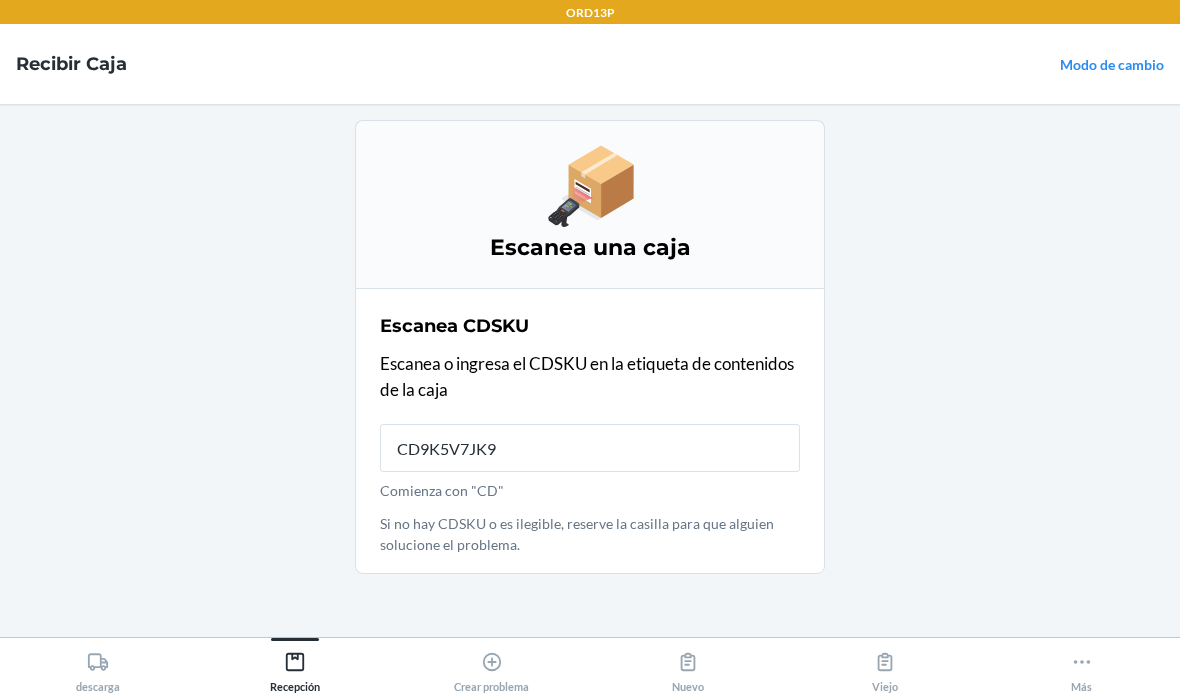 type on "CD9K5V7JK9D" 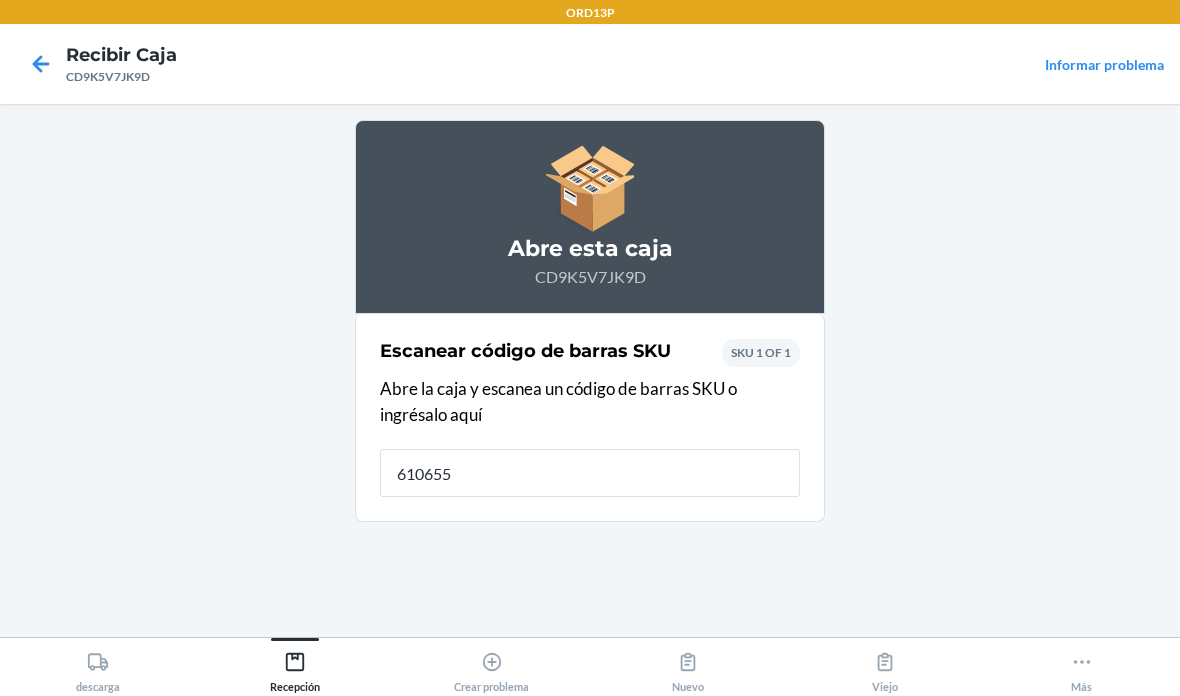 type on "6106559" 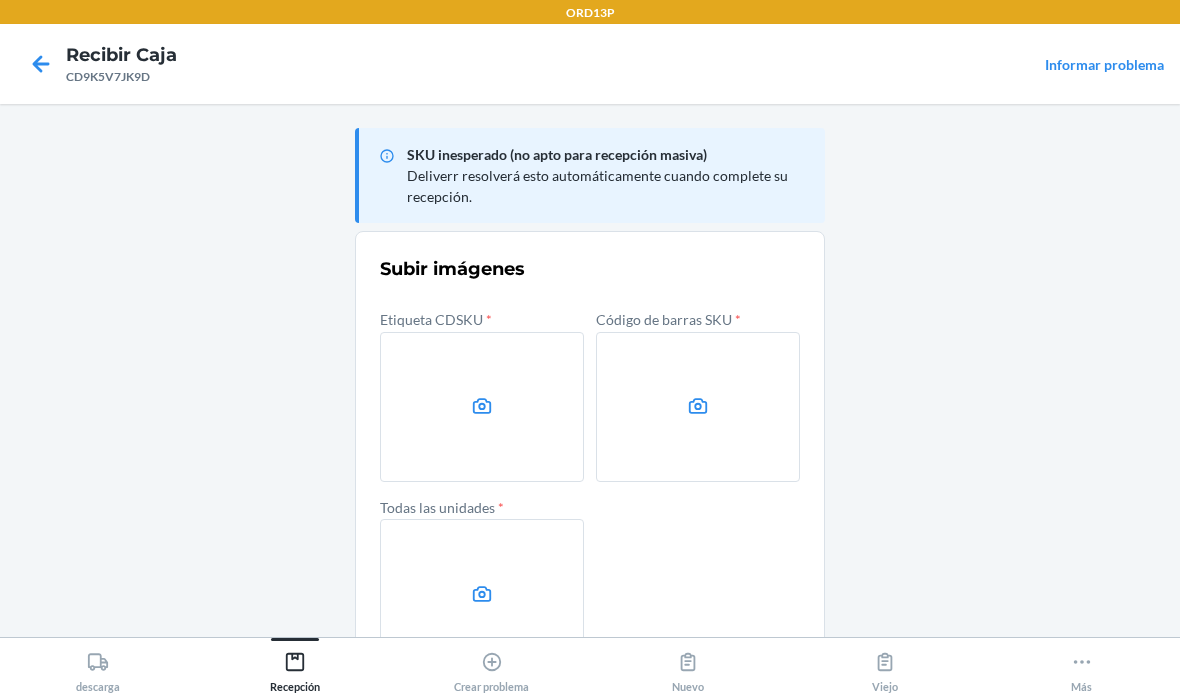 scroll, scrollTop: 6, scrollLeft: 0, axis: vertical 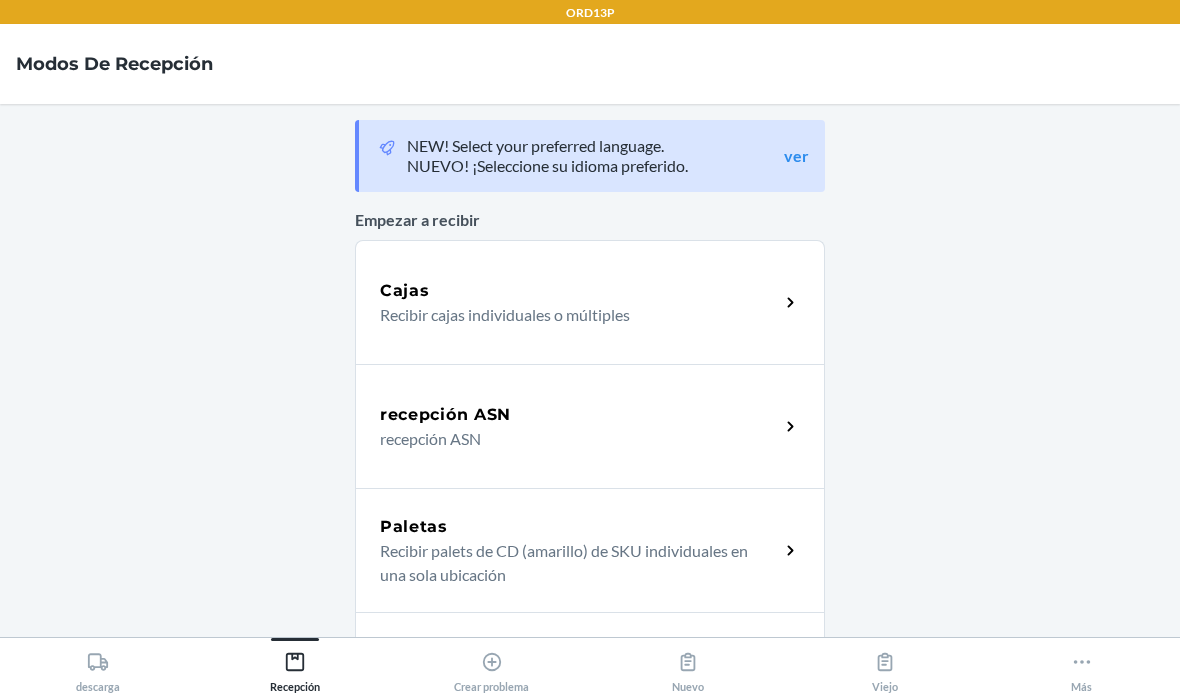 click on "Crear problema" at bounding box center [491, 668] 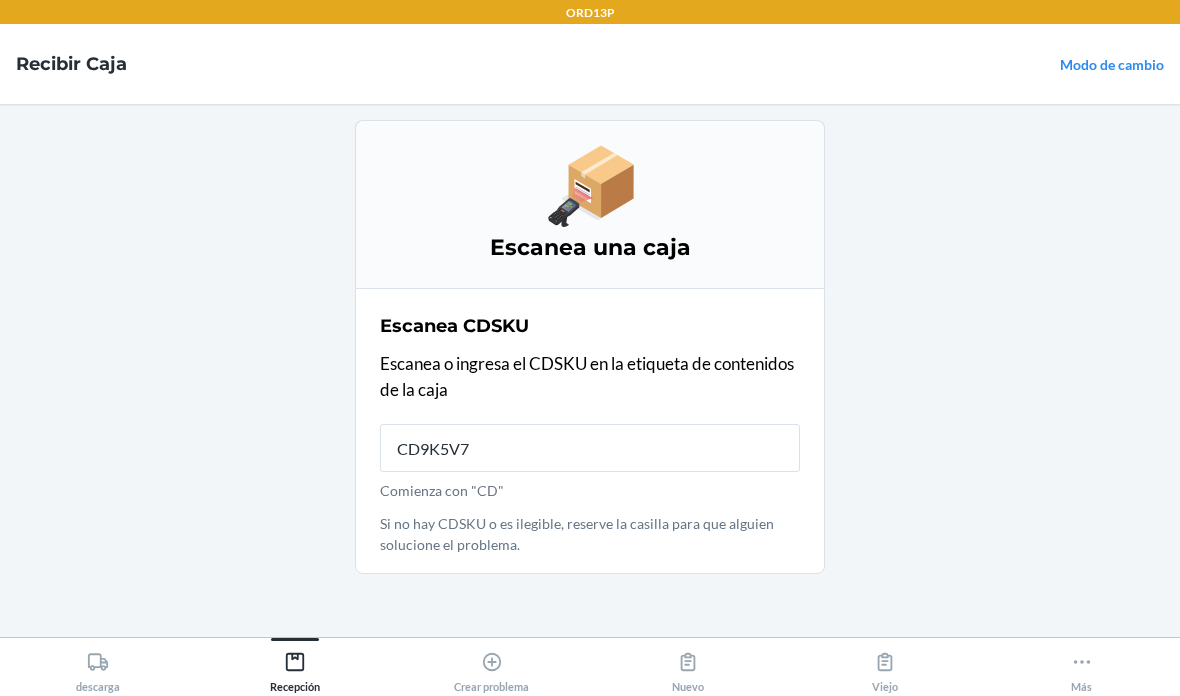 type on "CD9K5V7J" 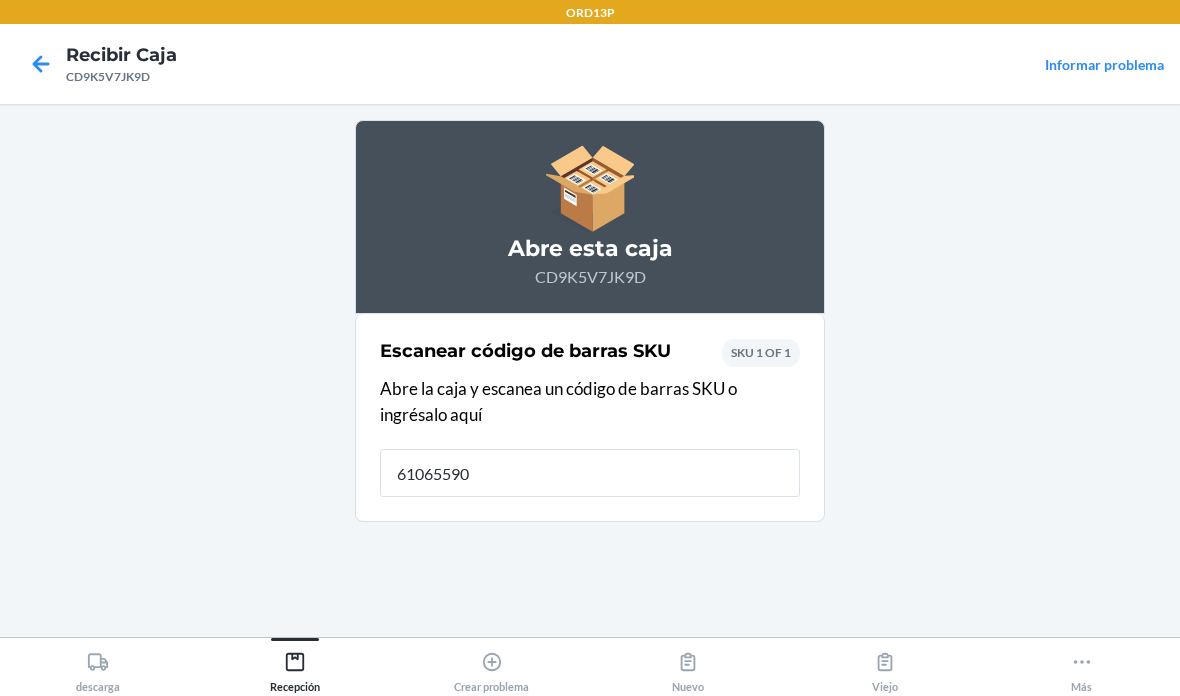 type on "610655902" 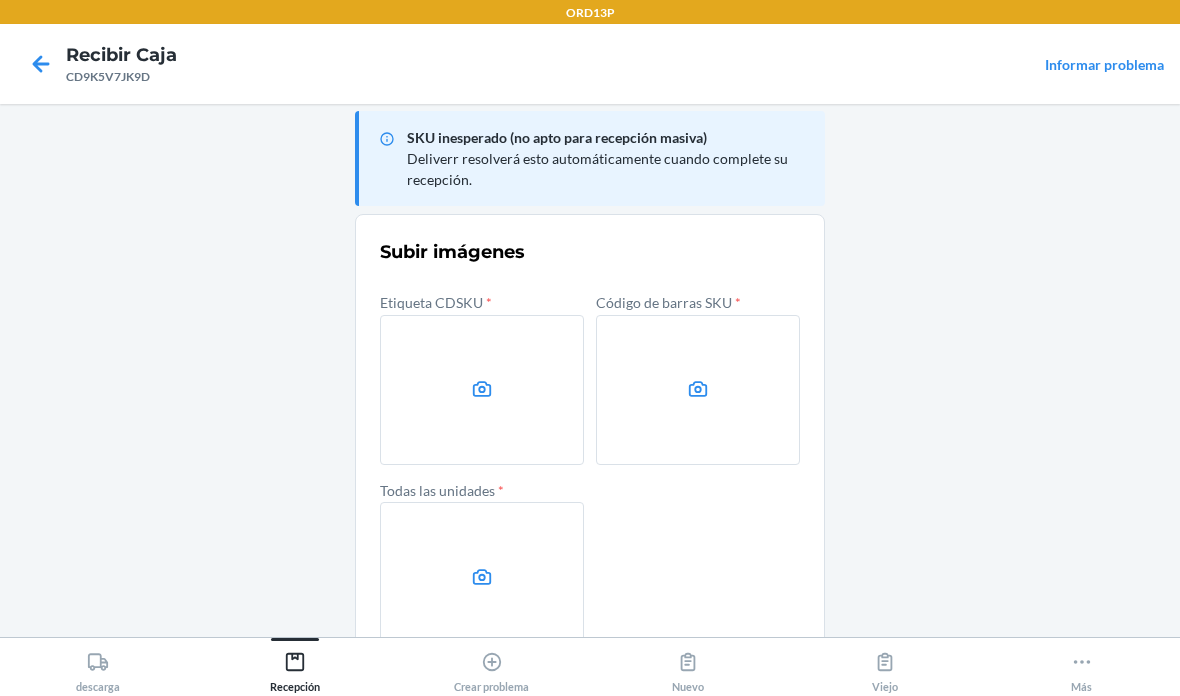 scroll, scrollTop: 0, scrollLeft: 0, axis: both 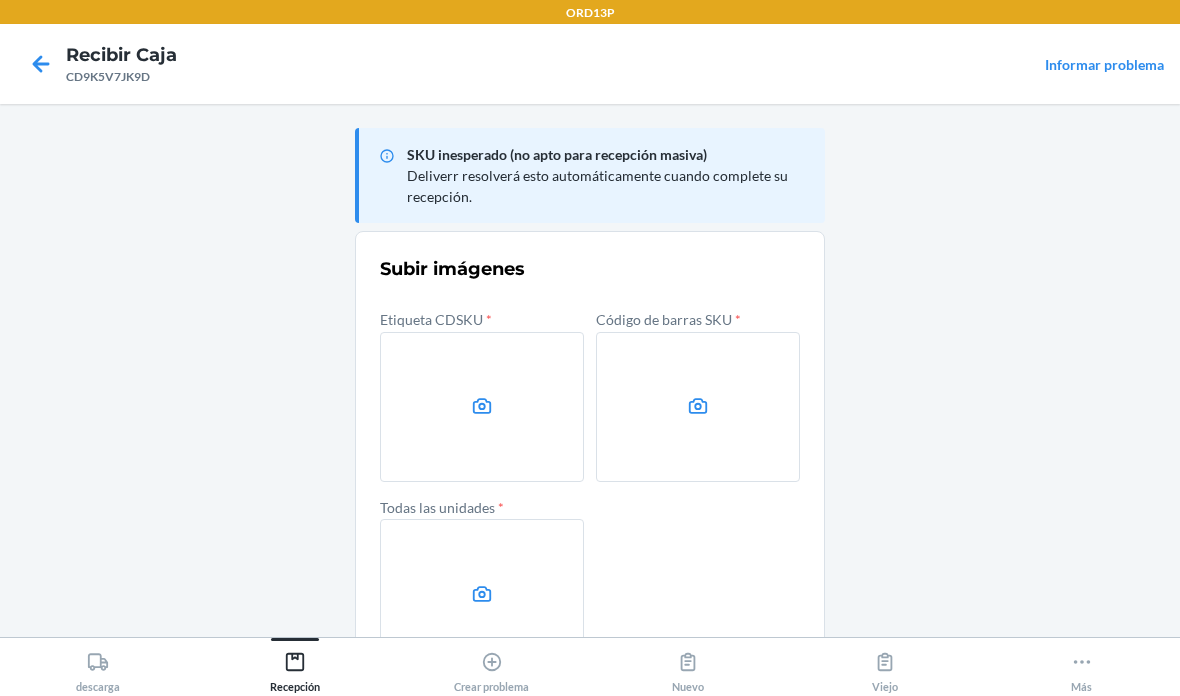 click on "descarga" at bounding box center [98, 665] 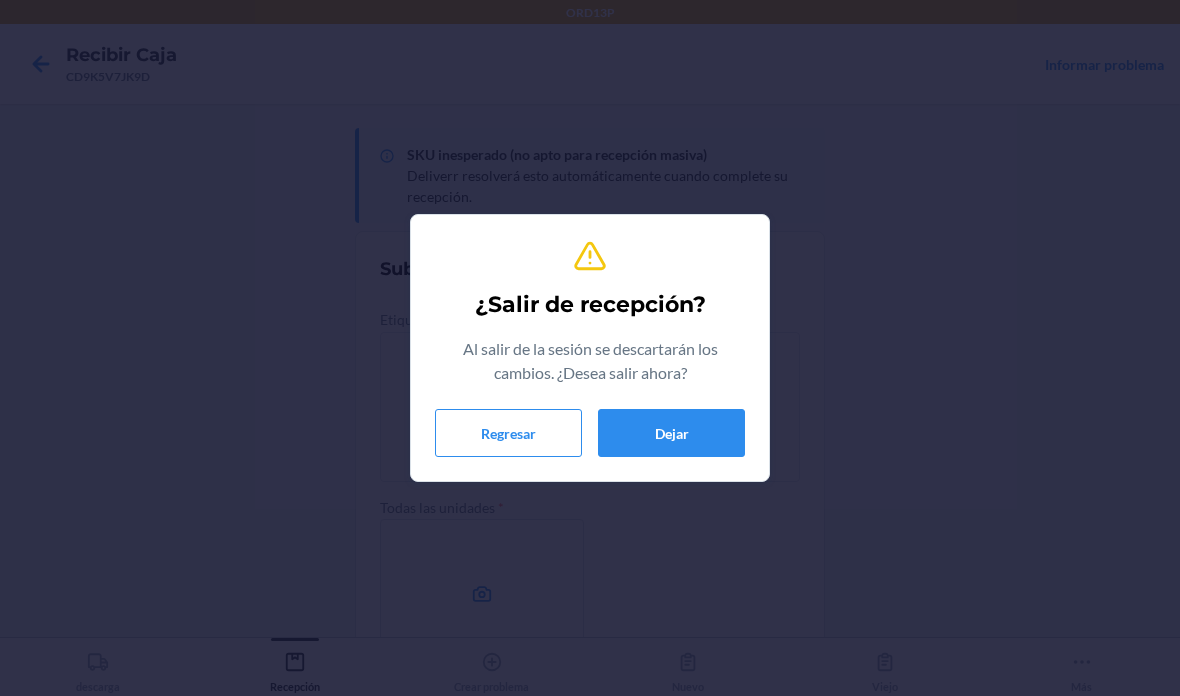 click on "¿Salir de recepción? Al salir de la sesión se descartarán los cambios. ¿Desea salir ahora? Regresar Dejar" at bounding box center (590, 348) 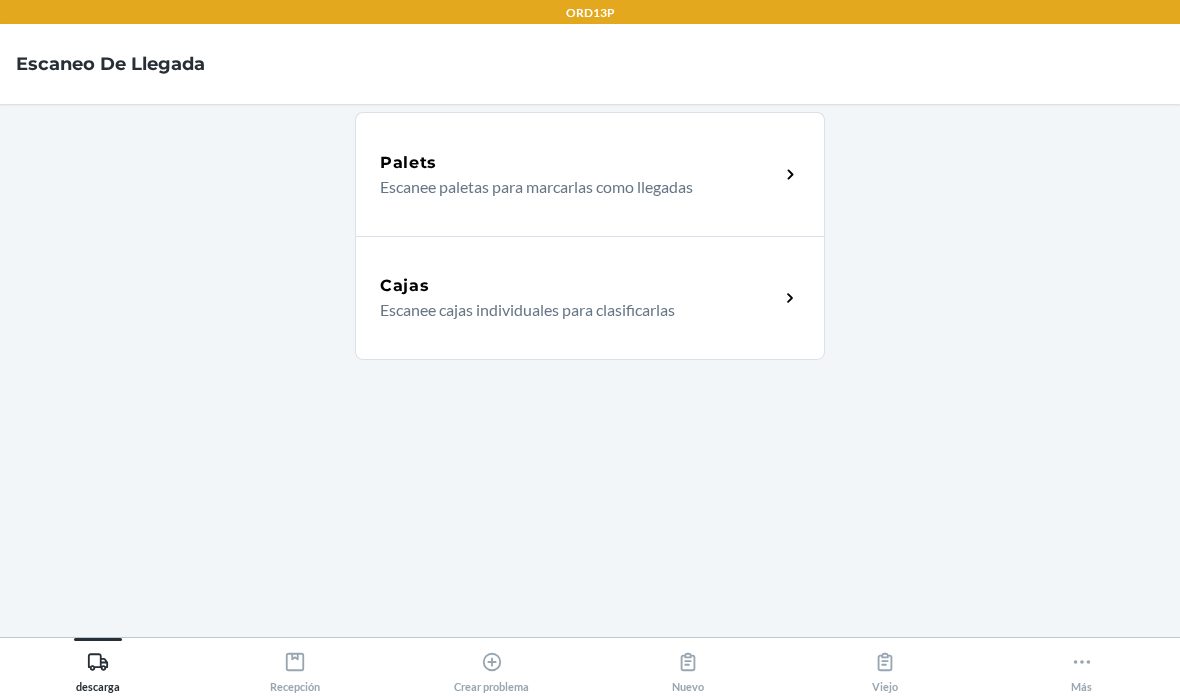 click on "Recepción" at bounding box center (295, 668) 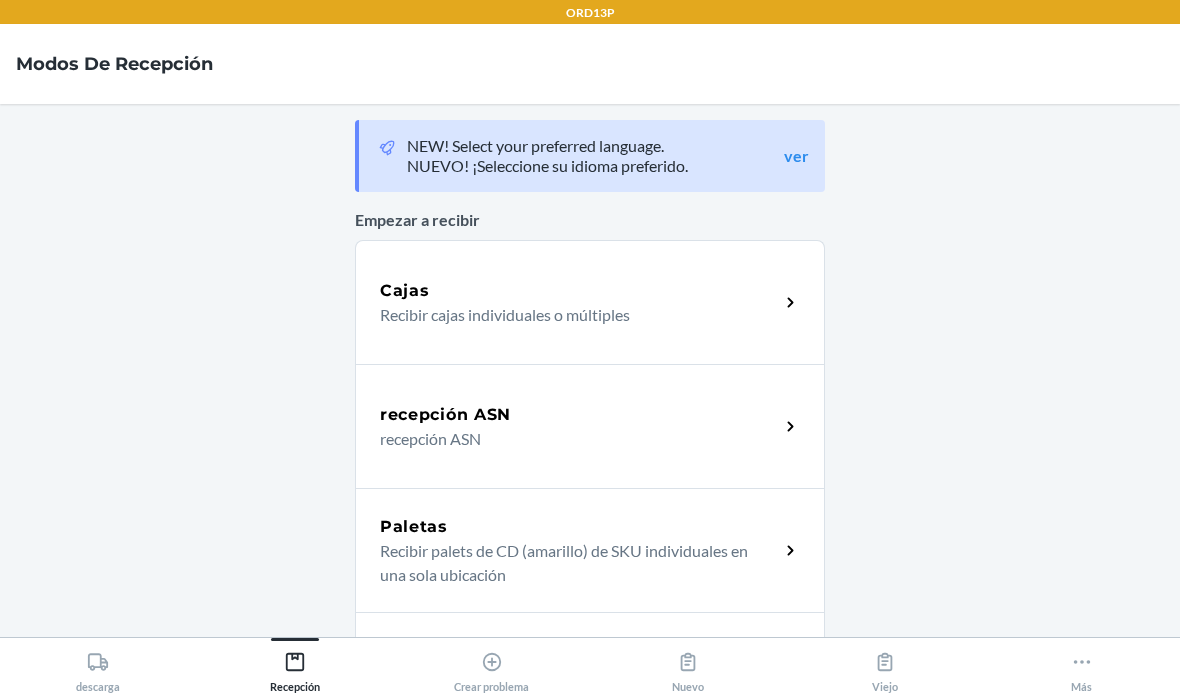 click on "Recibir cajas individuales o múltiples" at bounding box center [571, 315] 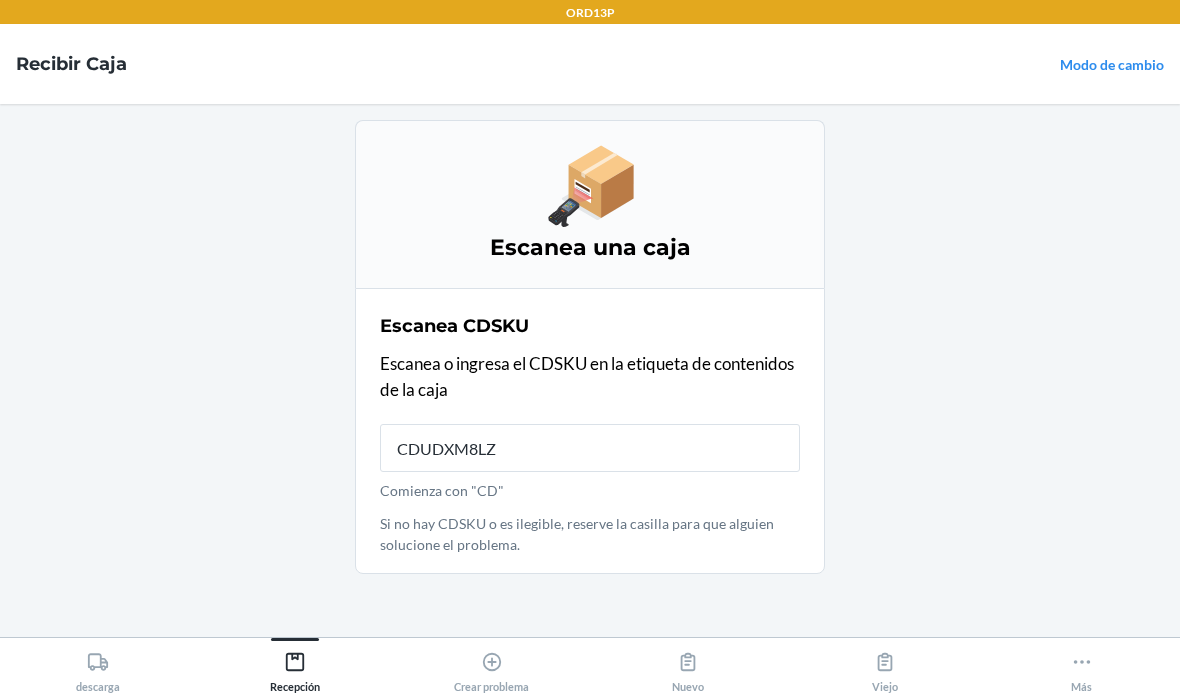 type on "CDUDXM8LZS" 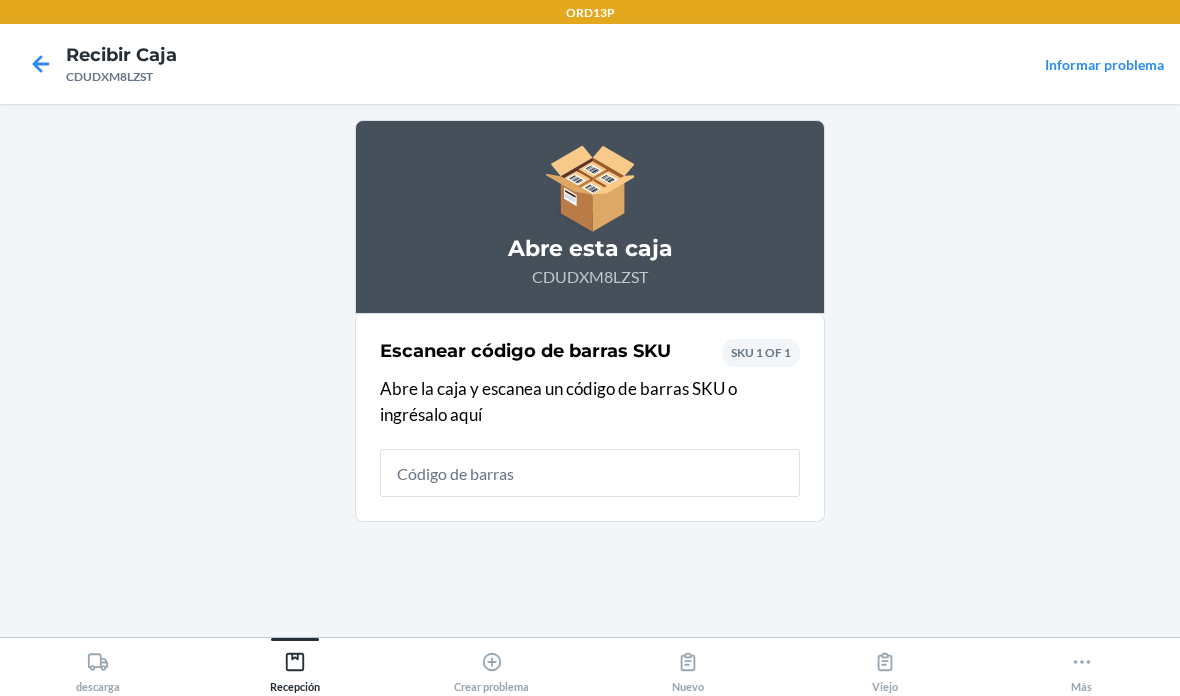 click on "Crear problema" at bounding box center (491, 668) 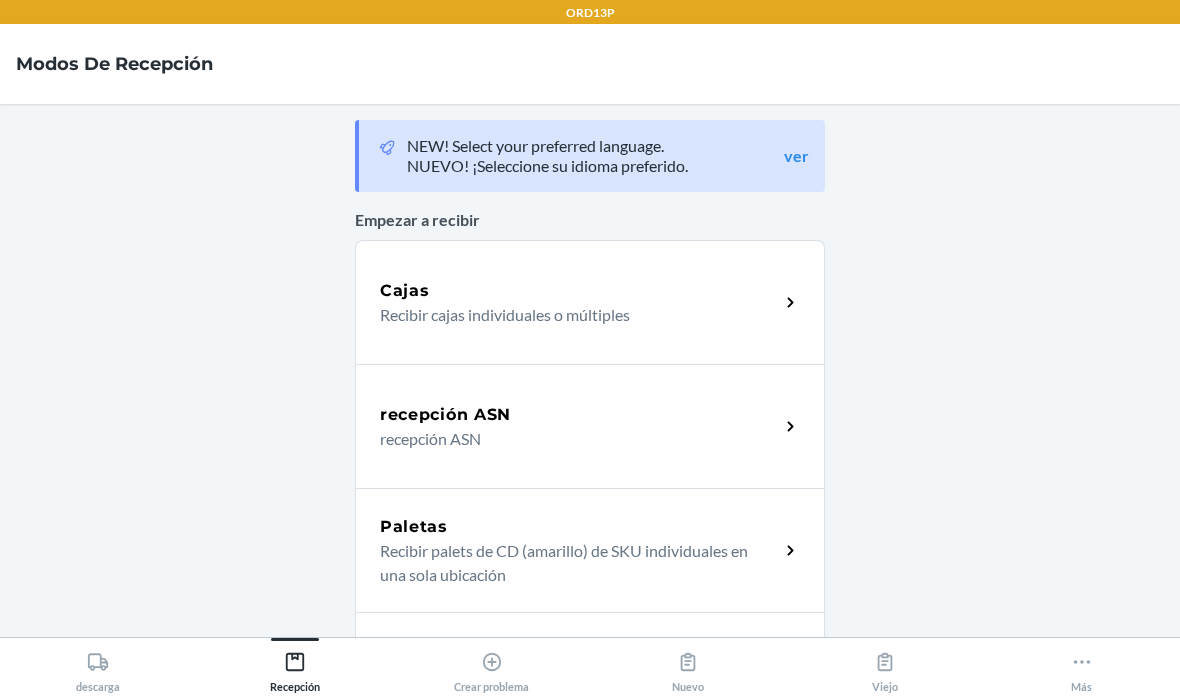 click on "Recibir cajas individuales o múltiples" at bounding box center [571, 315] 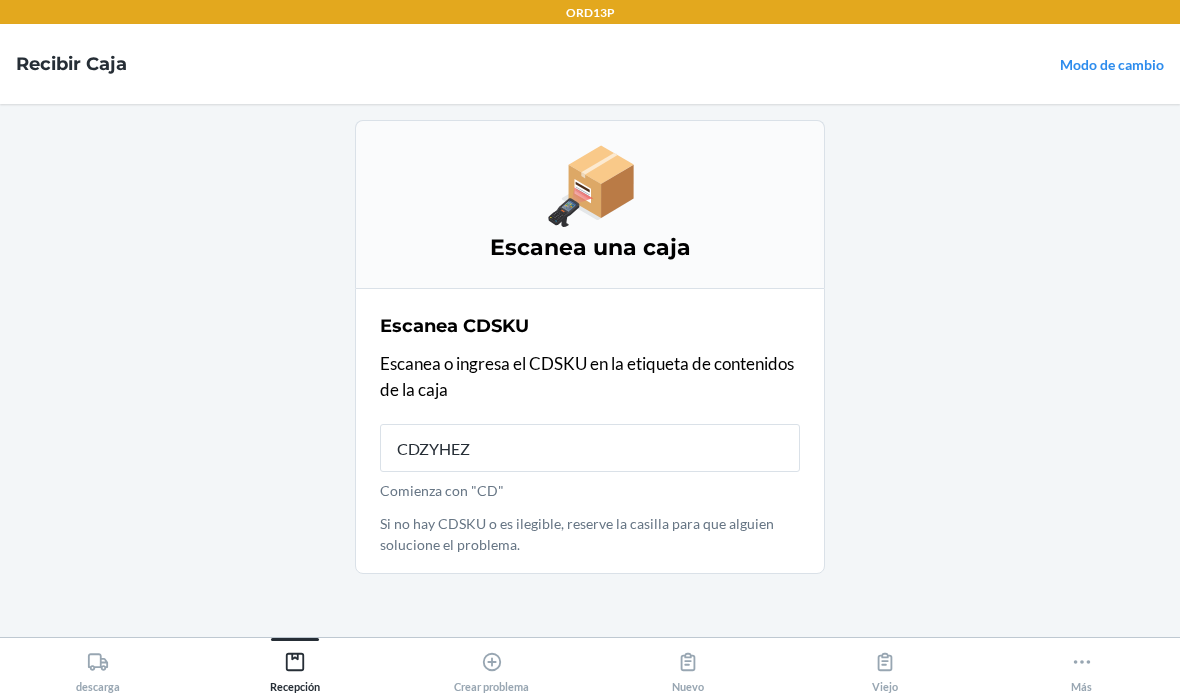 type on "CDZYHEZW" 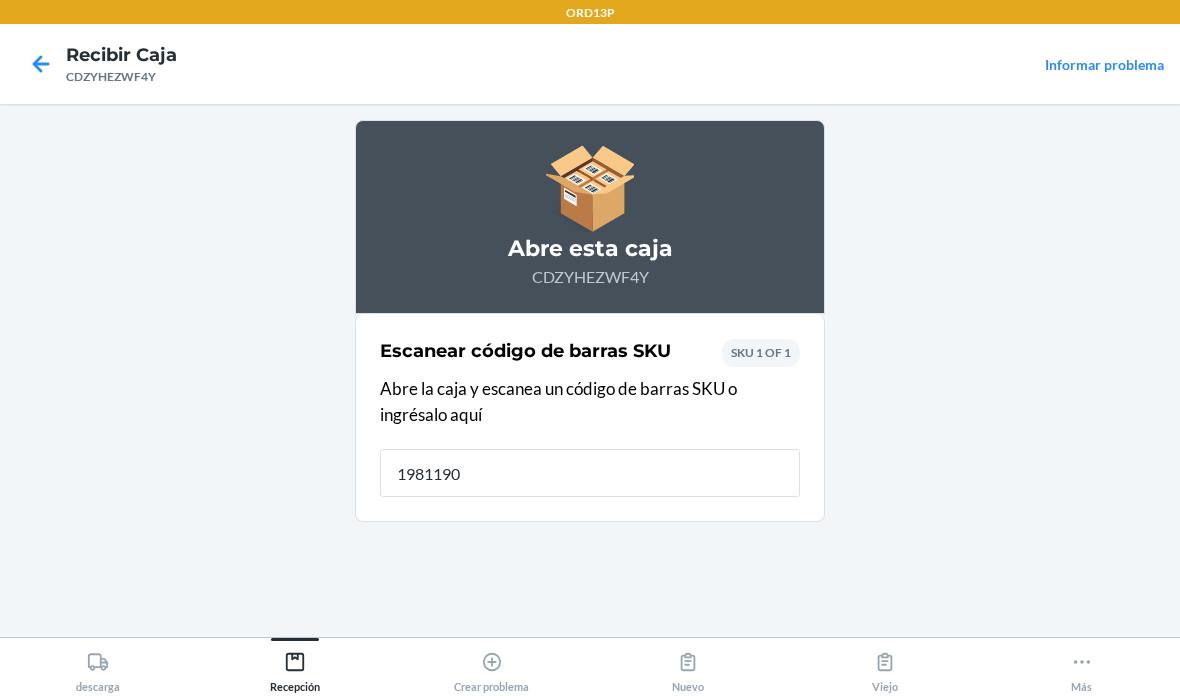 type on "19811903" 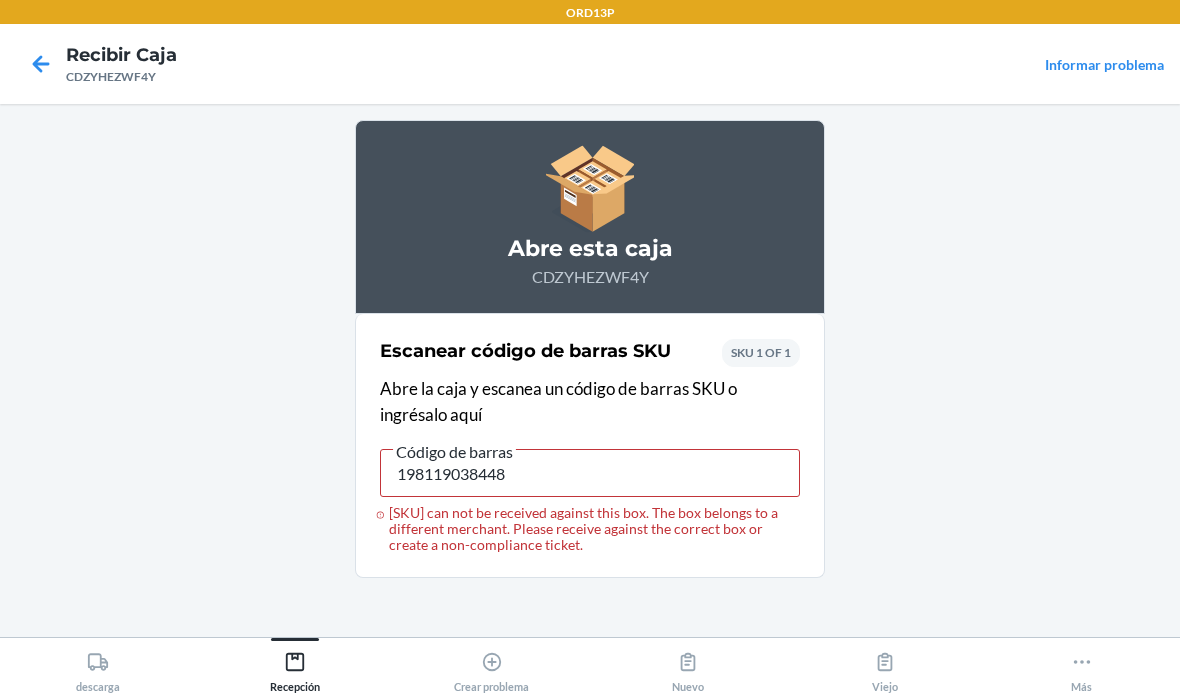 click on "Abre esta caja CDZYHEZWF4Y Escanear código de barras SKU Abre la caja y escanea un código de barras SKU o ingrésalo aquí Código de barras 198119038448   DZSXN2494FE can not be received against this box. The box belongs to a different merchant. Please receive against the correct box or create a non-compliance ticket. SKU 1 OF 1" at bounding box center [590, 370] 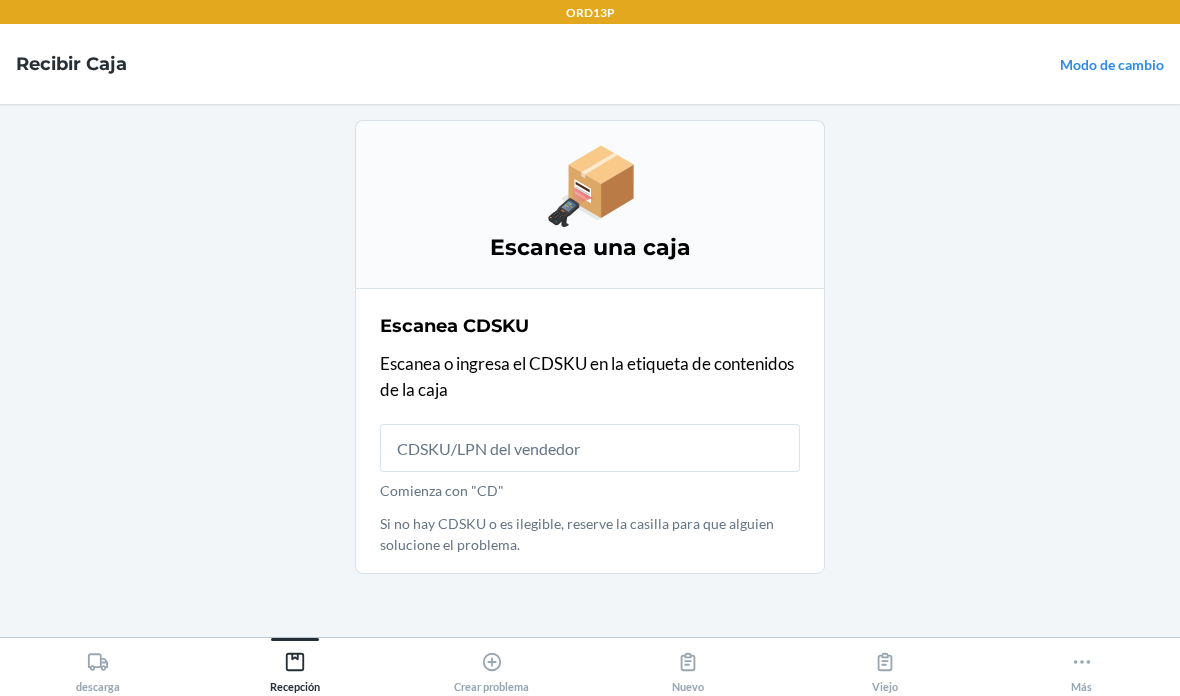 click on "Comienza con "CD"" at bounding box center (590, 448) 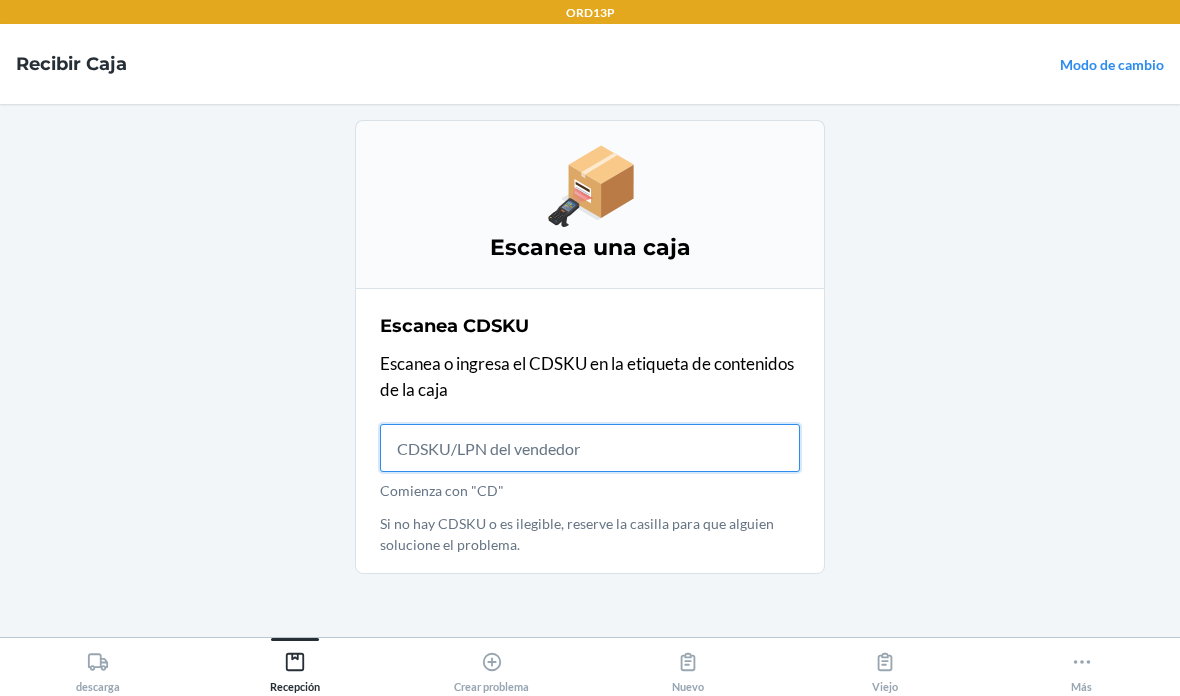 click on "Comienza con "CD"" at bounding box center [590, 448] 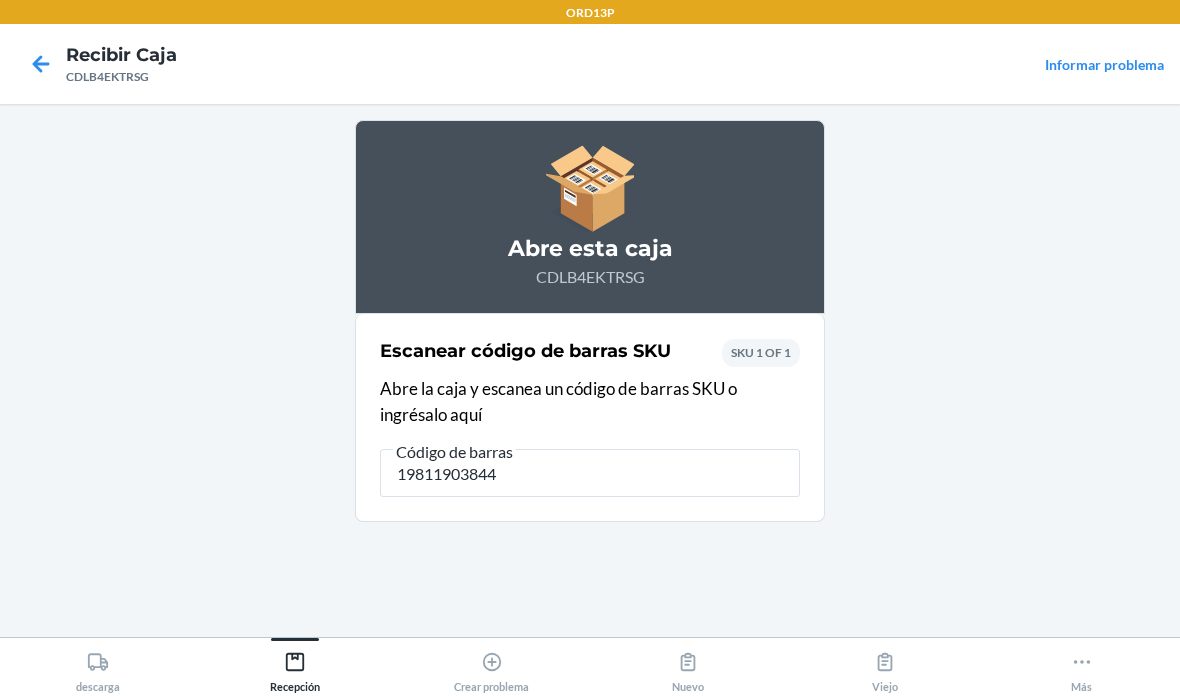 type on "198119038448" 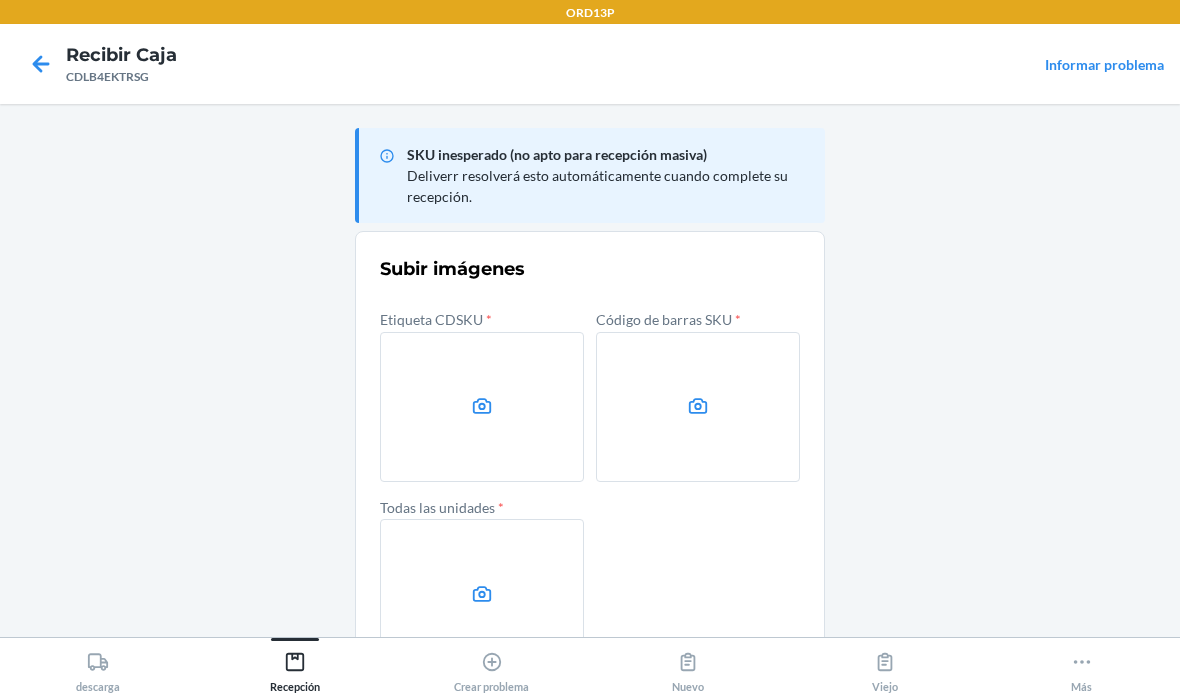 click at bounding box center [482, 407] 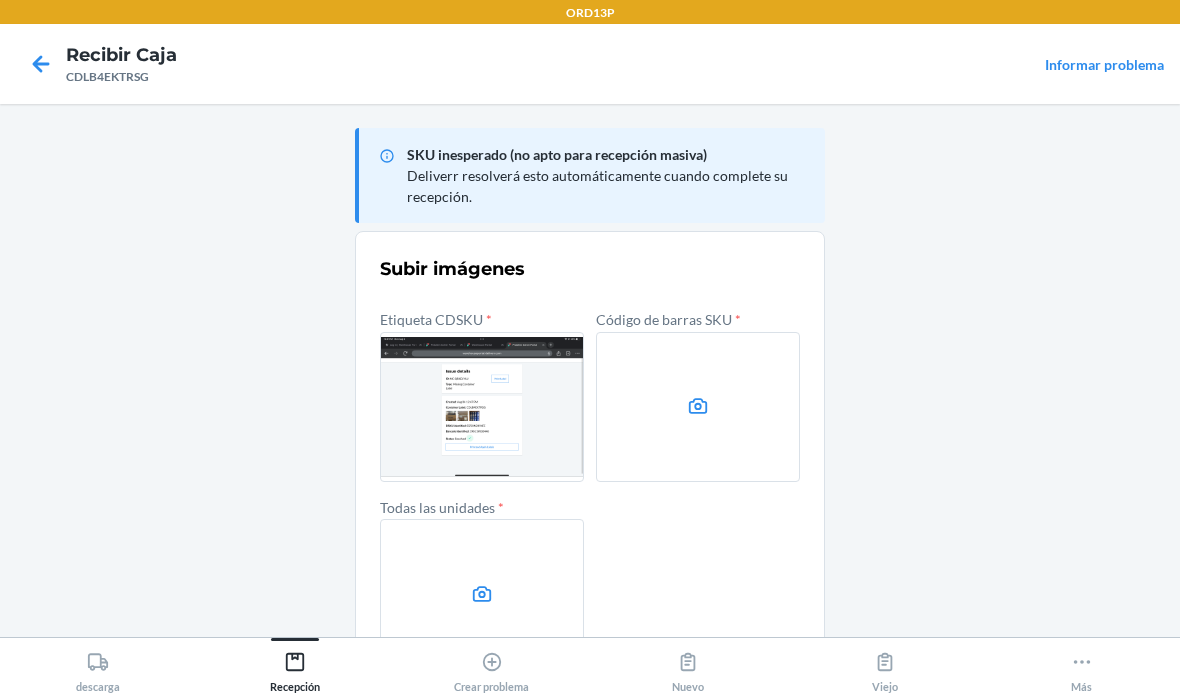 click at bounding box center [698, 407] 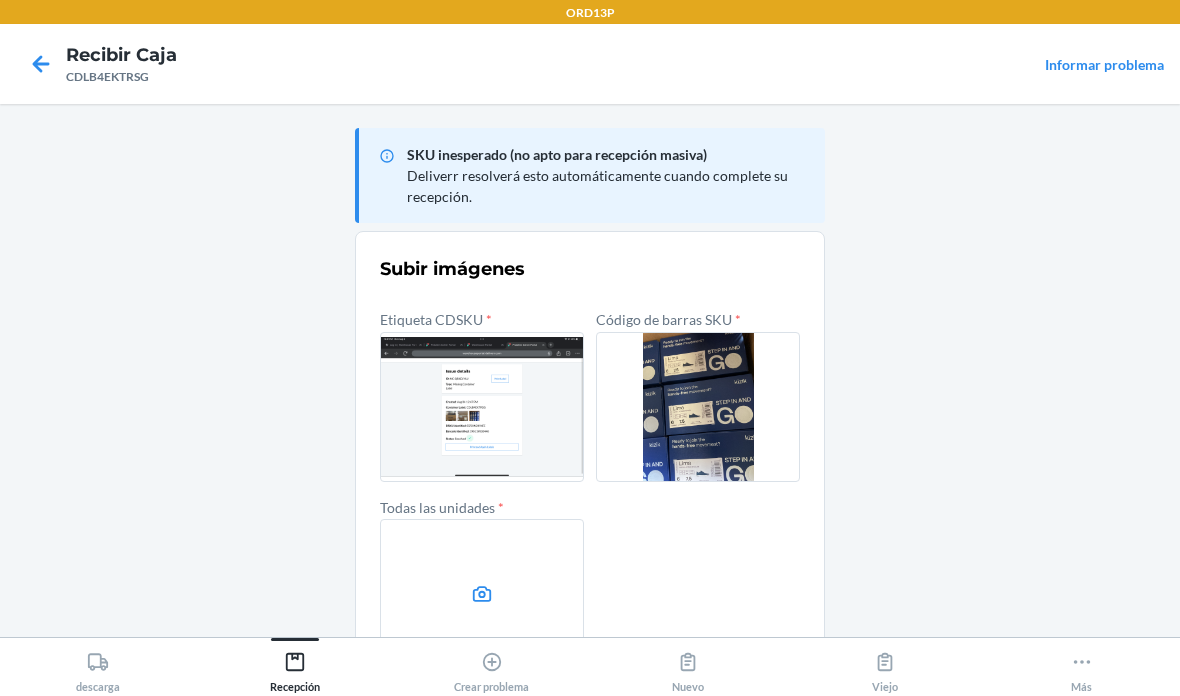 click at bounding box center [482, 594] 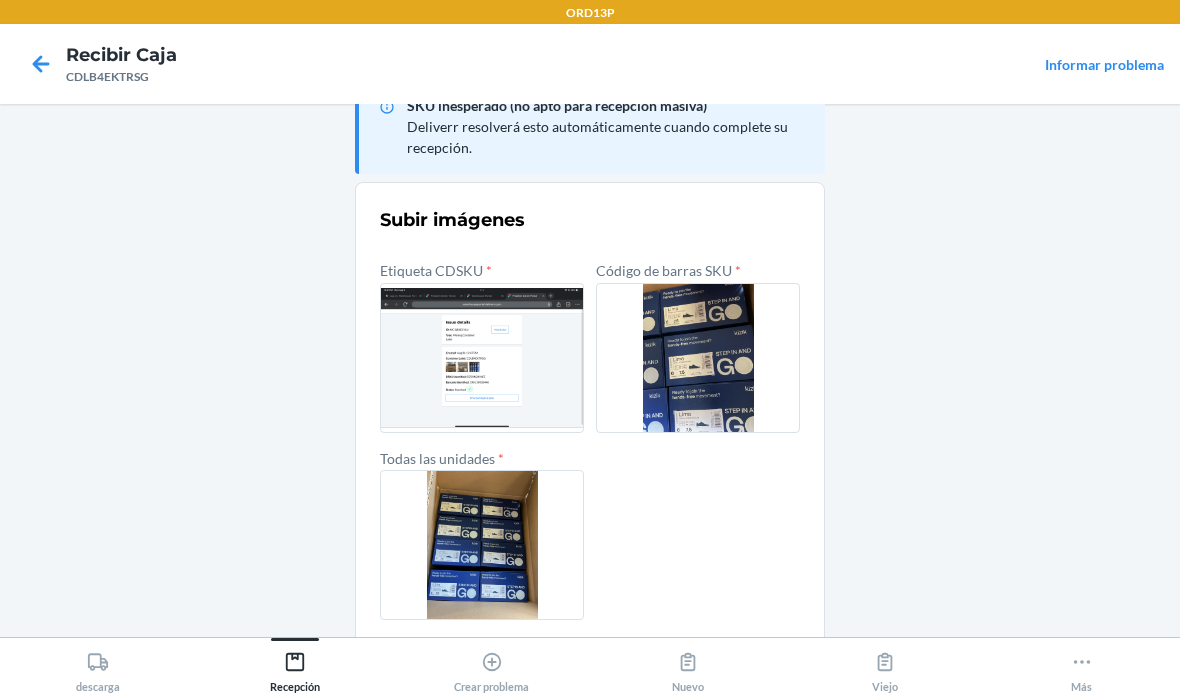 scroll, scrollTop: 48, scrollLeft: 0, axis: vertical 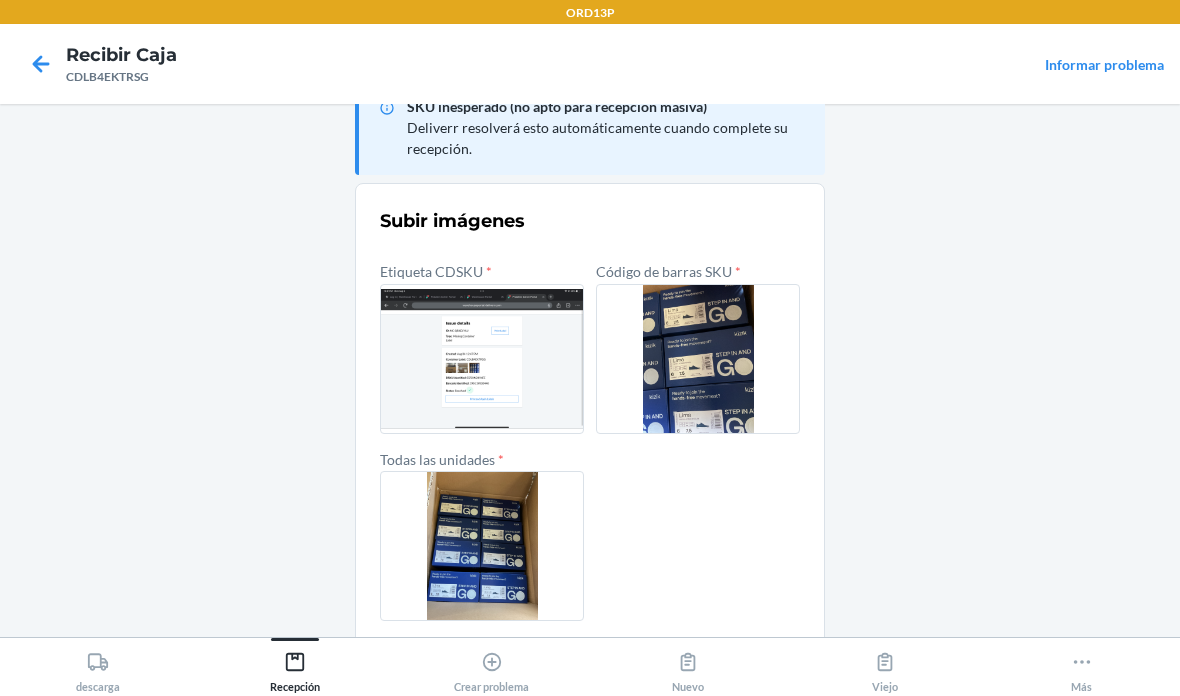 click on "confirmar" at bounding box center [590, 669] 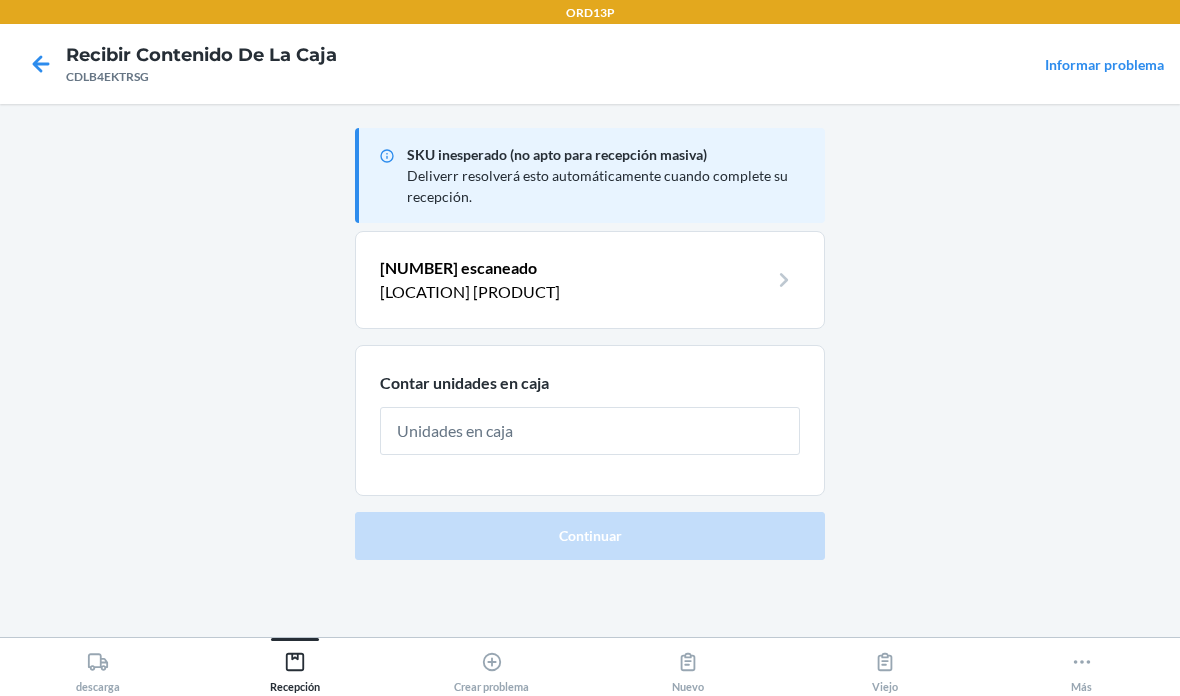 scroll, scrollTop: 0, scrollLeft: 0, axis: both 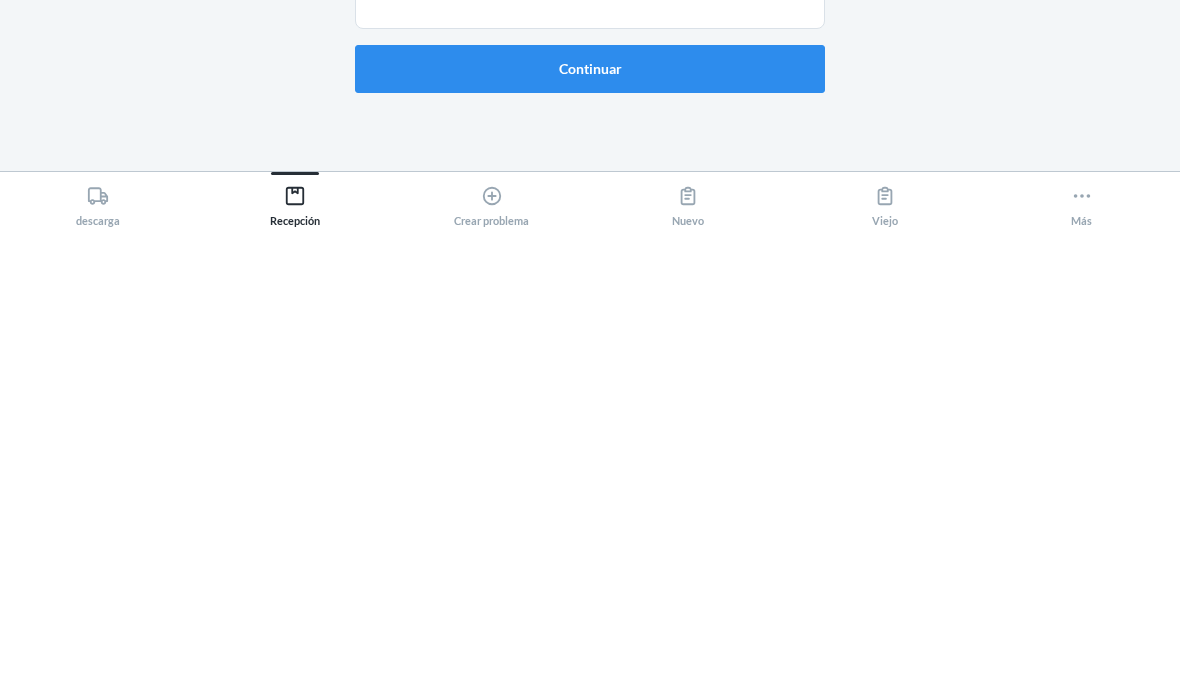 type on "10" 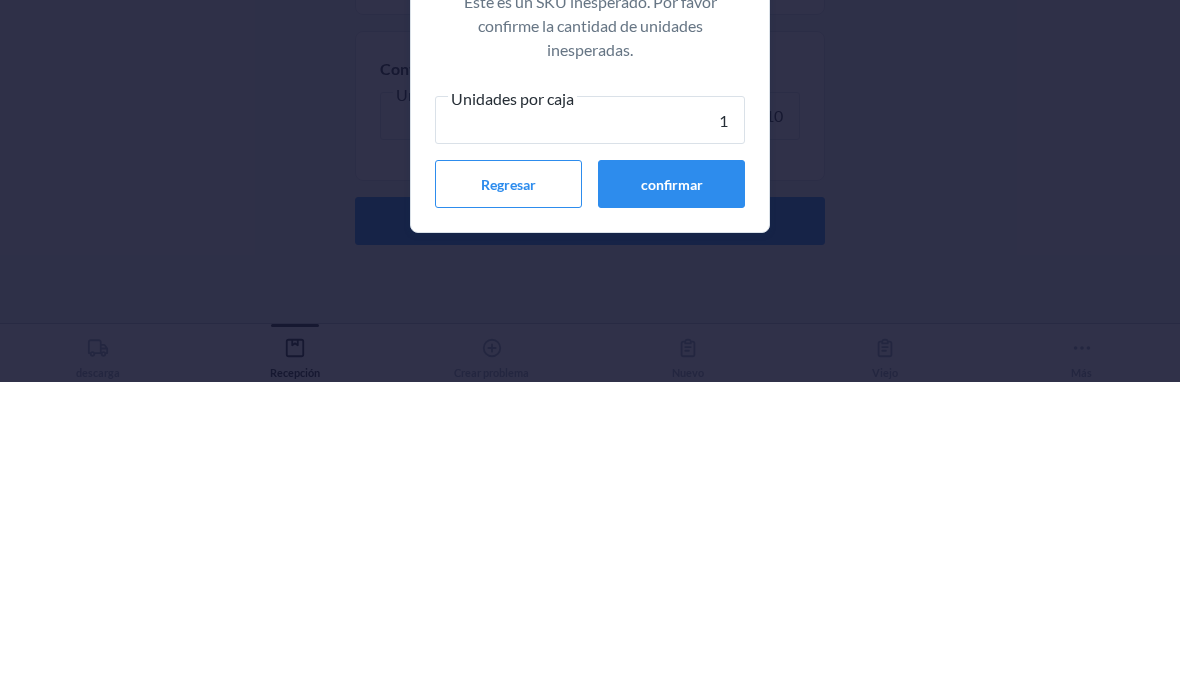 type on "10" 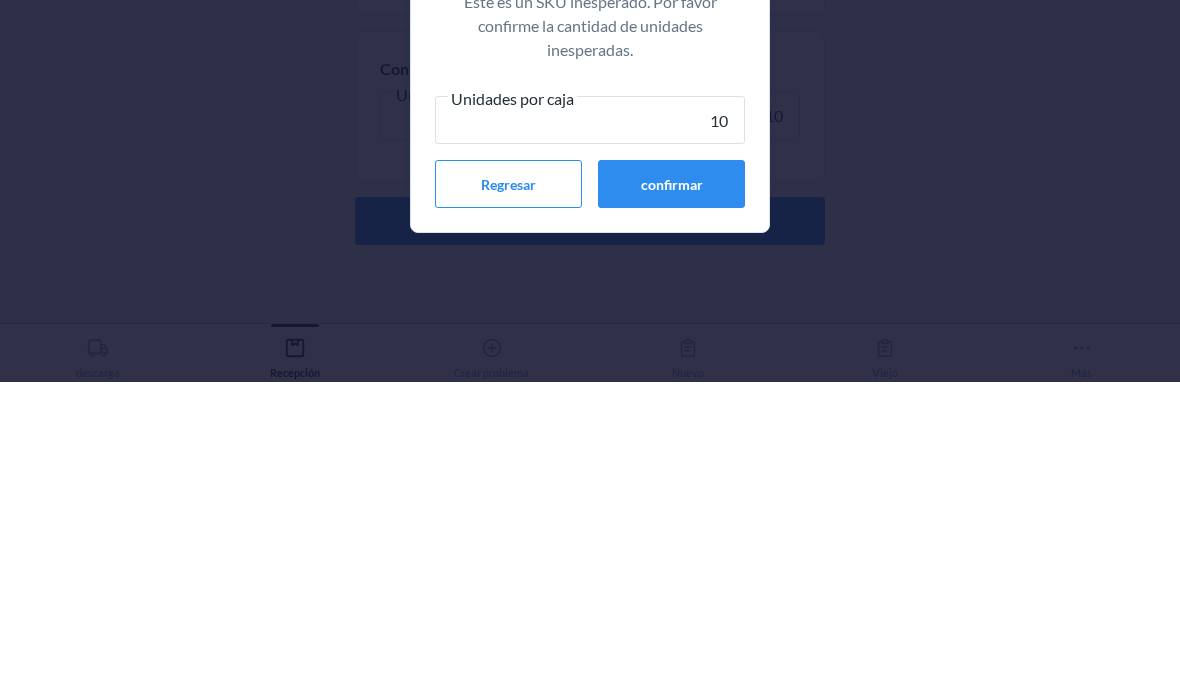 click on "confirmar" at bounding box center (671, 498) 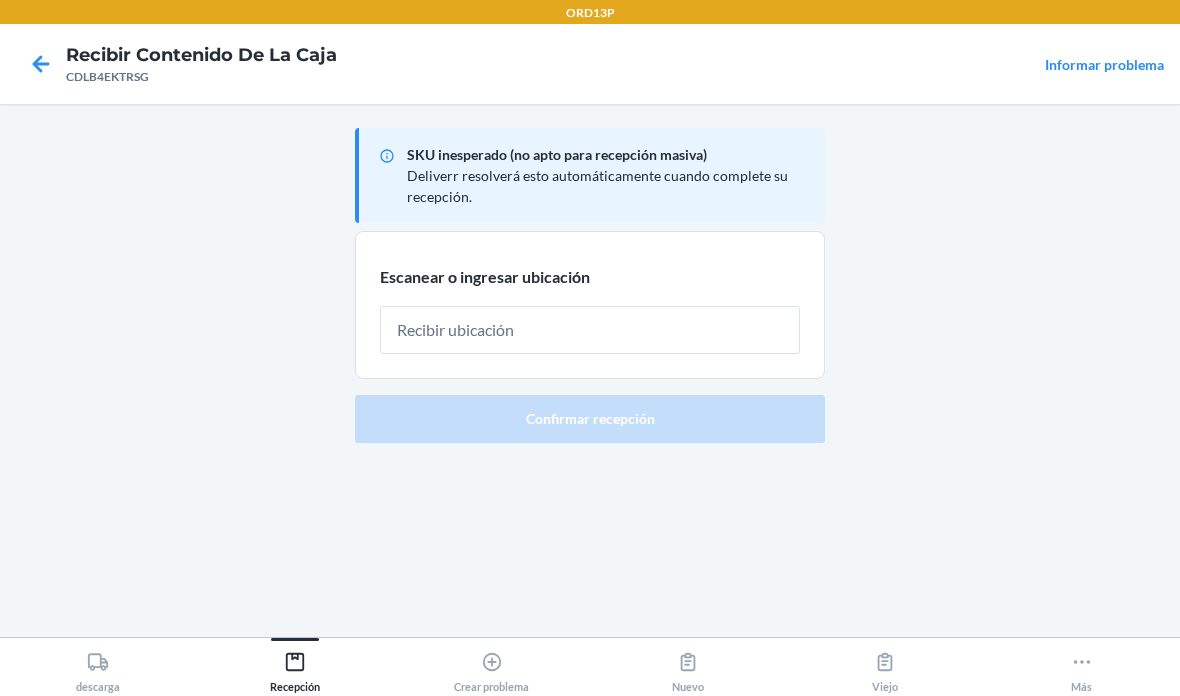 click at bounding box center (590, 330) 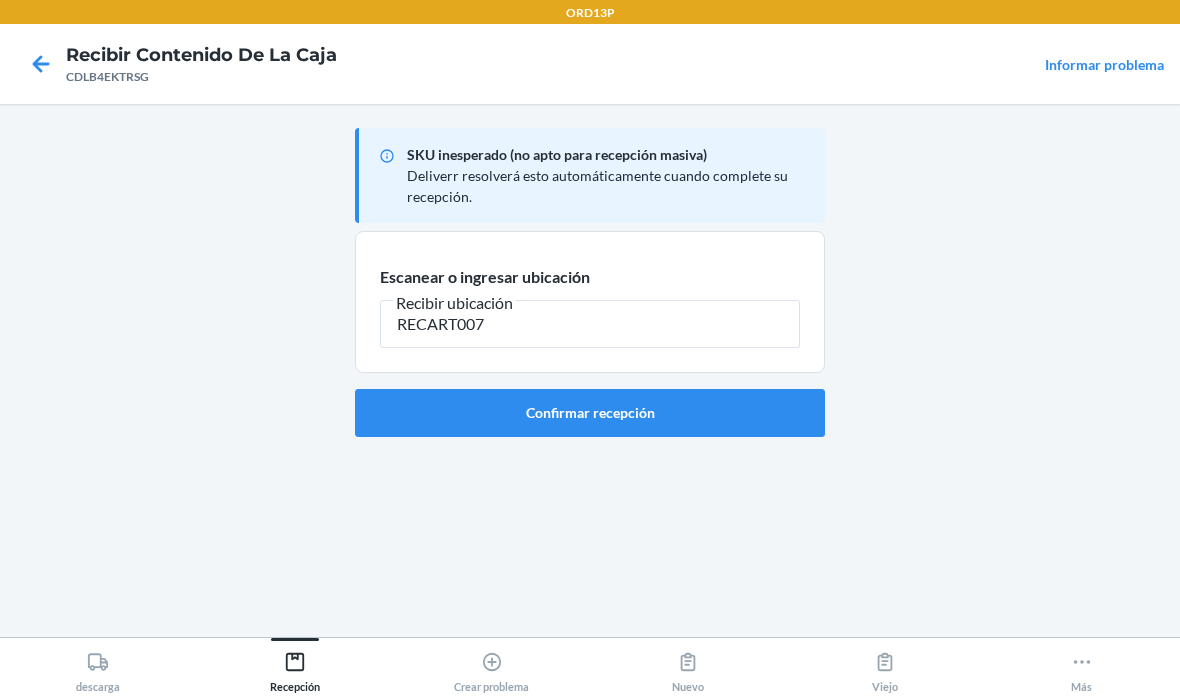 type on "RECART007" 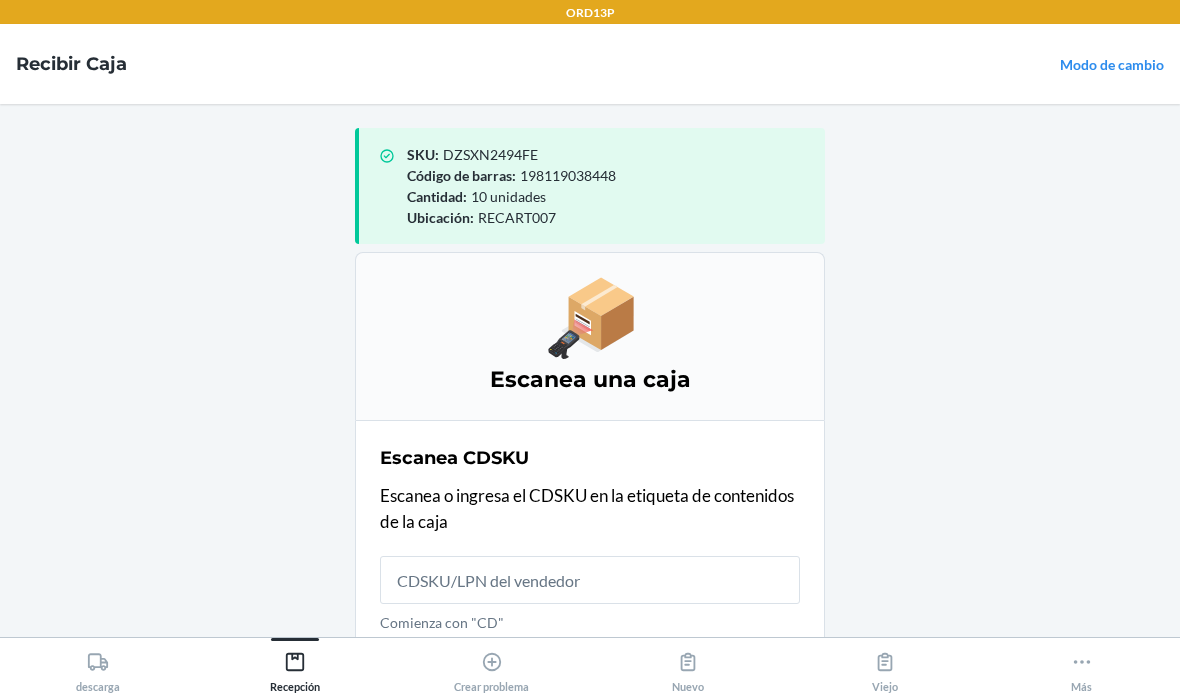 click on "Crear problema" at bounding box center (491, 668) 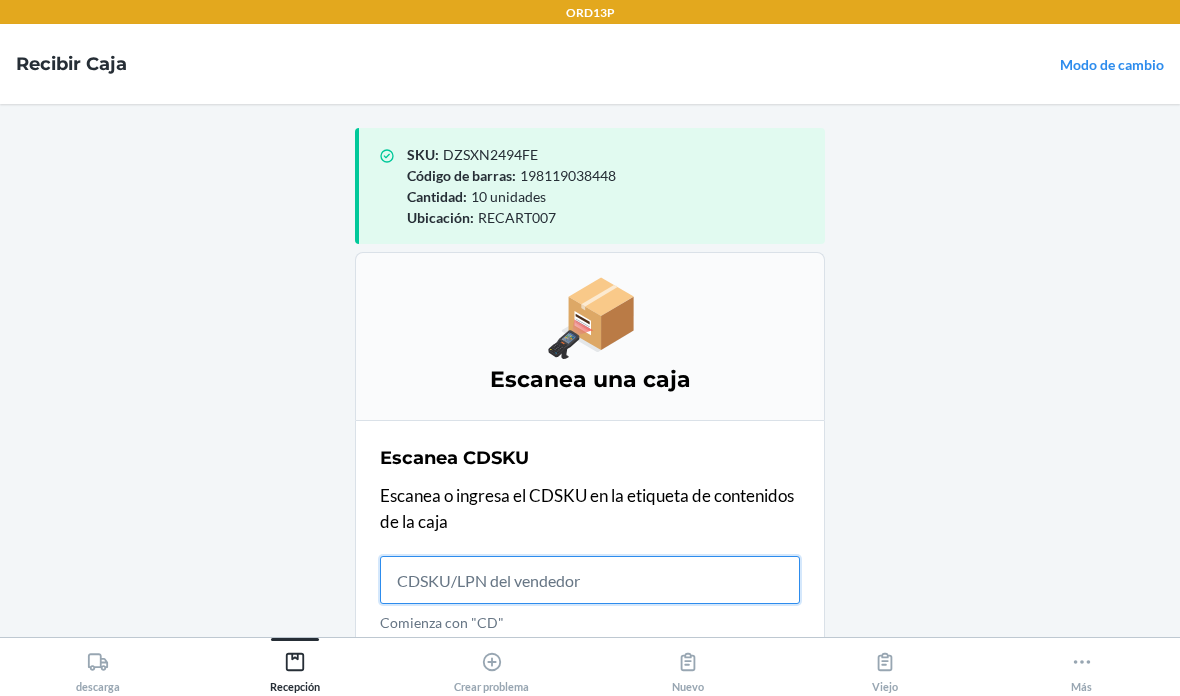 click on "Comienza con "CD"" at bounding box center [590, 580] 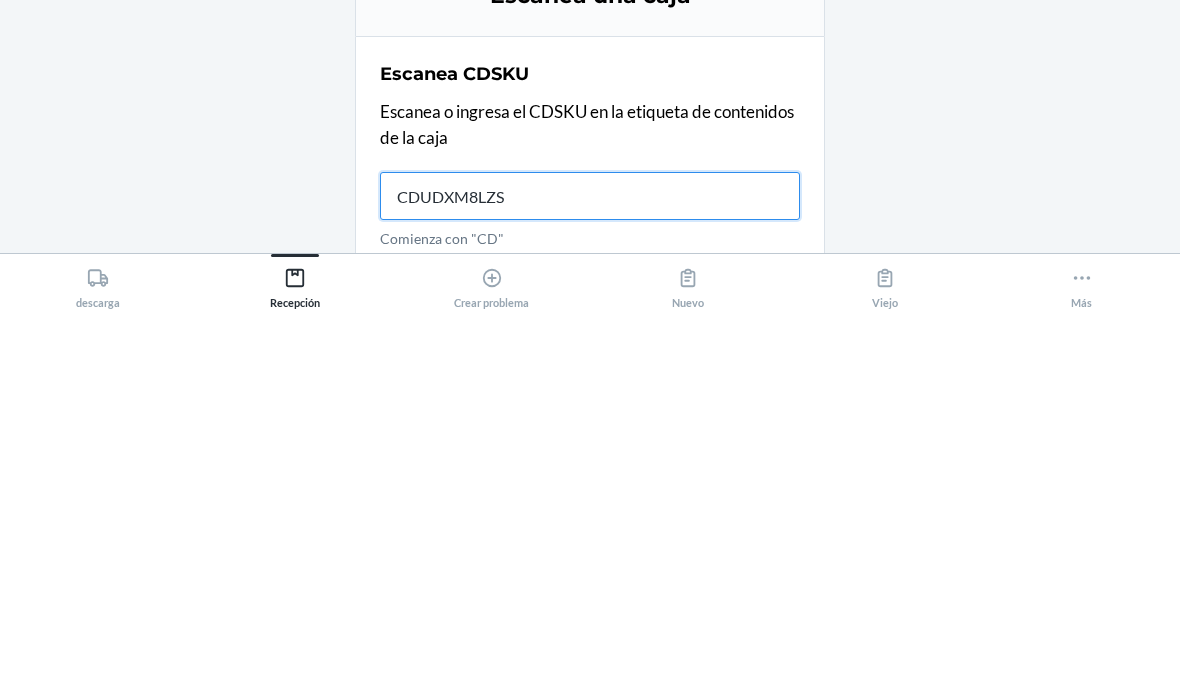 type on "CDUDXM8LZST" 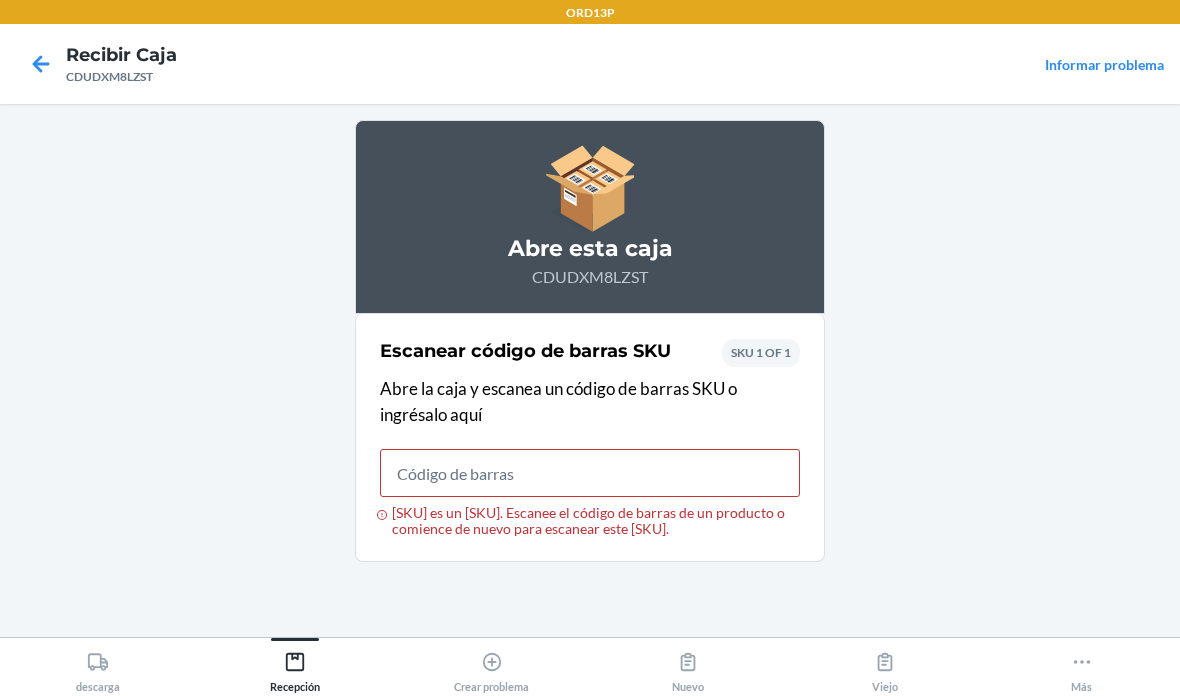 type 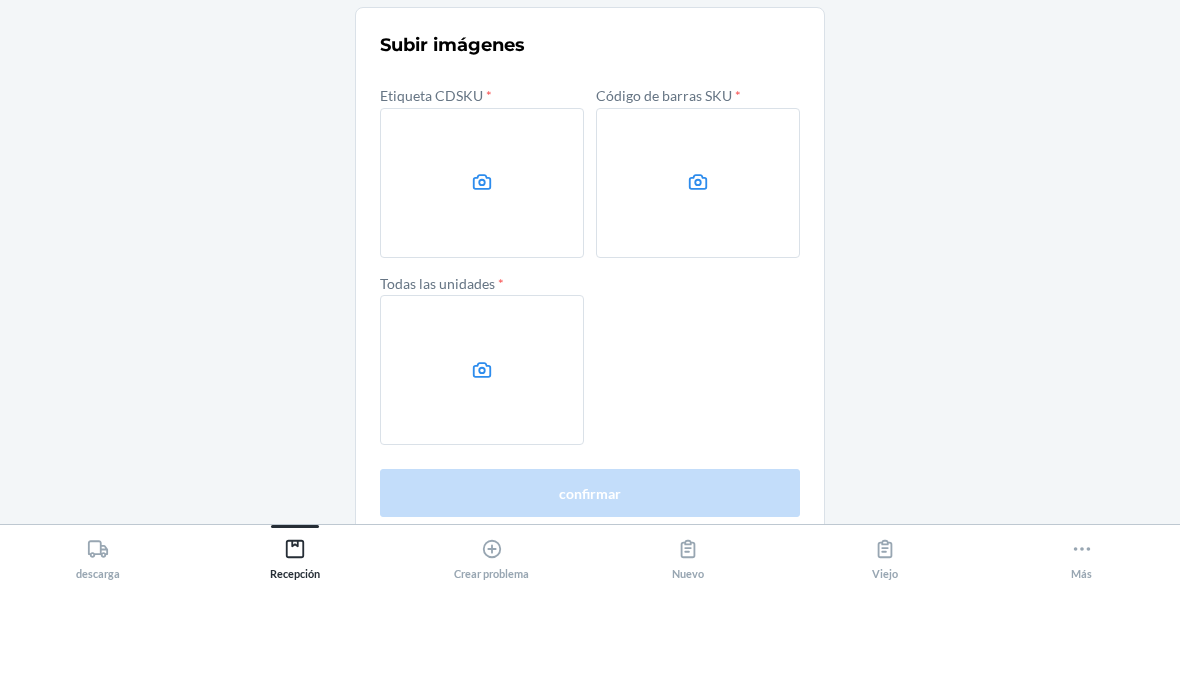 scroll, scrollTop: 0, scrollLeft: 0, axis: both 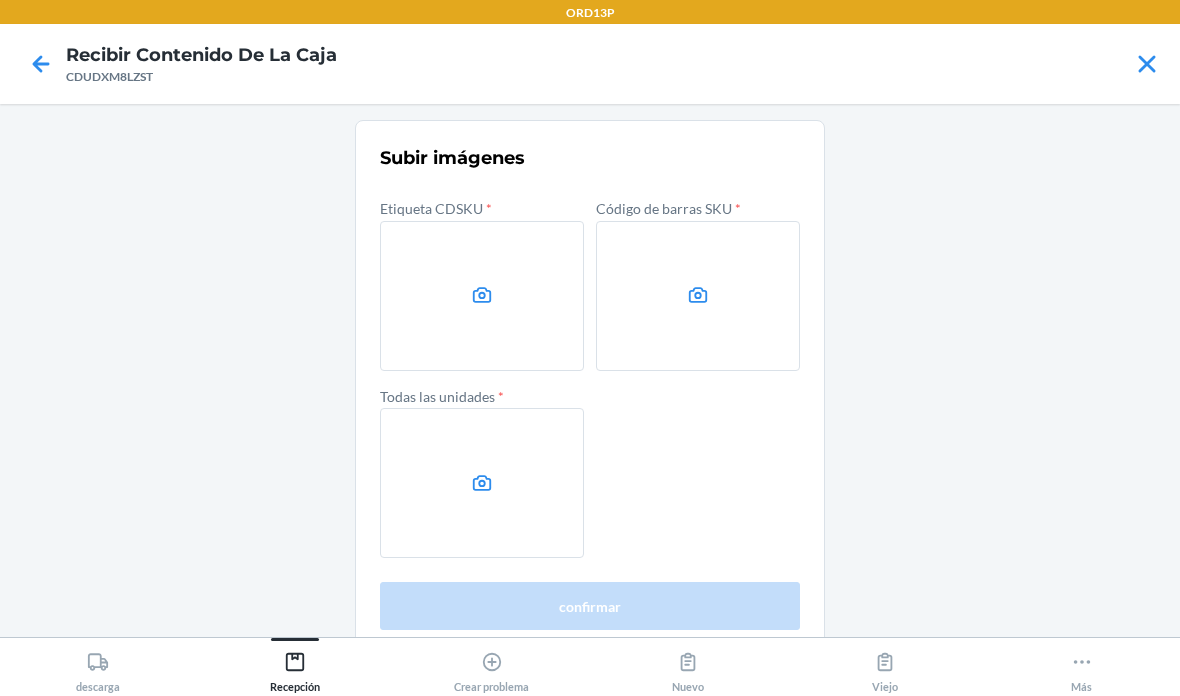 click at bounding box center [41, 64] 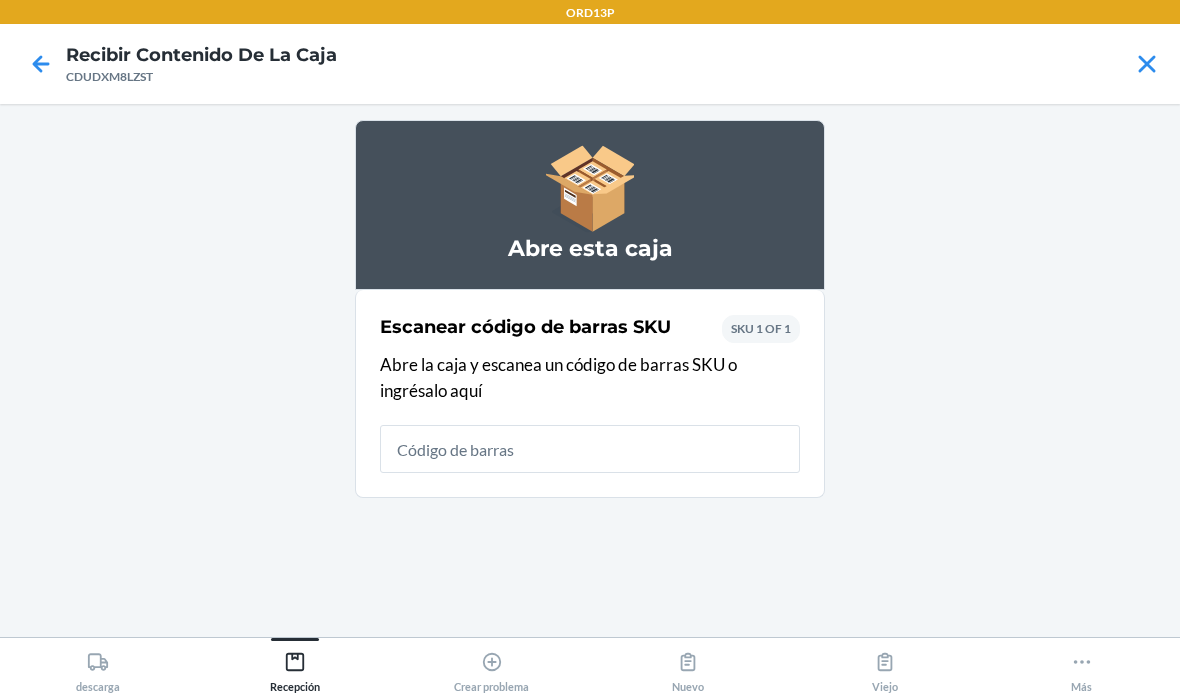 click 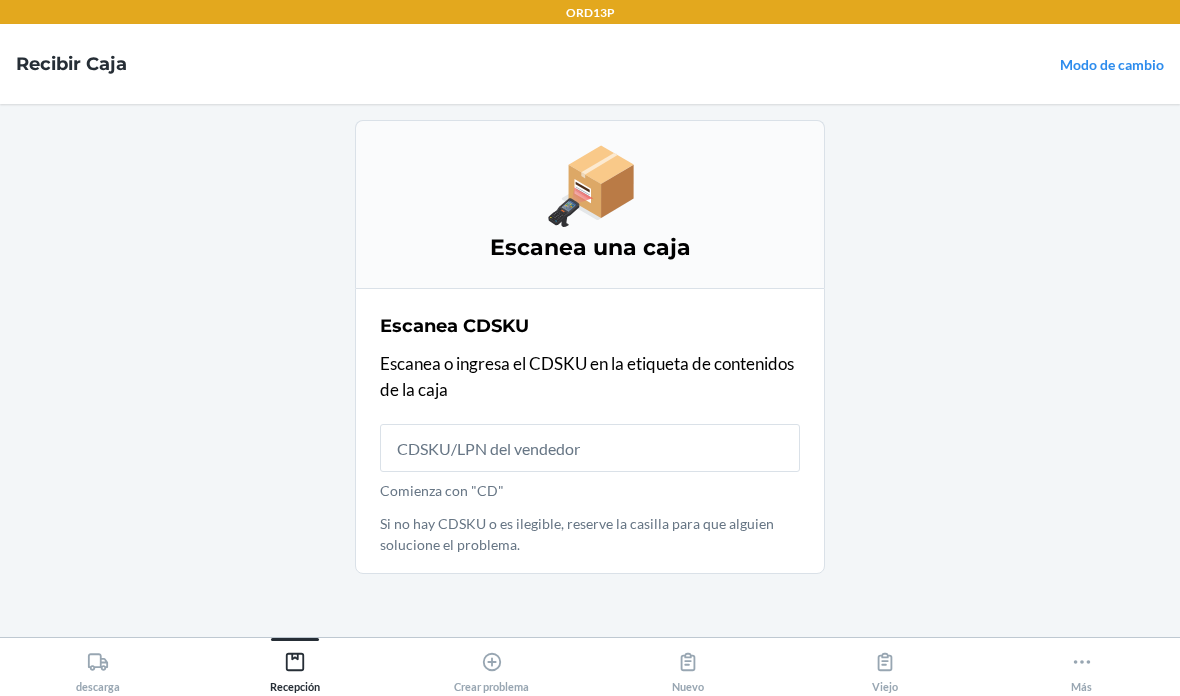 click on "Comienza con "CD"" at bounding box center (590, 448) 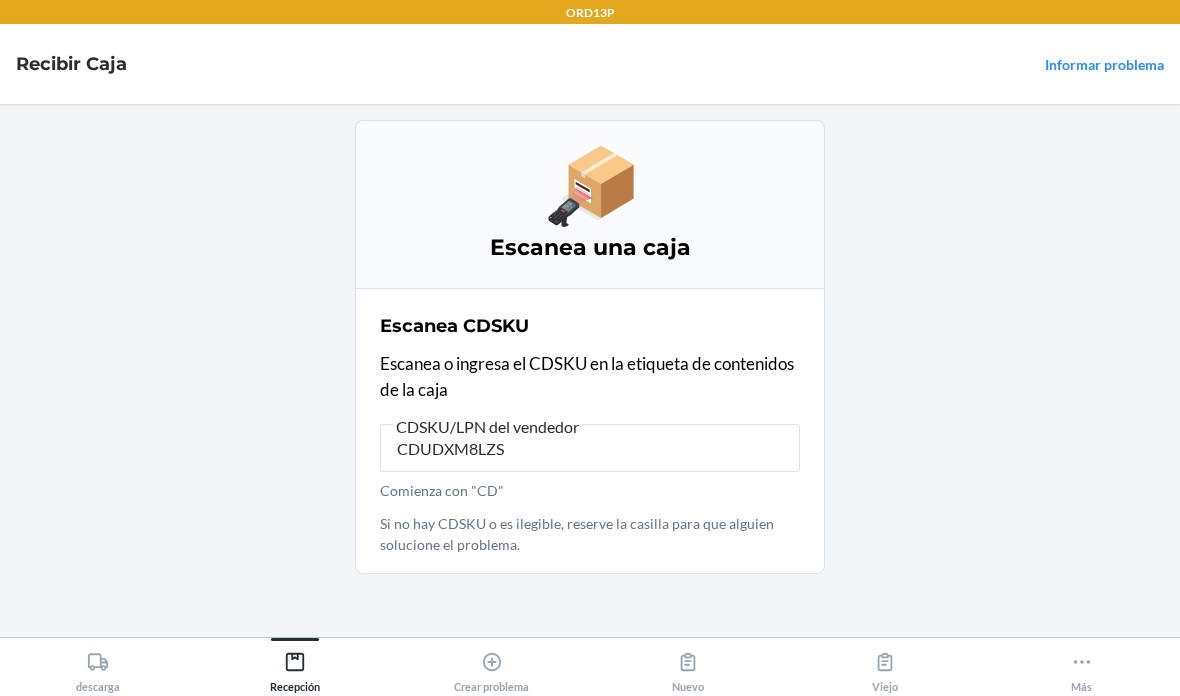 type on "CDUDXM8LZST" 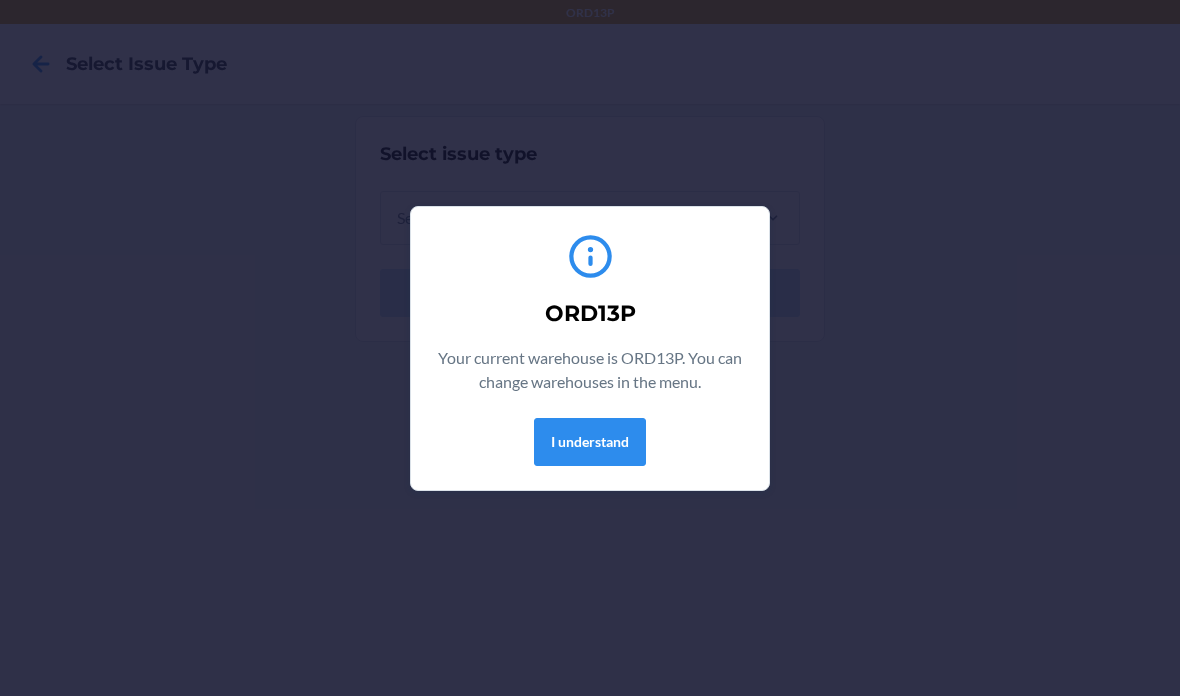 scroll, scrollTop: 0, scrollLeft: 0, axis: both 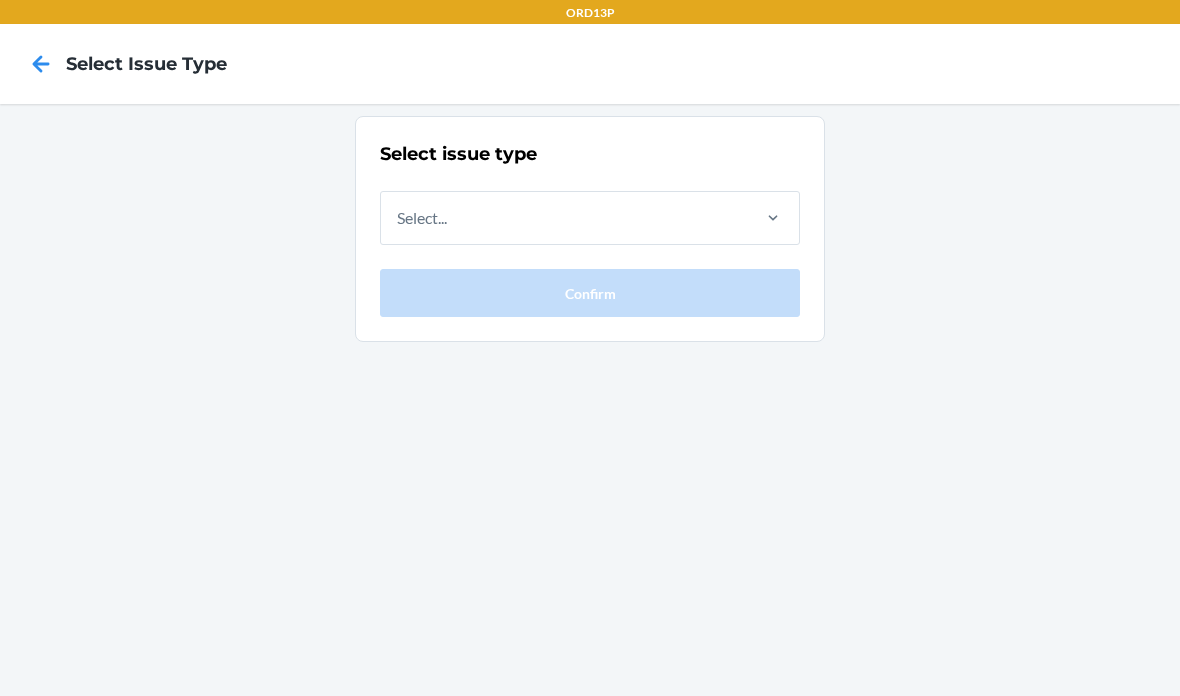 click on "Select issue type Select... Confirm" at bounding box center (590, 229) 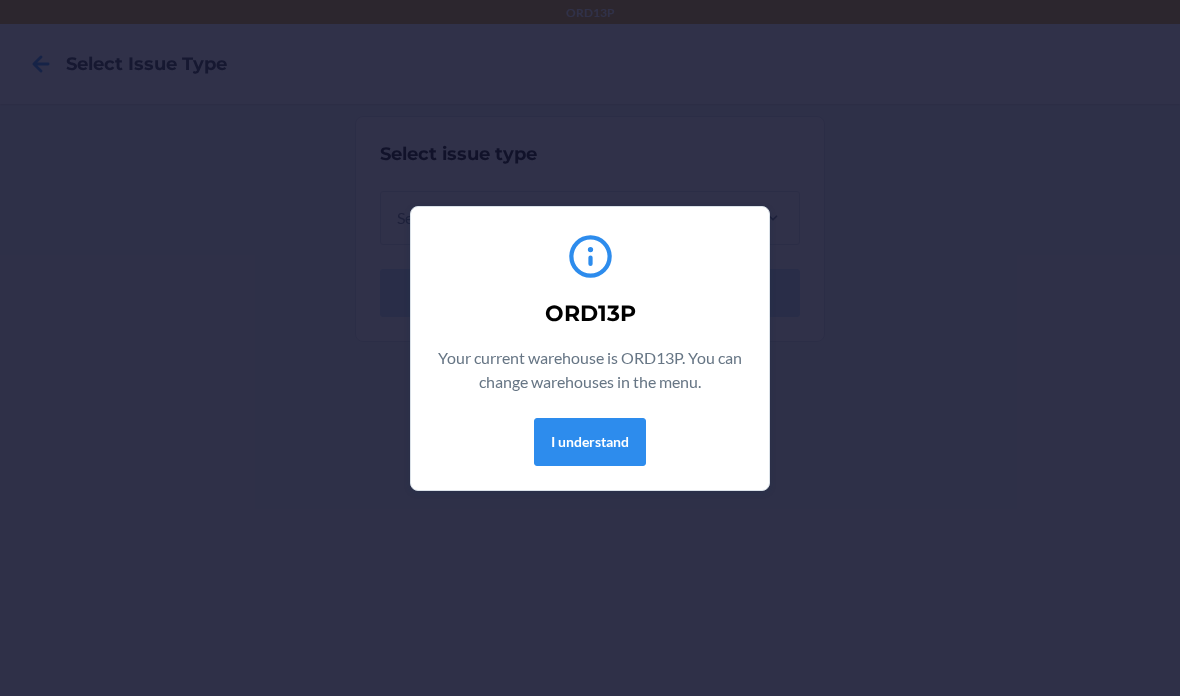 scroll, scrollTop: 0, scrollLeft: 0, axis: both 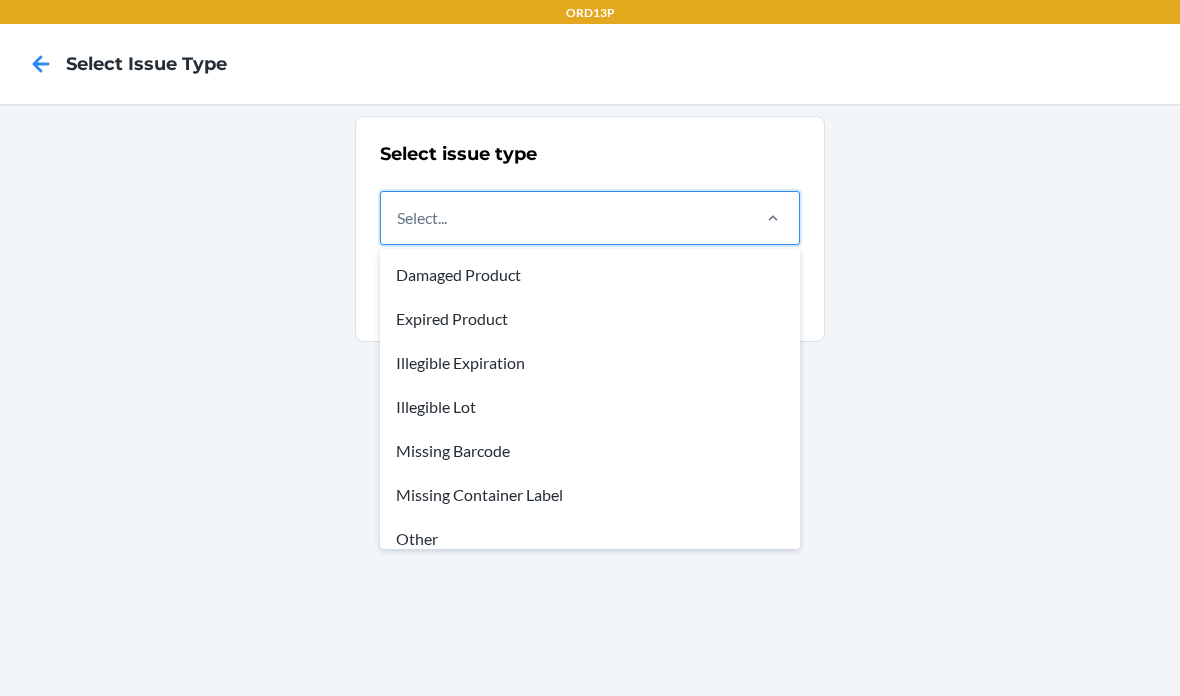 click on "Other" at bounding box center [590, 539] 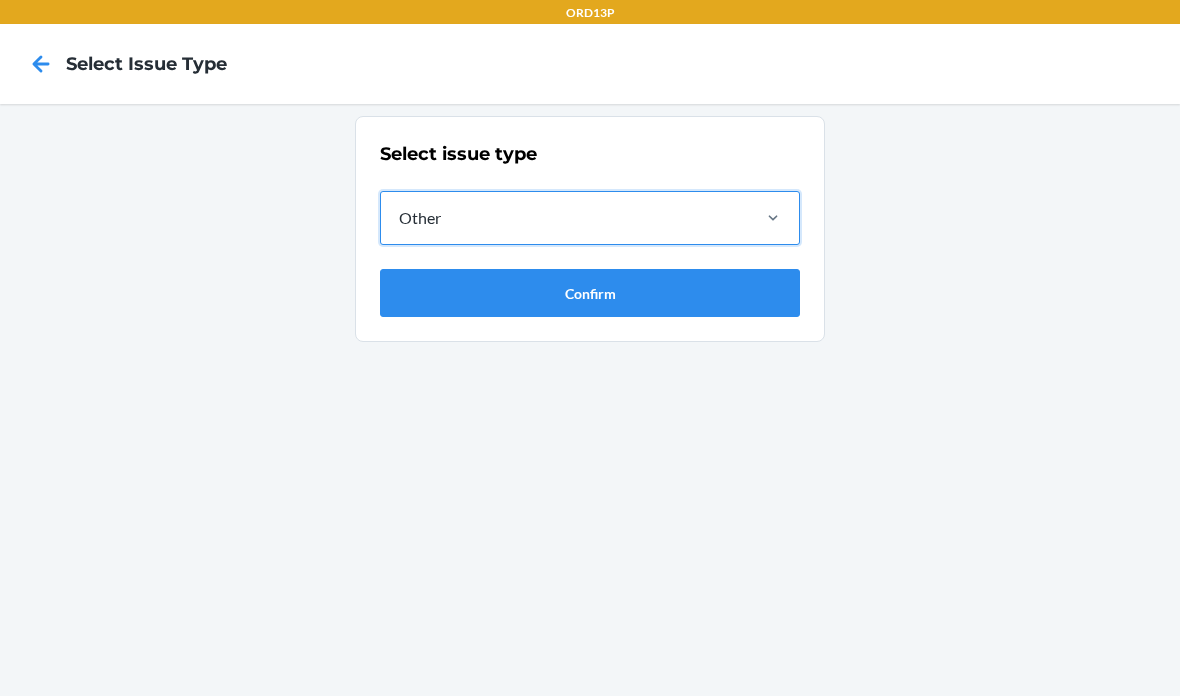 click on "Confirm" at bounding box center (590, 293) 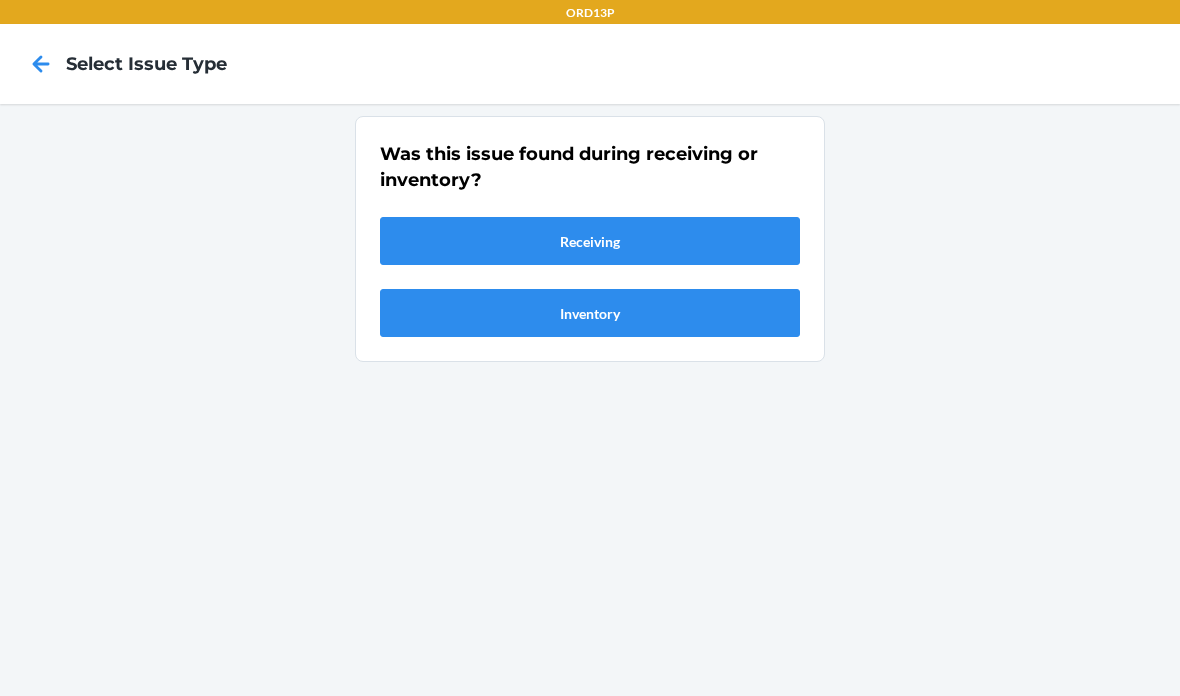 click on "Was this issue found during receiving or inventory? Receiving Inventory" at bounding box center [590, 239] 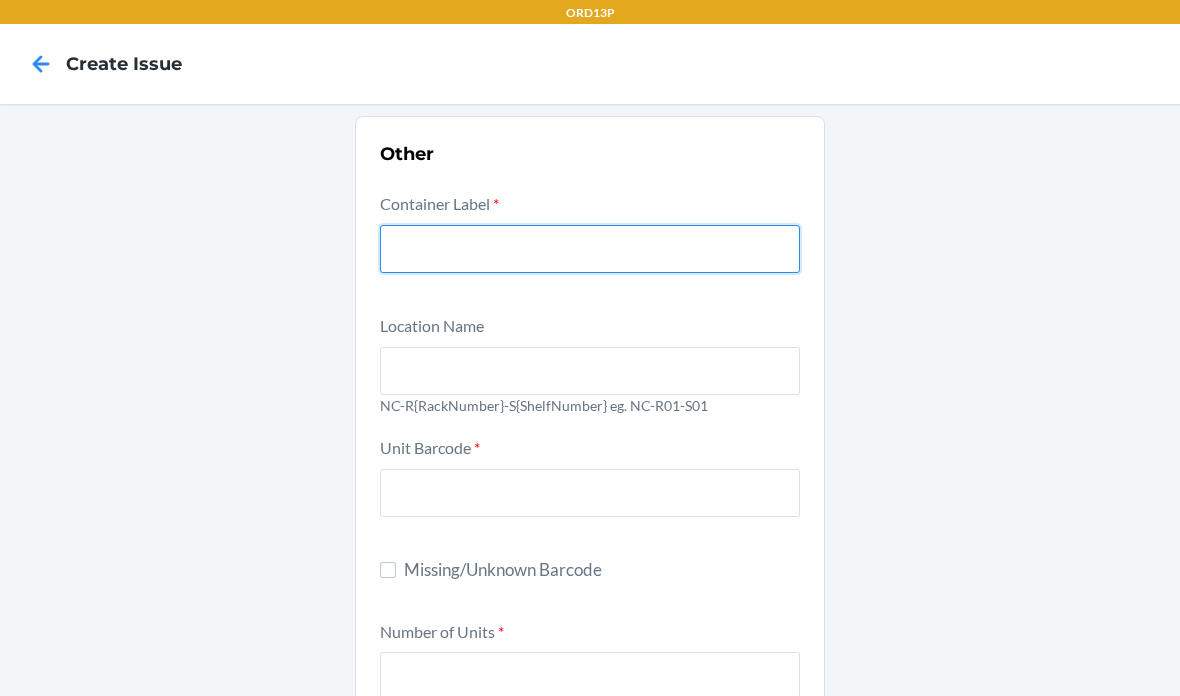 click at bounding box center (590, 249) 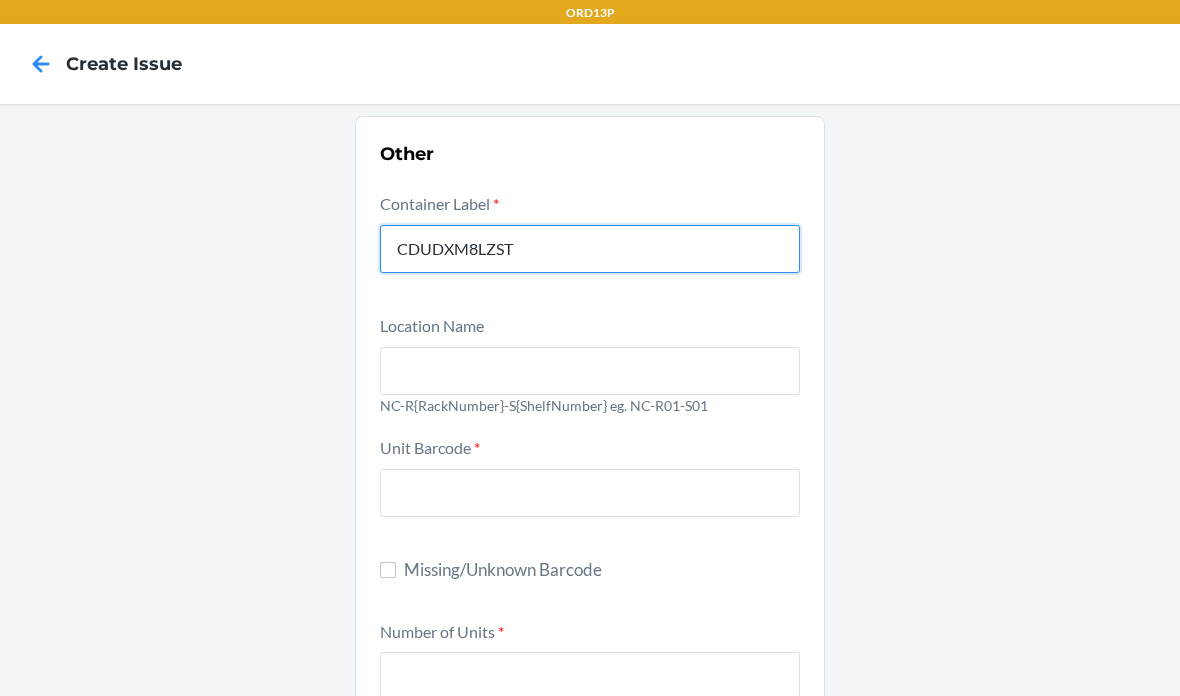 type on "CDUDXM8LZST" 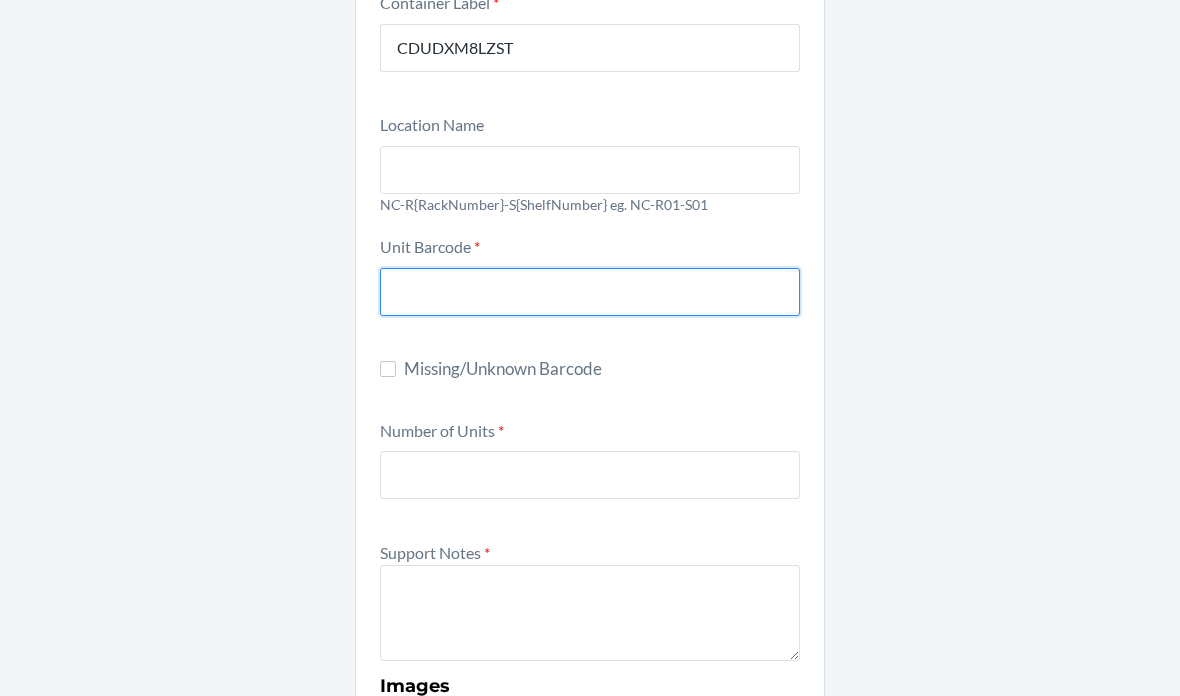 scroll, scrollTop: 210, scrollLeft: 0, axis: vertical 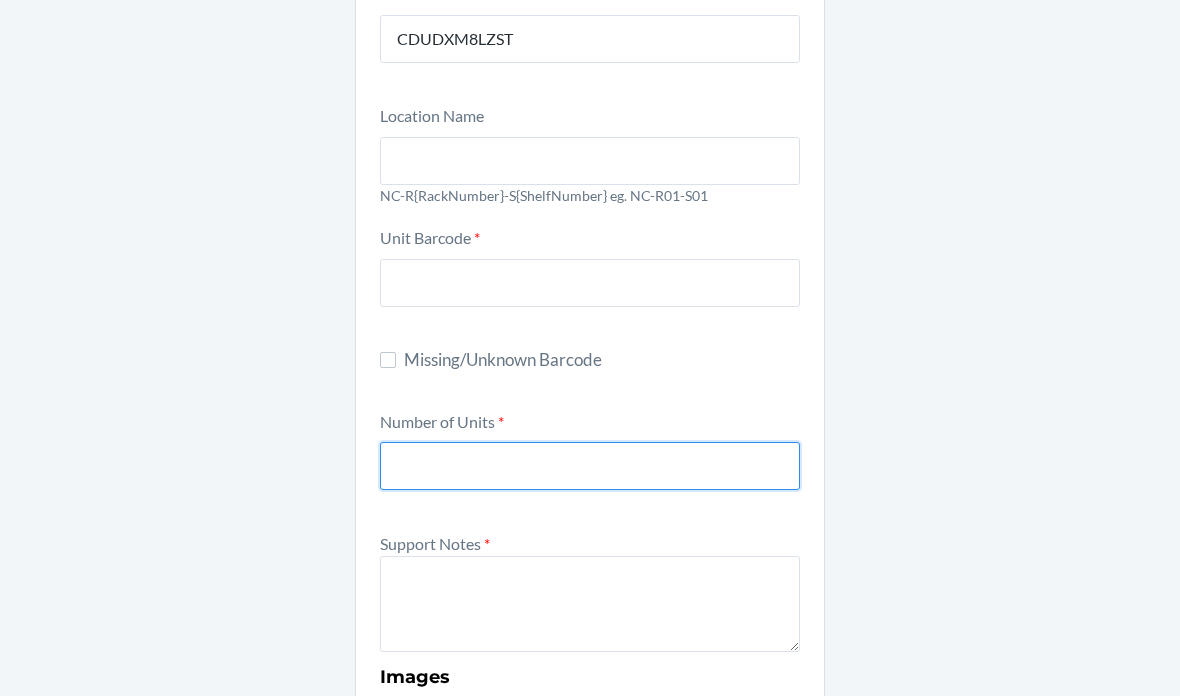 click at bounding box center (590, 466) 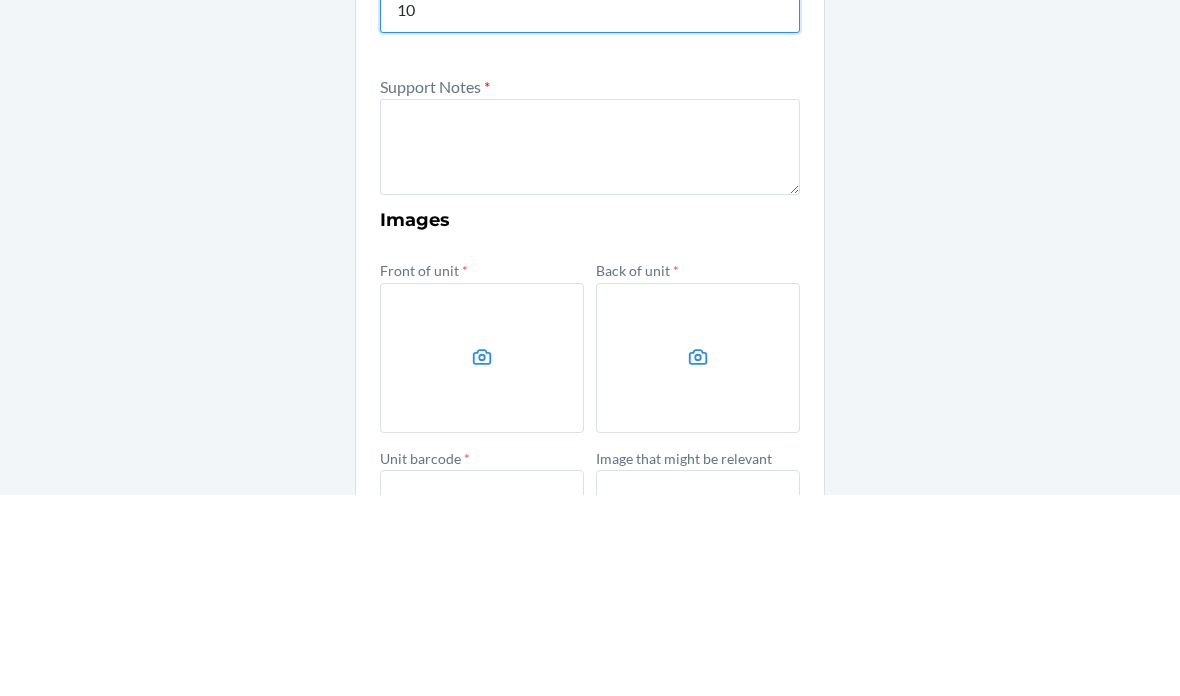 scroll, scrollTop: 465, scrollLeft: 0, axis: vertical 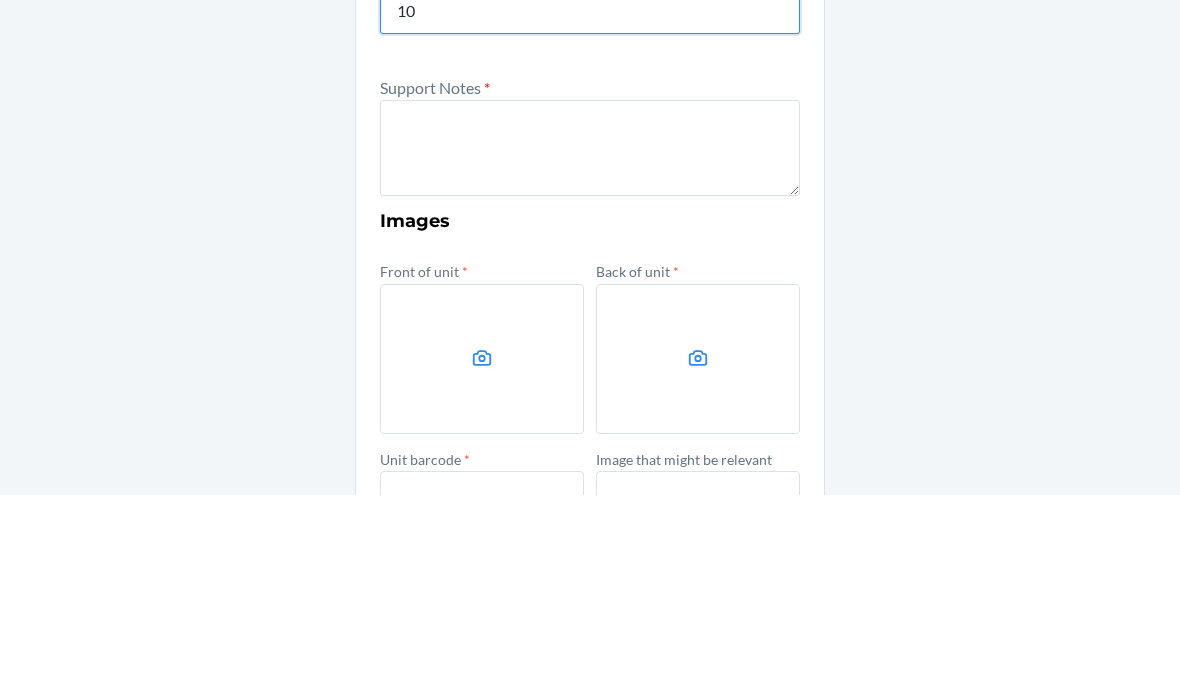 type on "10" 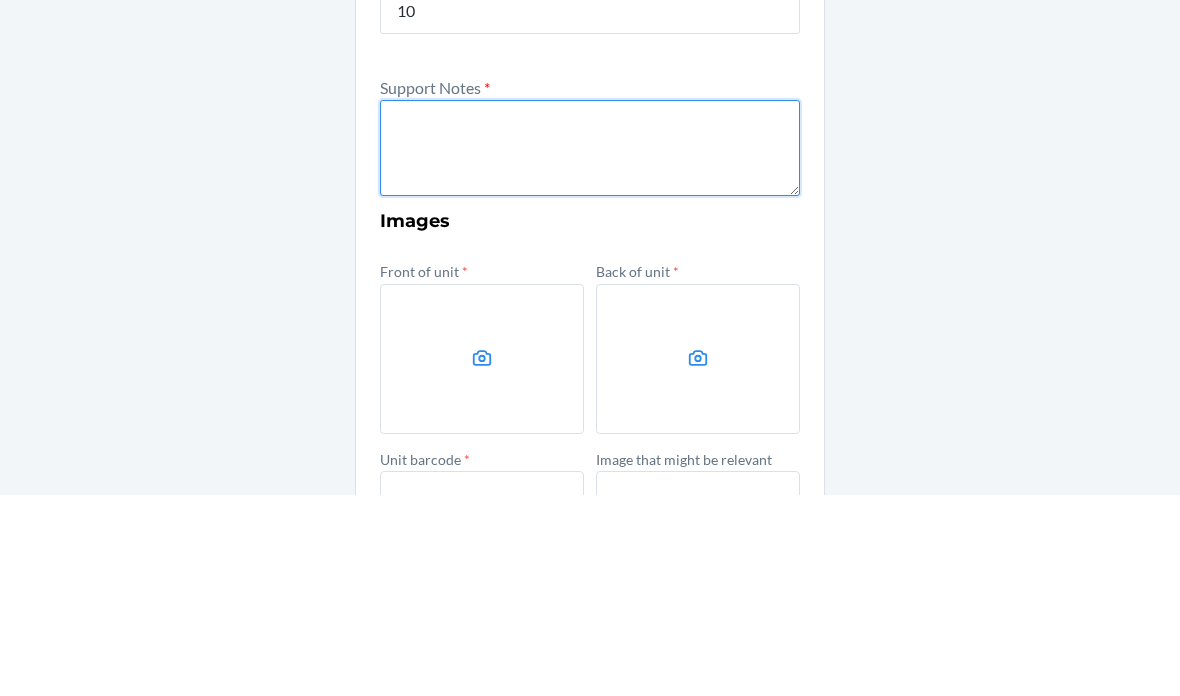 click at bounding box center [590, 349] 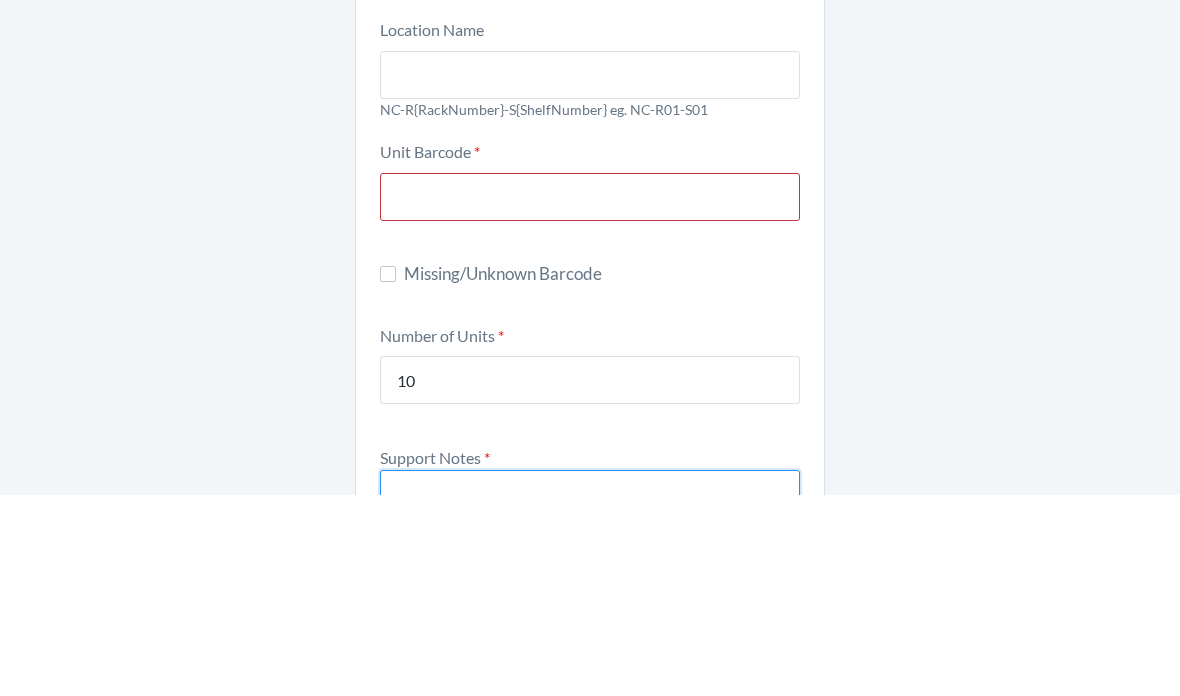 scroll, scrollTop: 88, scrollLeft: 0, axis: vertical 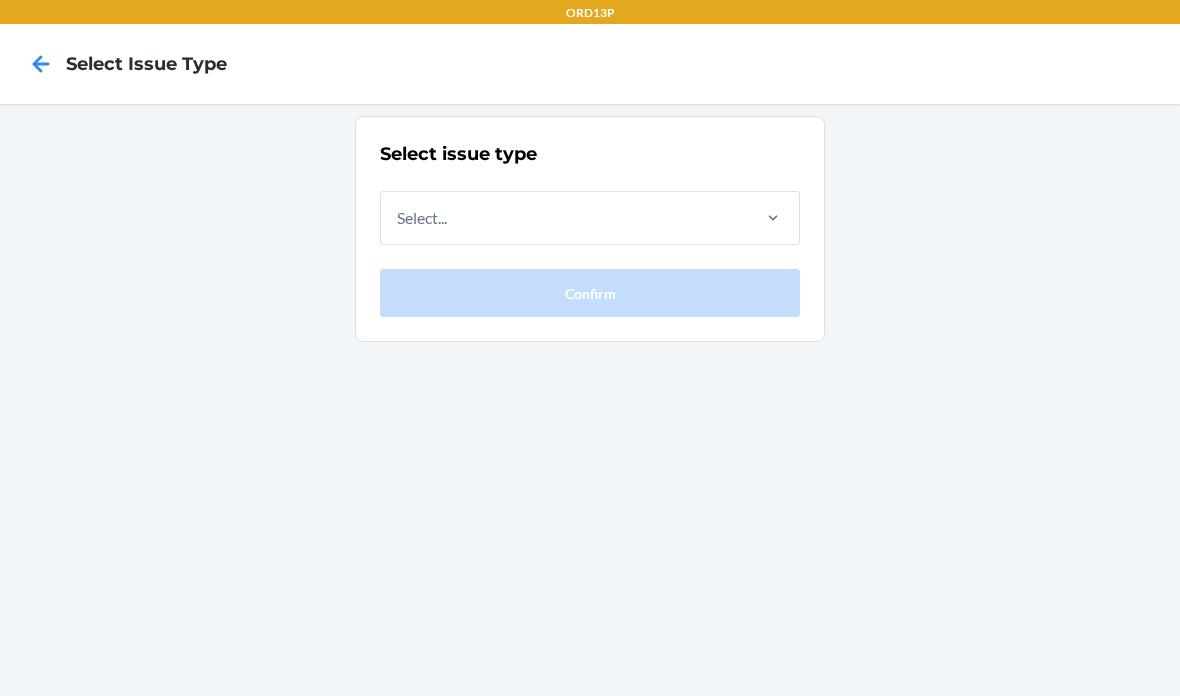 click on "Select issue type Select... Confirm" at bounding box center (590, 229) 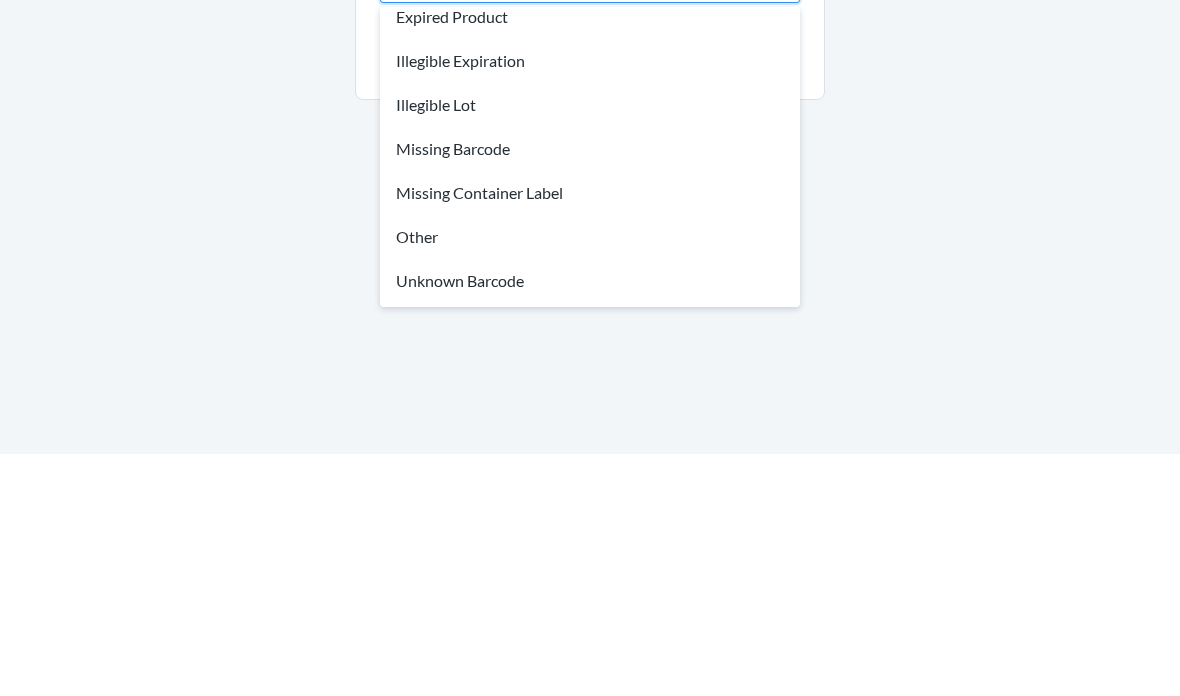 scroll, scrollTop: 60, scrollLeft: 0, axis: vertical 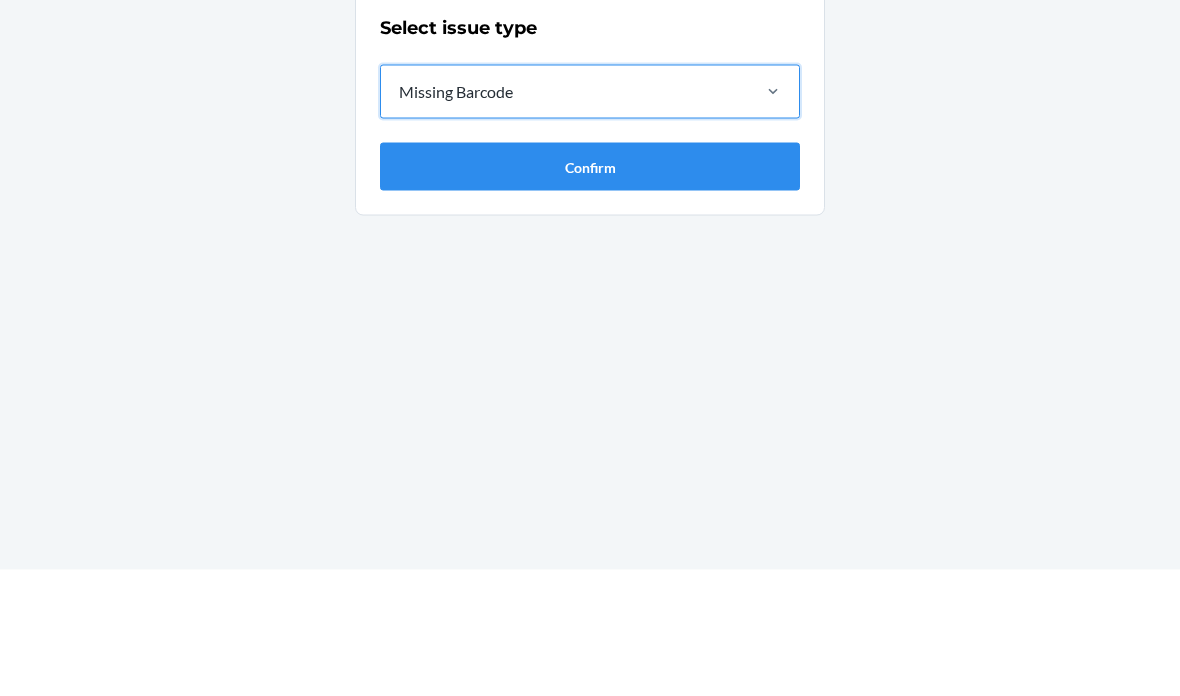 click on "Confirm" at bounding box center [590, 293] 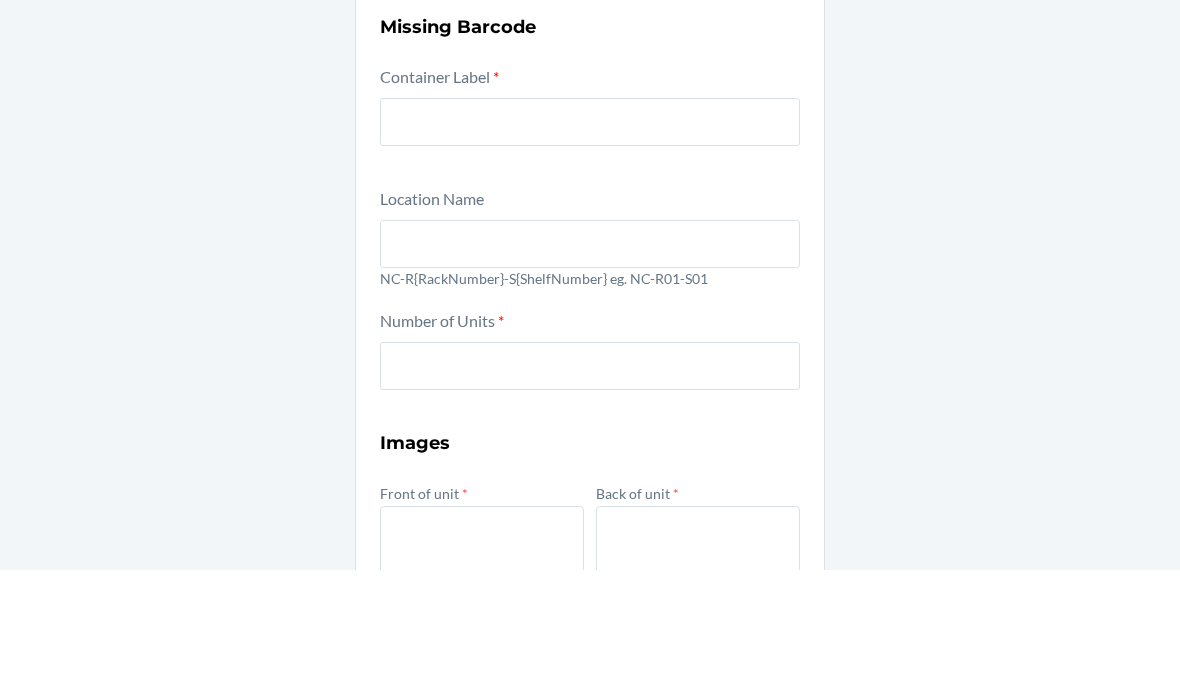 scroll, scrollTop: 80, scrollLeft: 0, axis: vertical 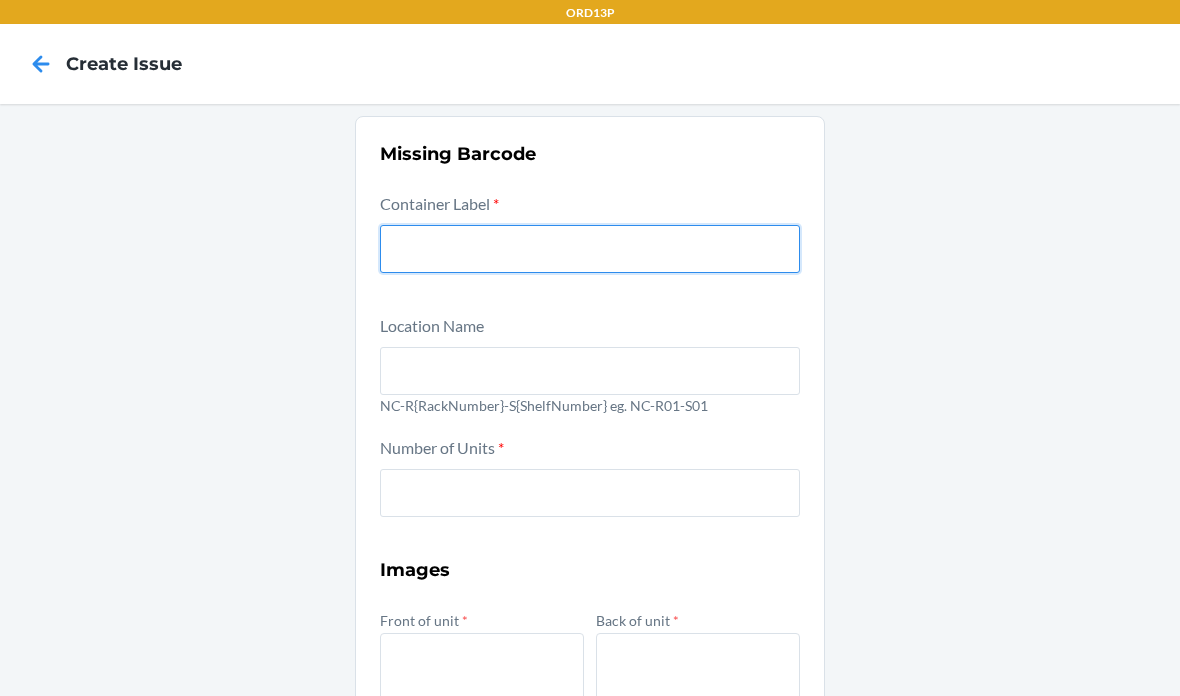 click at bounding box center [590, 249] 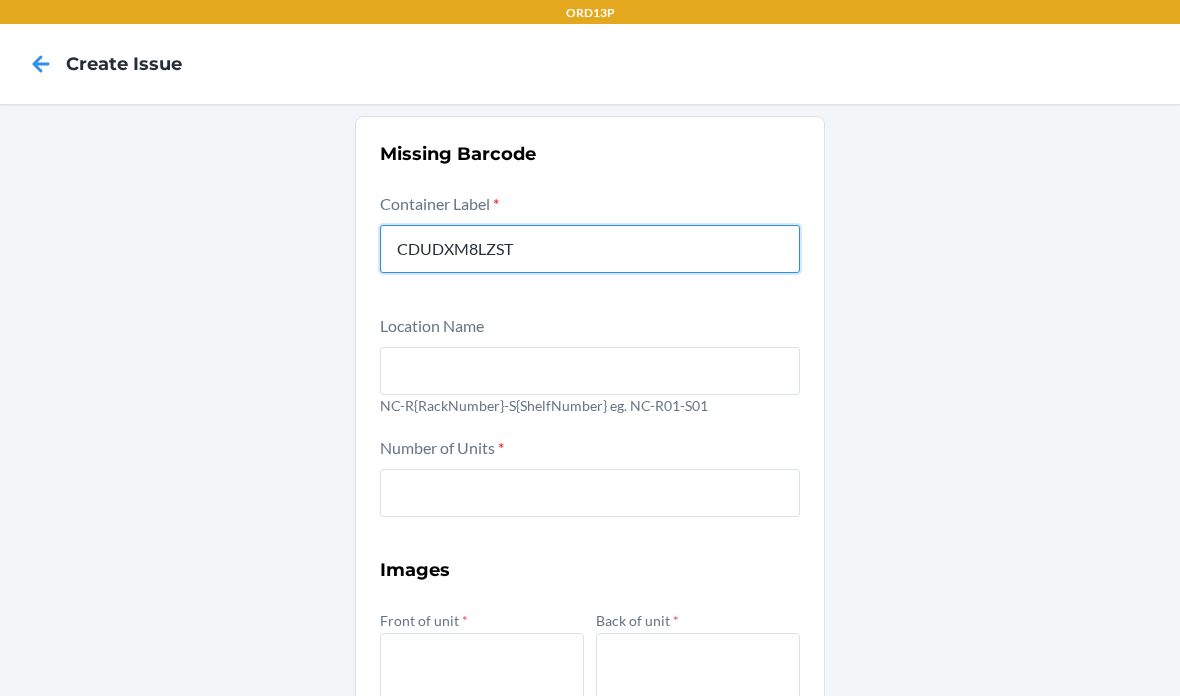 type on "CDUDXM8LZST" 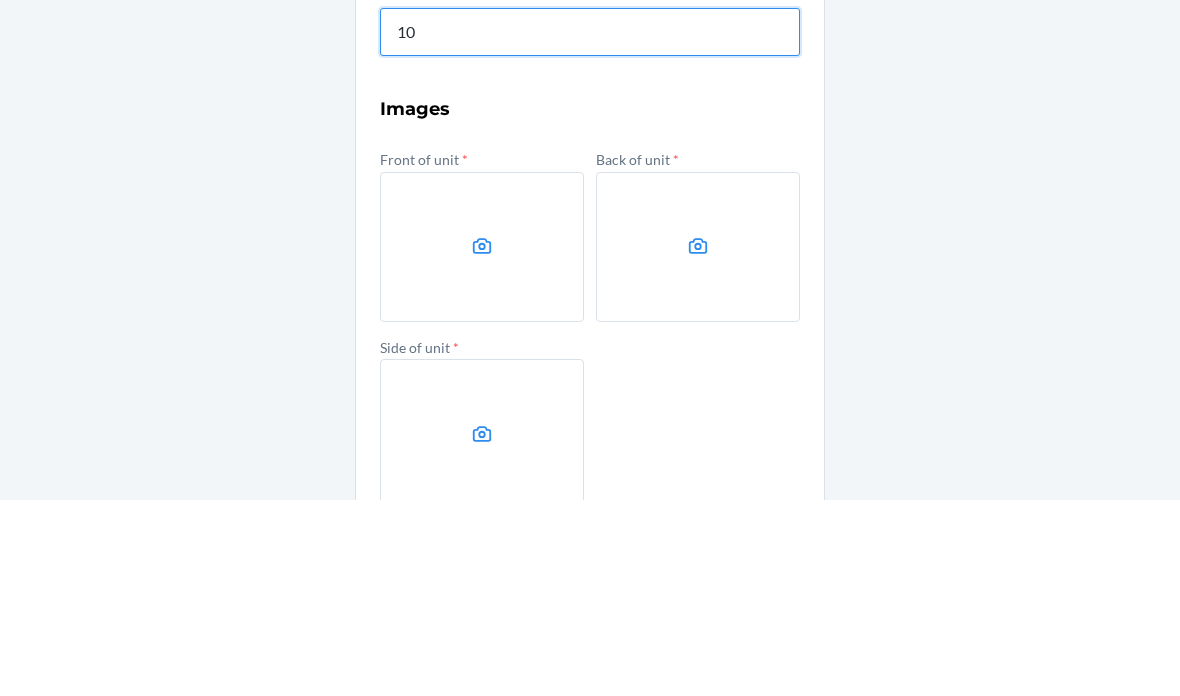scroll, scrollTop: 266, scrollLeft: 0, axis: vertical 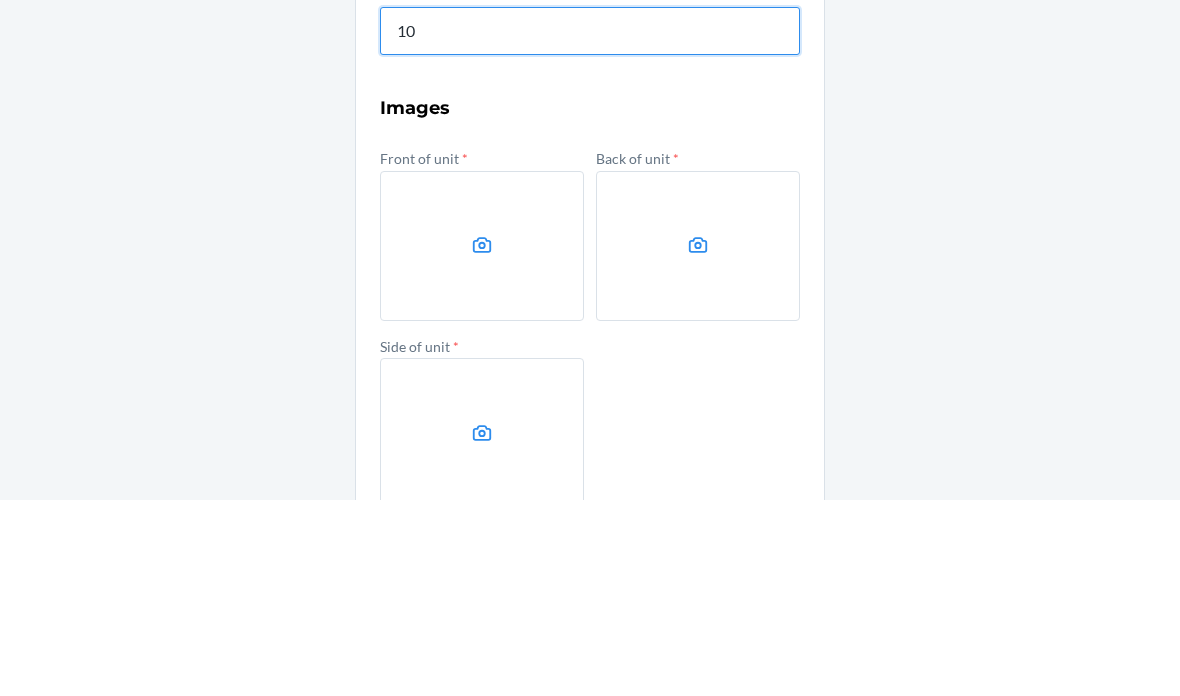 type on "10" 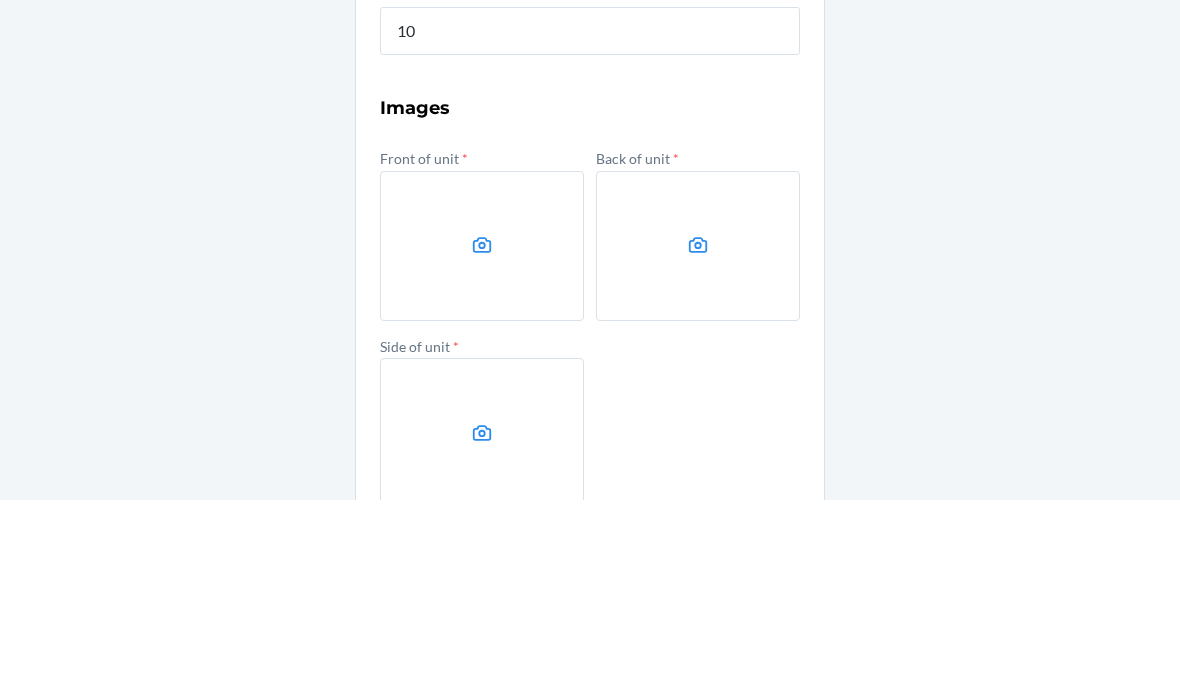 click at bounding box center (482, 442) 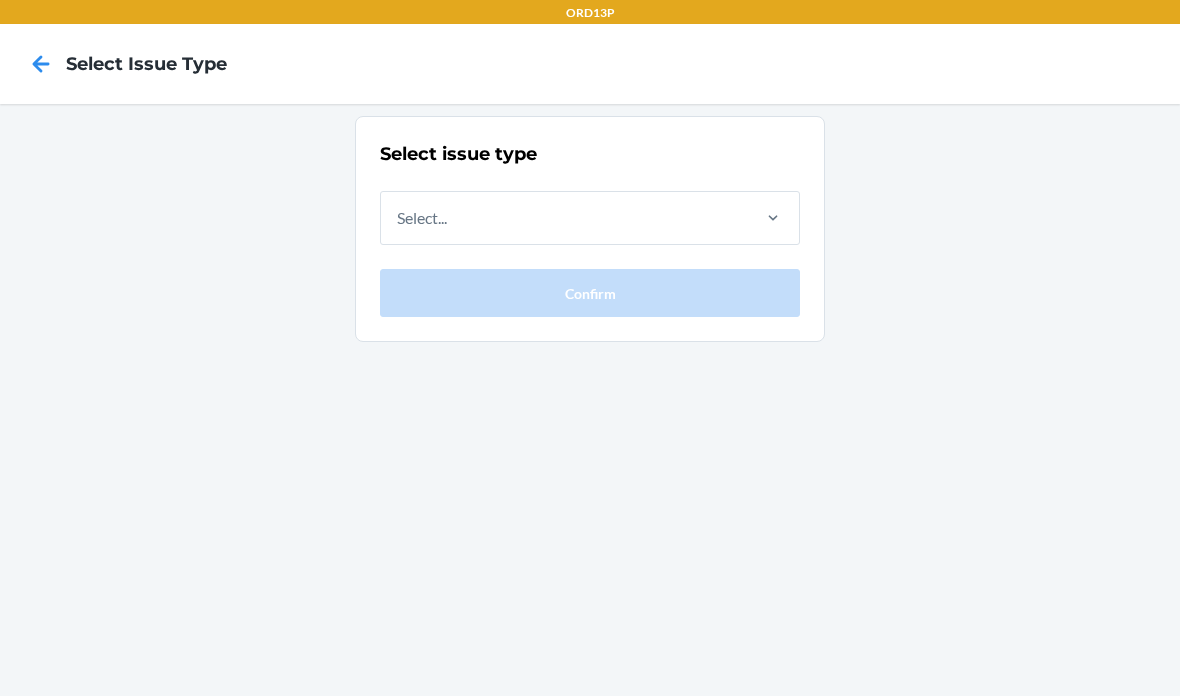 scroll, scrollTop: 0, scrollLeft: 0, axis: both 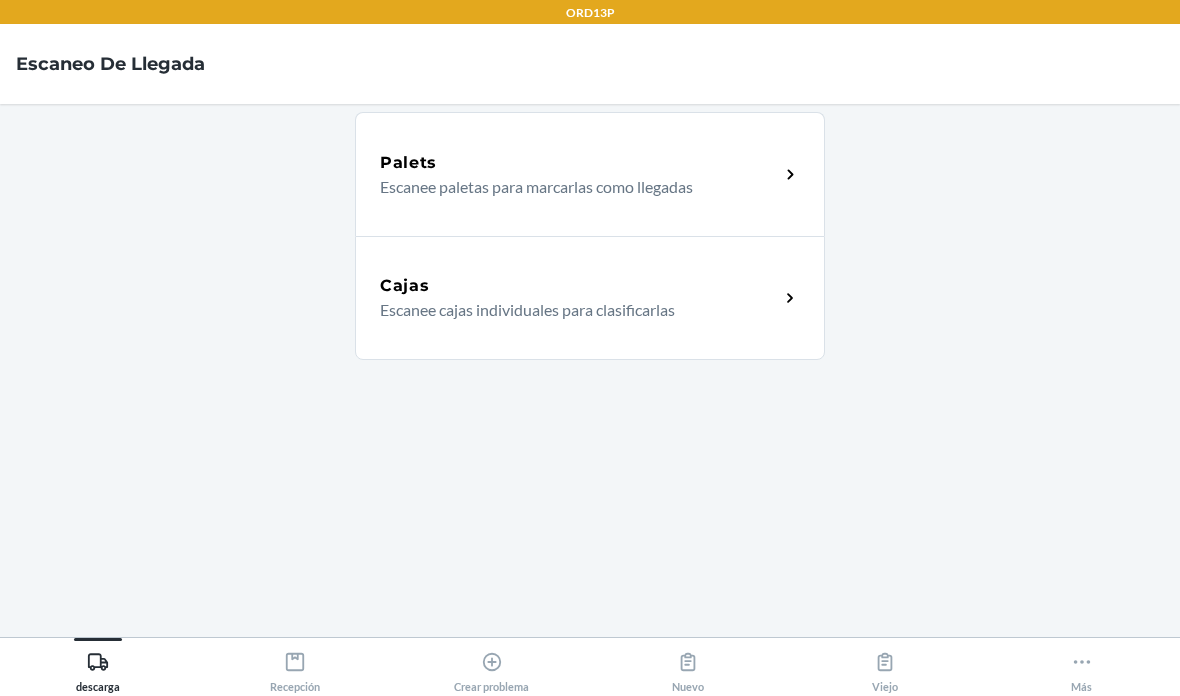 click 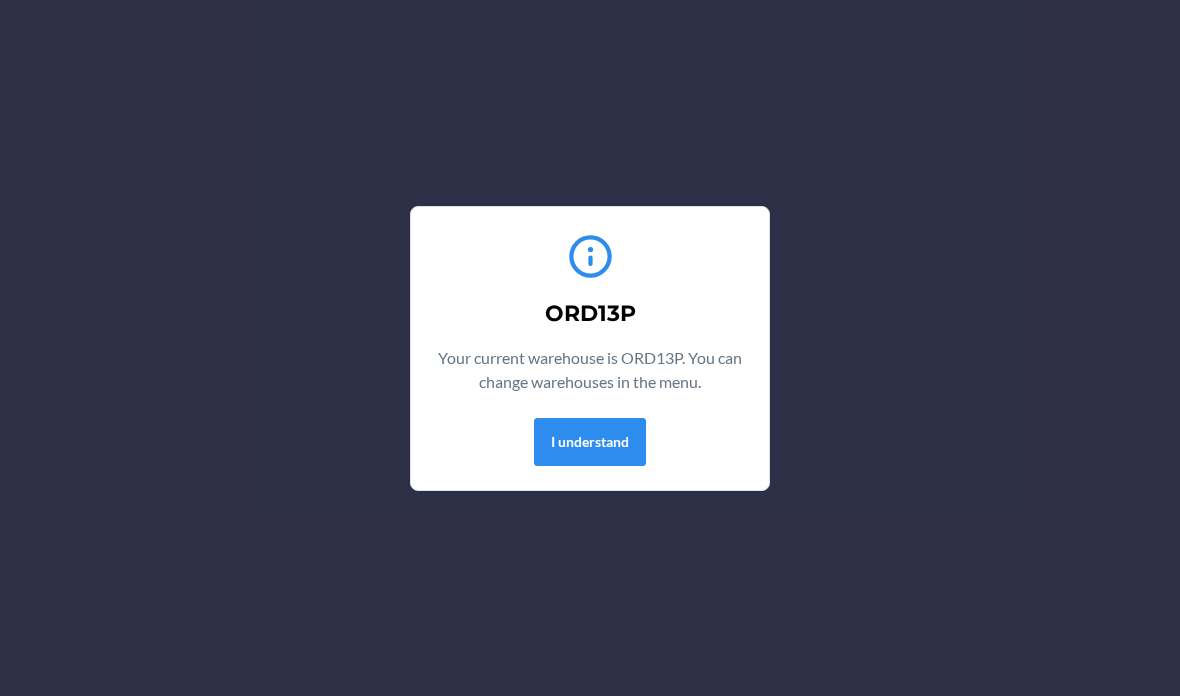 scroll, scrollTop: 0, scrollLeft: 0, axis: both 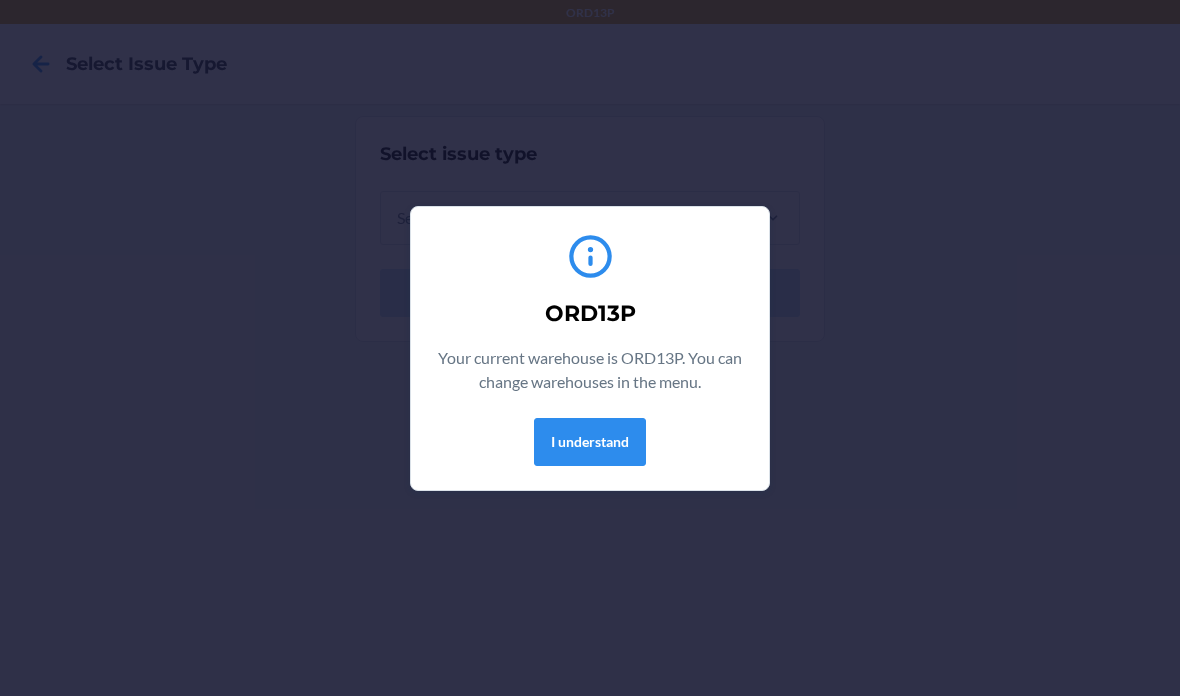 click on "I understand" at bounding box center (590, 442) 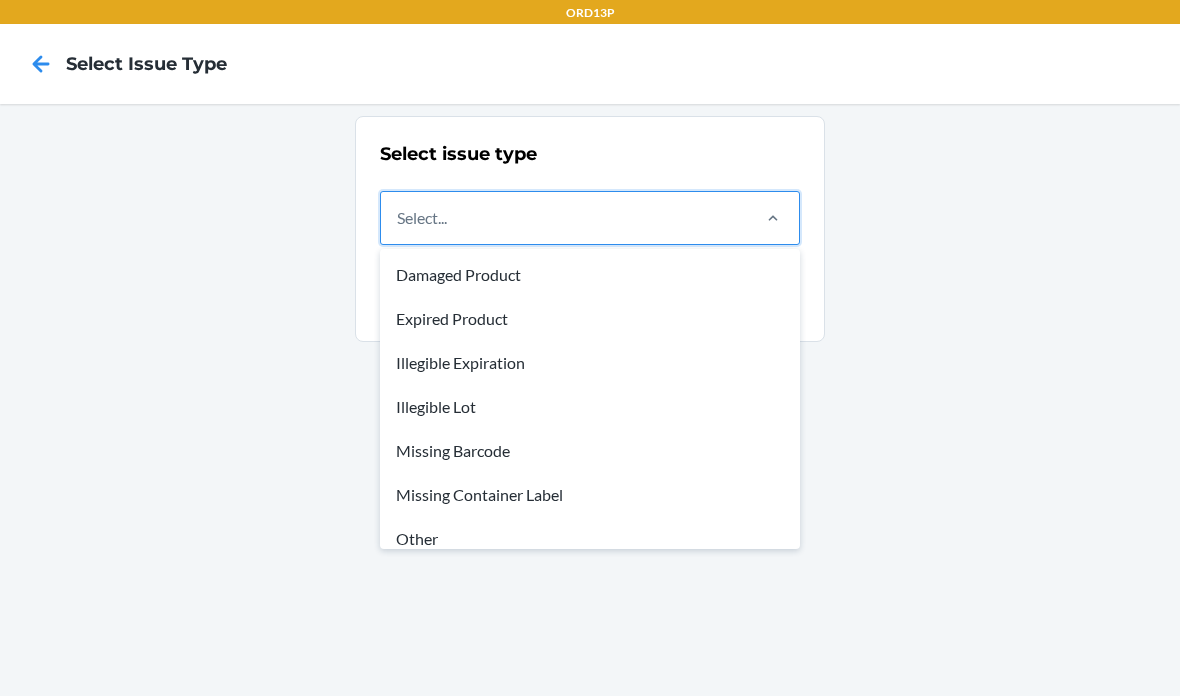 click on "Missing Container Label" at bounding box center [590, 495] 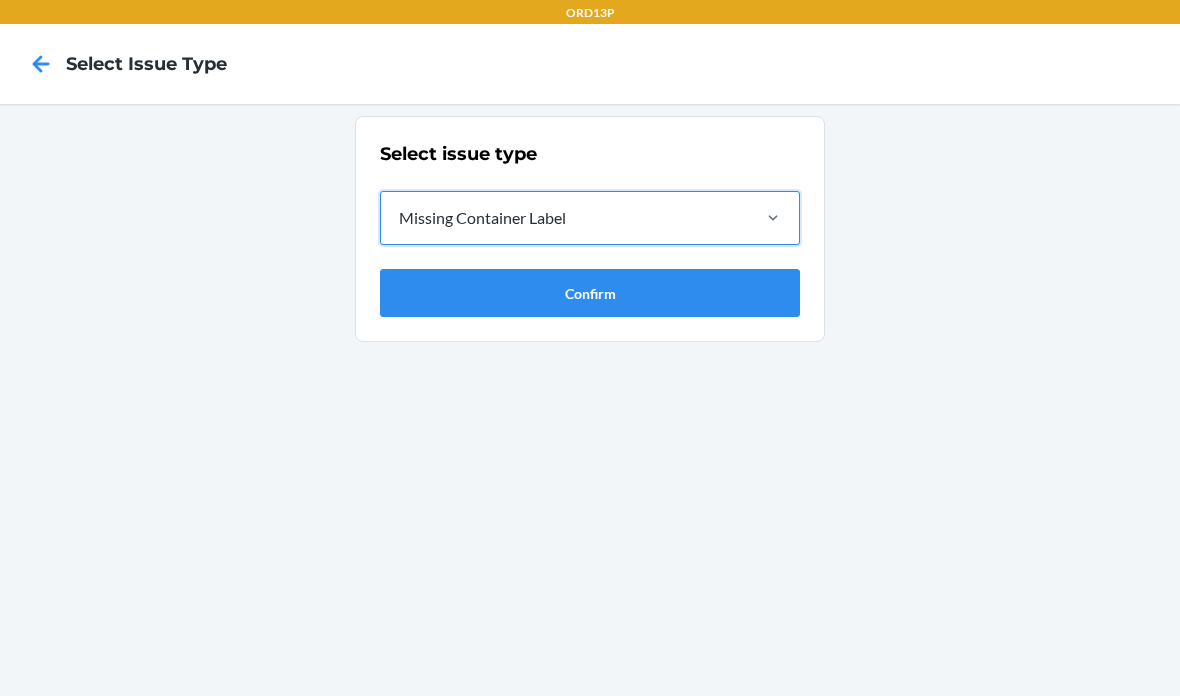 click on "Confirm" at bounding box center [590, 293] 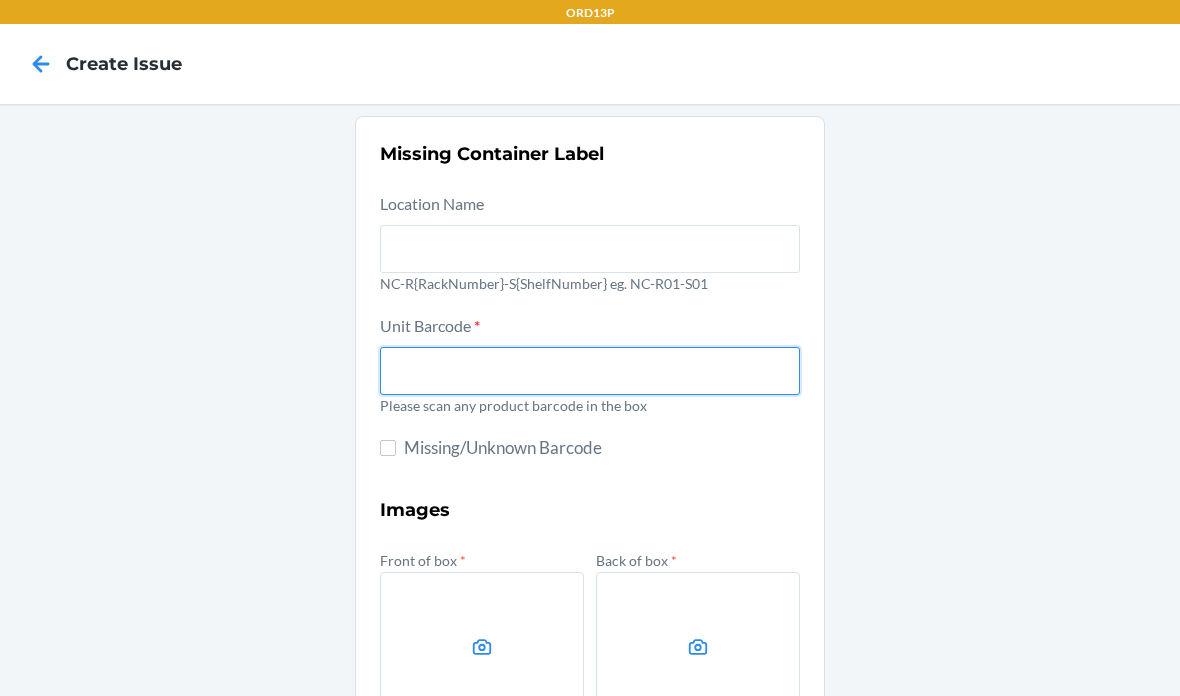 click at bounding box center [590, 371] 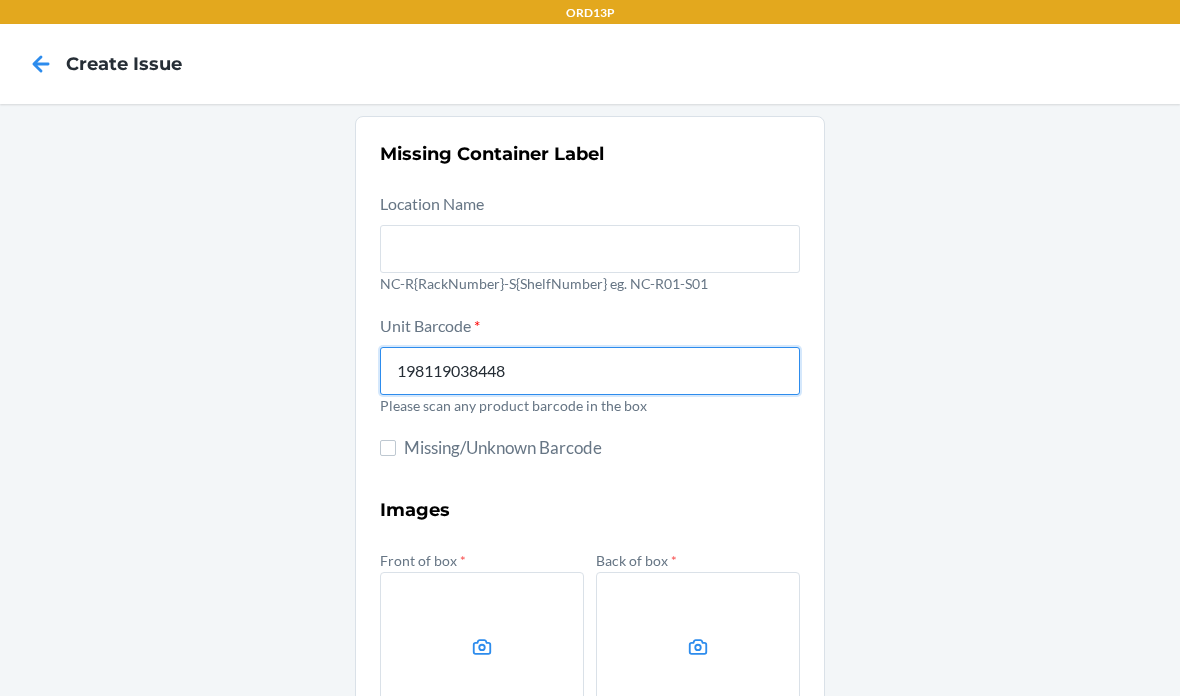 type on "198119038448" 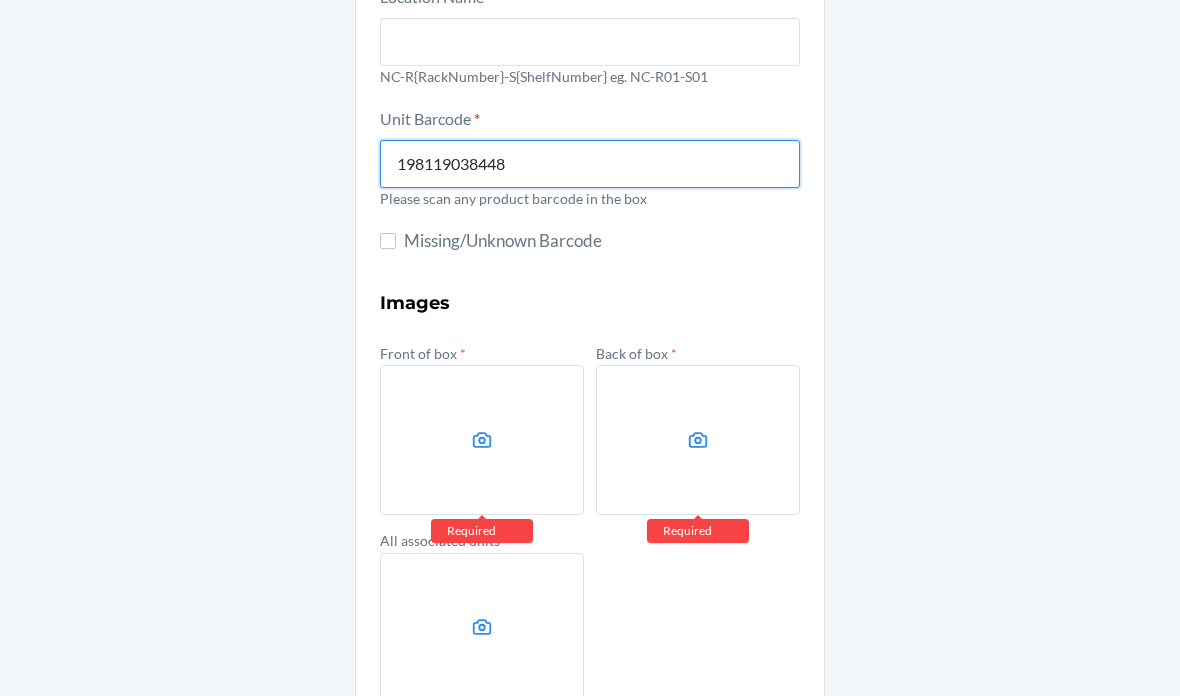 scroll, scrollTop: 218, scrollLeft: 0, axis: vertical 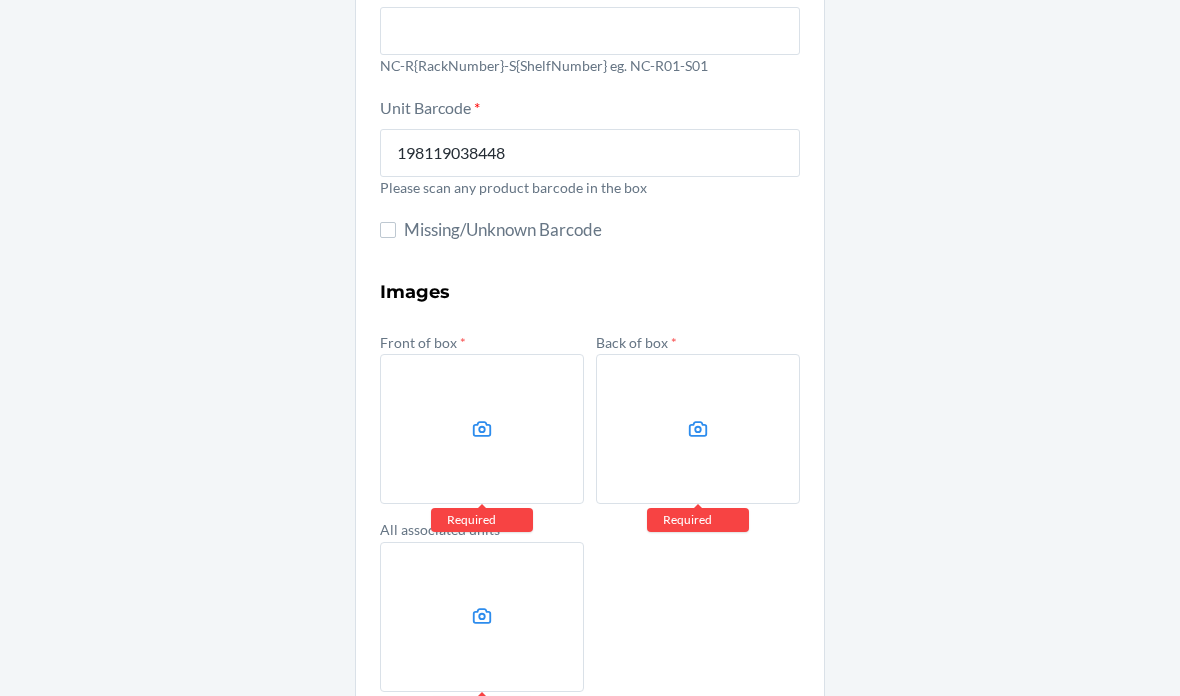 click at bounding box center [482, 429] 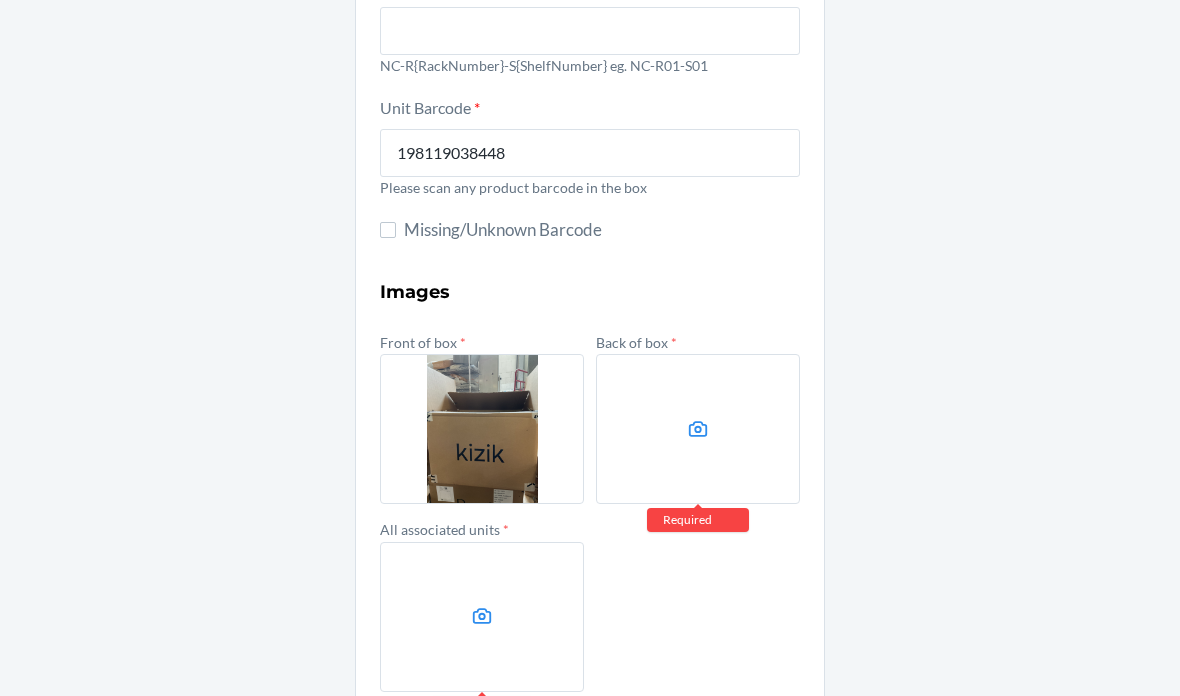 click at bounding box center (698, 429) 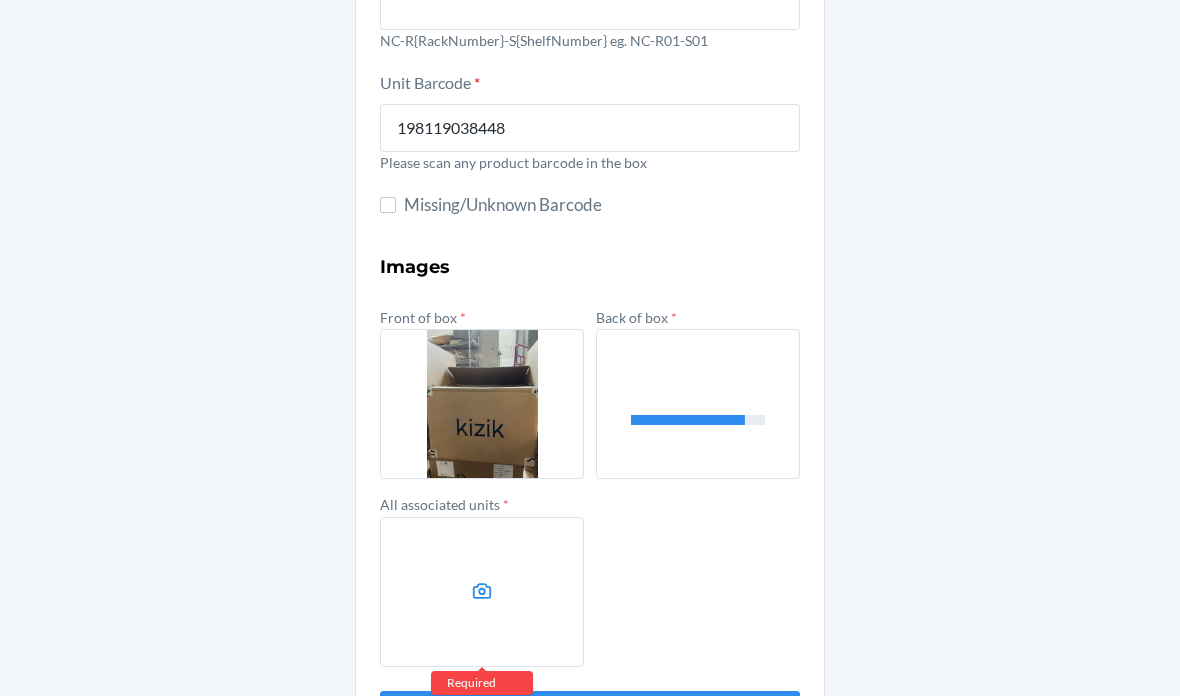scroll, scrollTop: 241, scrollLeft: 0, axis: vertical 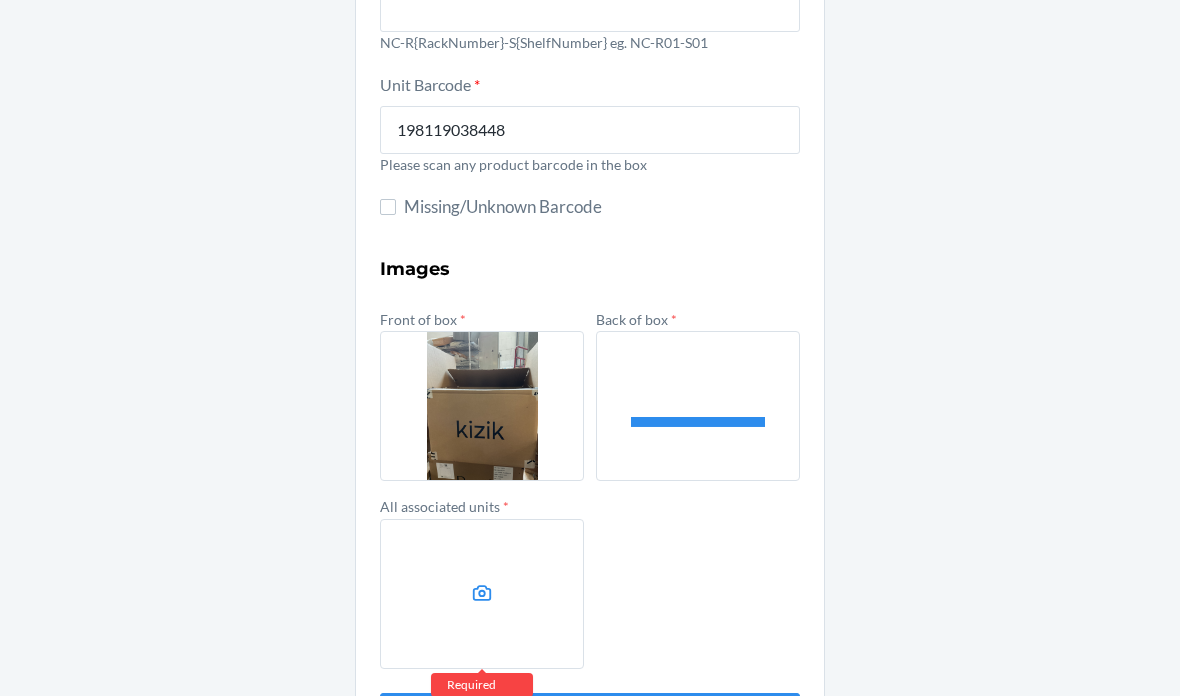 click at bounding box center [482, 594] 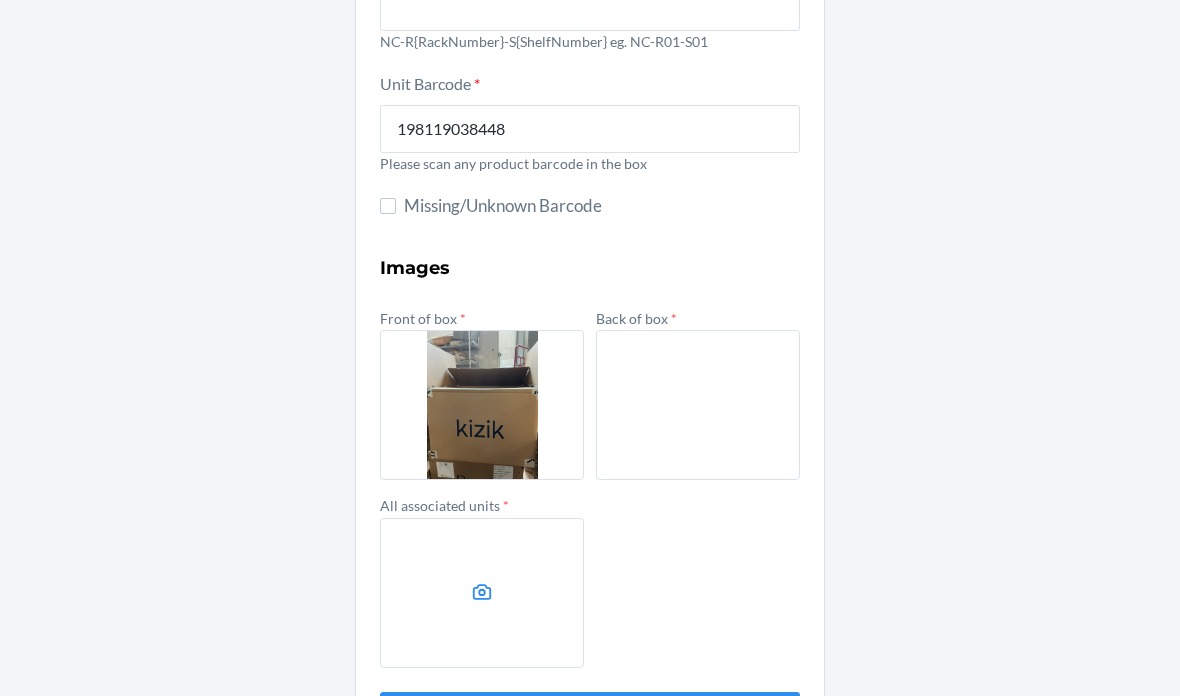 scroll, scrollTop: 80, scrollLeft: 0, axis: vertical 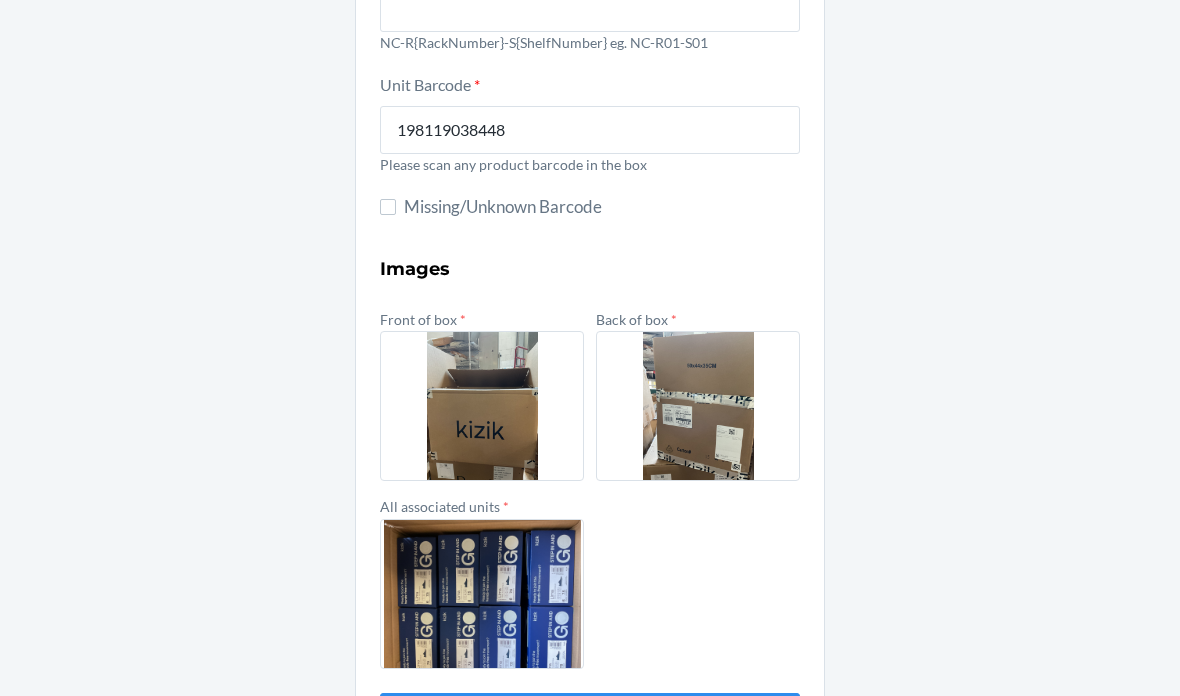click on "Submit" at bounding box center [590, 717] 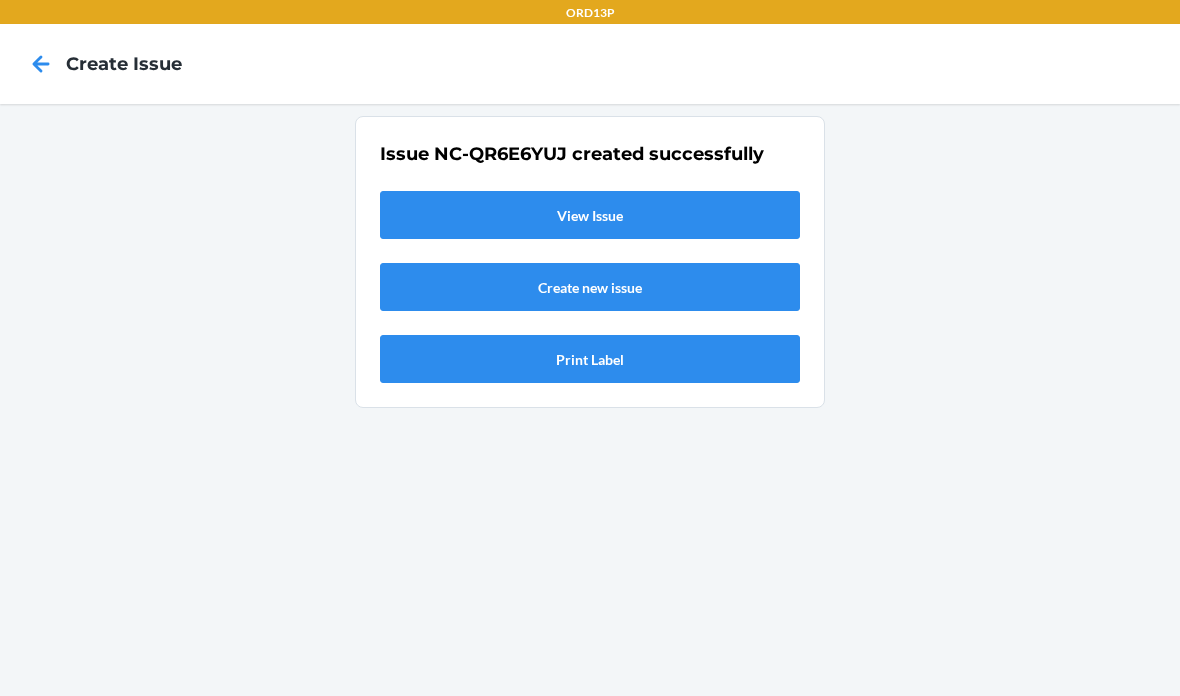 scroll, scrollTop: 0, scrollLeft: 0, axis: both 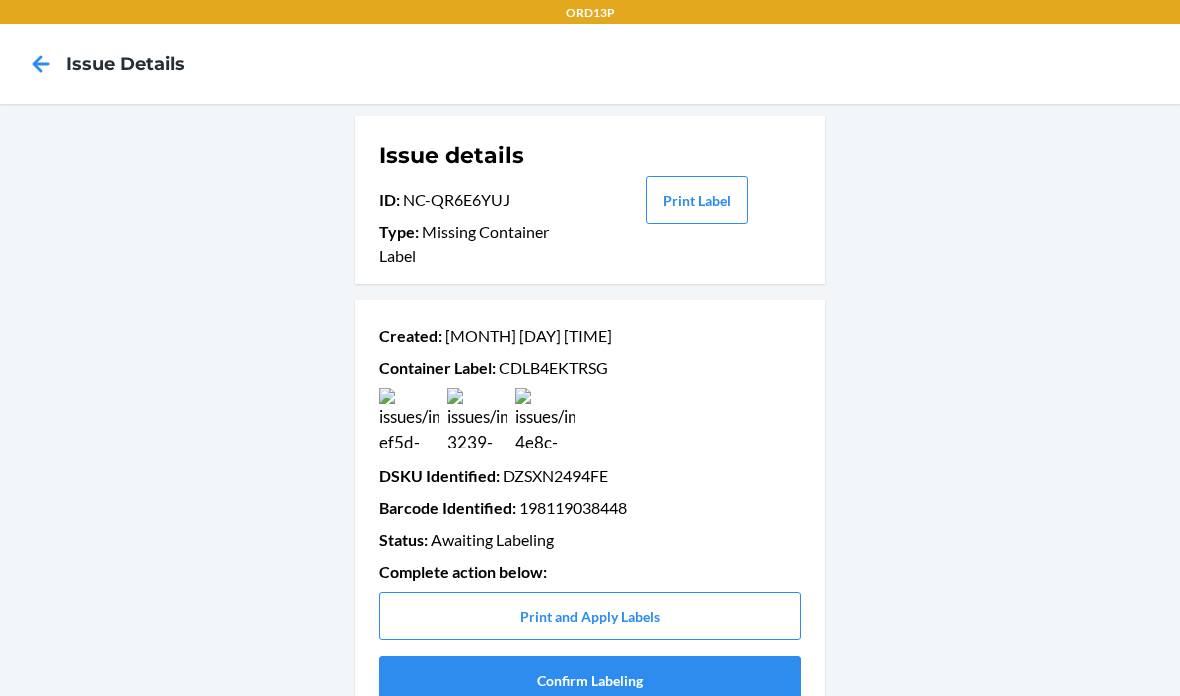 click on "Confirm Labeling" at bounding box center [590, 680] 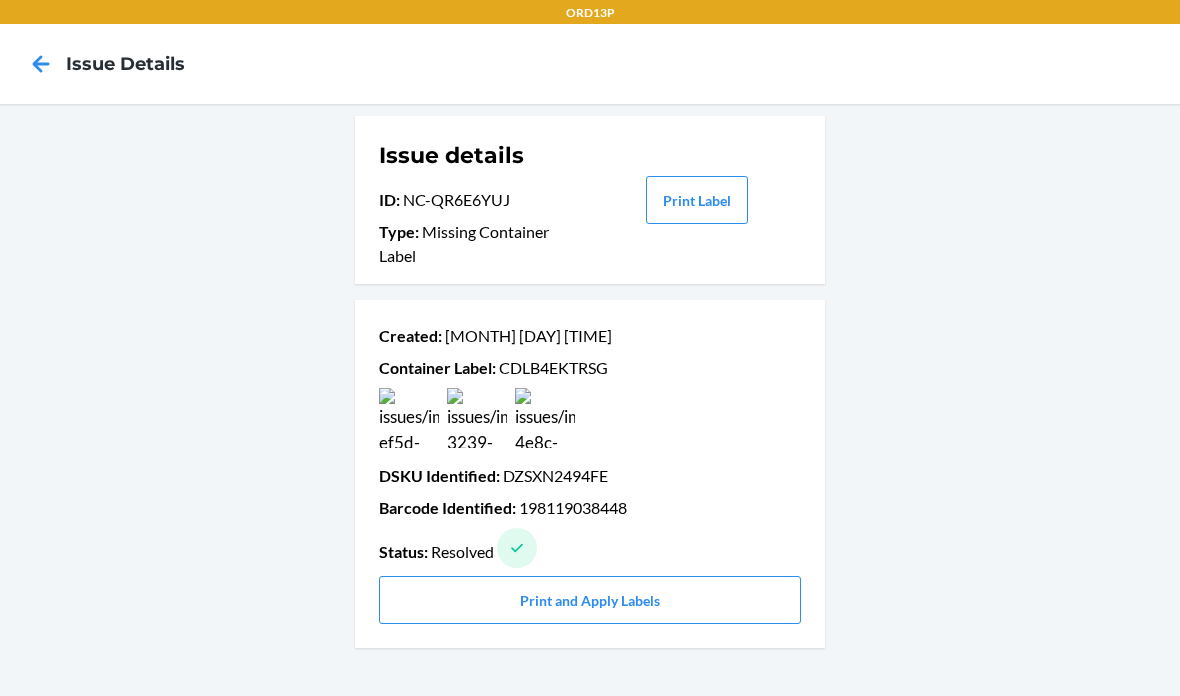 click at bounding box center (590, 418) 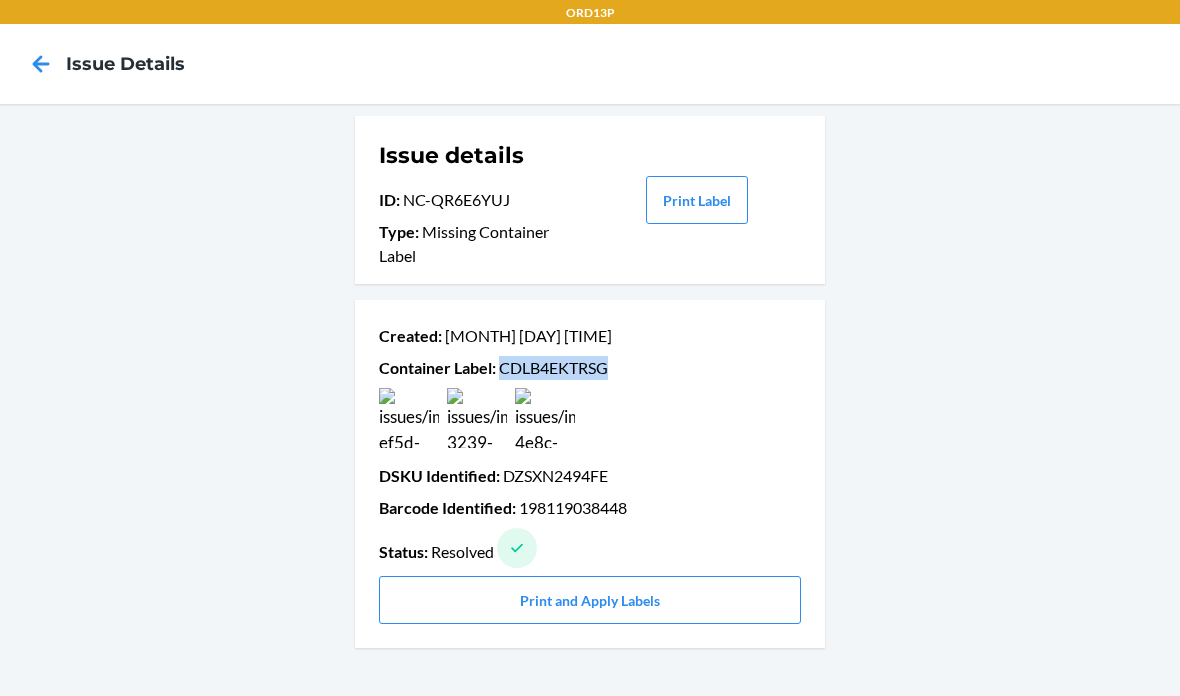 copy on "CDLB4EKTRSG" 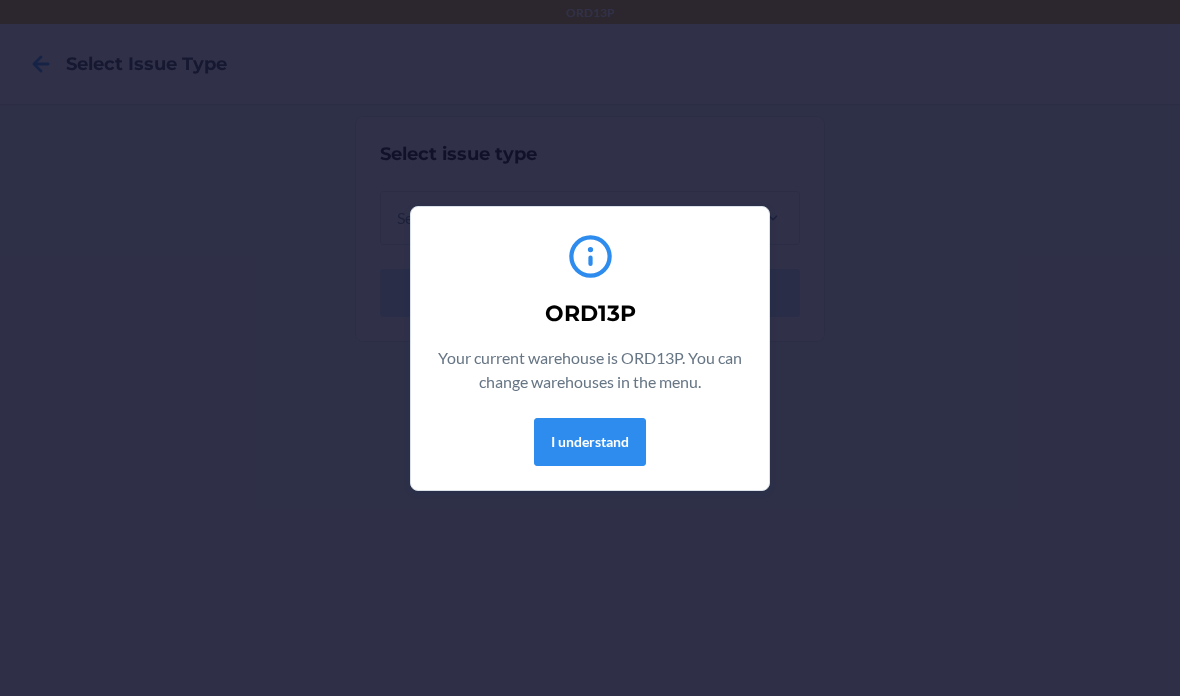 scroll, scrollTop: 0, scrollLeft: 0, axis: both 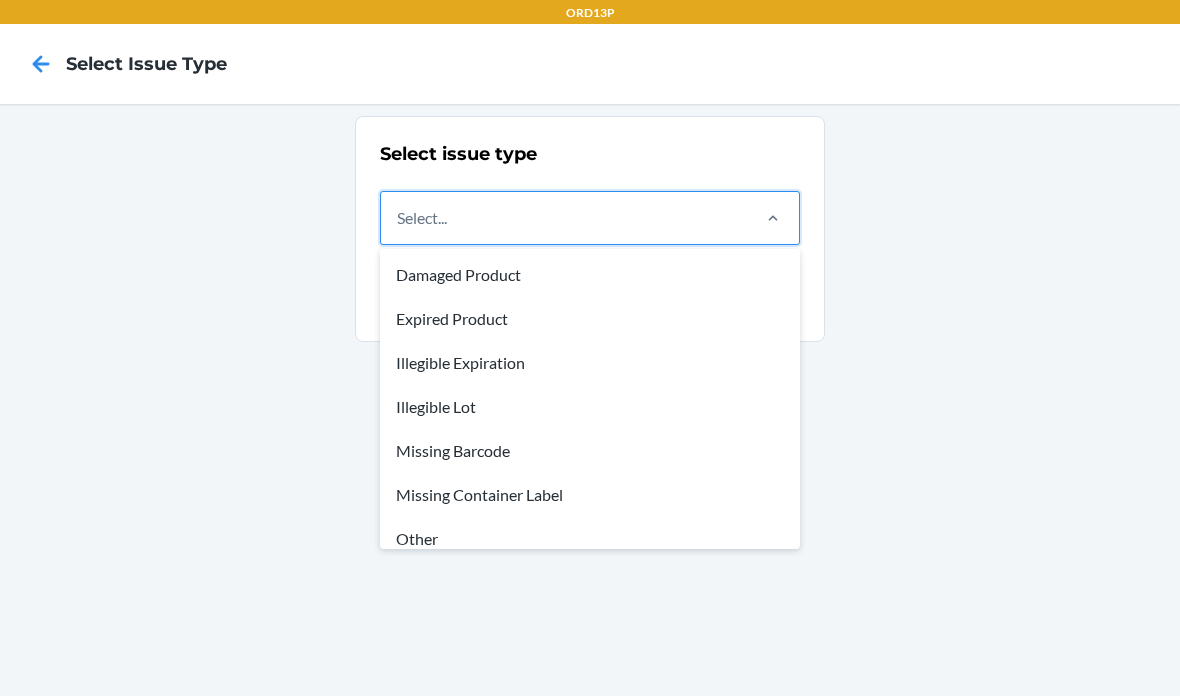 click on "Missing Barcode" at bounding box center (590, 451) 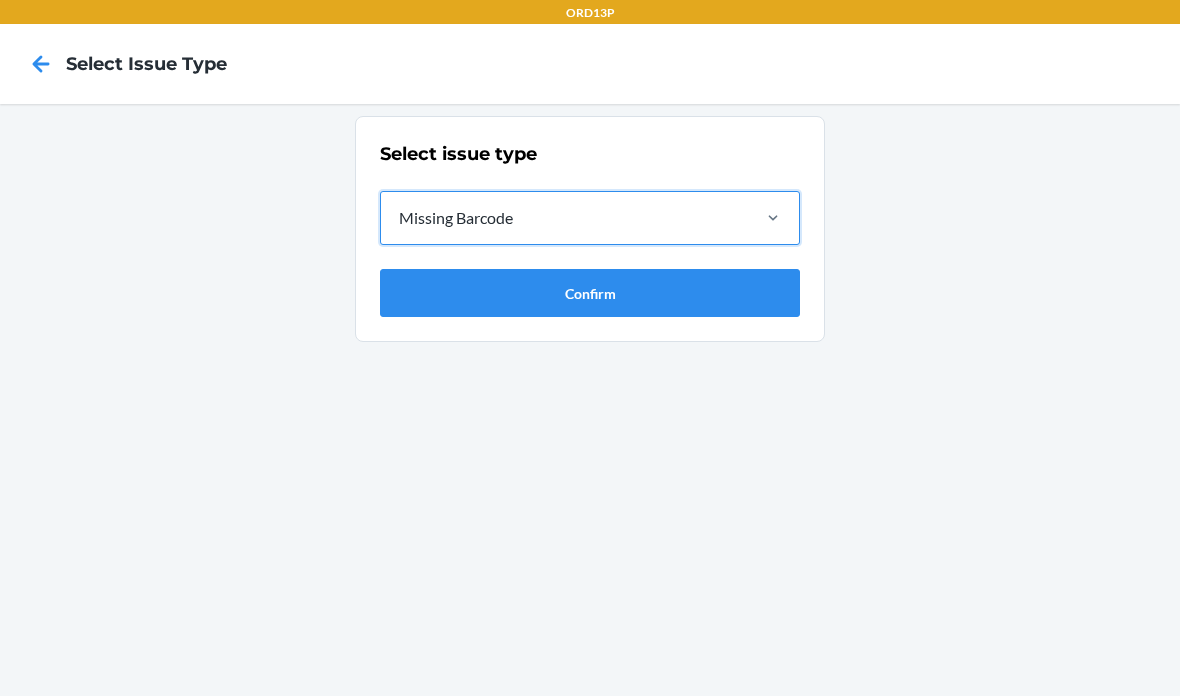 click on "Confirm" at bounding box center [590, 293] 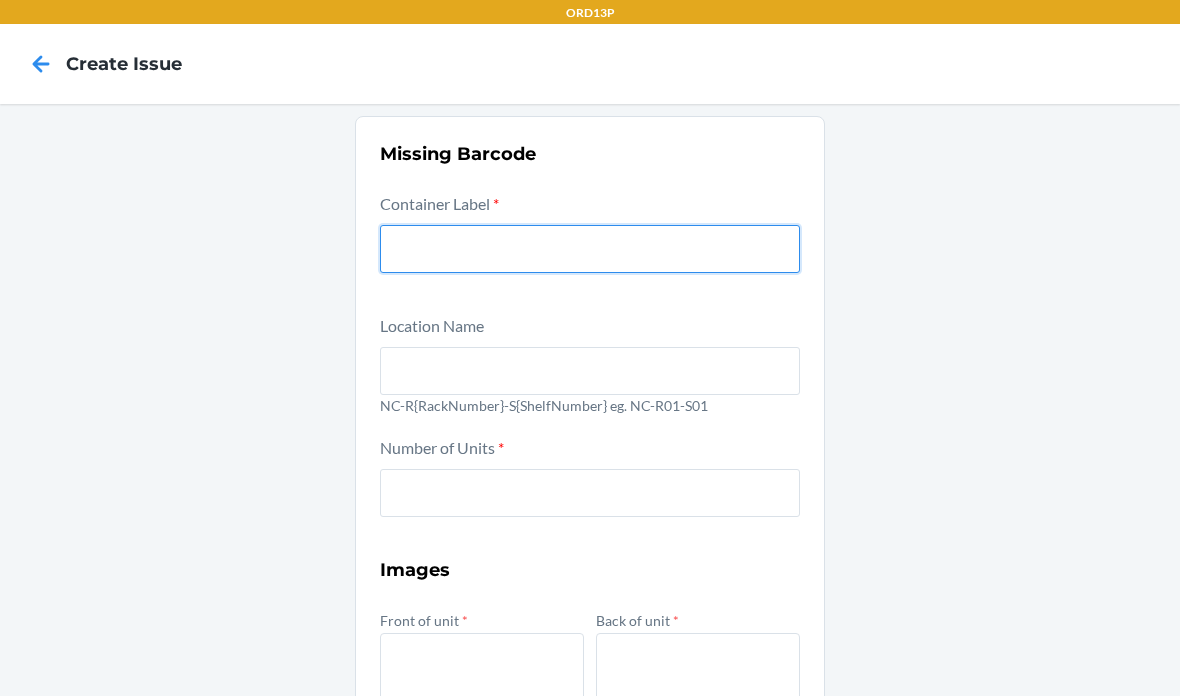 click at bounding box center [590, 249] 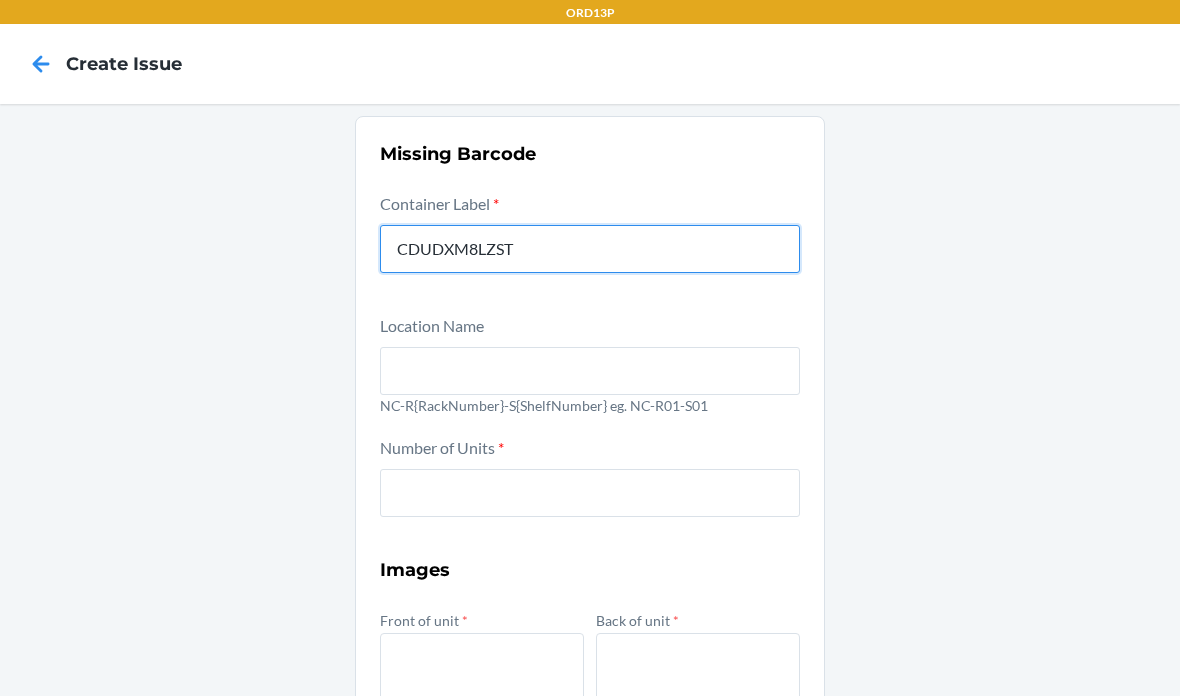 type on "CDUDXM8LZST" 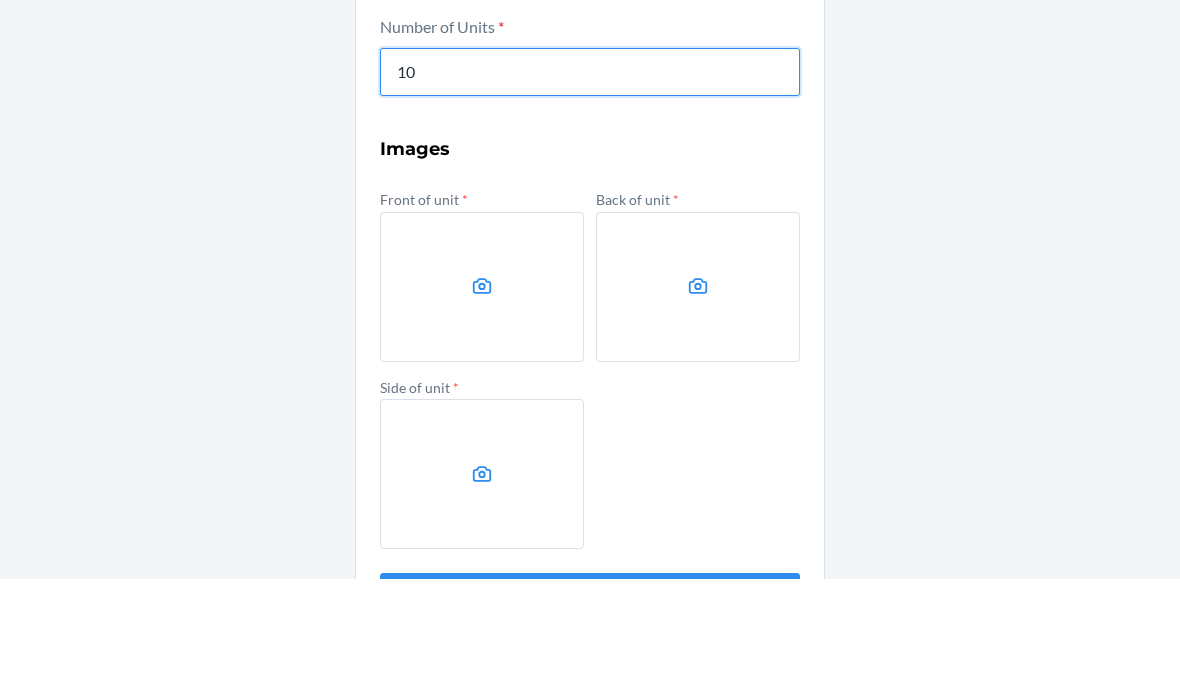 scroll, scrollTop: 302, scrollLeft: 0, axis: vertical 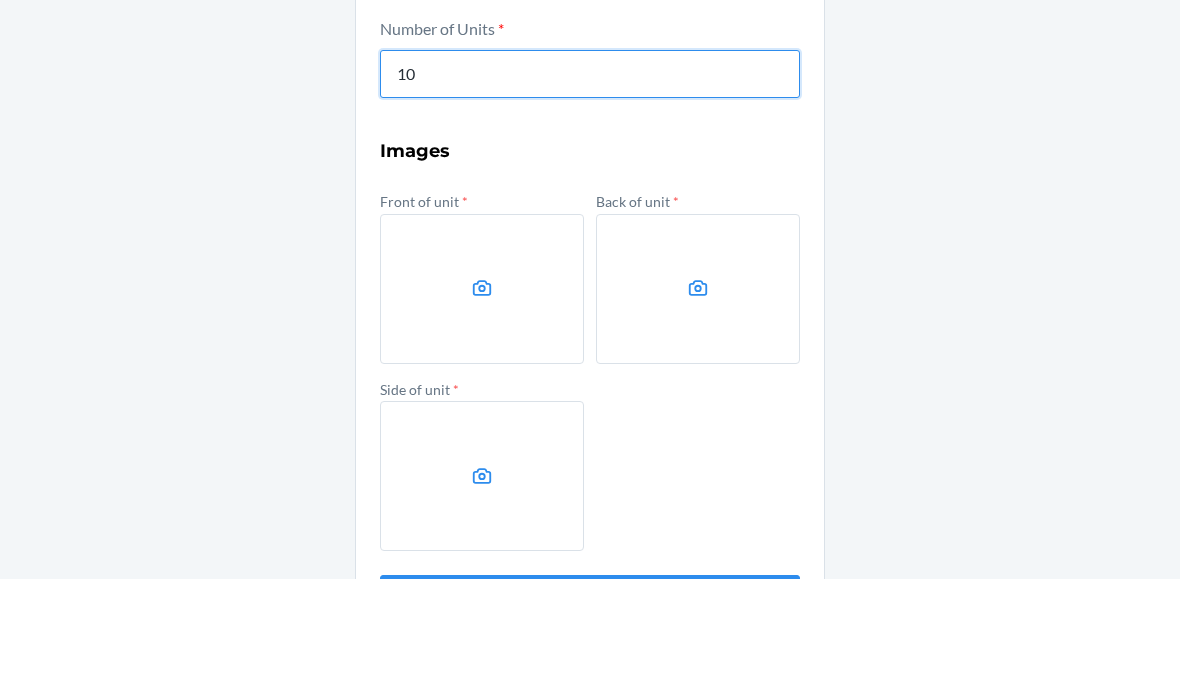 type on "10" 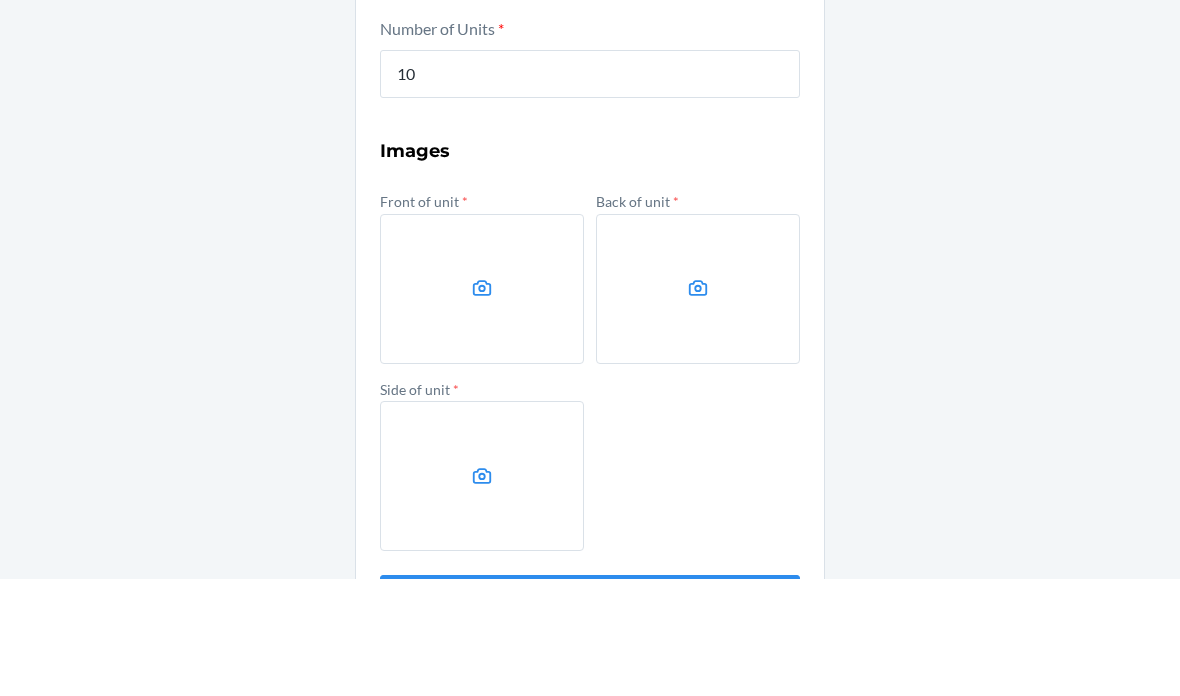 click at bounding box center (482, 406) 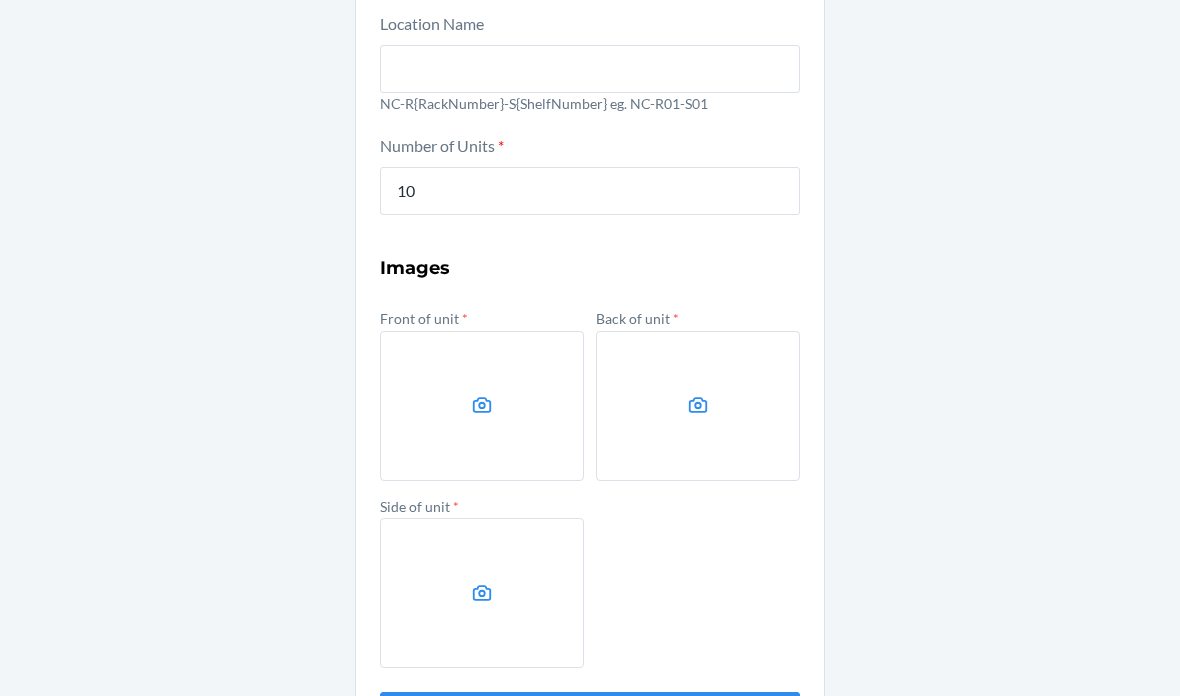 click at bounding box center (482, 406) 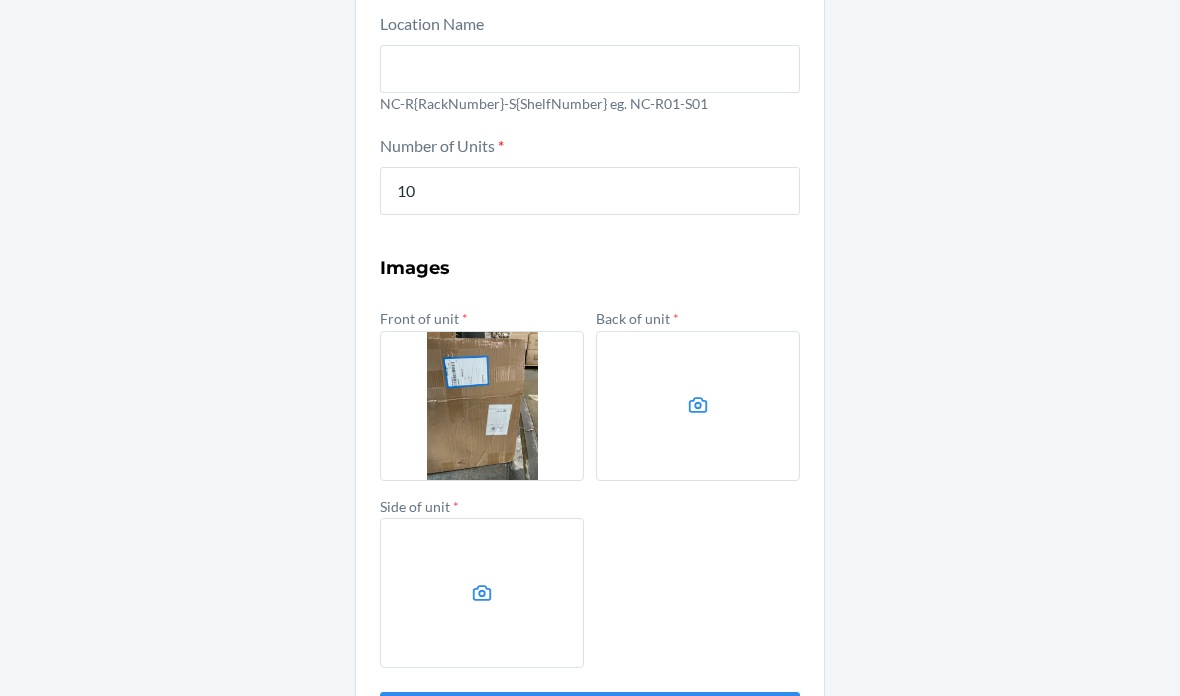 click 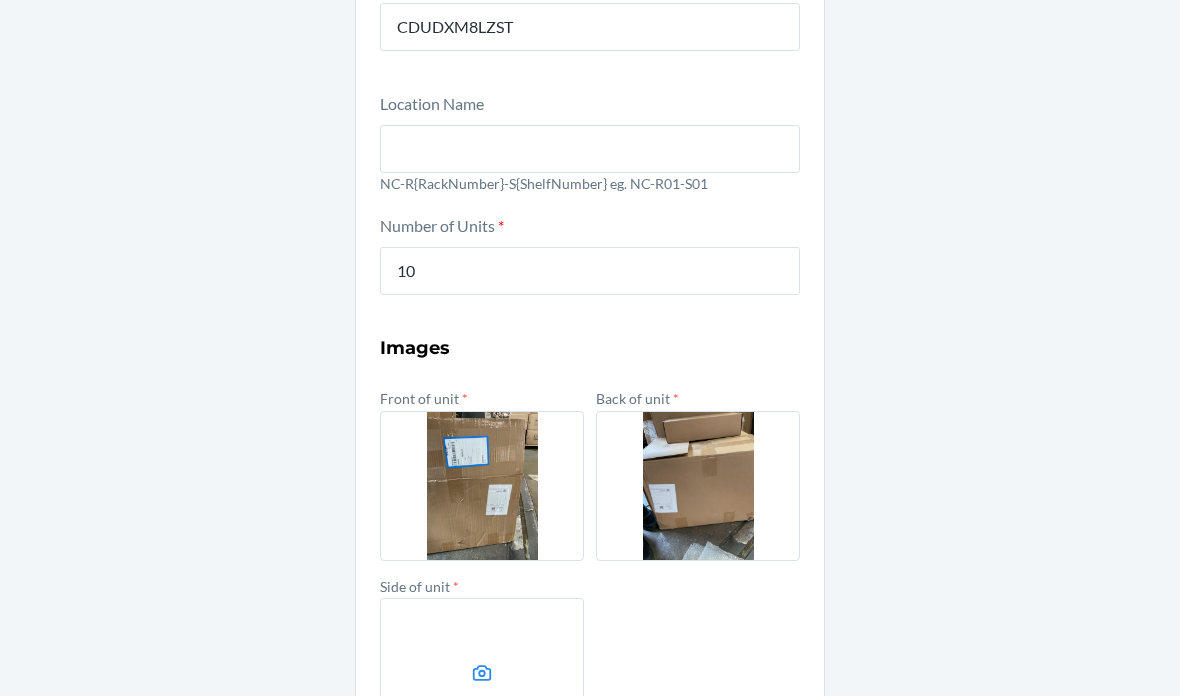 scroll, scrollTop: 221, scrollLeft: 0, axis: vertical 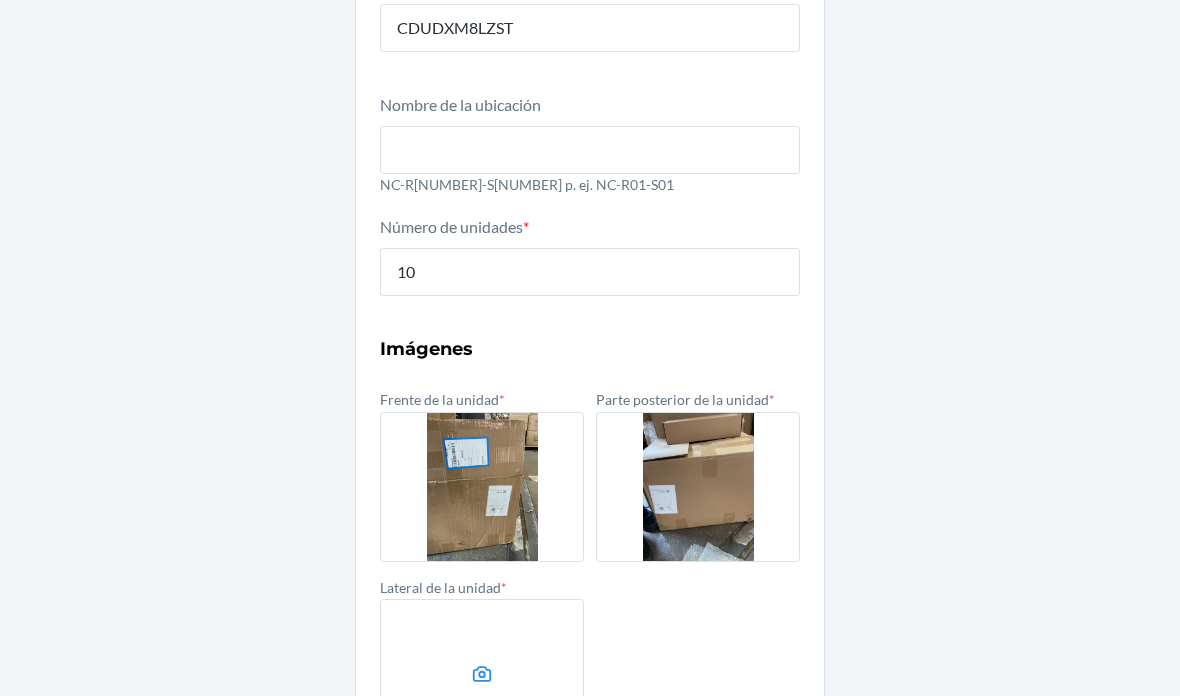 click at bounding box center [482, 487] 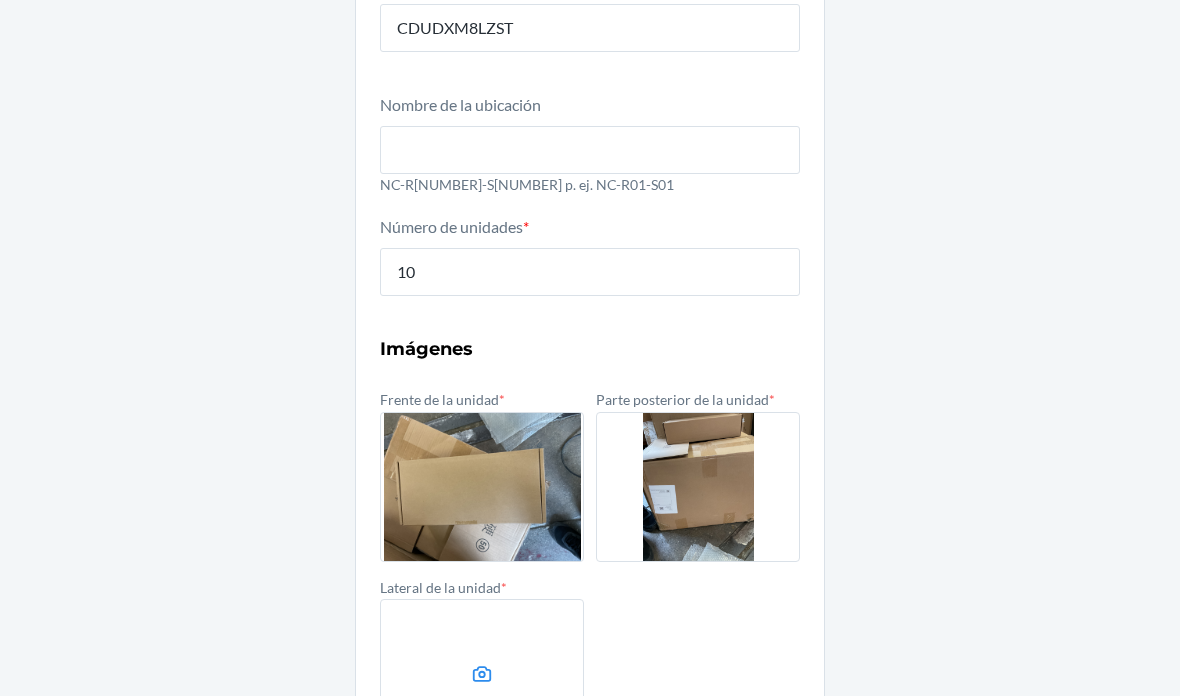 click at bounding box center [698, 487] 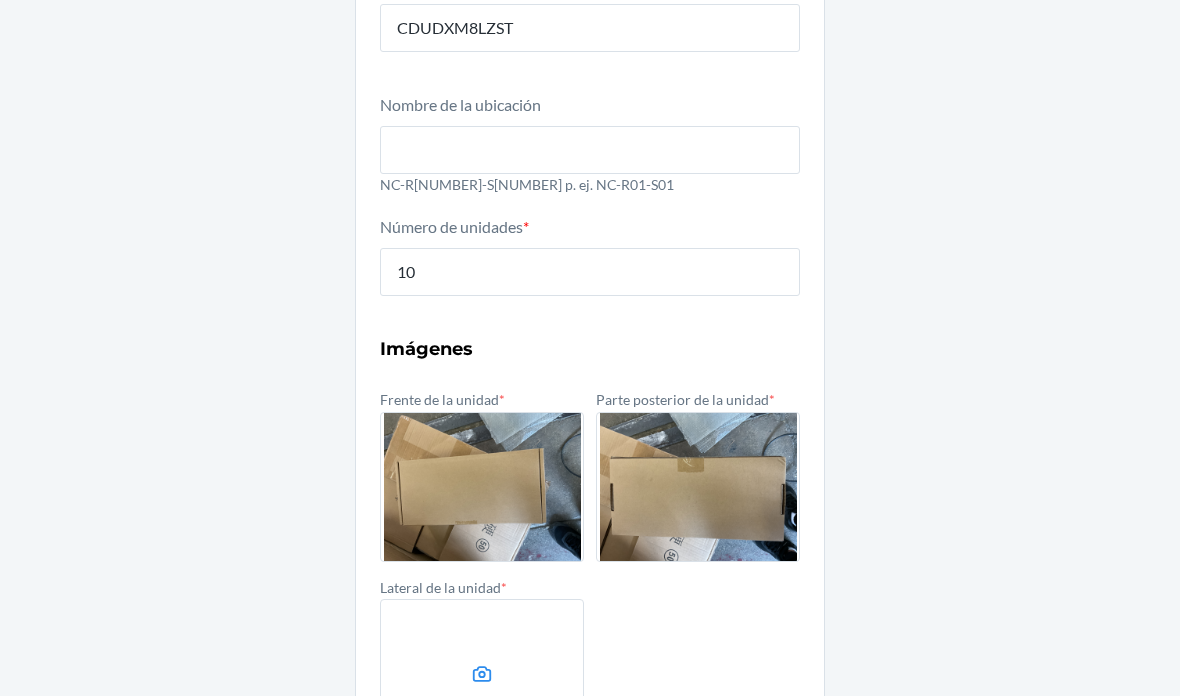 click at bounding box center (482, 674) 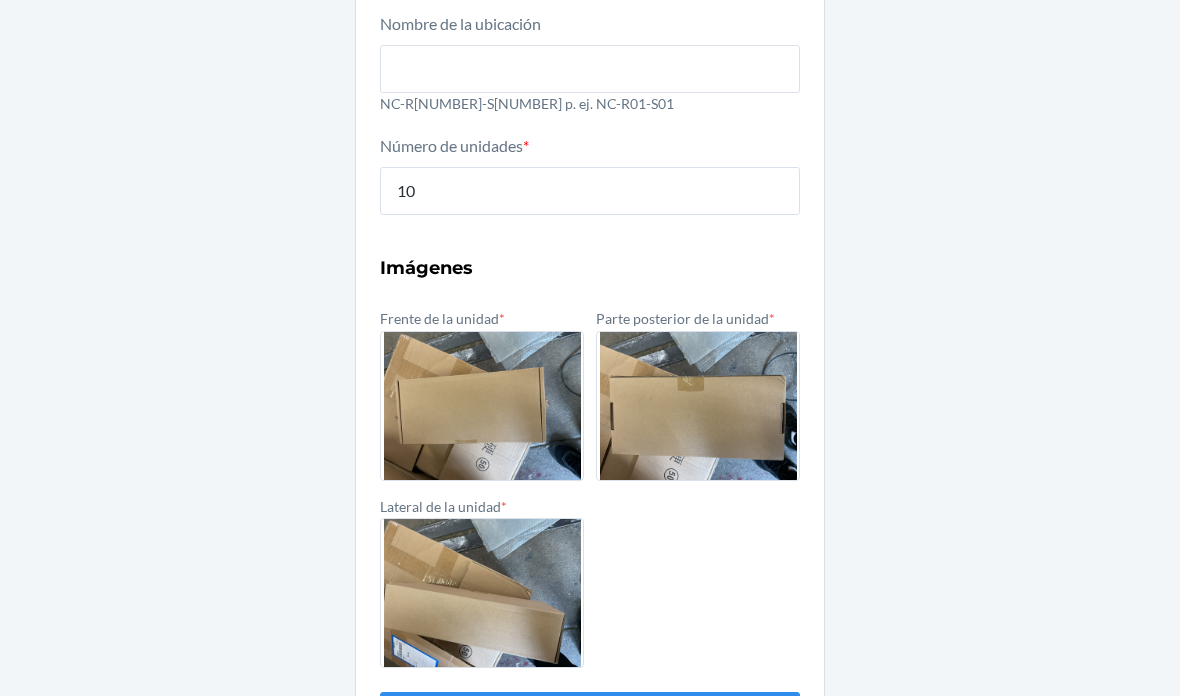 scroll, scrollTop: 302, scrollLeft: 0, axis: vertical 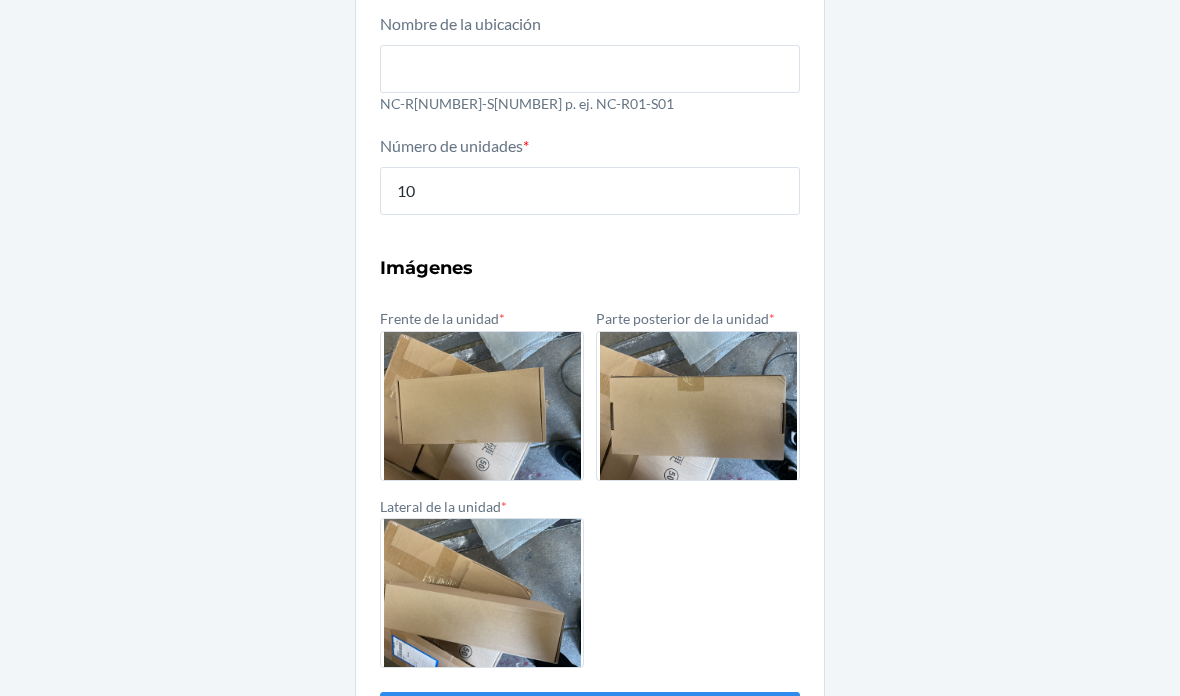 click on "Entregar" at bounding box center (590, 716) 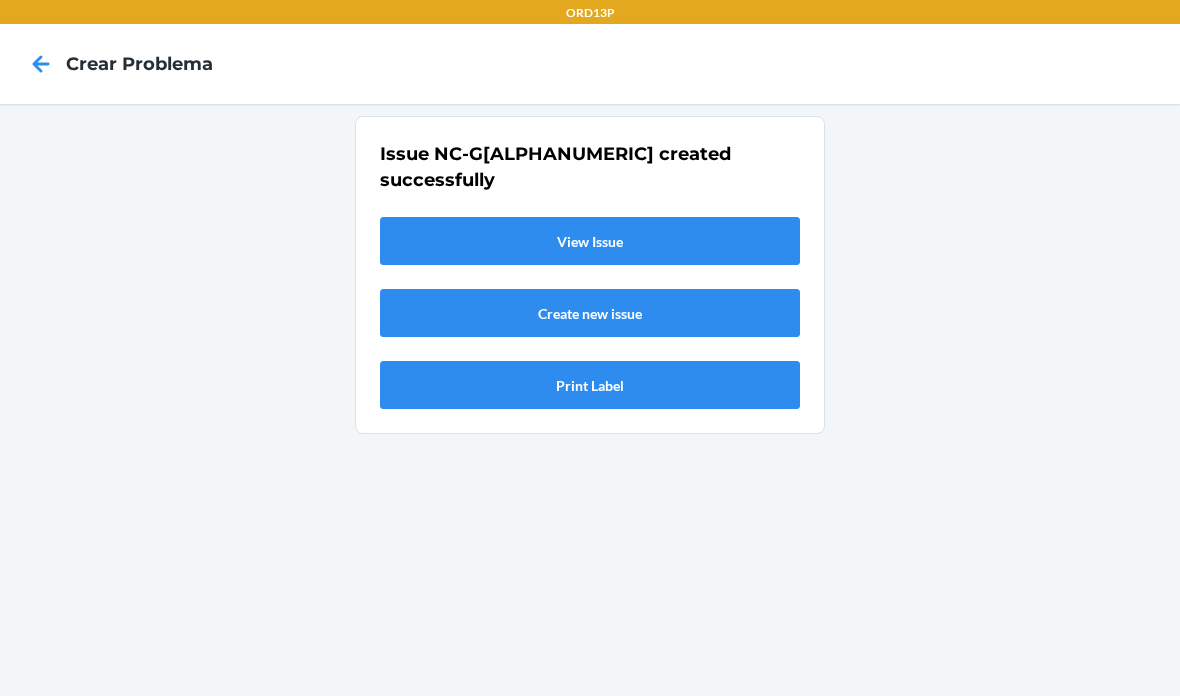 scroll, scrollTop: 0, scrollLeft: 0, axis: both 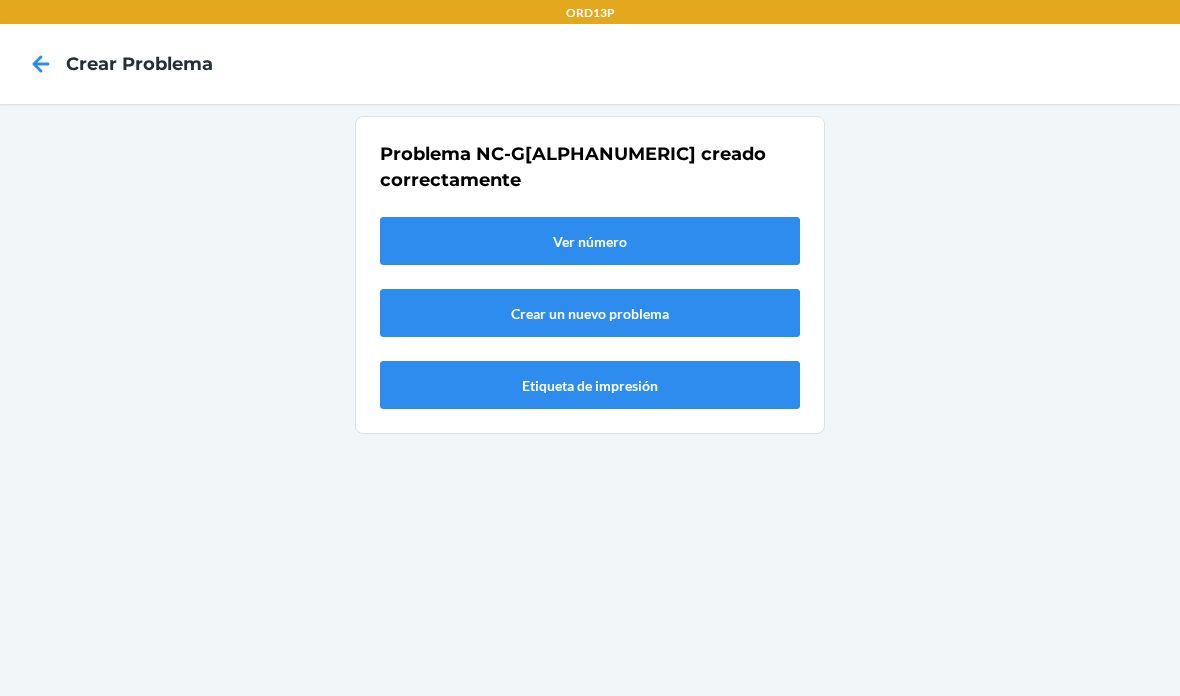 click on "Ver número" at bounding box center [590, 241] 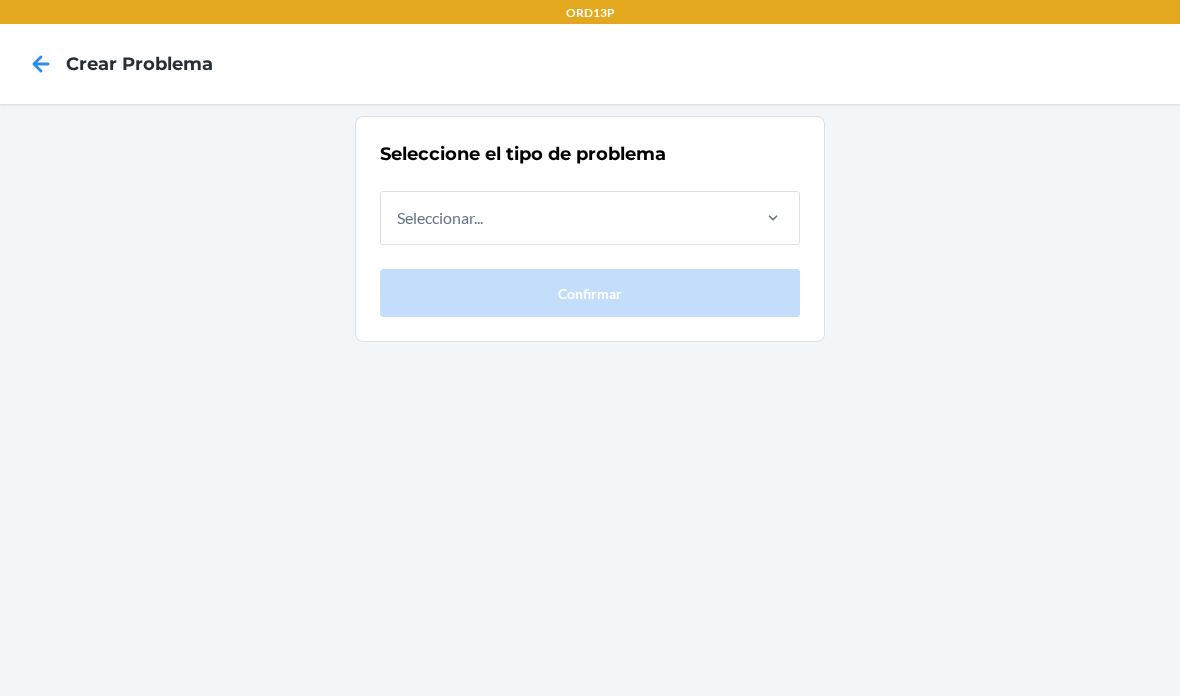 scroll, scrollTop: 0, scrollLeft: 0, axis: both 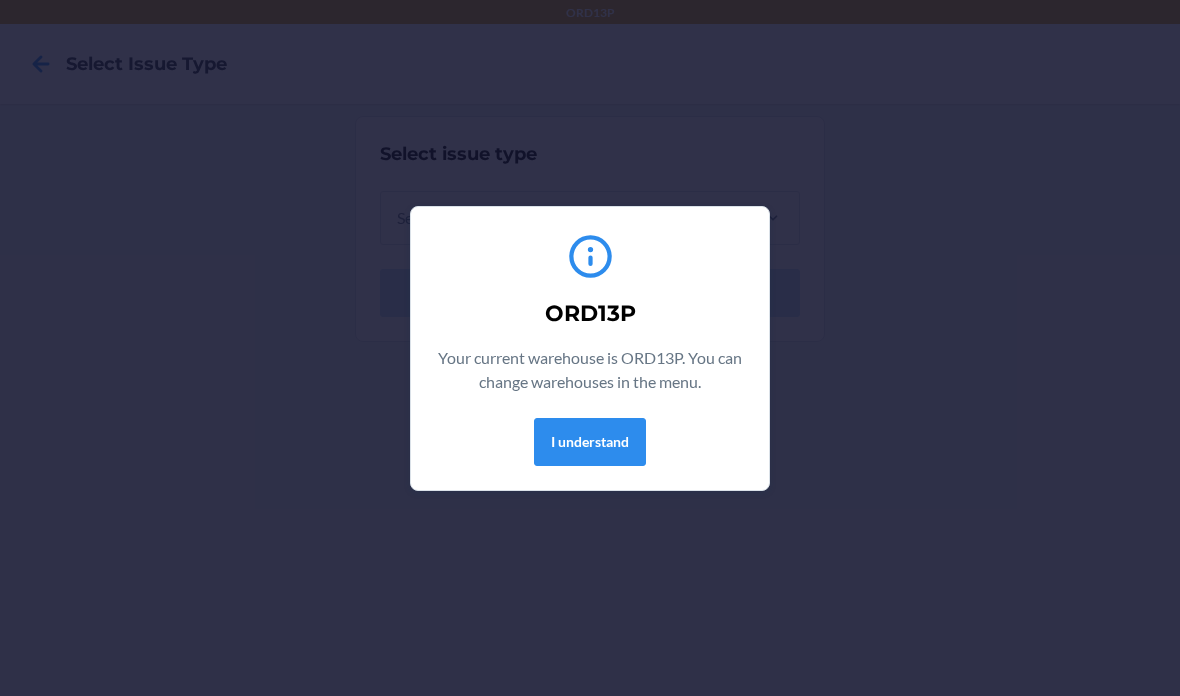 click on "I understand" at bounding box center [590, 442] 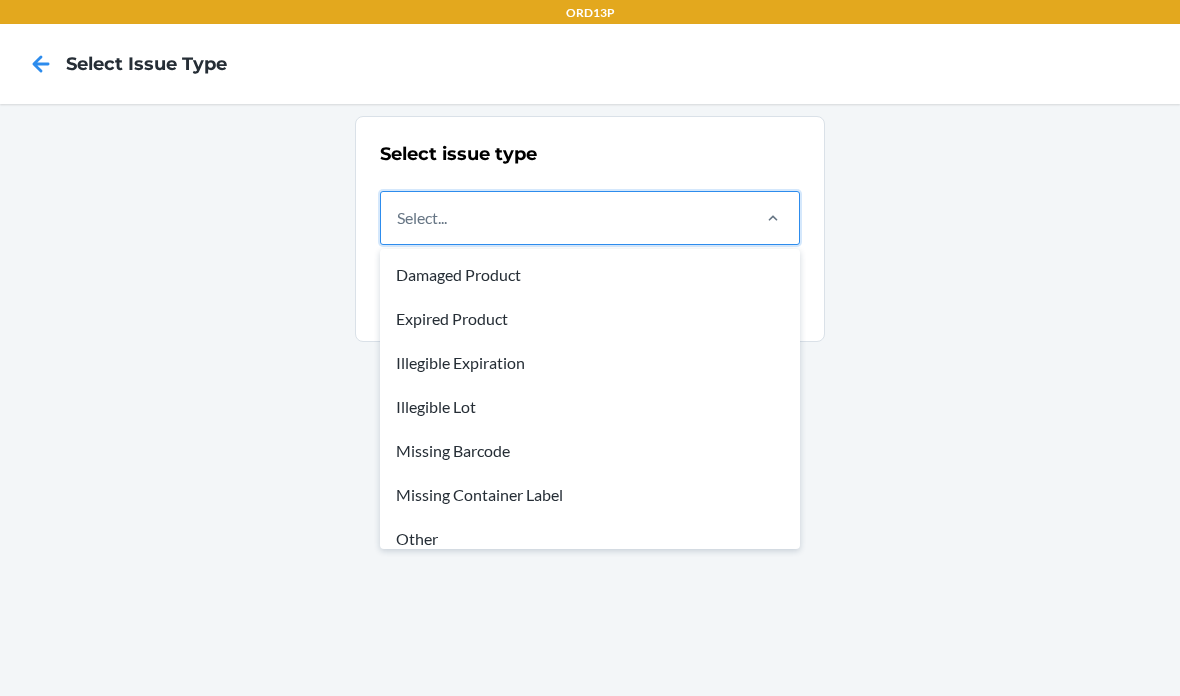 click on "Missing Barcode" at bounding box center [590, 451] 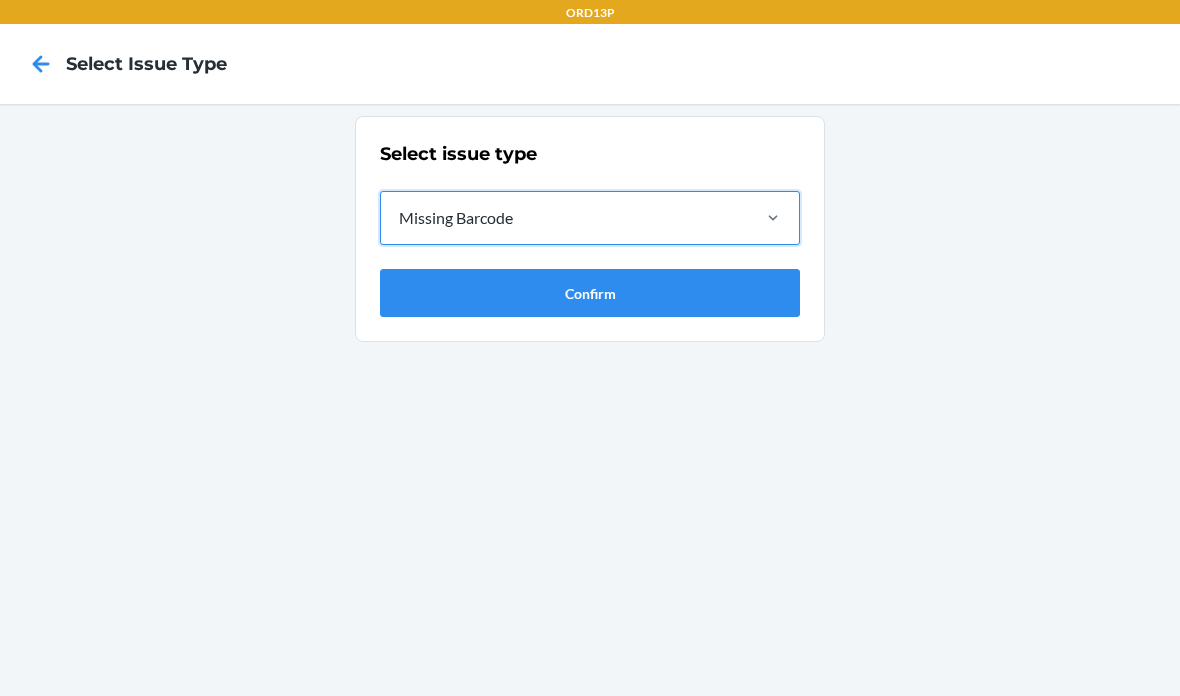 click on "Confirm" at bounding box center [590, 293] 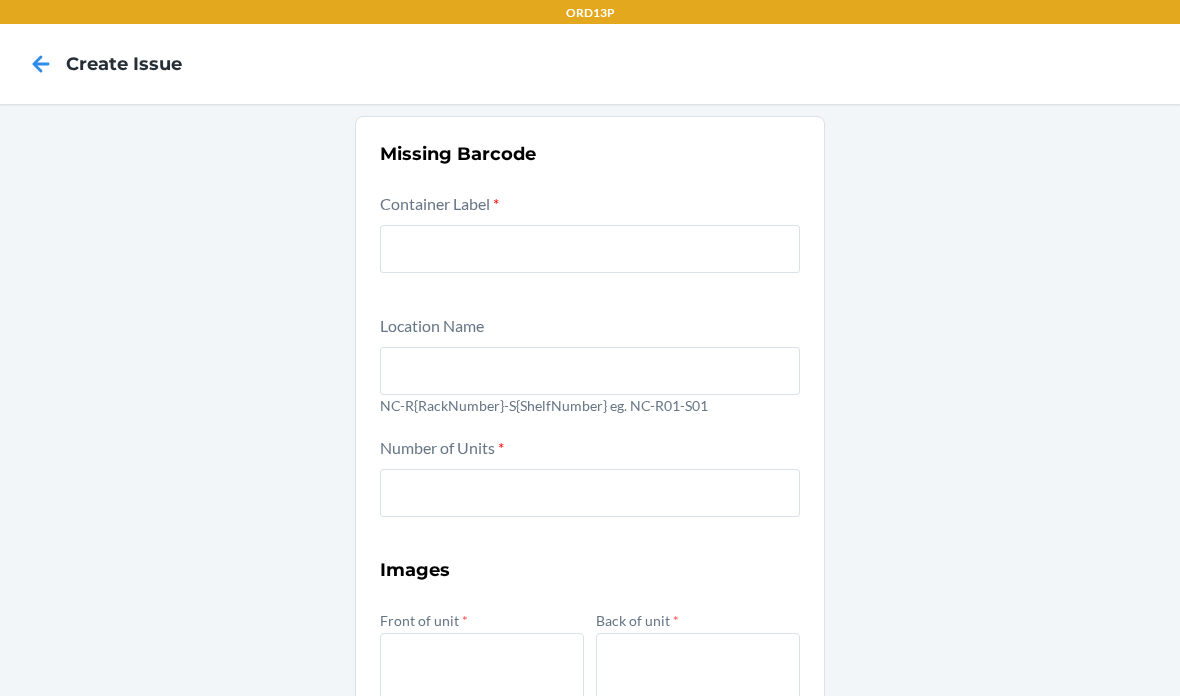 click at bounding box center [590, 249] 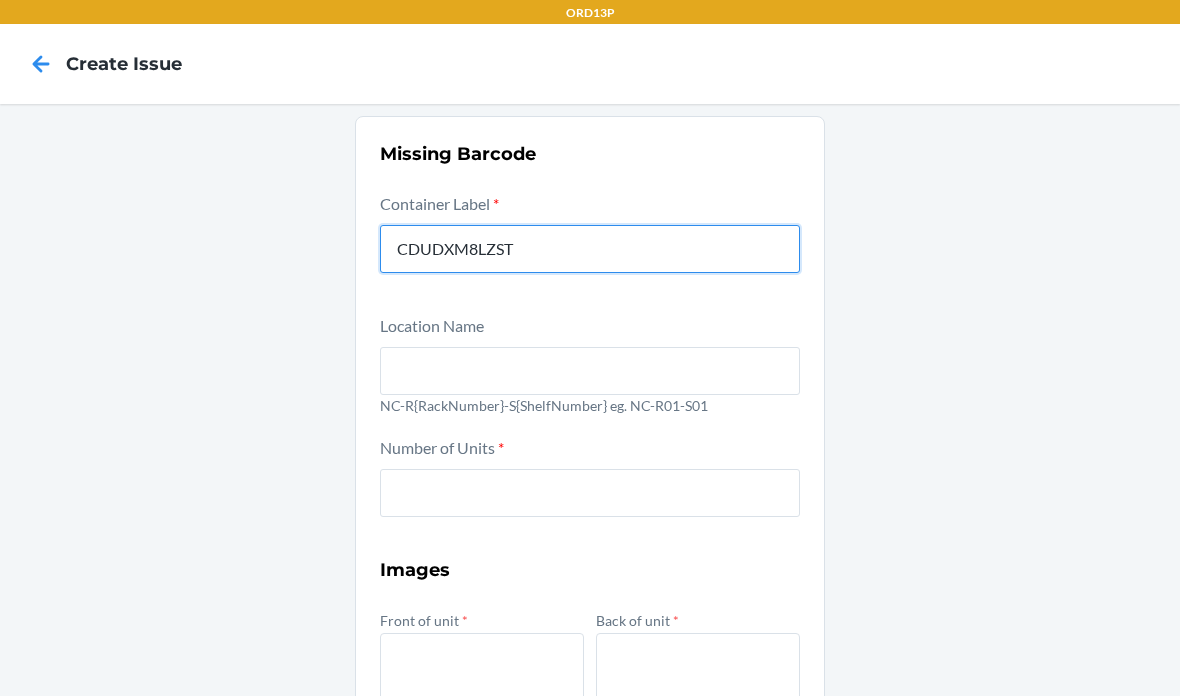 type on "CDUDXM8LZST" 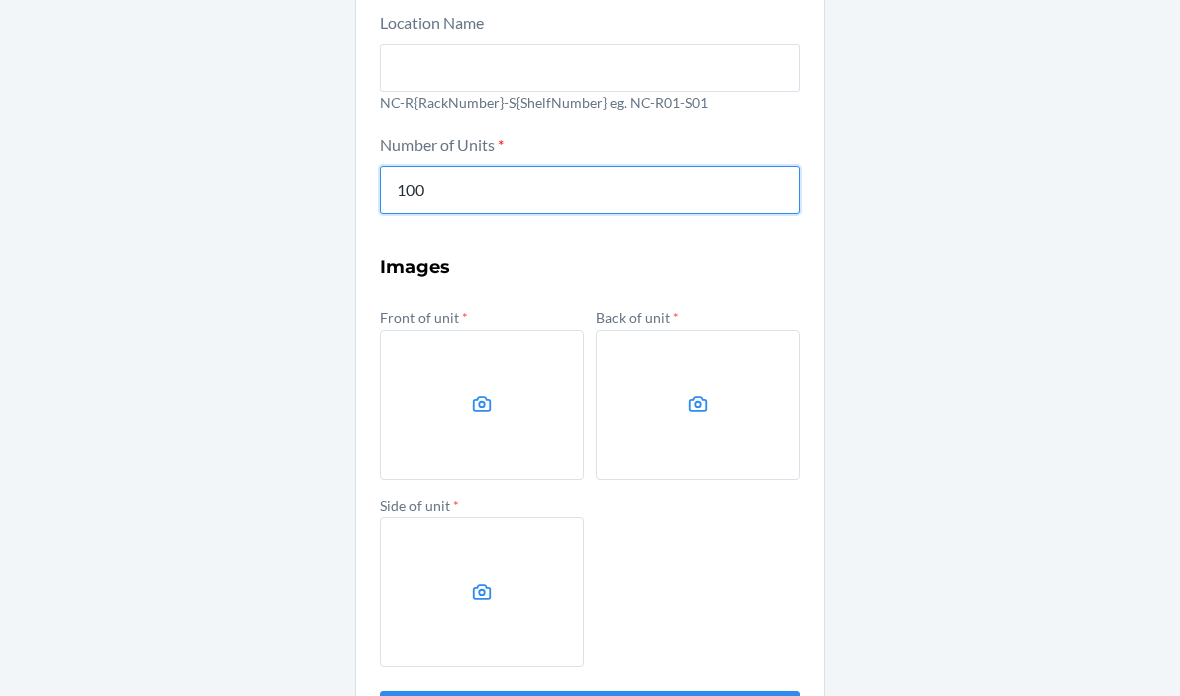 scroll, scrollTop: 302, scrollLeft: 0, axis: vertical 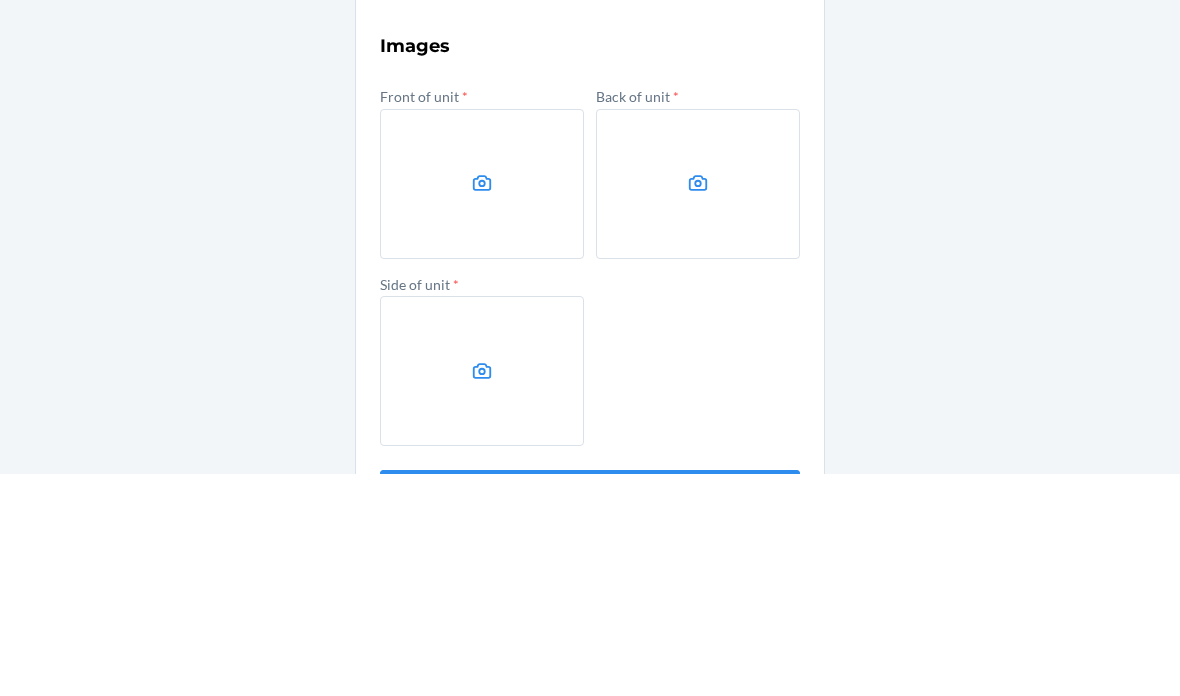 type on "10" 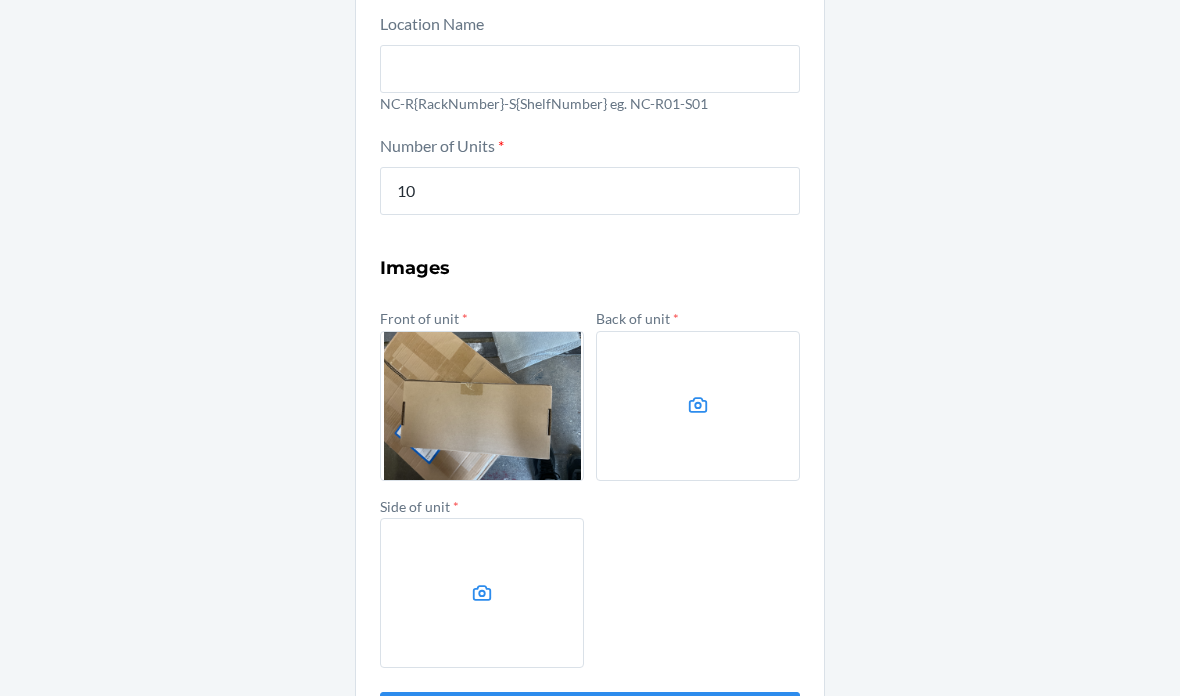 click at bounding box center [698, 406] 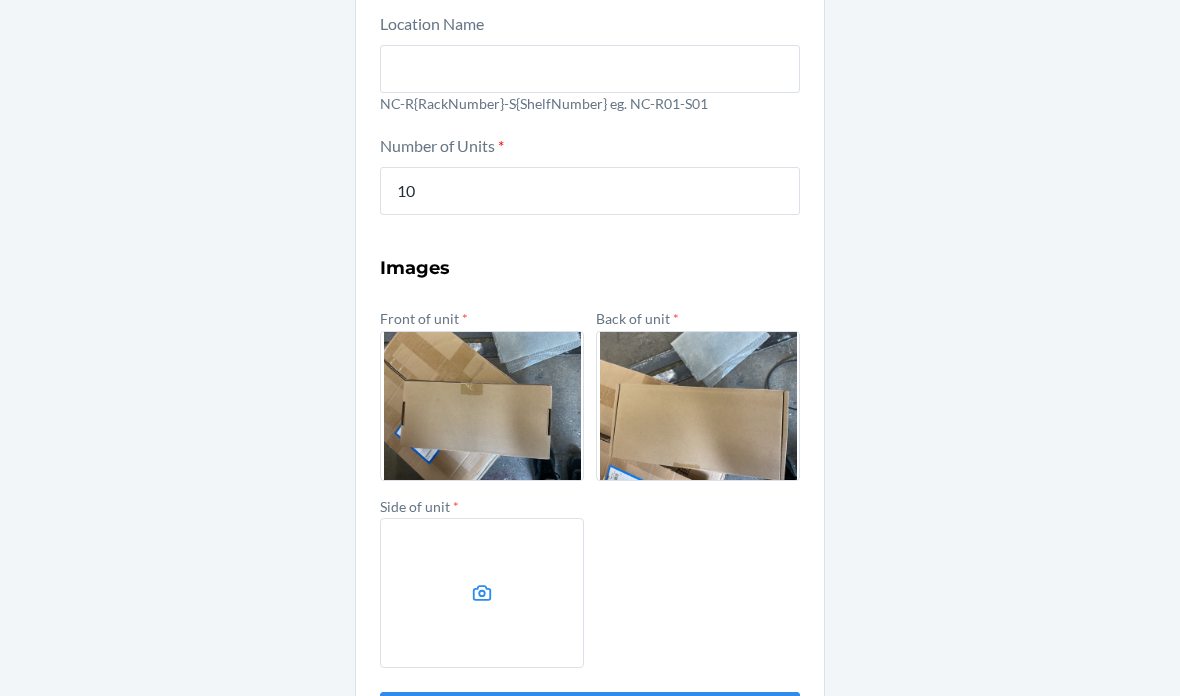 click 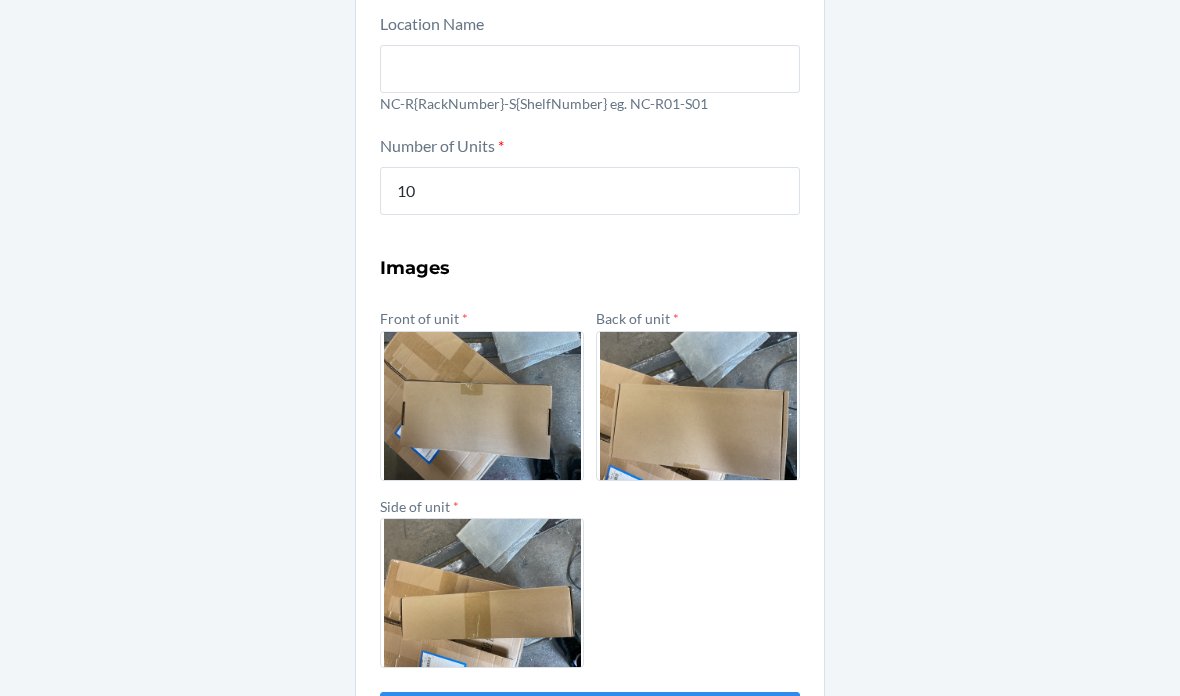 click on "Submit" at bounding box center [590, 716] 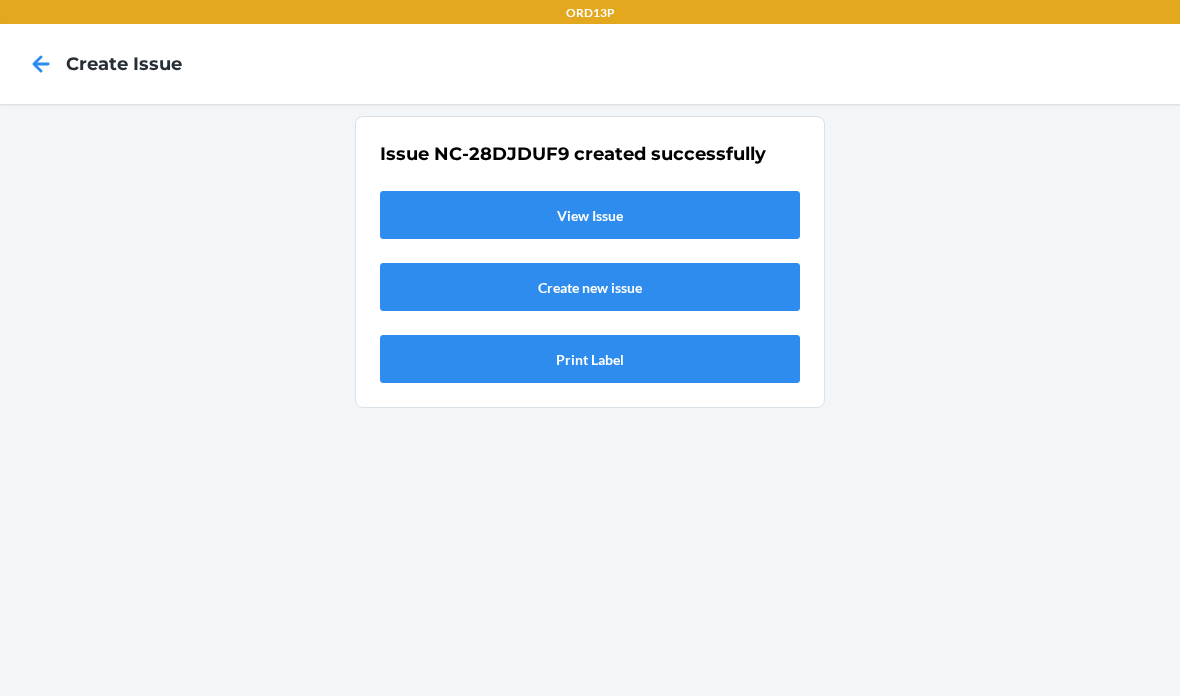 scroll, scrollTop: 0, scrollLeft: 0, axis: both 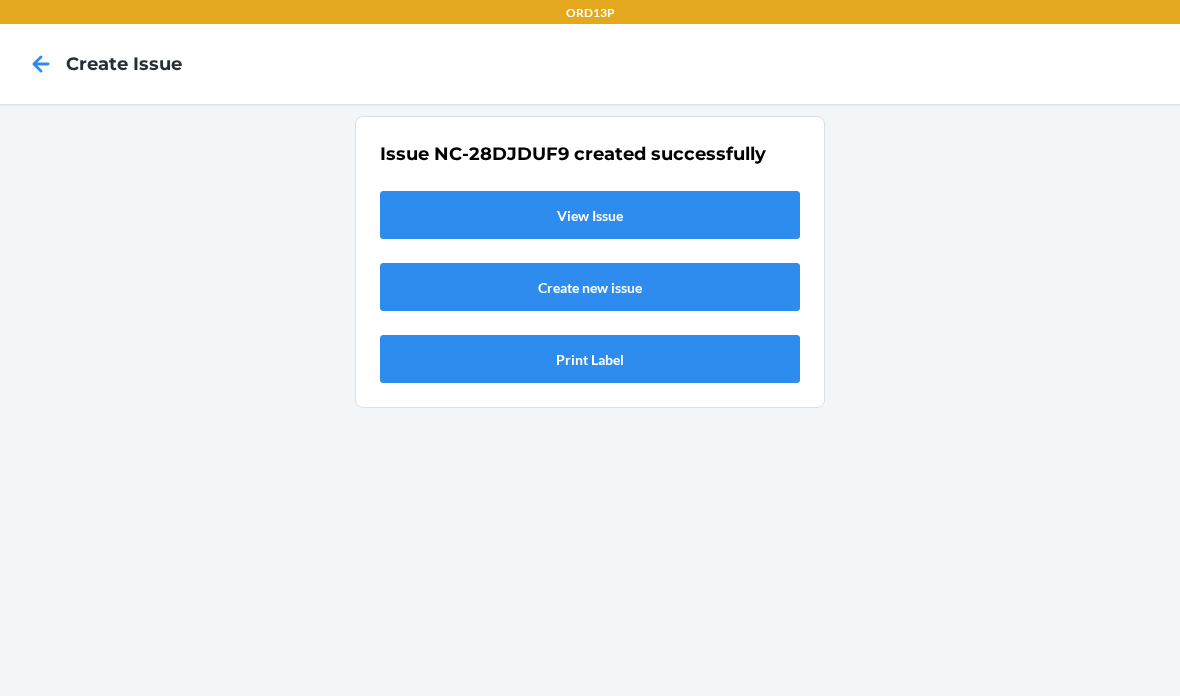 click on "View Issue" at bounding box center [590, 215] 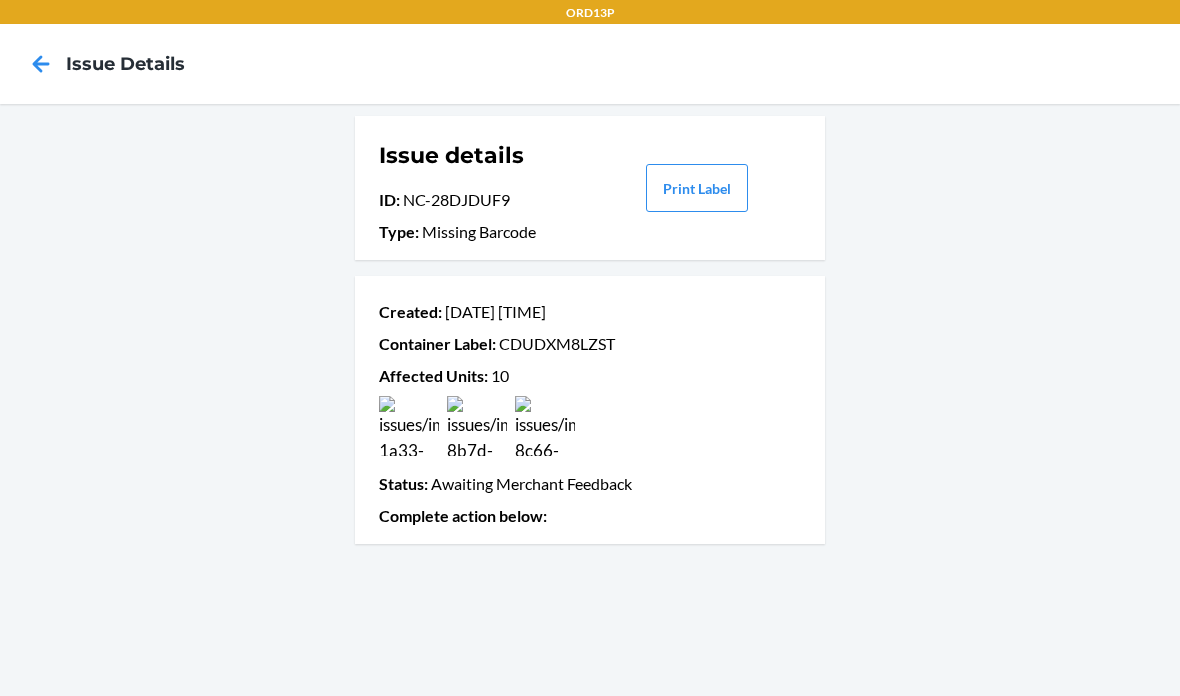 click at bounding box center [590, 426] 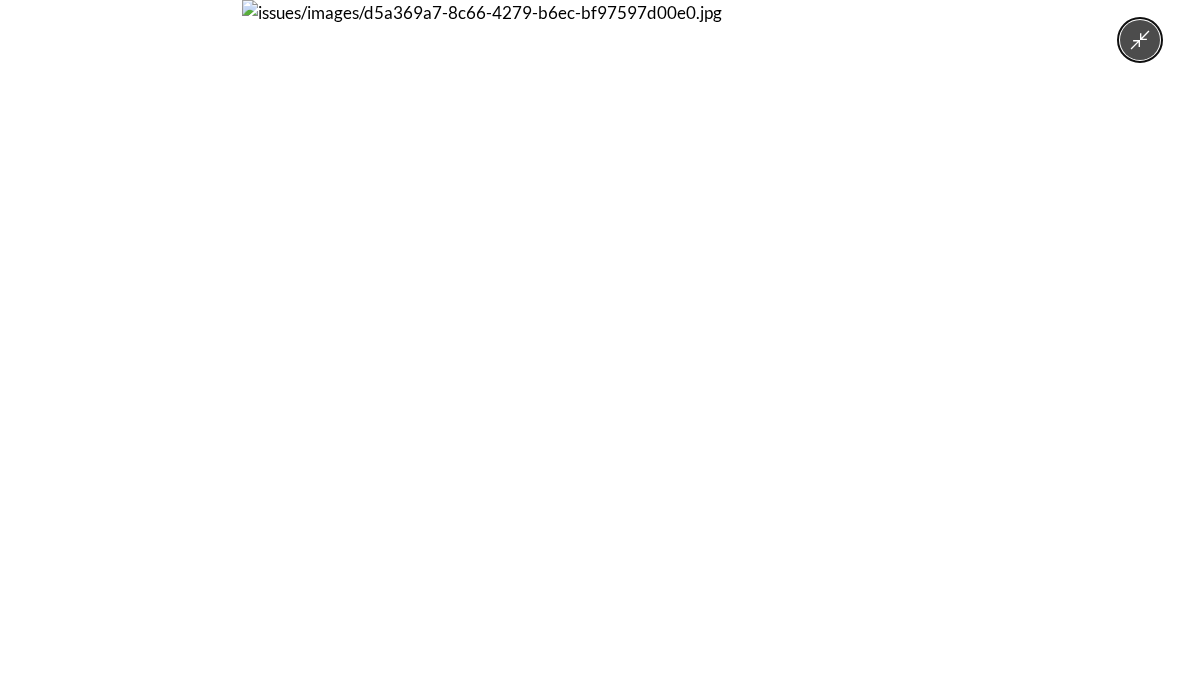 click at bounding box center [590, 348] 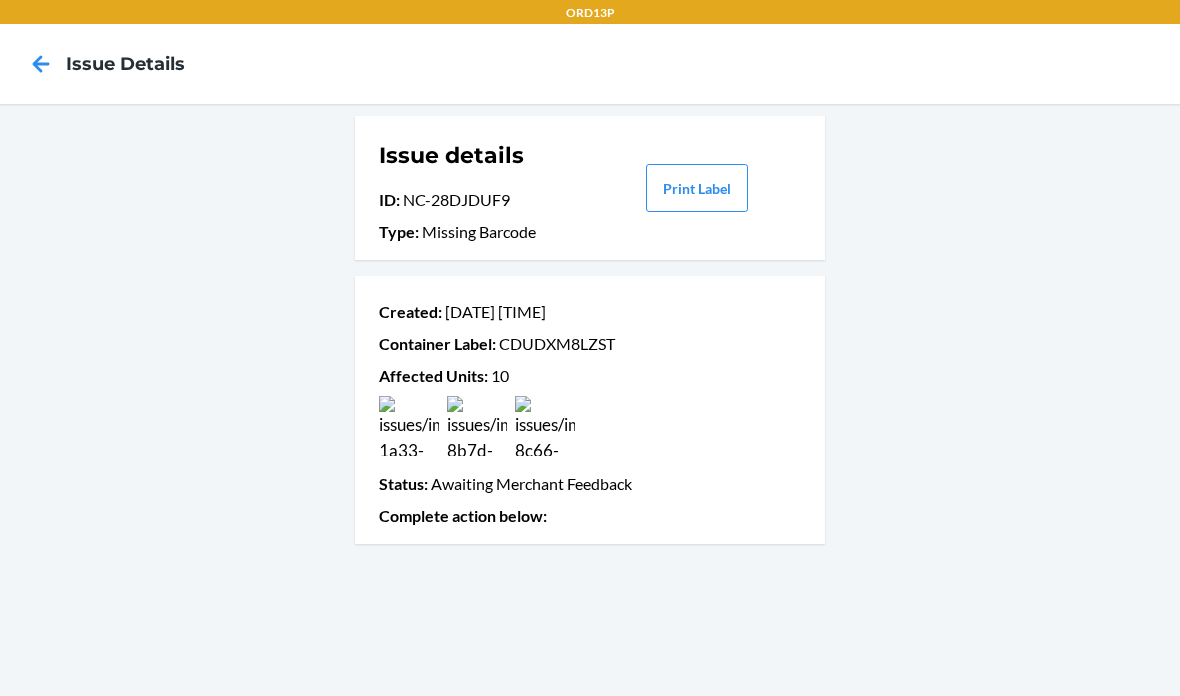 click on "Container Label :   CDUDXM8LZST" at bounding box center [590, 344] 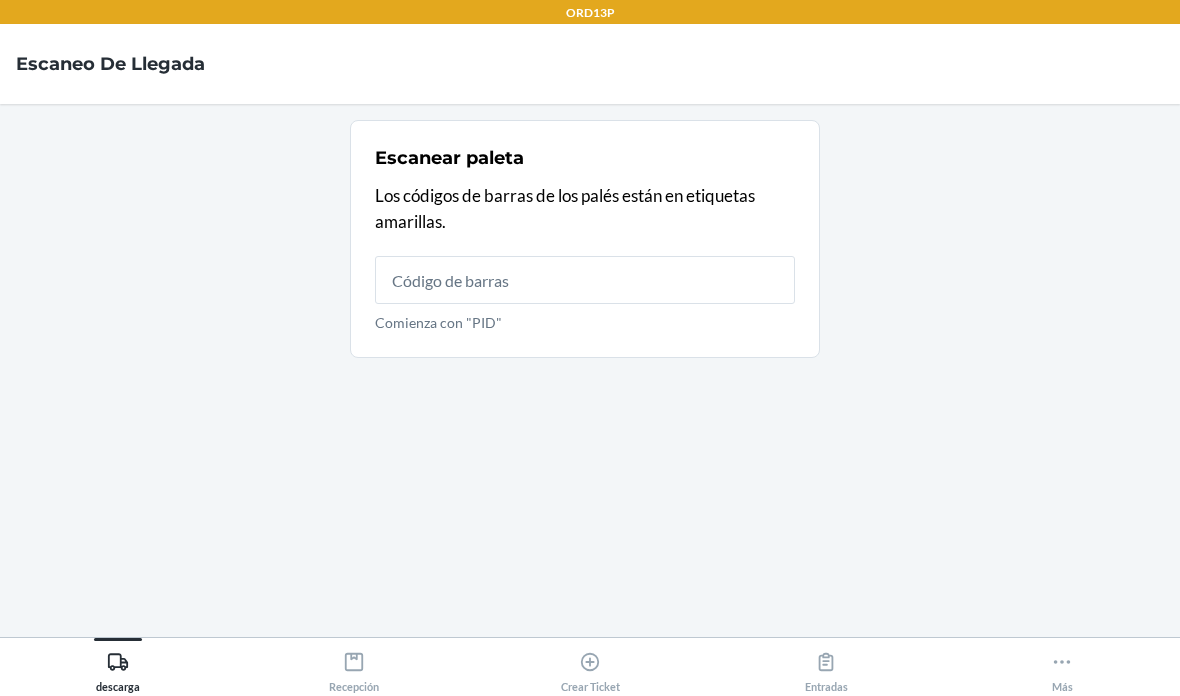 scroll, scrollTop: 0, scrollLeft: 0, axis: both 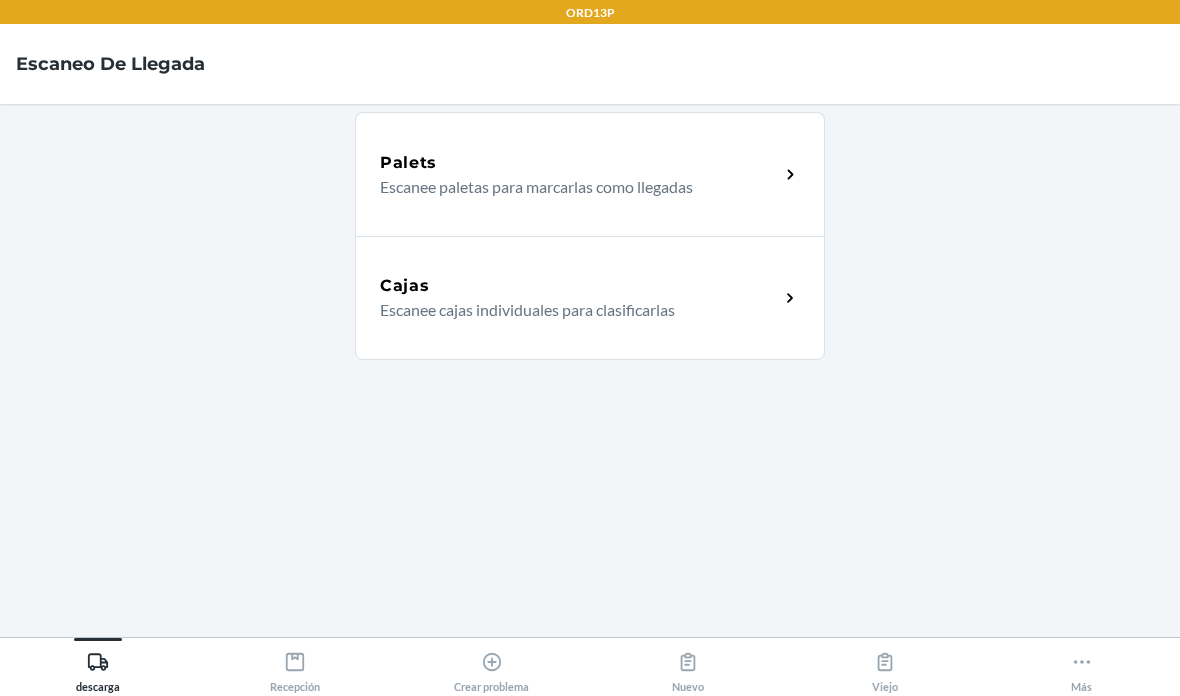 click on "Escanee cajas individuales para clasificarlas" at bounding box center [571, 310] 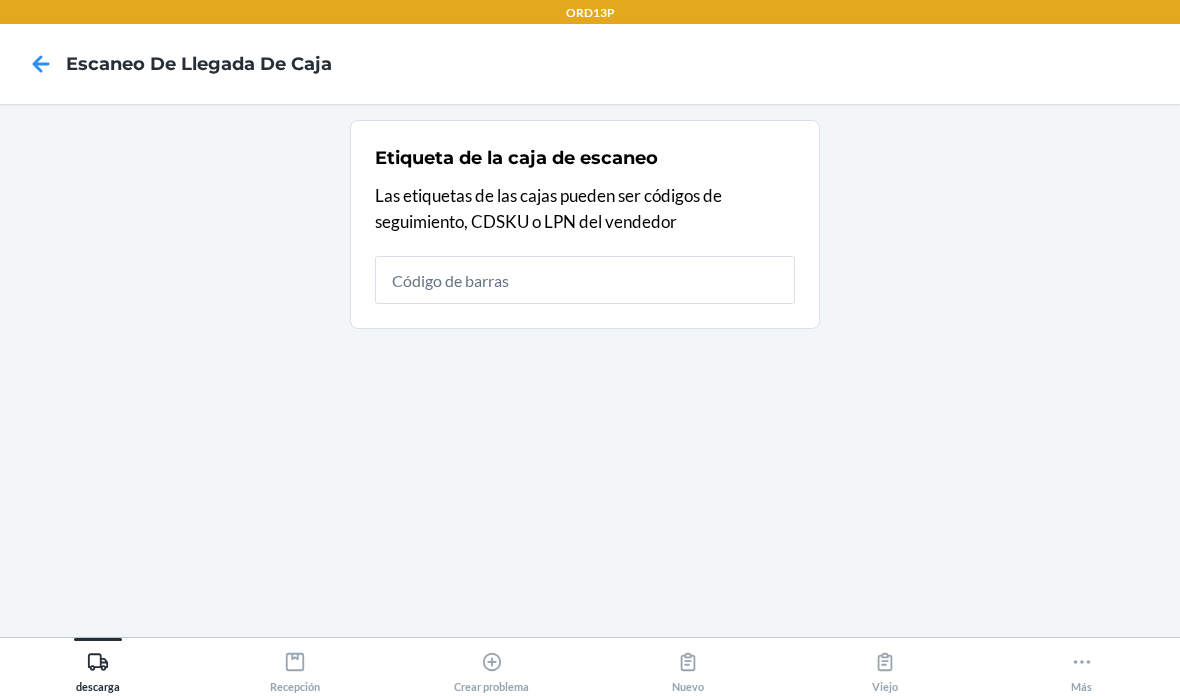 click on "Escaneo de llegada de caja" at bounding box center (590, 64) 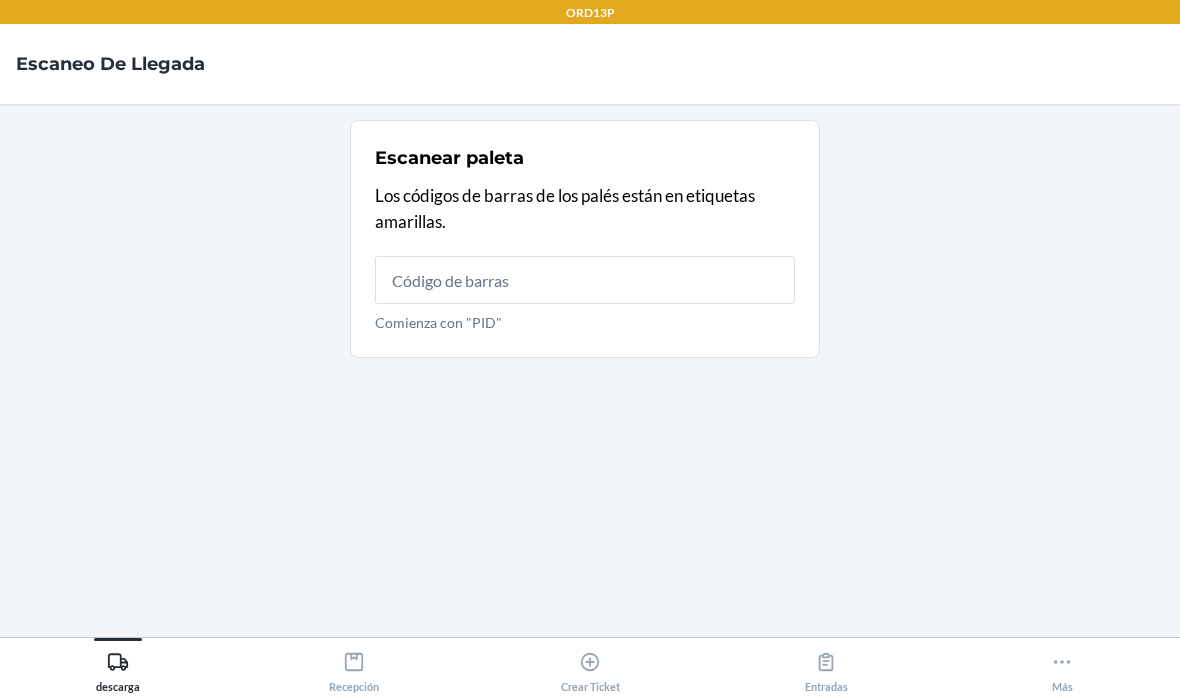 scroll, scrollTop: 0, scrollLeft: 0, axis: both 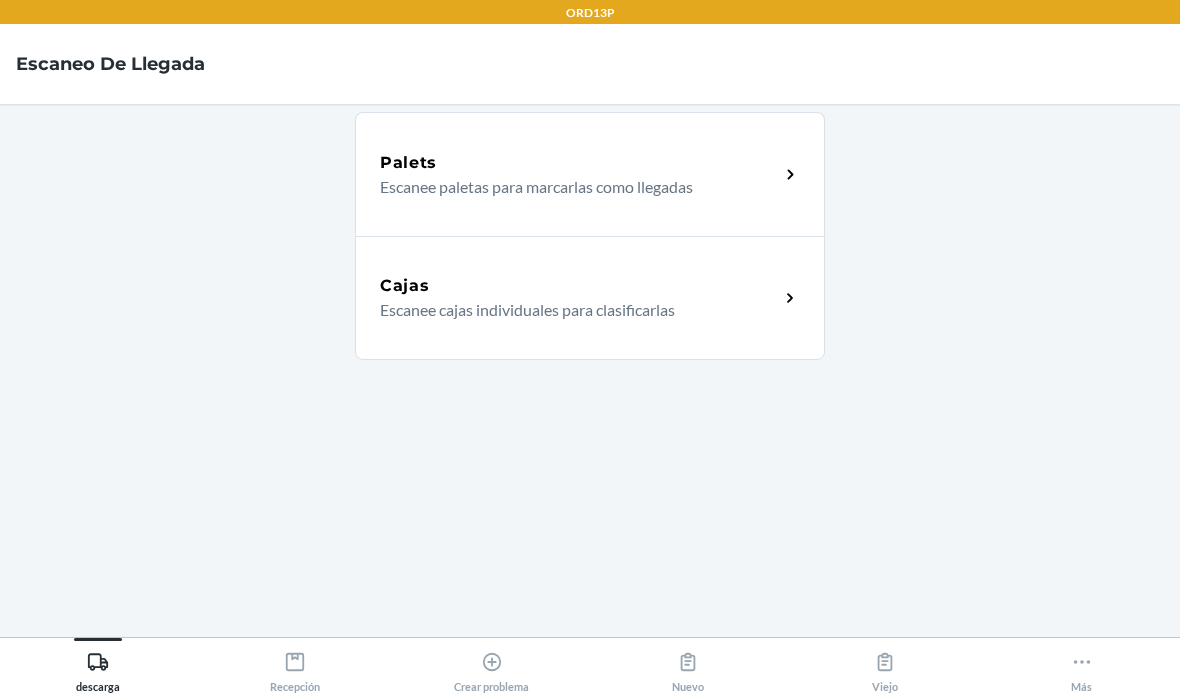 click on "Cajas" at bounding box center [579, 286] 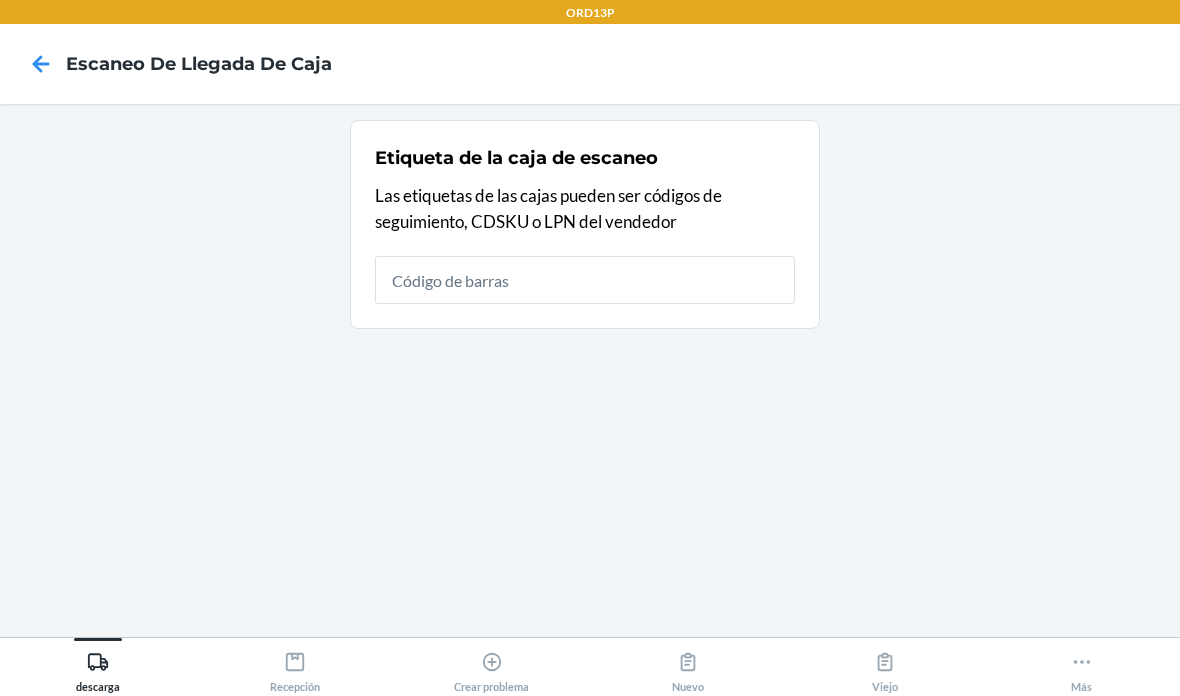 click at bounding box center (585, 280) 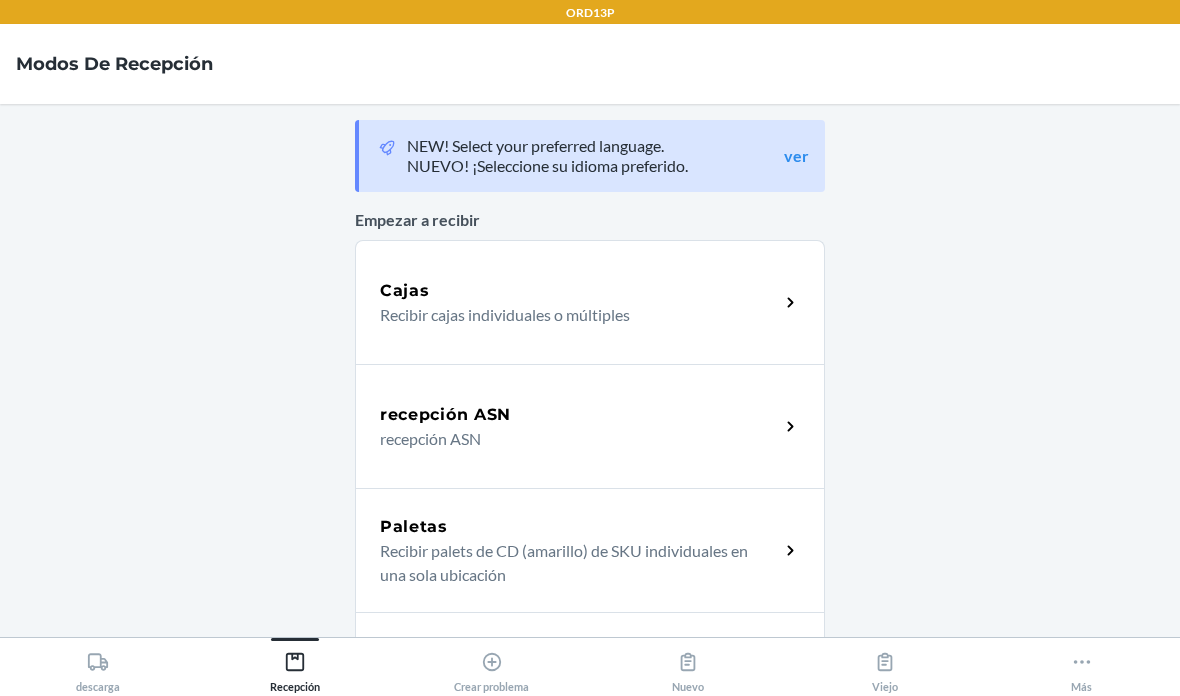 click on "Cajas" at bounding box center (579, 291) 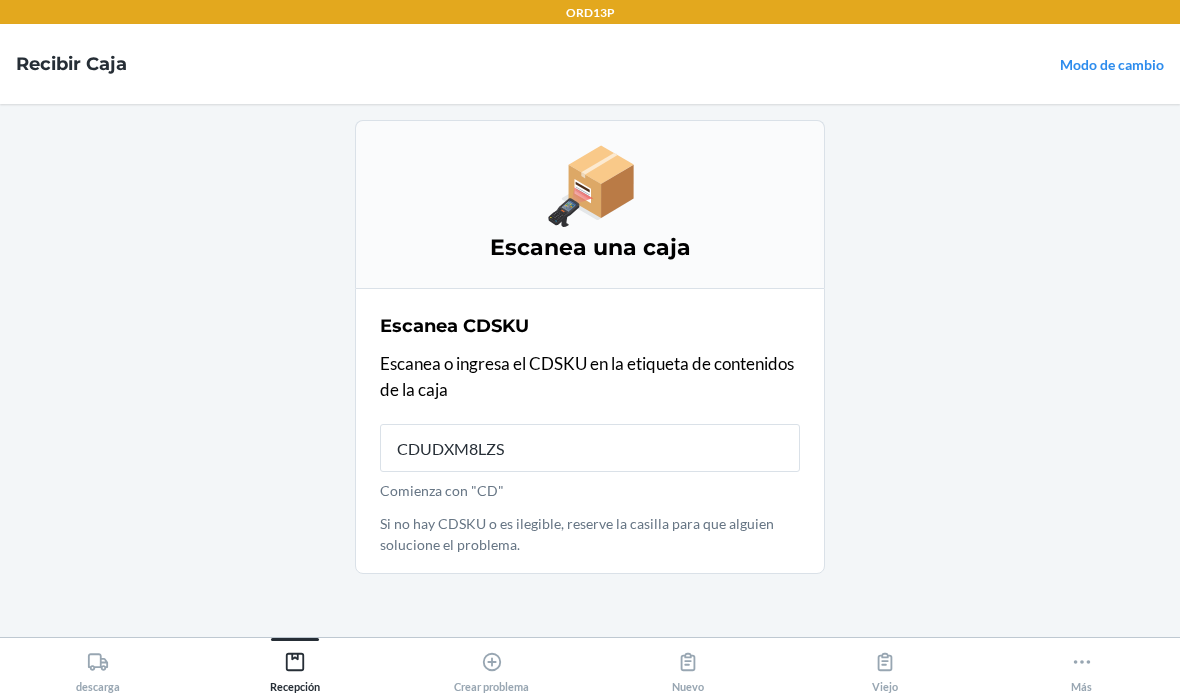 type on "CDUDXM8LZST" 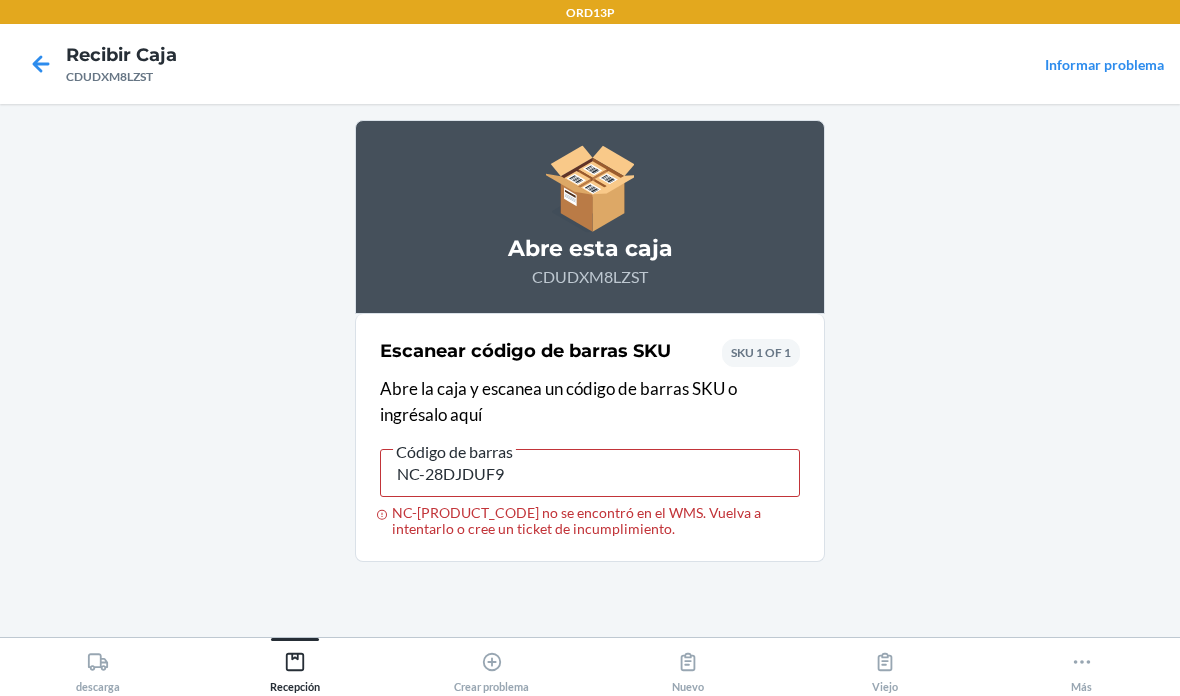 click on "NC-28DJDUF9" at bounding box center (590, 473) 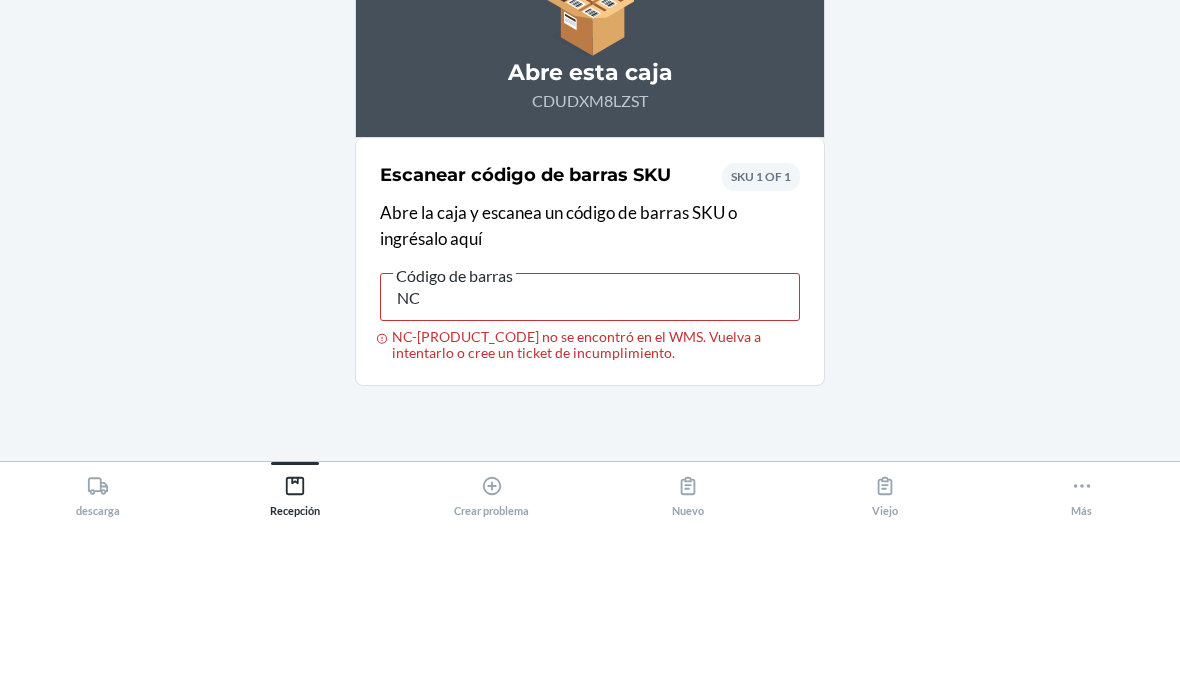 type on "N" 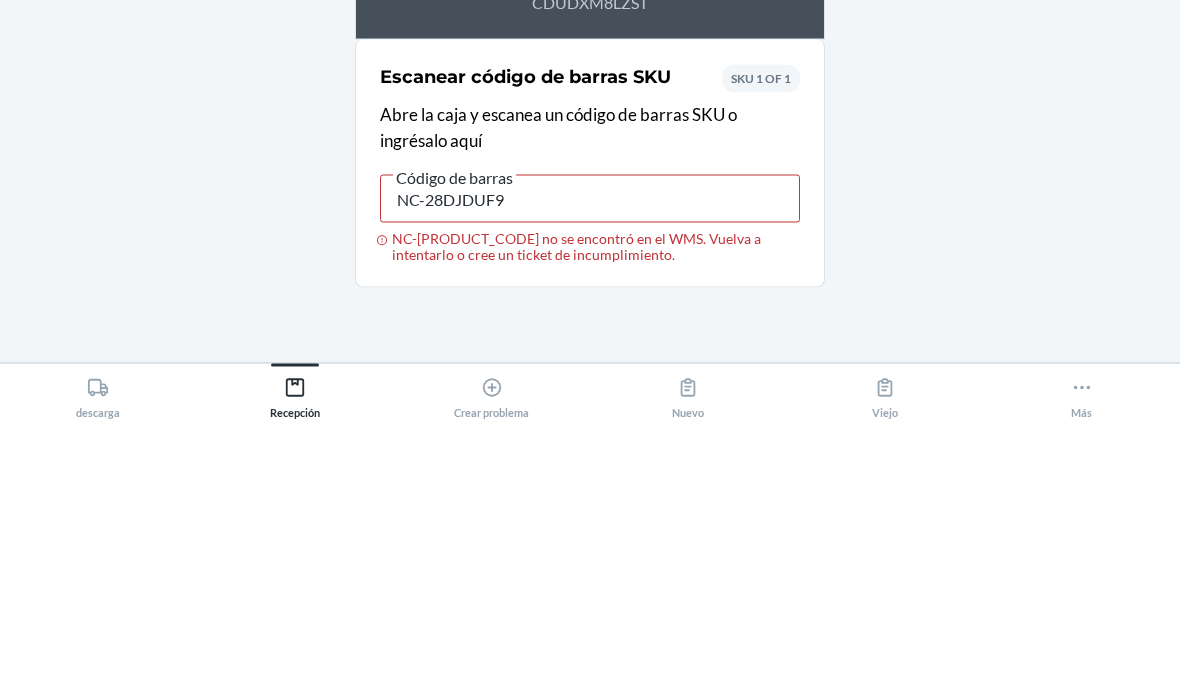 scroll, scrollTop: 80, scrollLeft: 0, axis: vertical 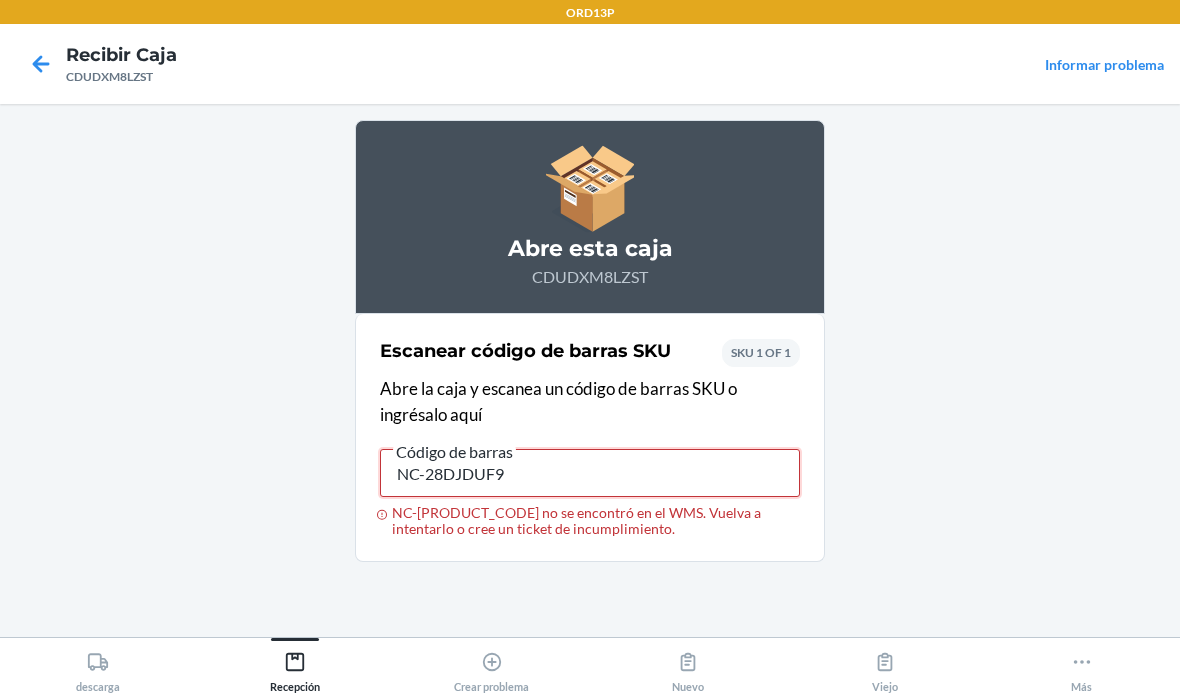 click on "NC-28DJDUF9" at bounding box center (590, 473) 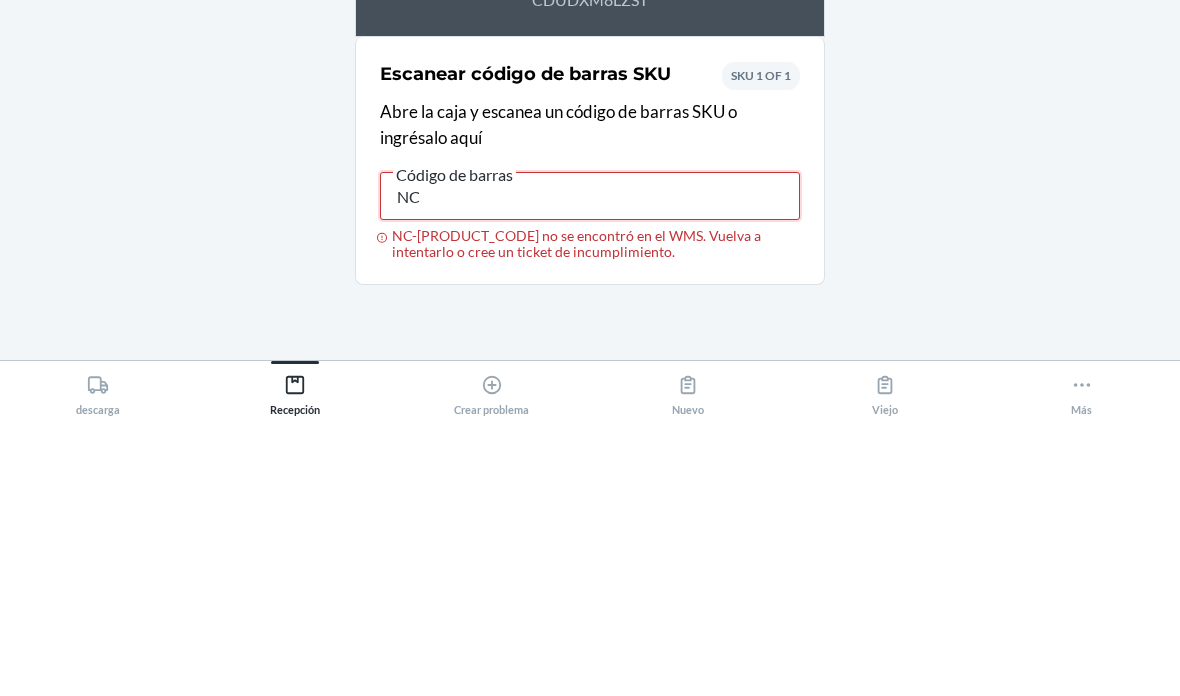 type on "N" 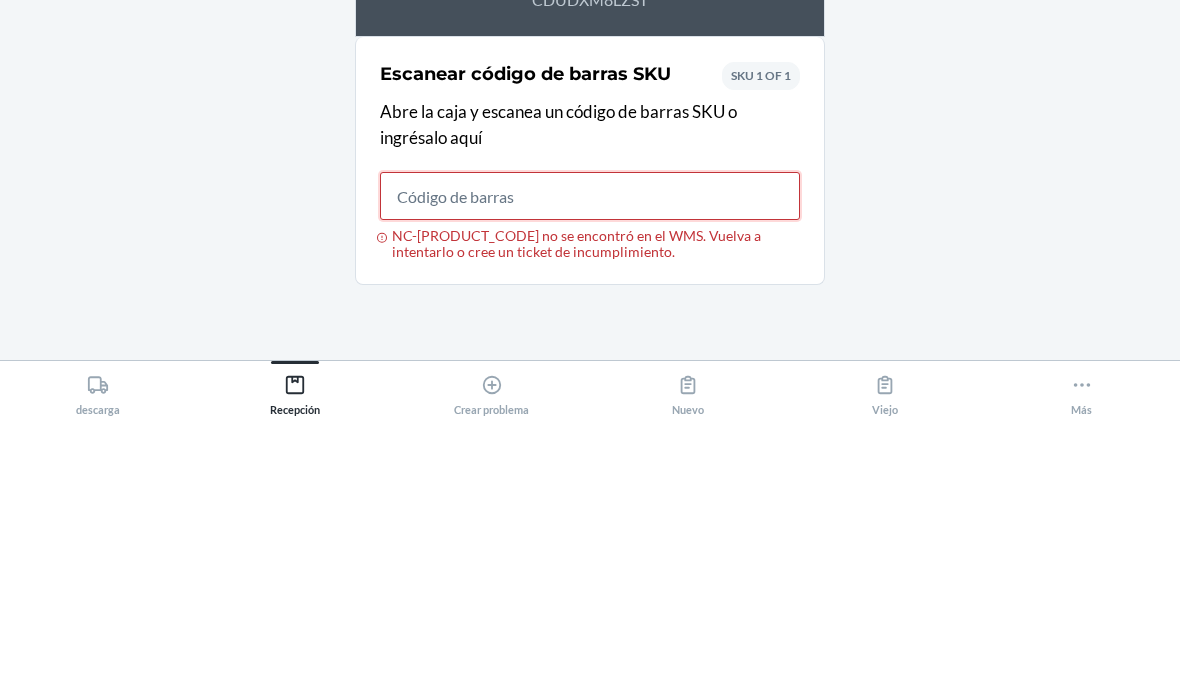 paste on "[PRODUCT_CODE]" 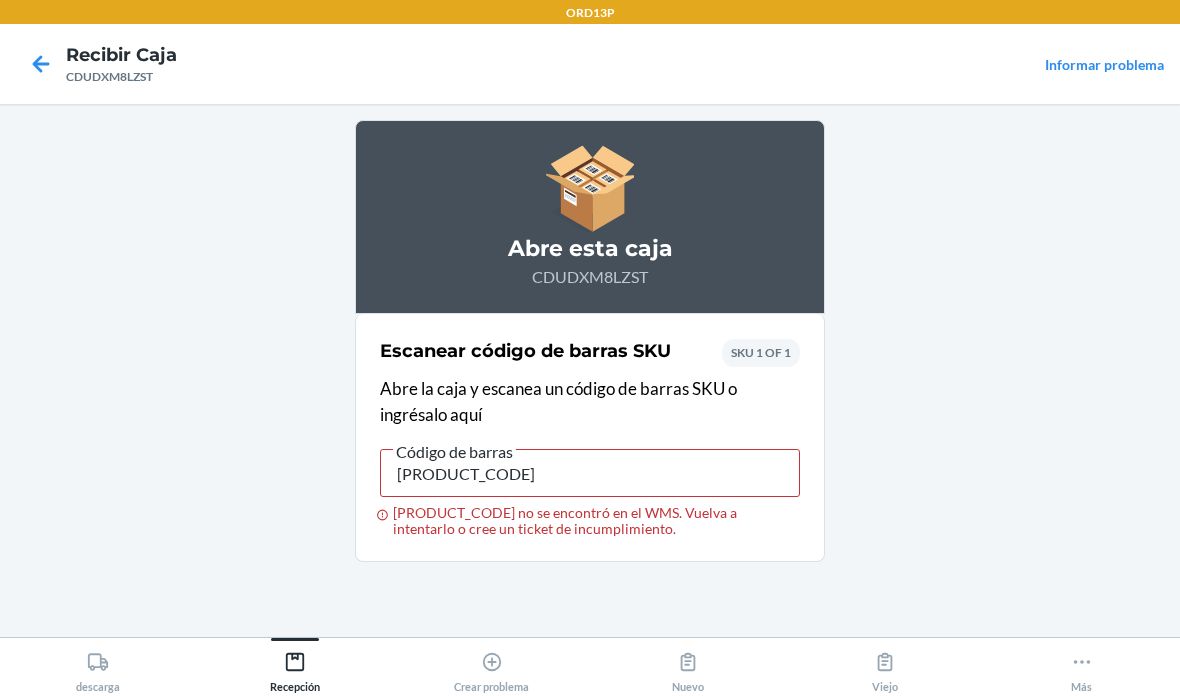 click on "Código de barras" at bounding box center (454, 452) 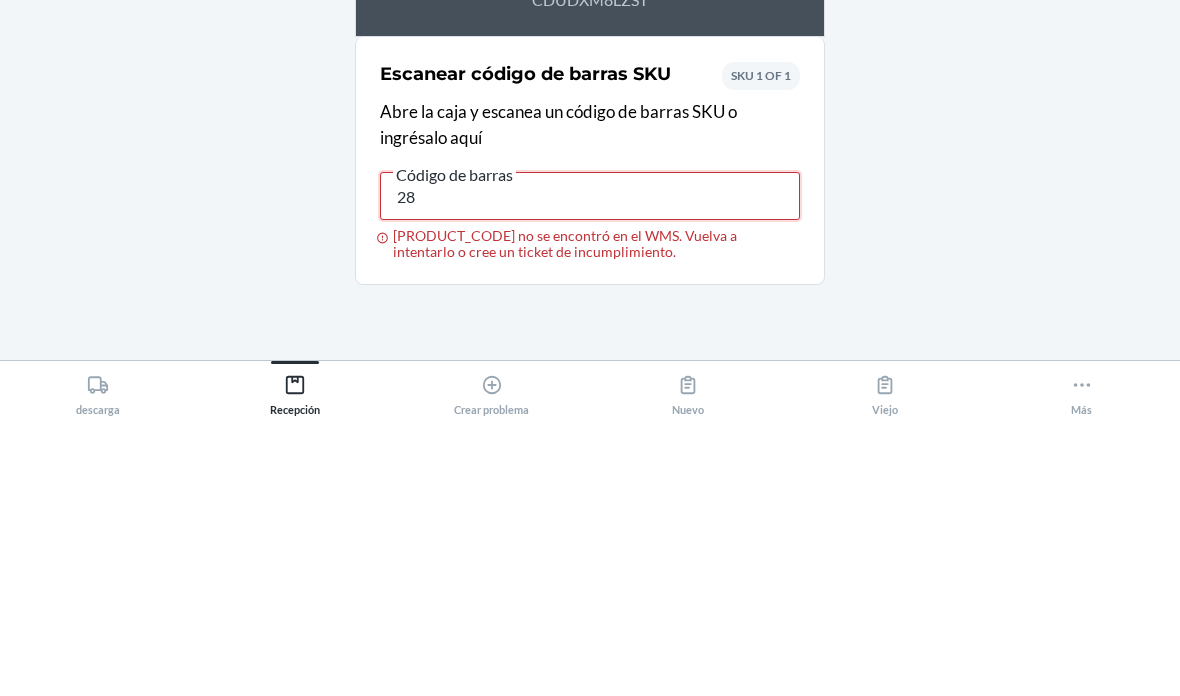 type on "2" 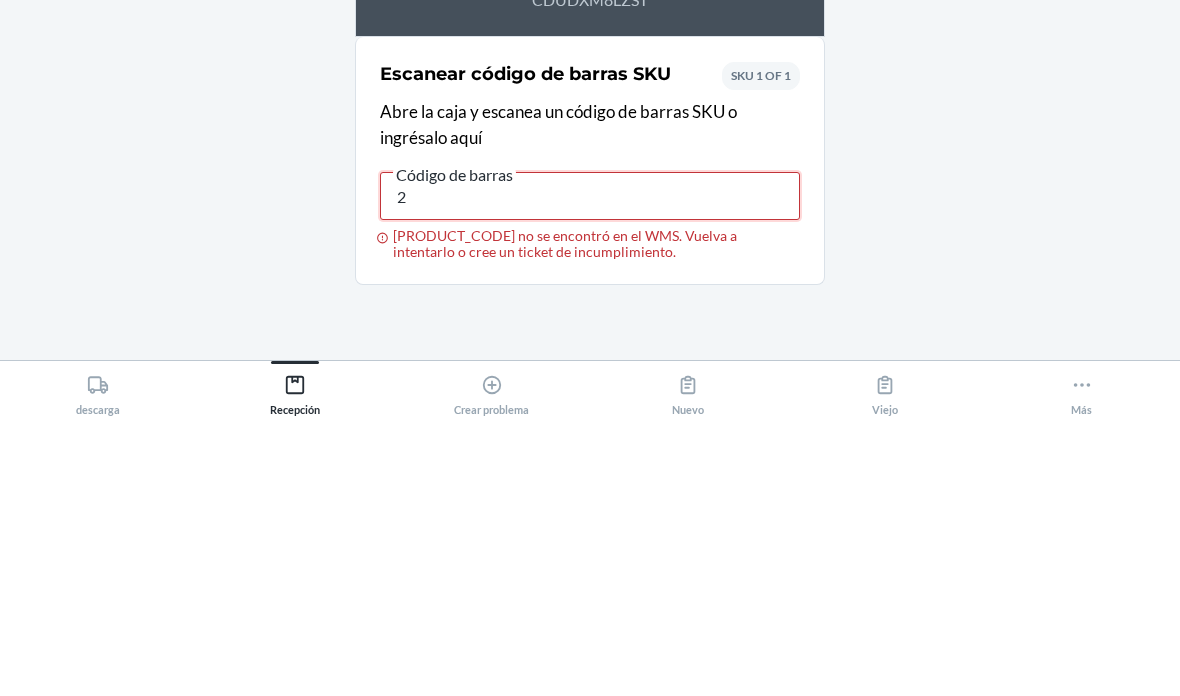 type 